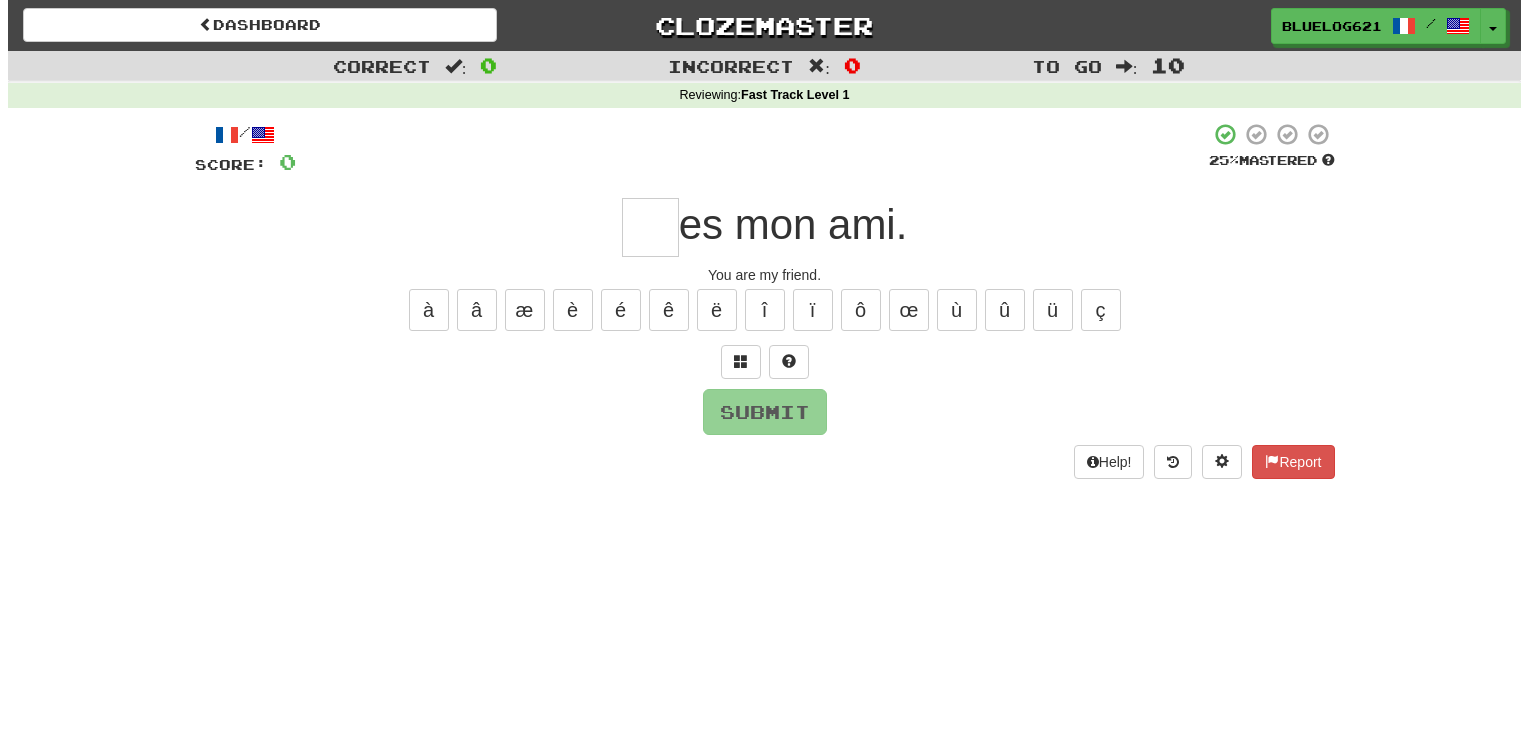 scroll, scrollTop: 0, scrollLeft: 0, axis: both 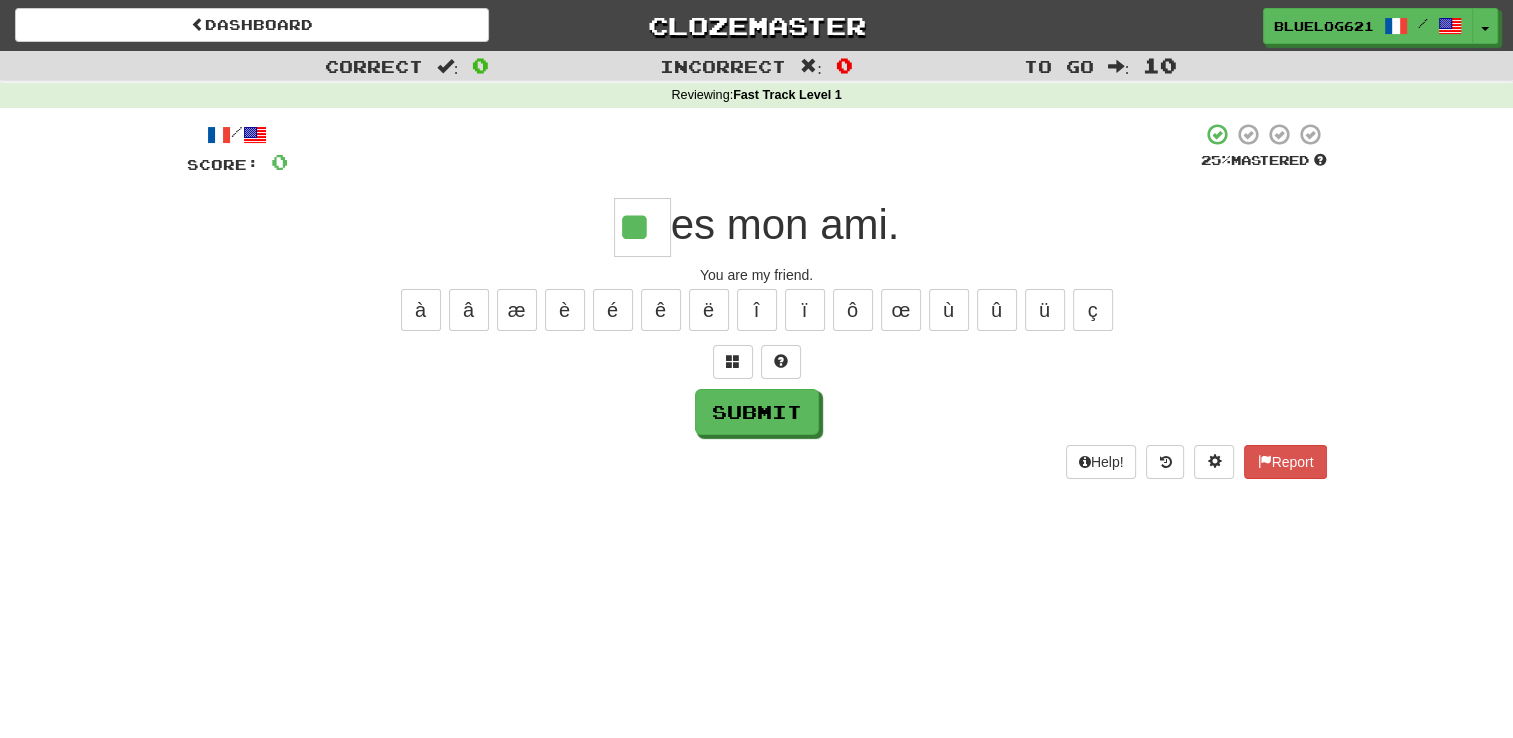 type on "**" 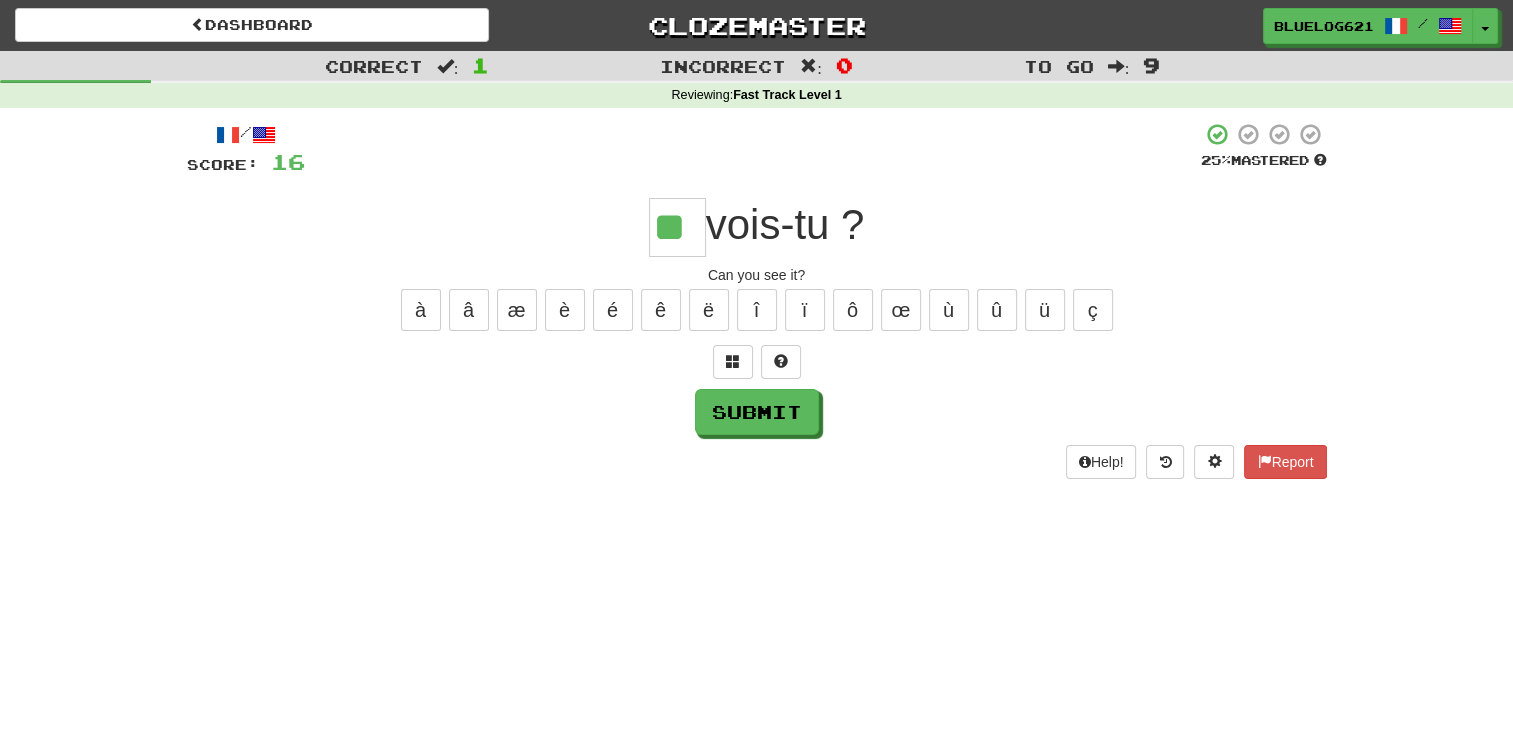 type on "**" 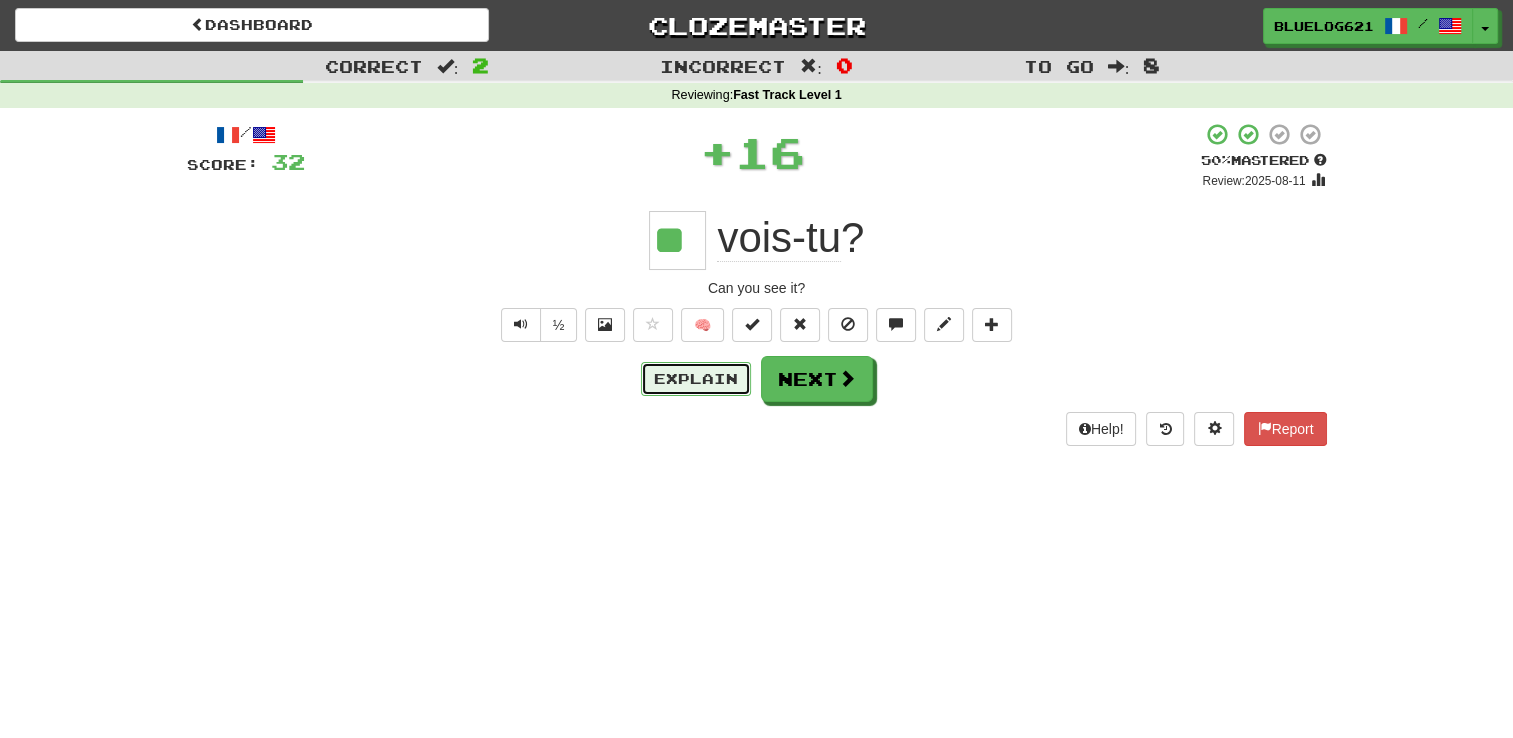 click on "Explain" at bounding box center [696, 379] 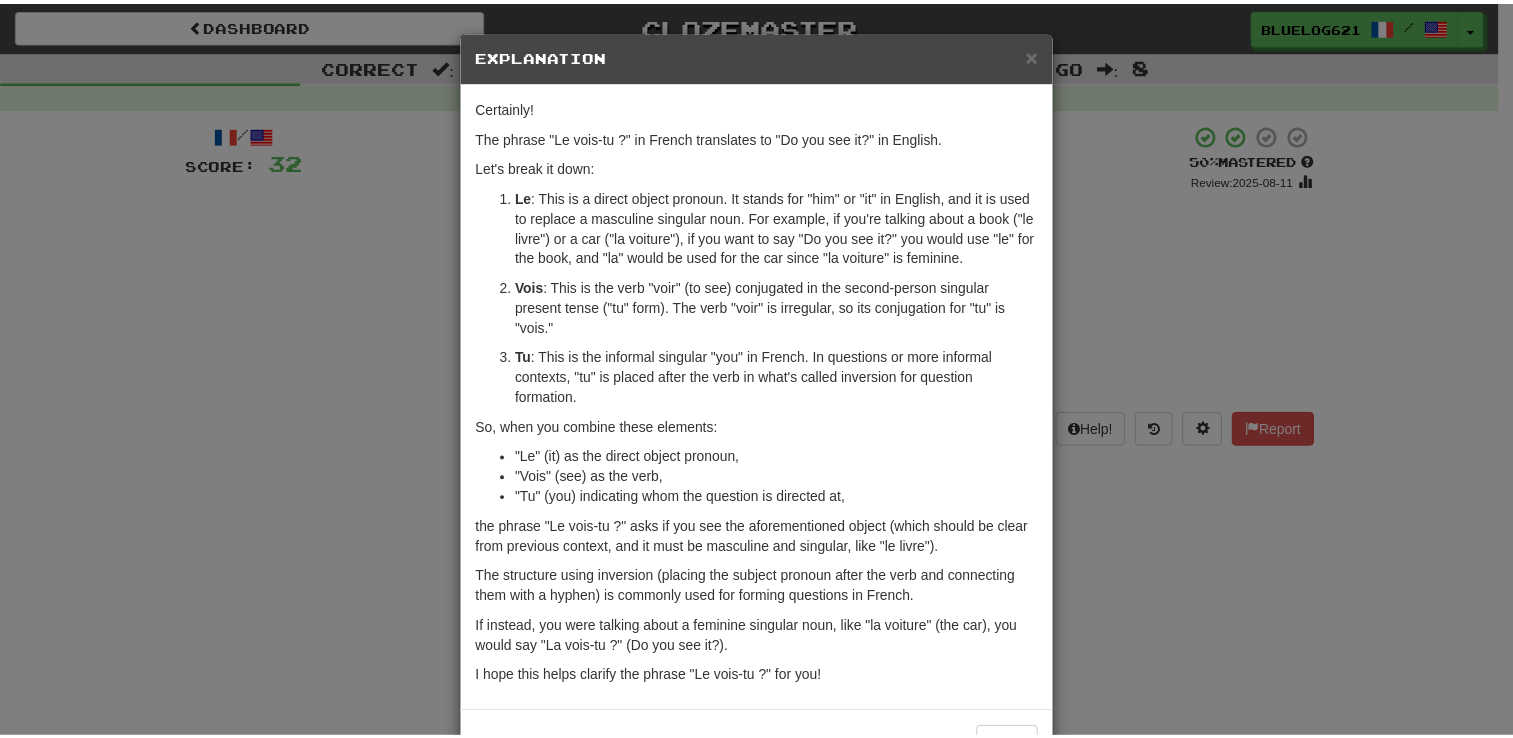 scroll, scrollTop: 32, scrollLeft: 0, axis: vertical 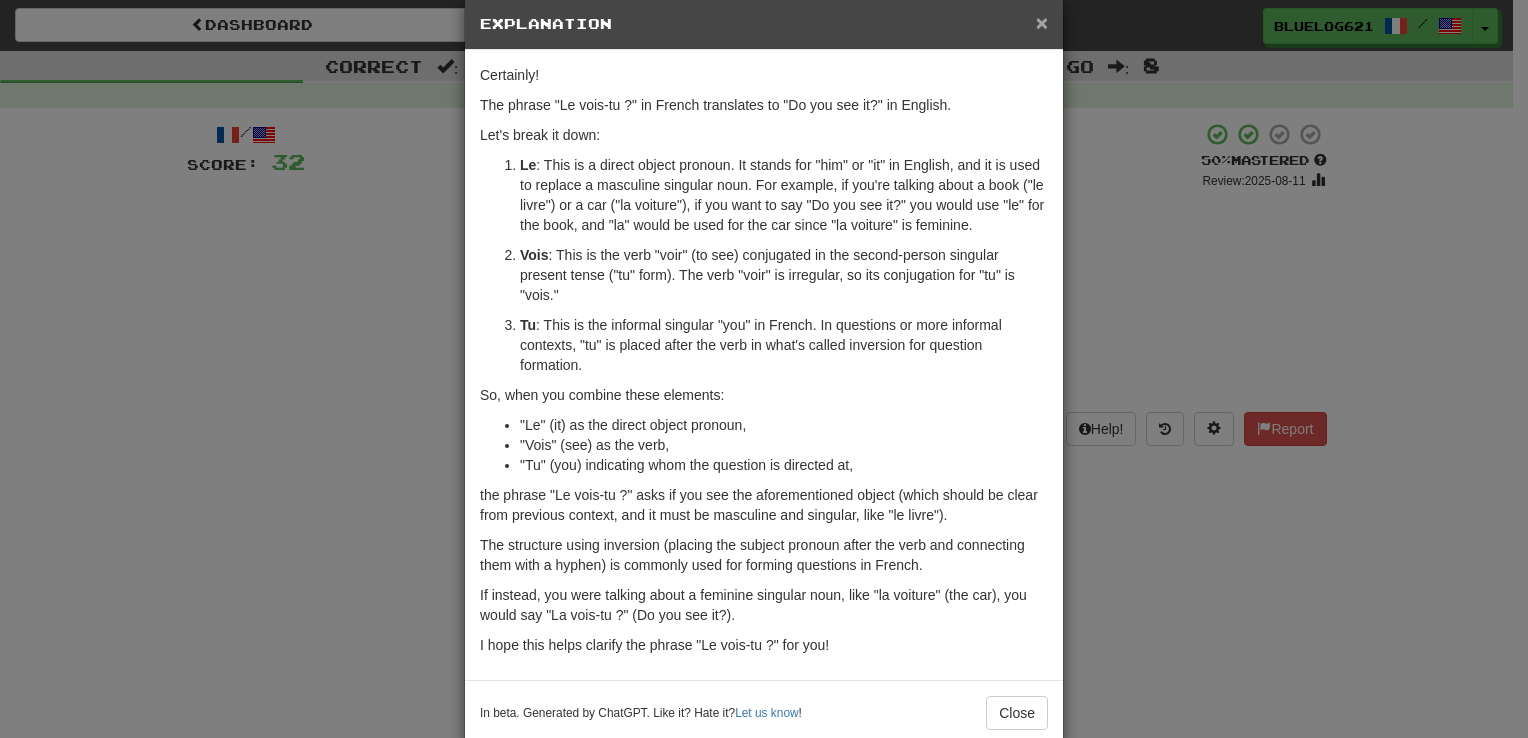 click on "×" at bounding box center (1042, 22) 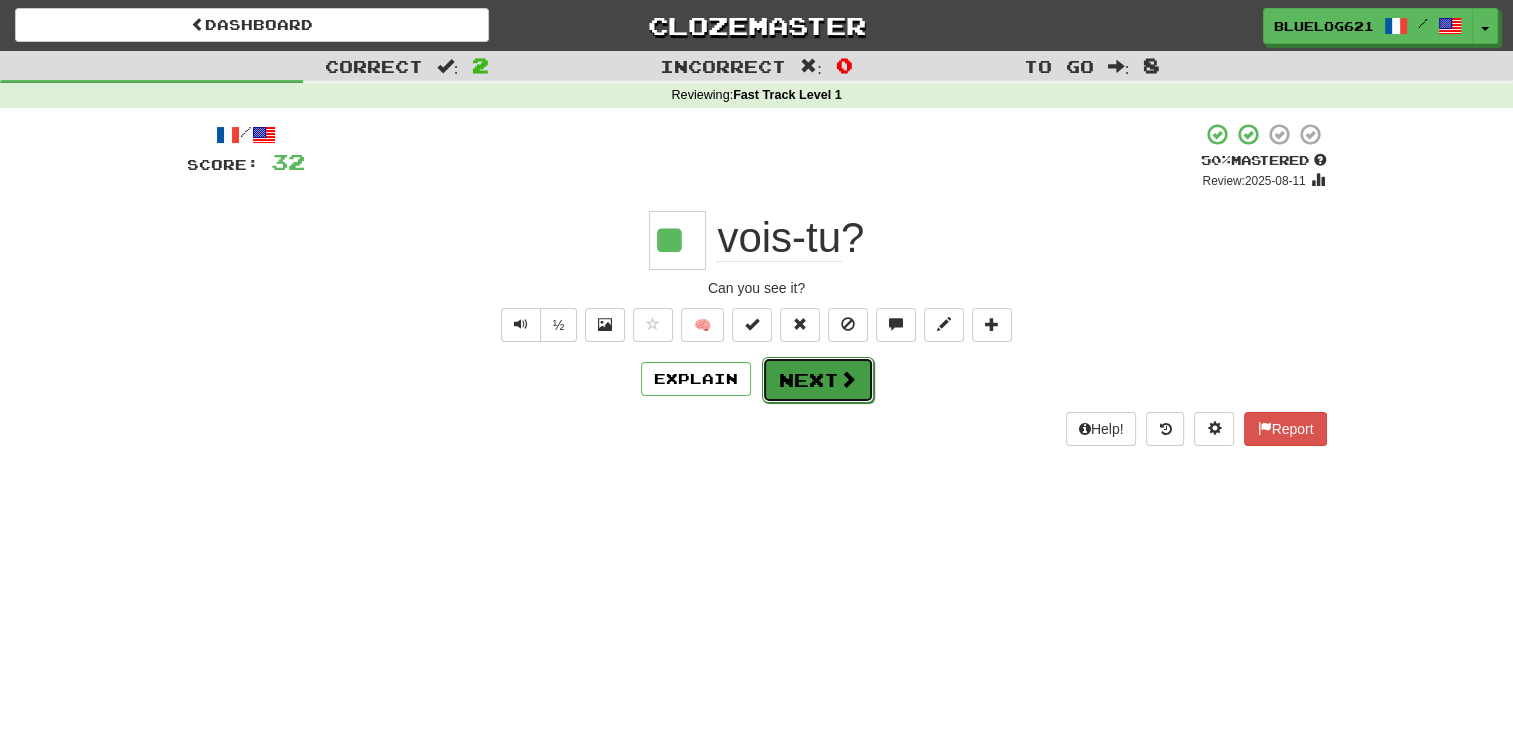 click at bounding box center [848, 379] 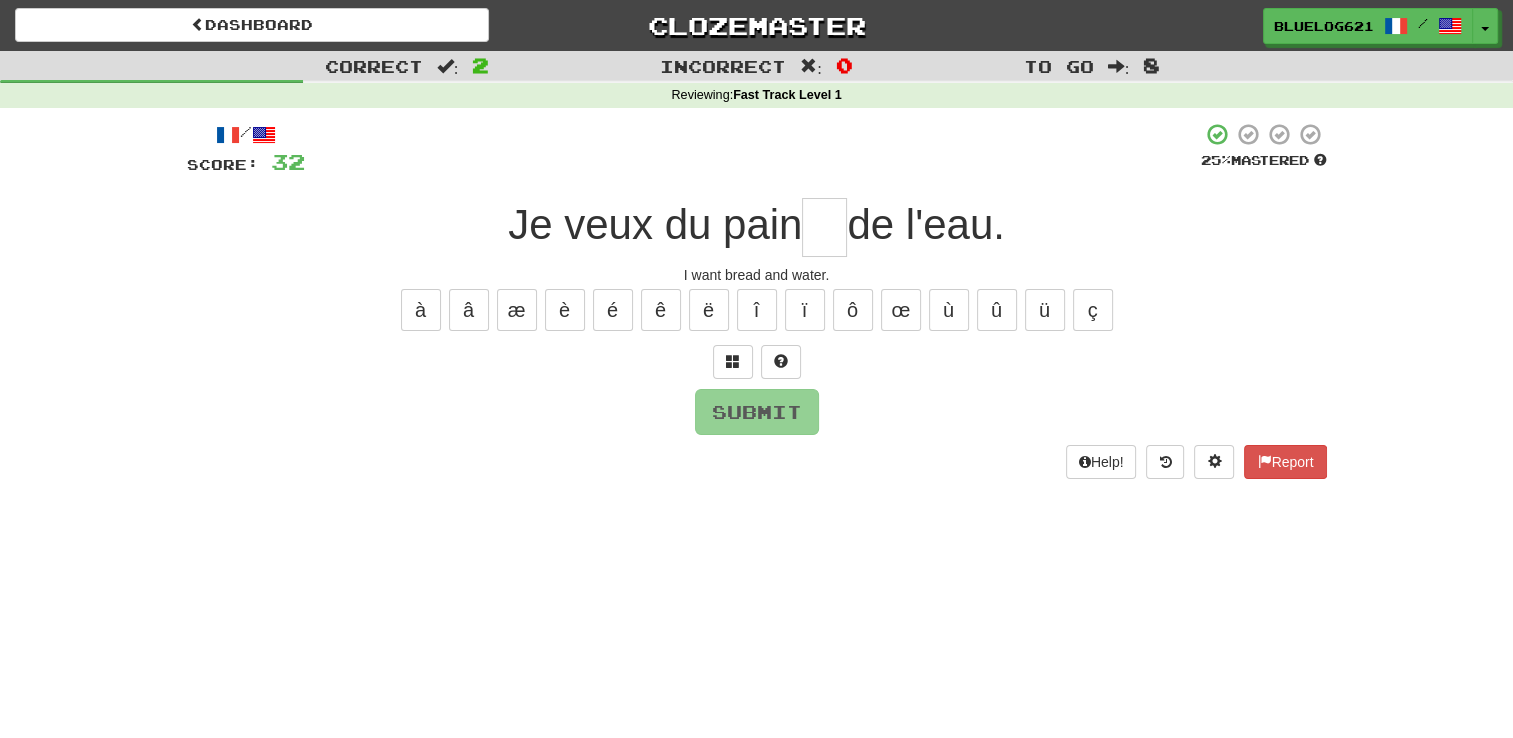 click at bounding box center [824, 227] 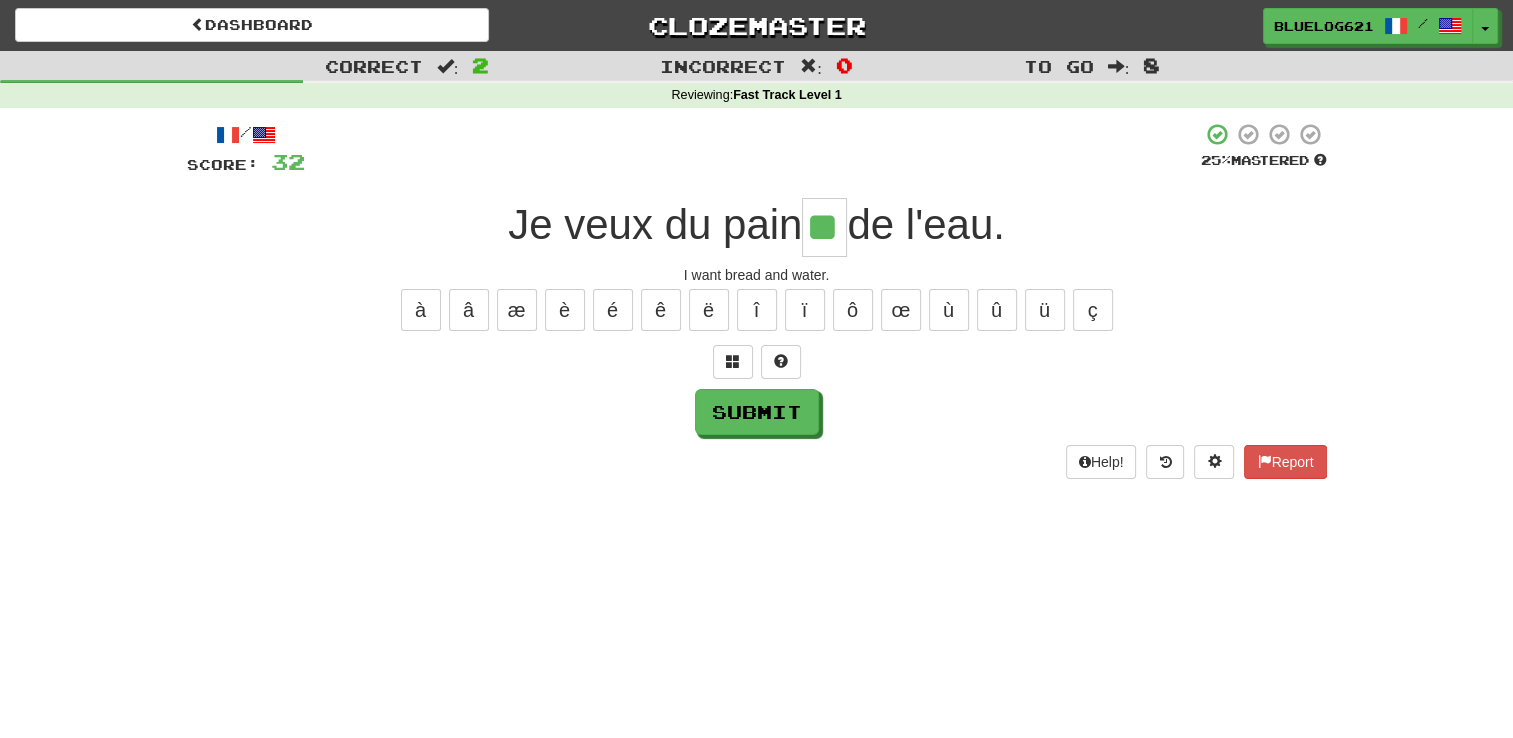 type on "**" 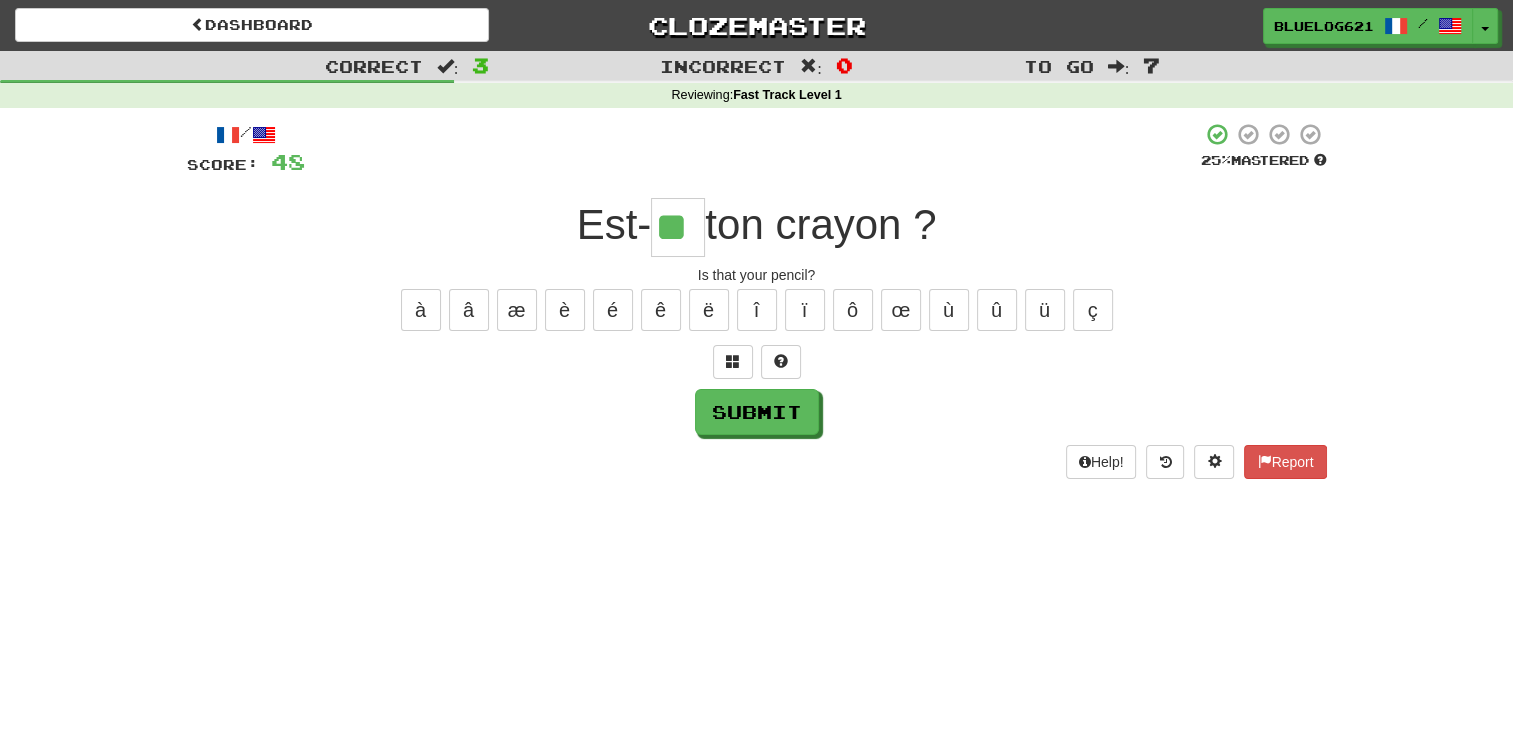 type on "**" 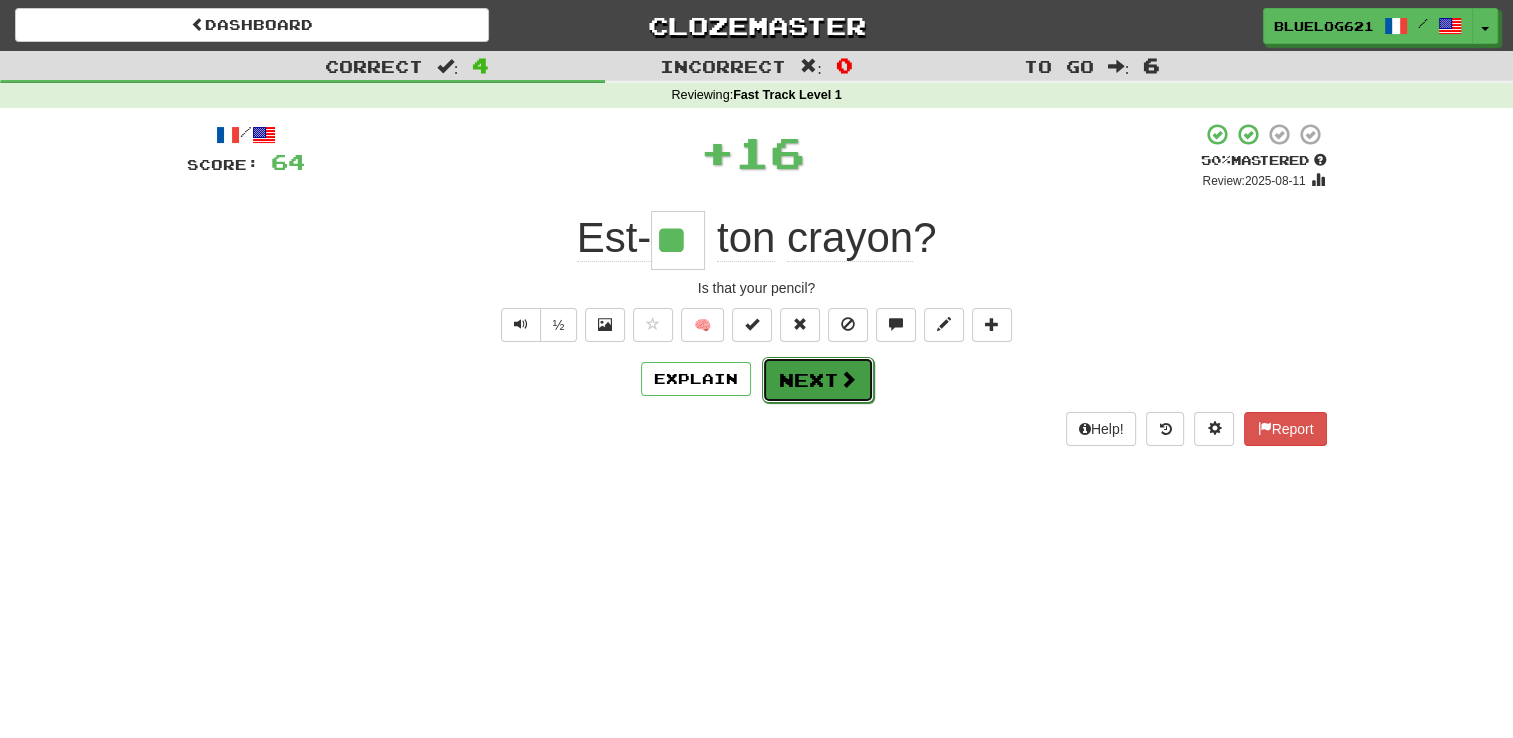 click on "Next" at bounding box center [818, 380] 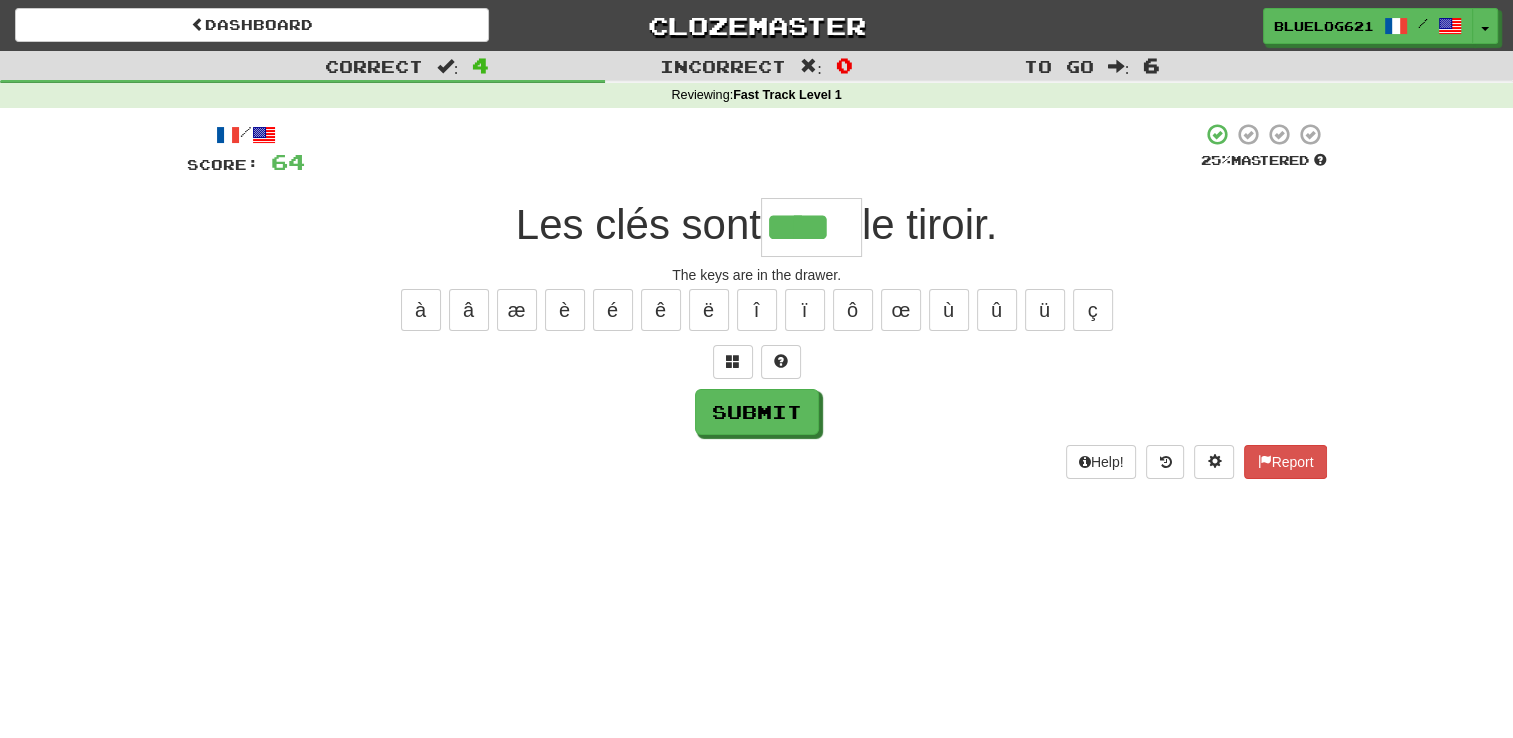 type on "****" 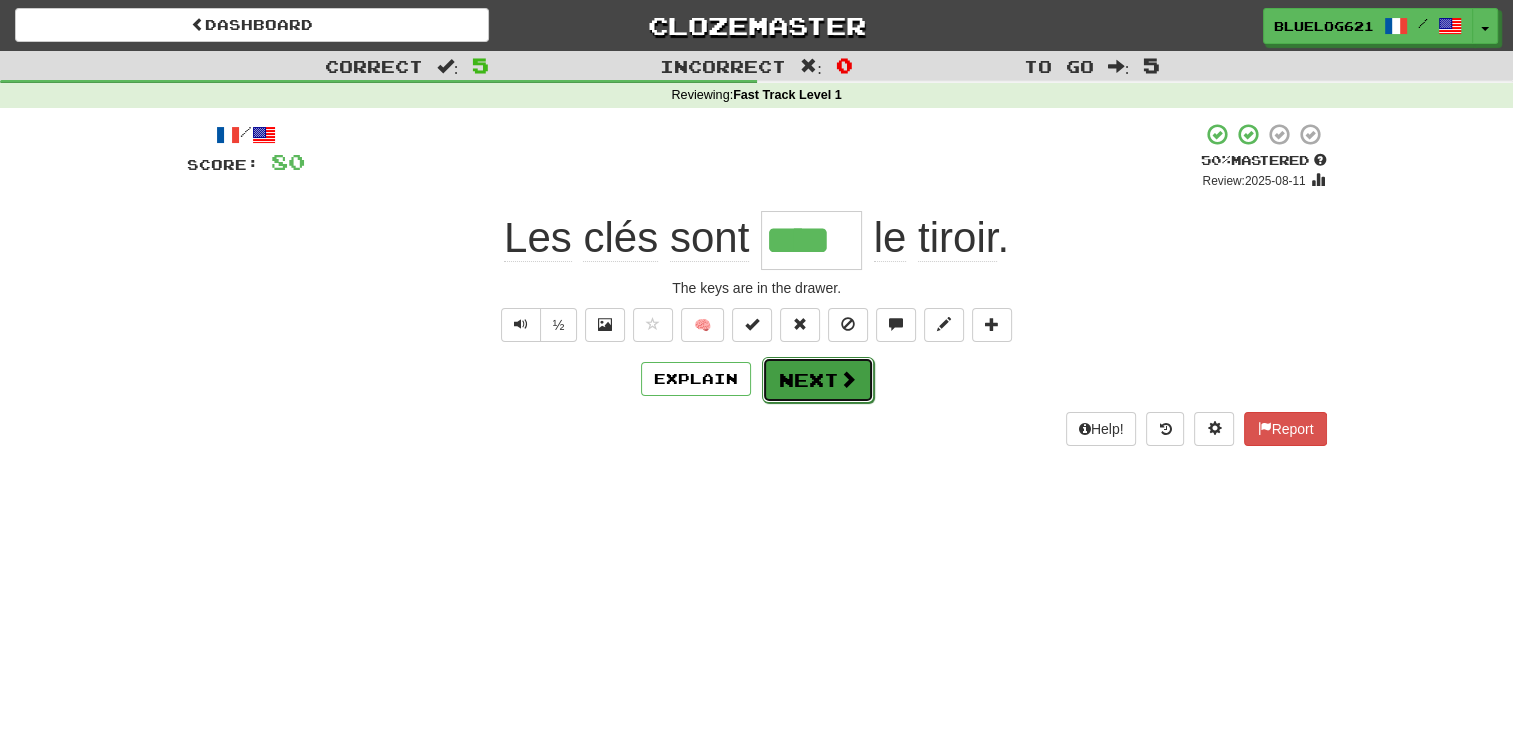click on "Next" at bounding box center (818, 380) 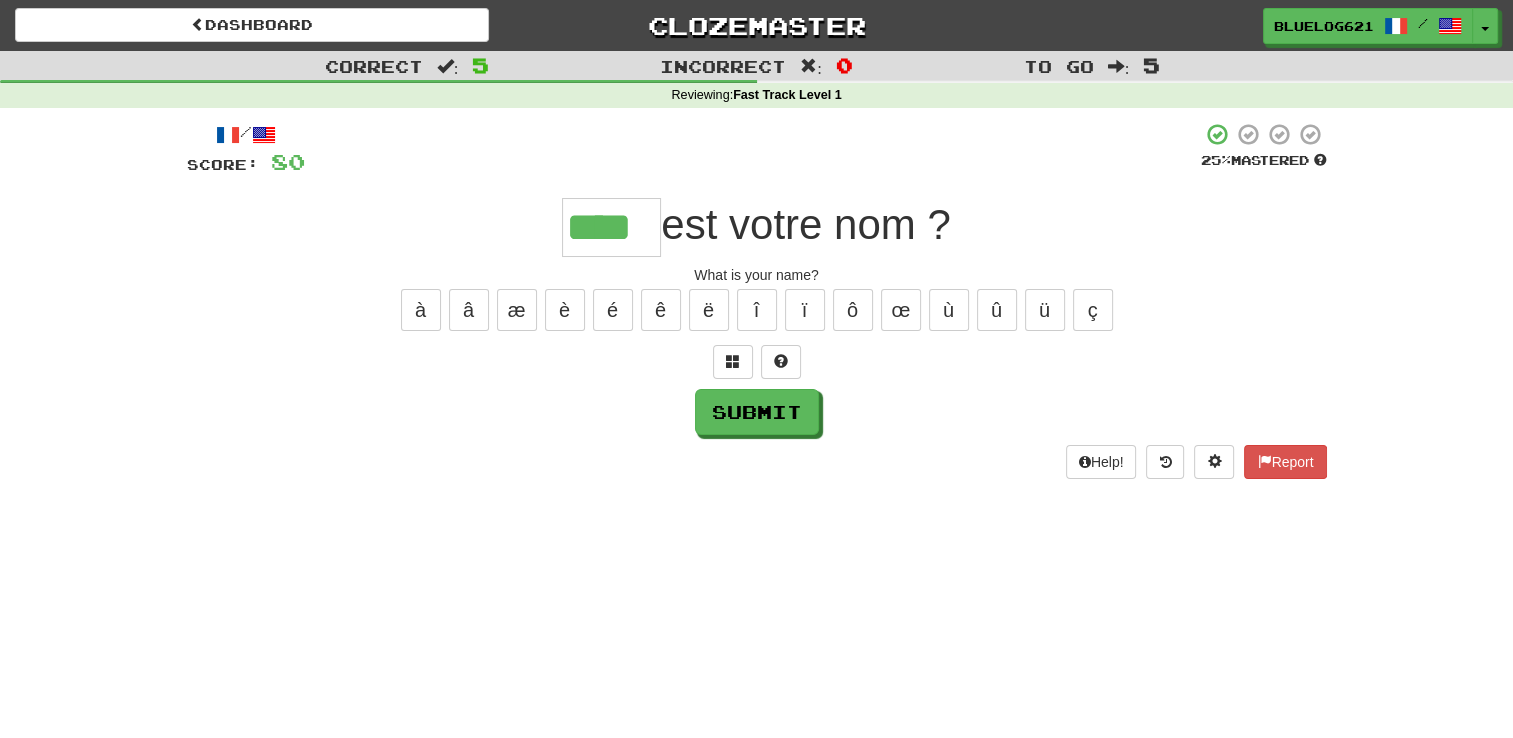 type on "****" 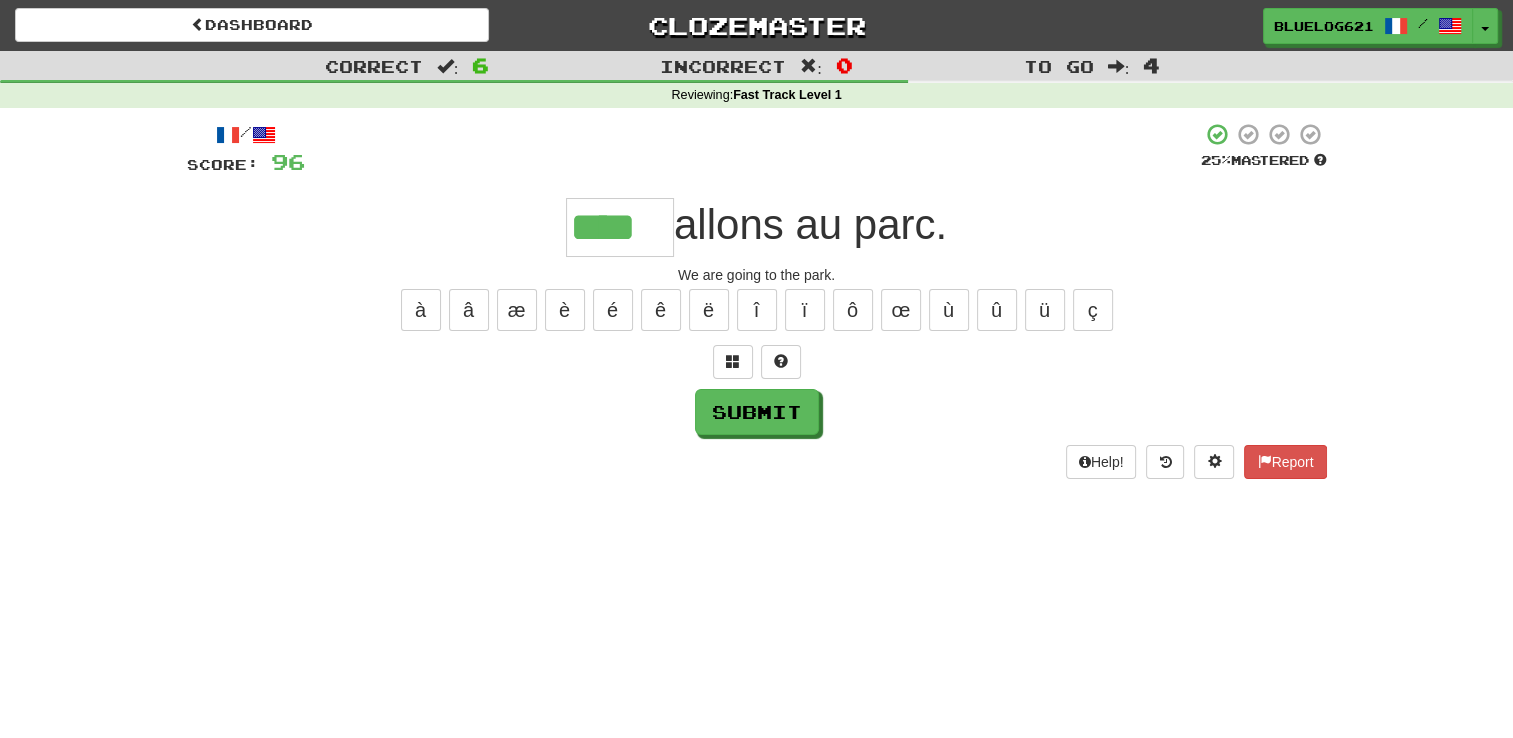 type on "****" 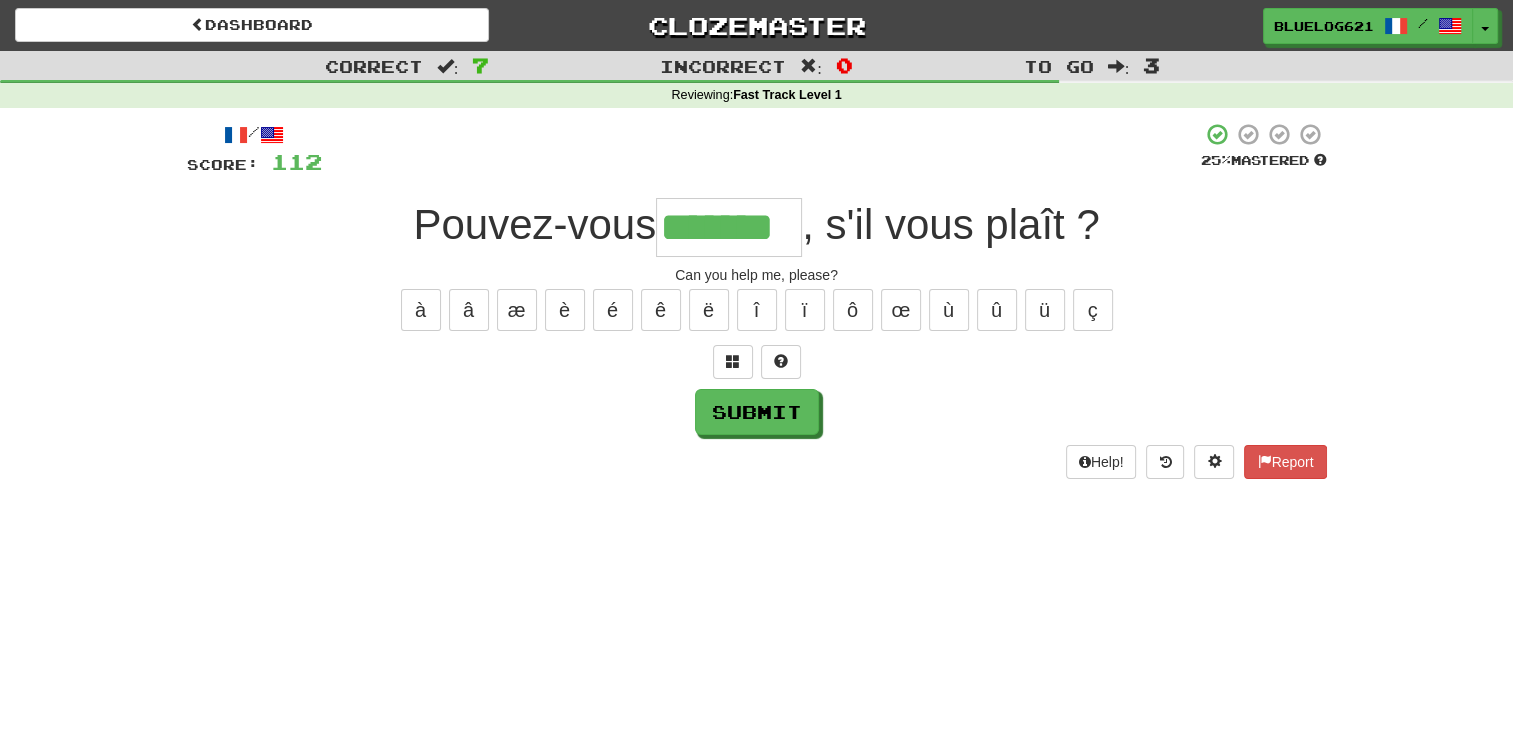 type on "*******" 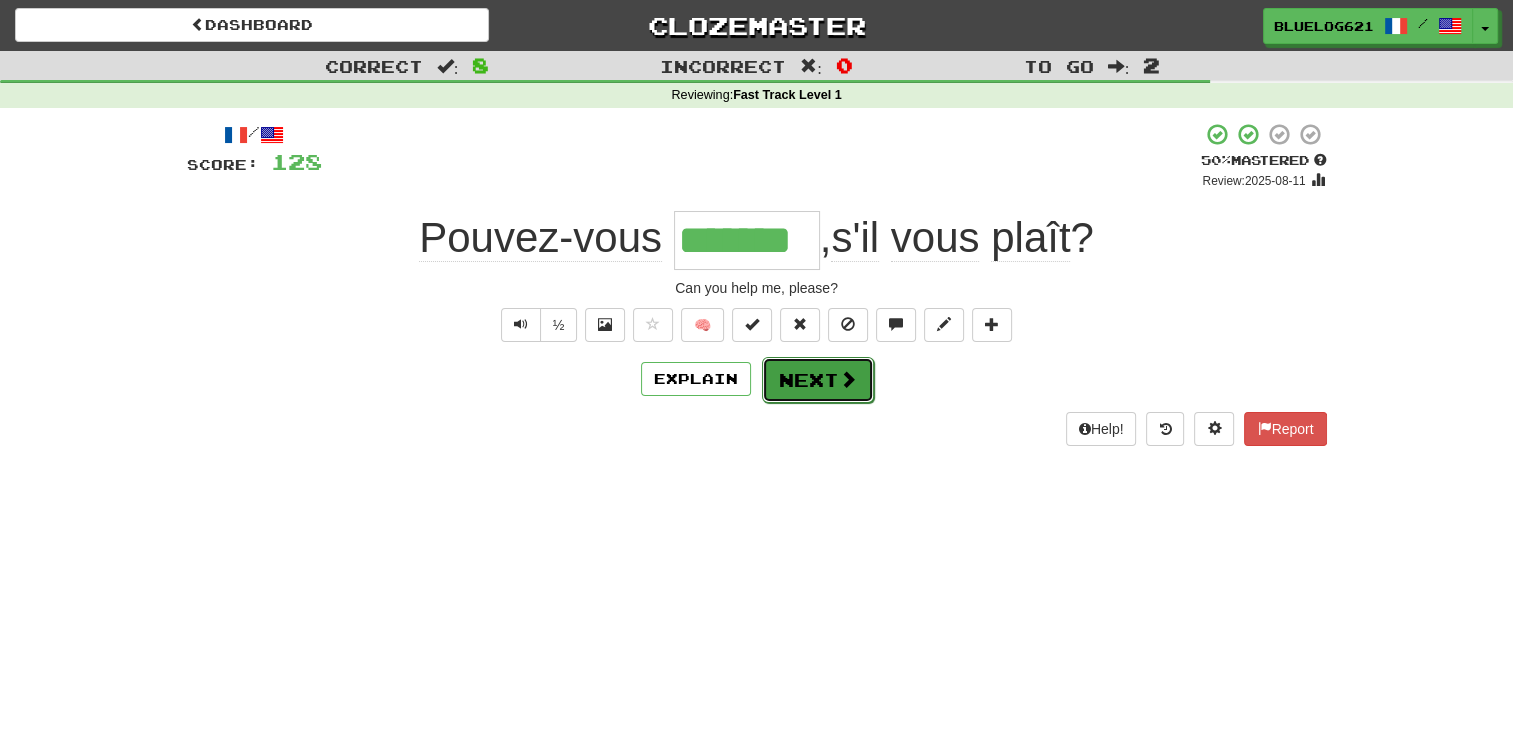 click at bounding box center (848, 379) 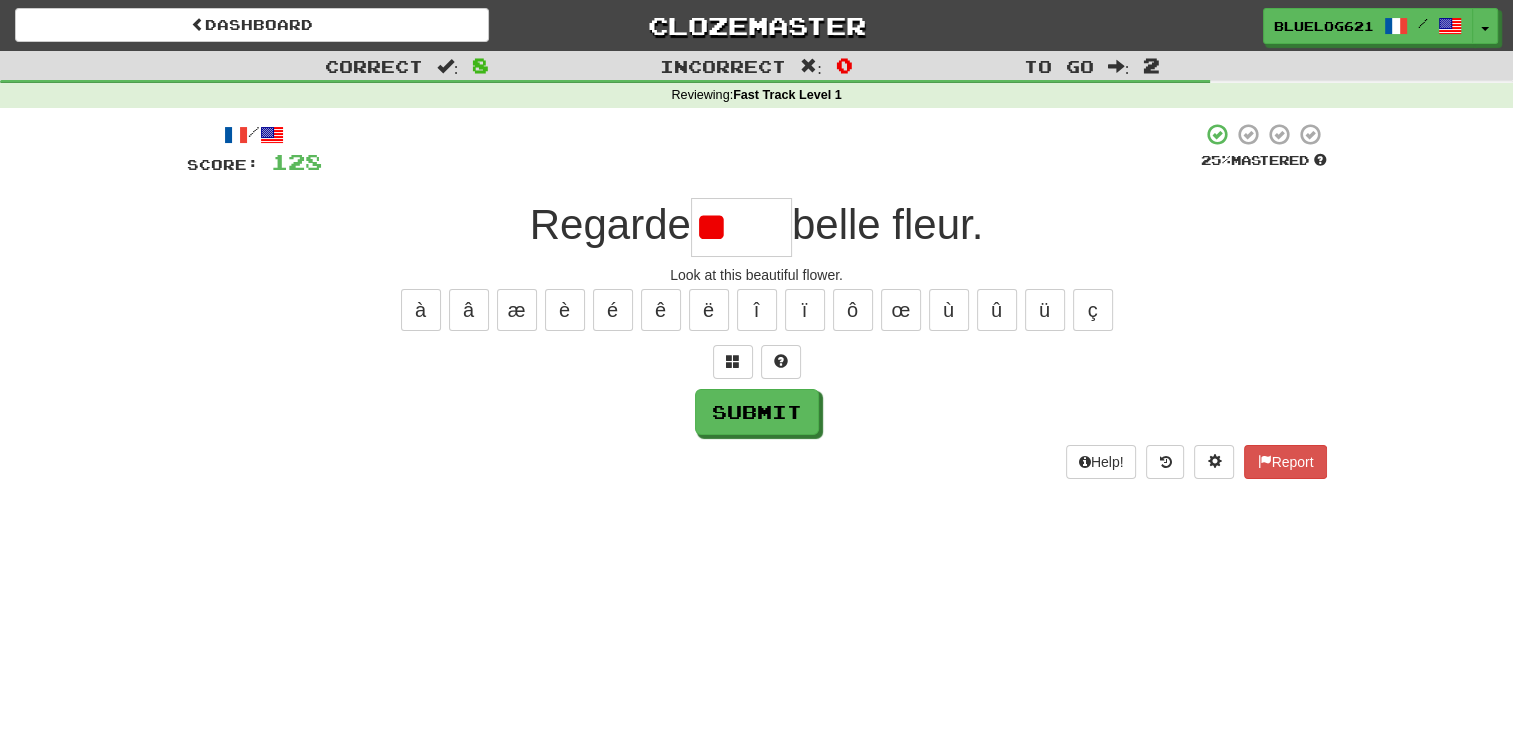 type on "*" 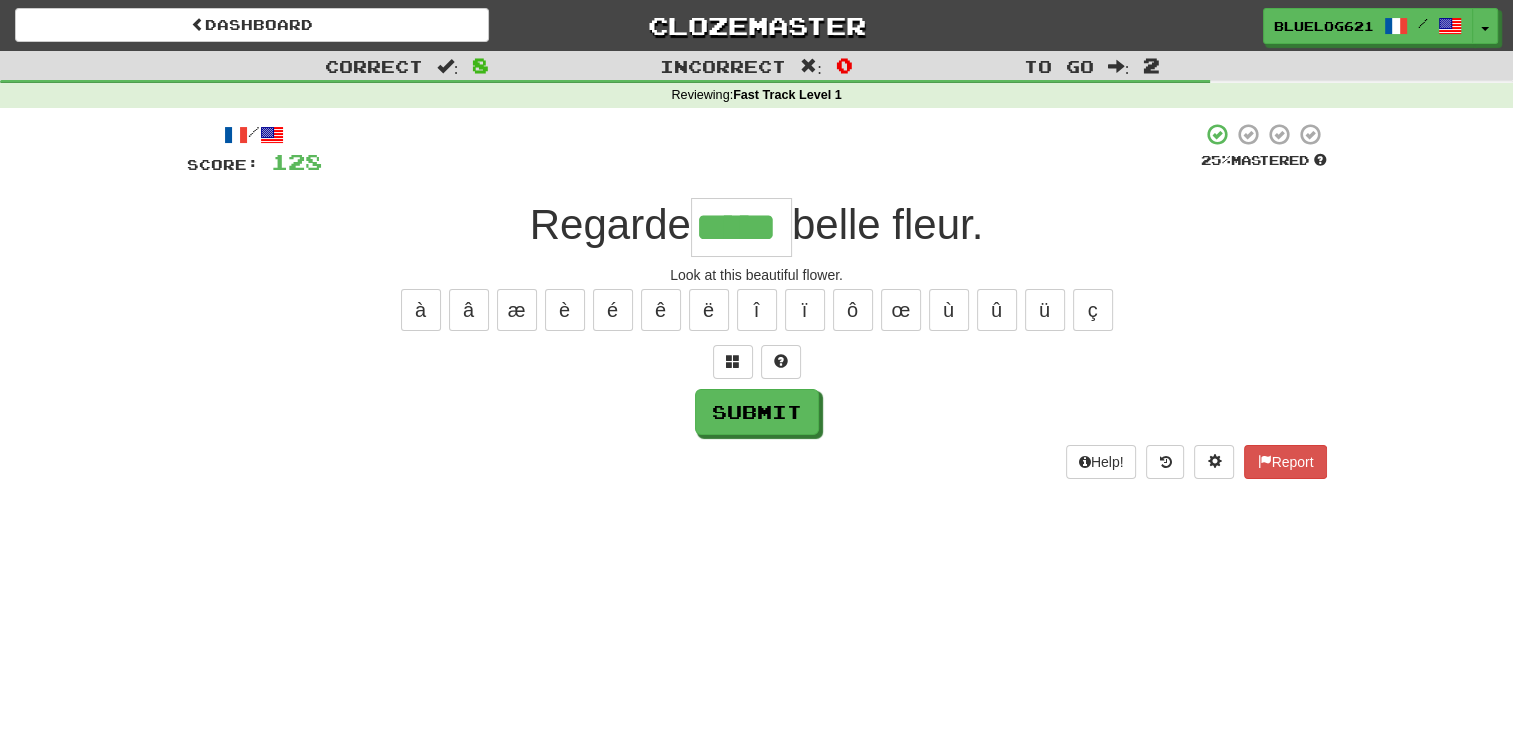 type on "*****" 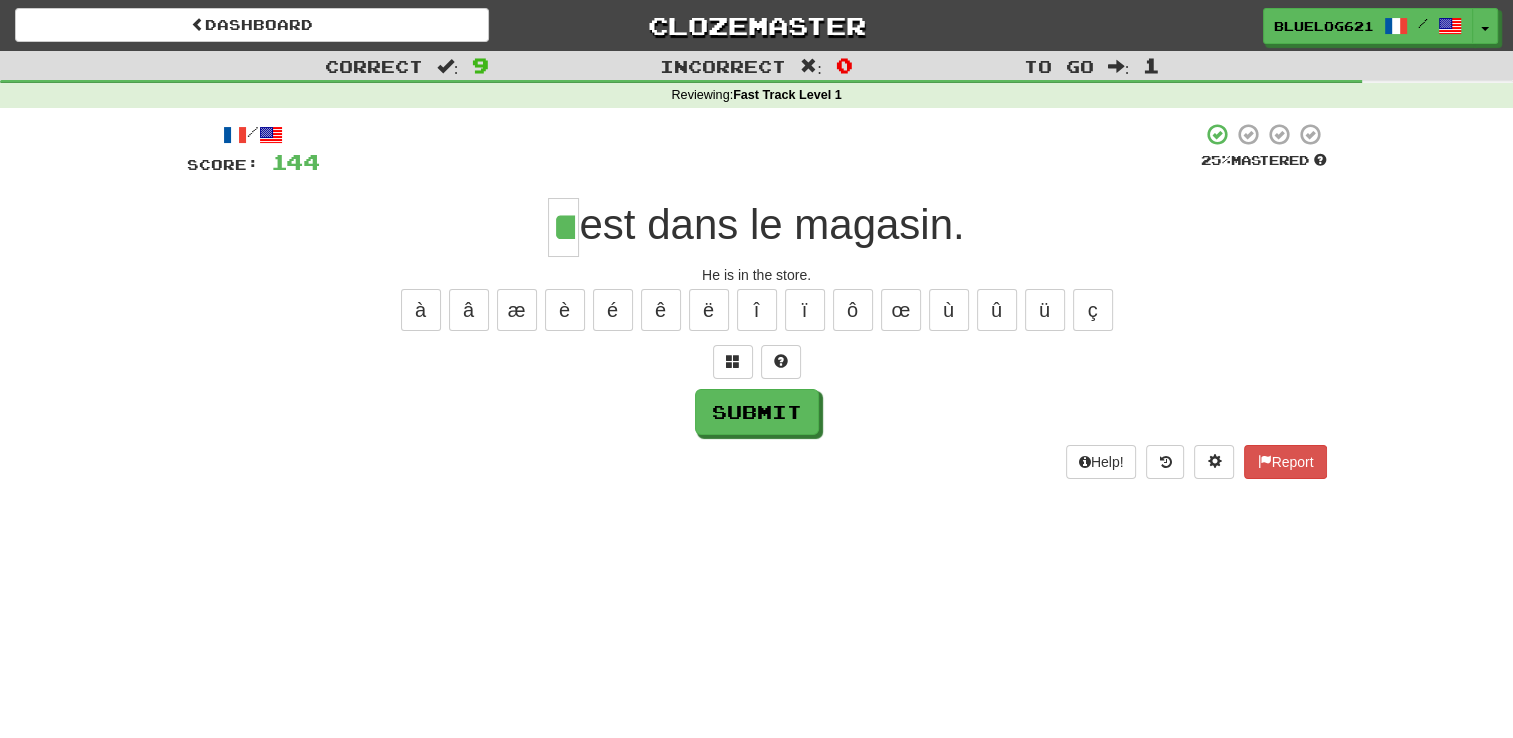 type on "**" 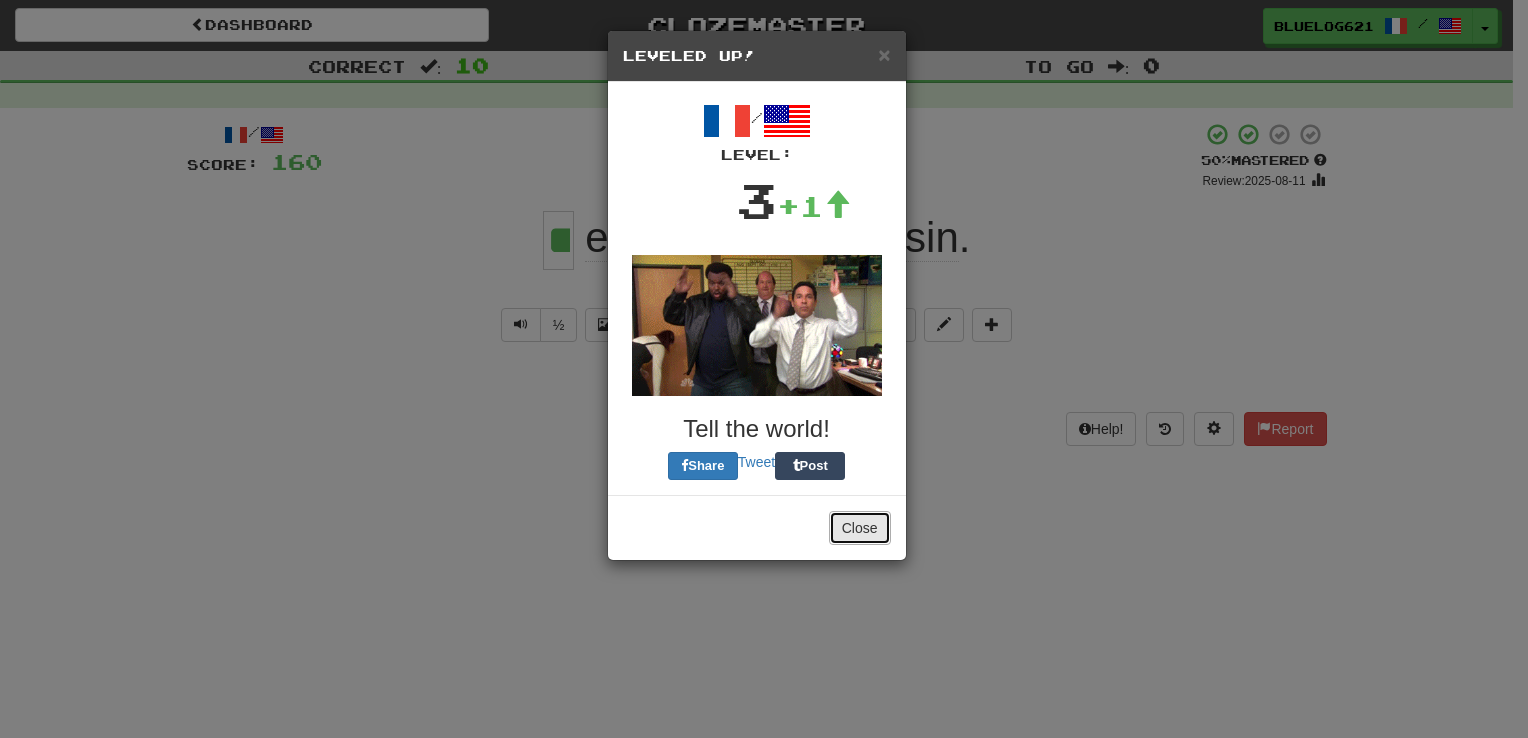 click on "Close" at bounding box center (860, 528) 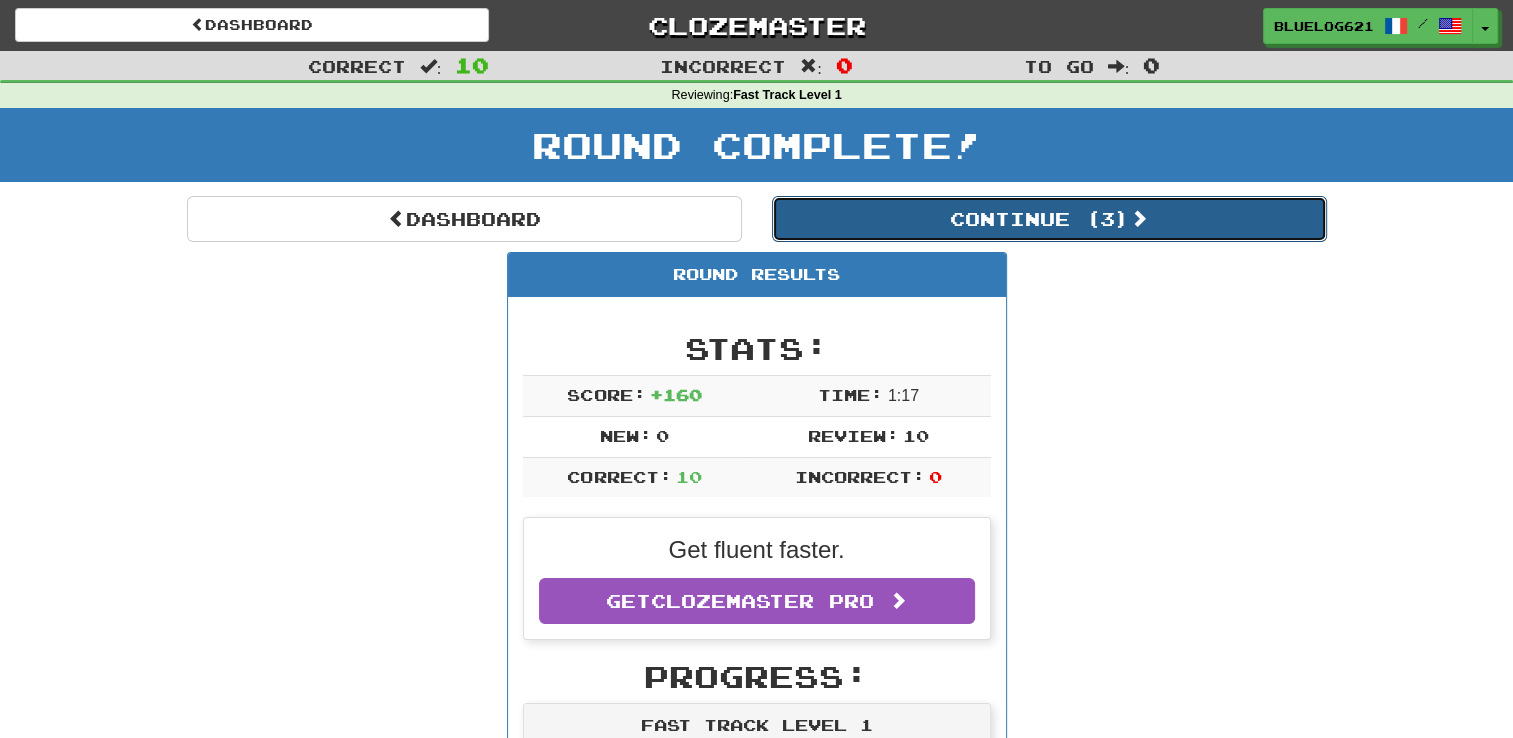 click on "Continue ( 3 )" at bounding box center [1049, 219] 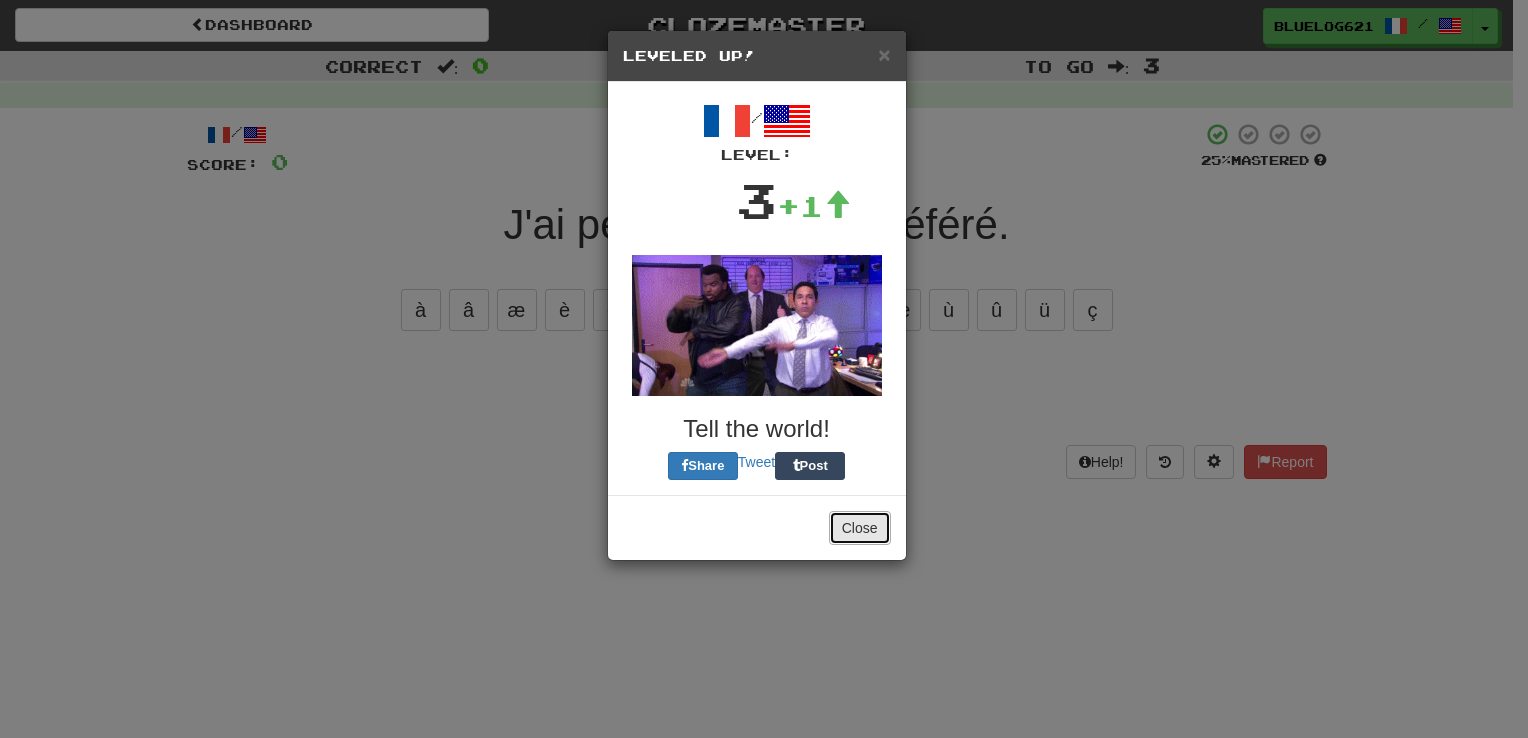 click on "Close" at bounding box center [860, 528] 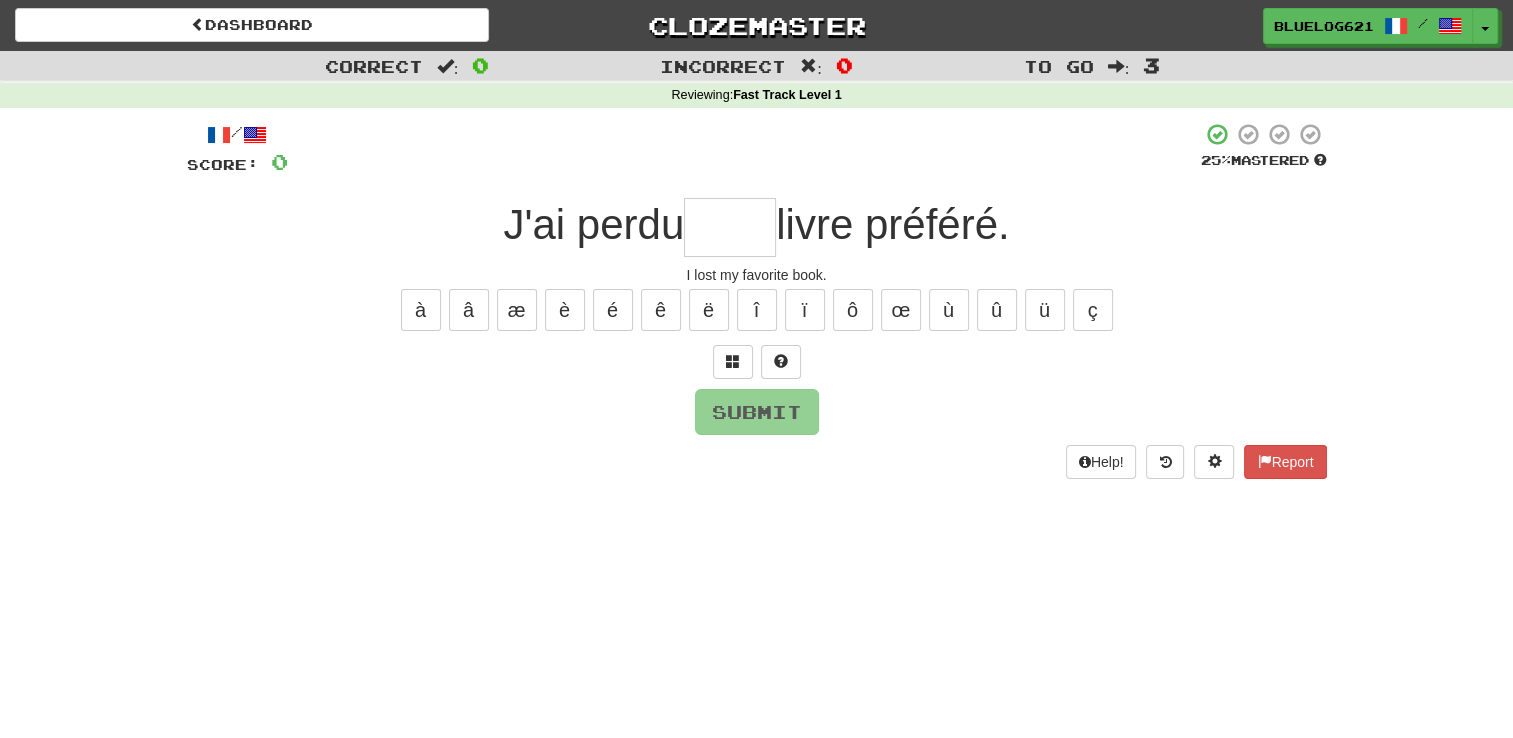 click at bounding box center [730, 227] 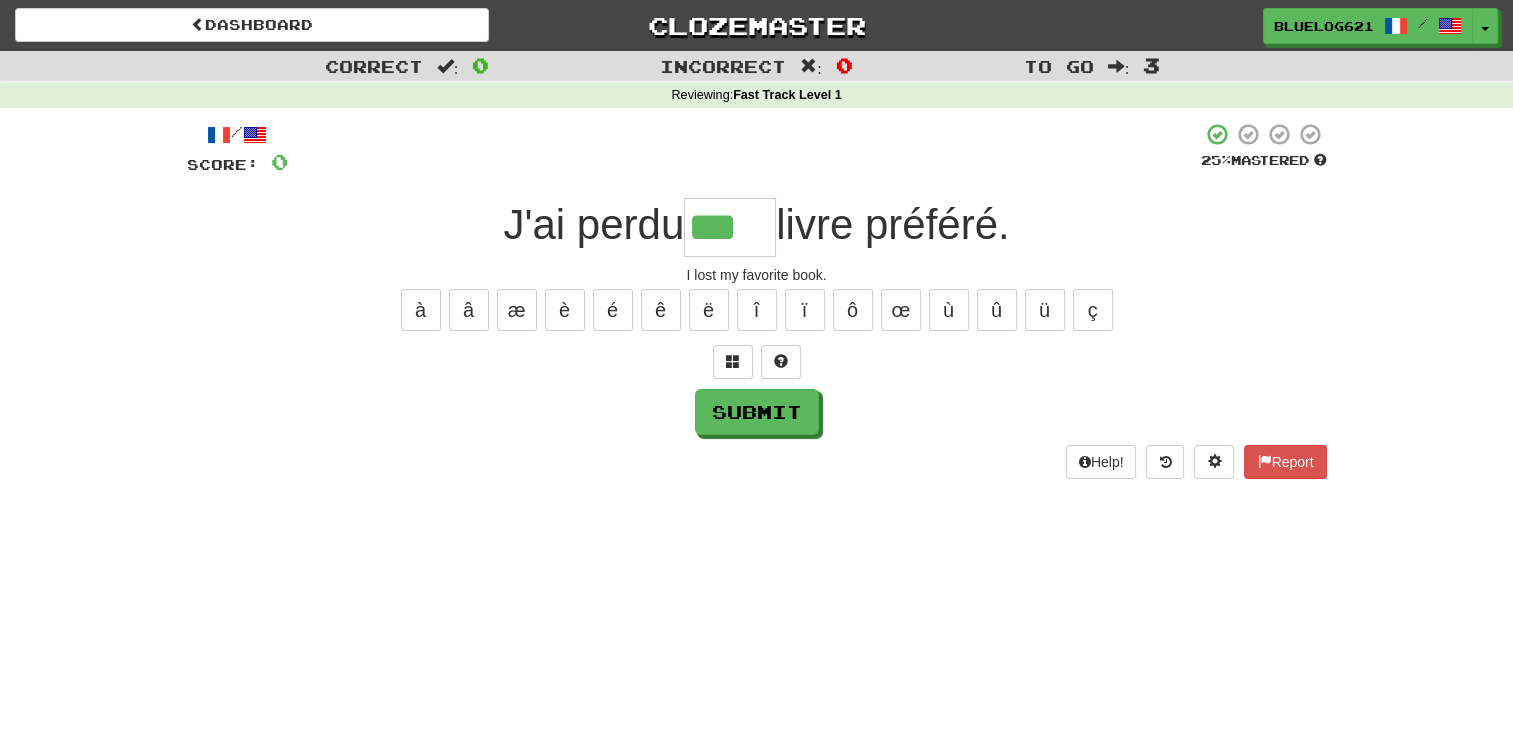 type on "***" 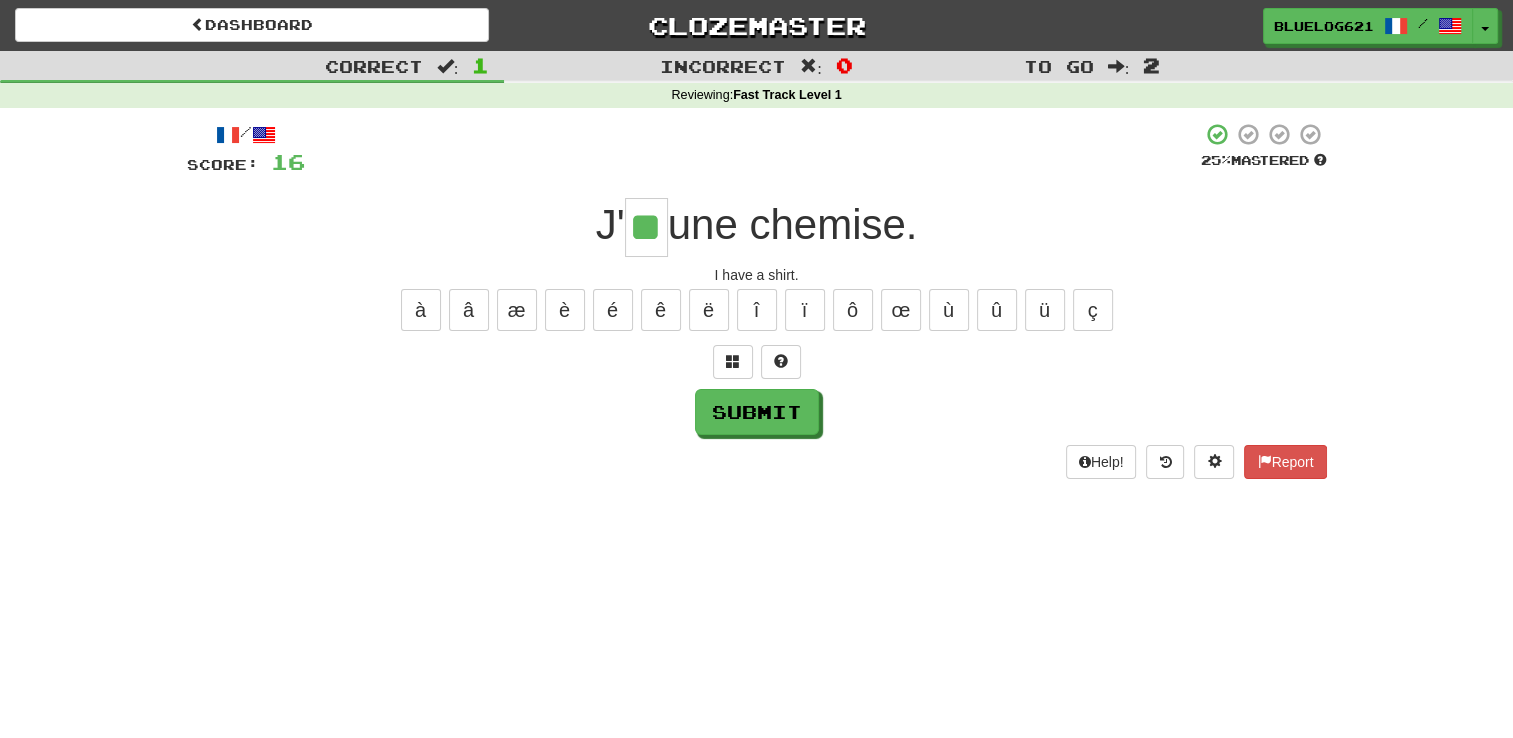type on "**" 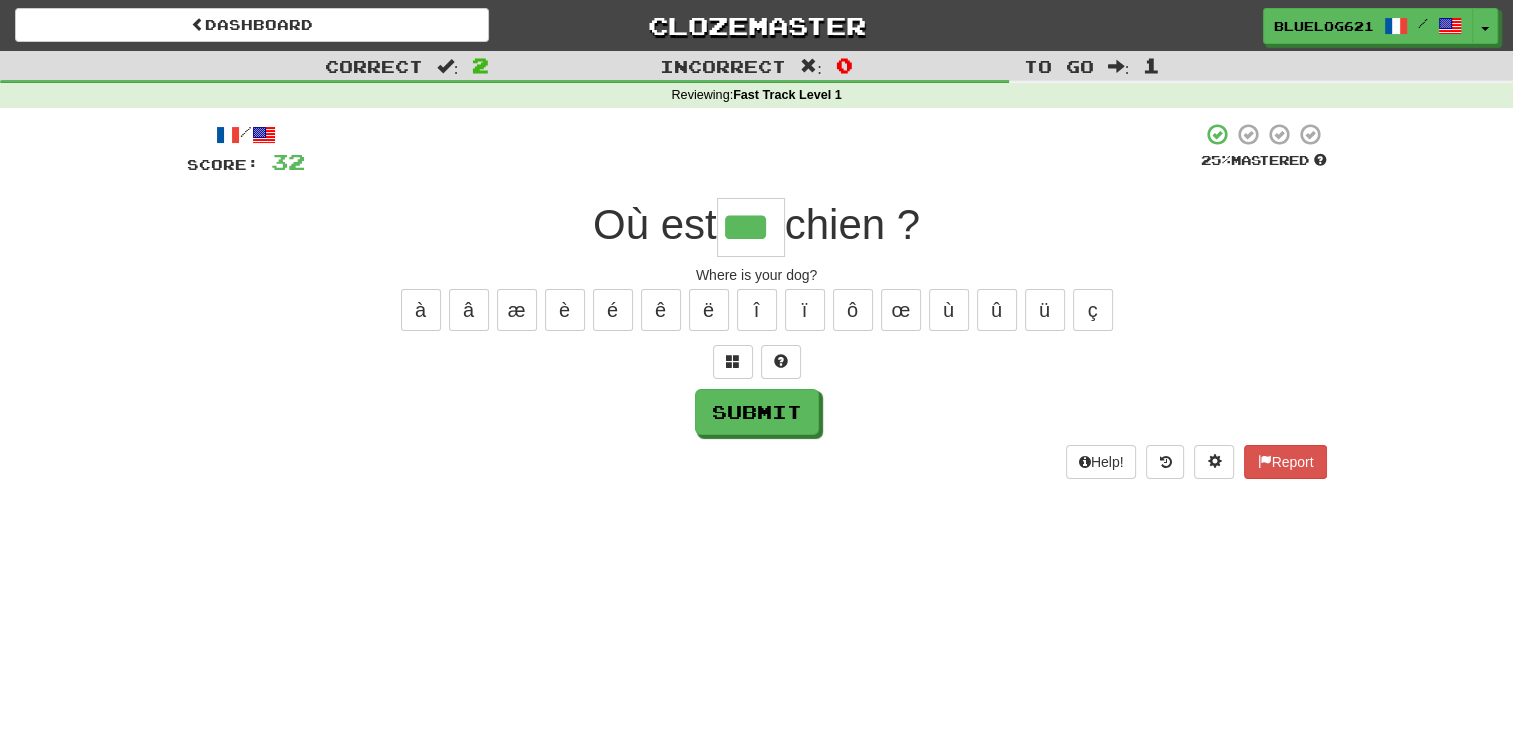 type on "***" 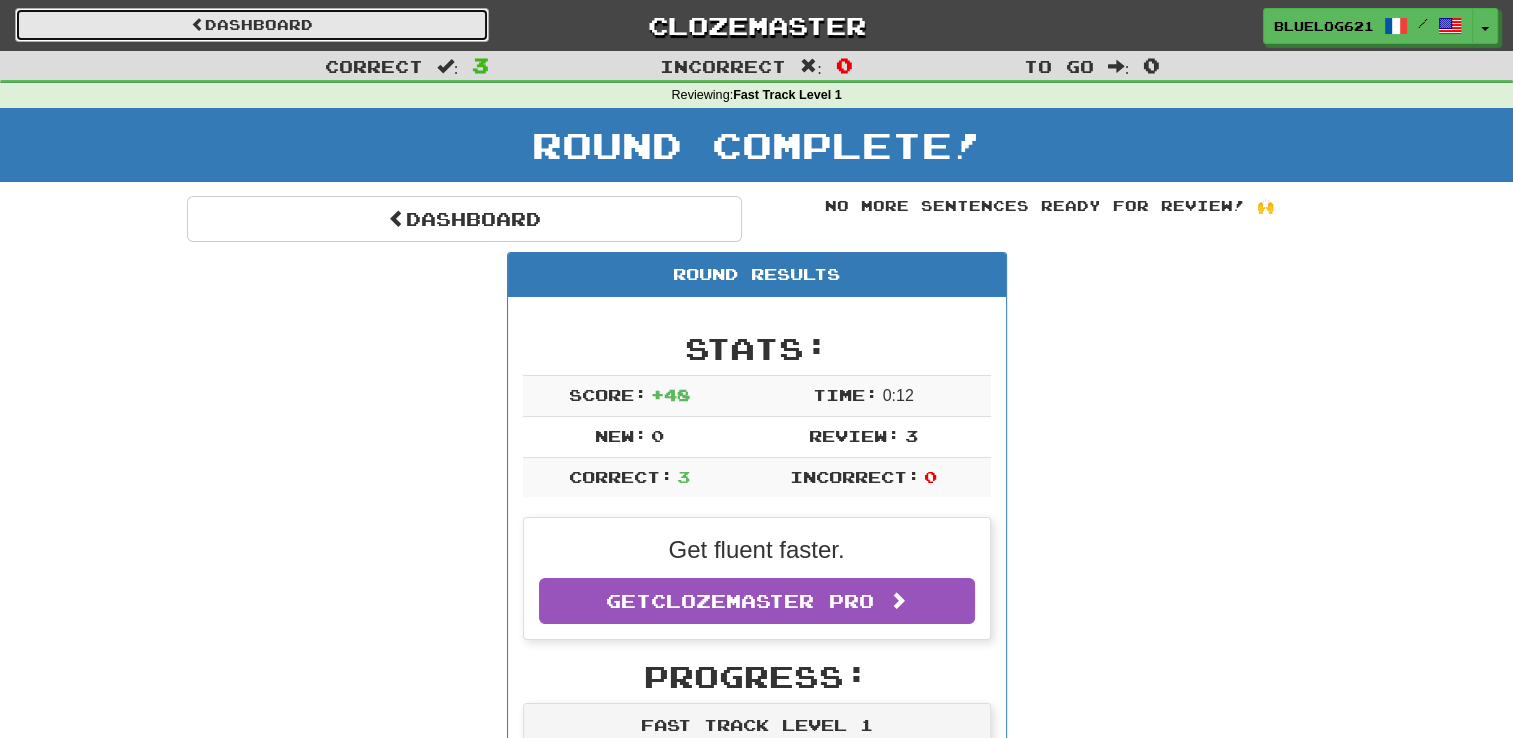 click on "Dashboard" at bounding box center (252, 25) 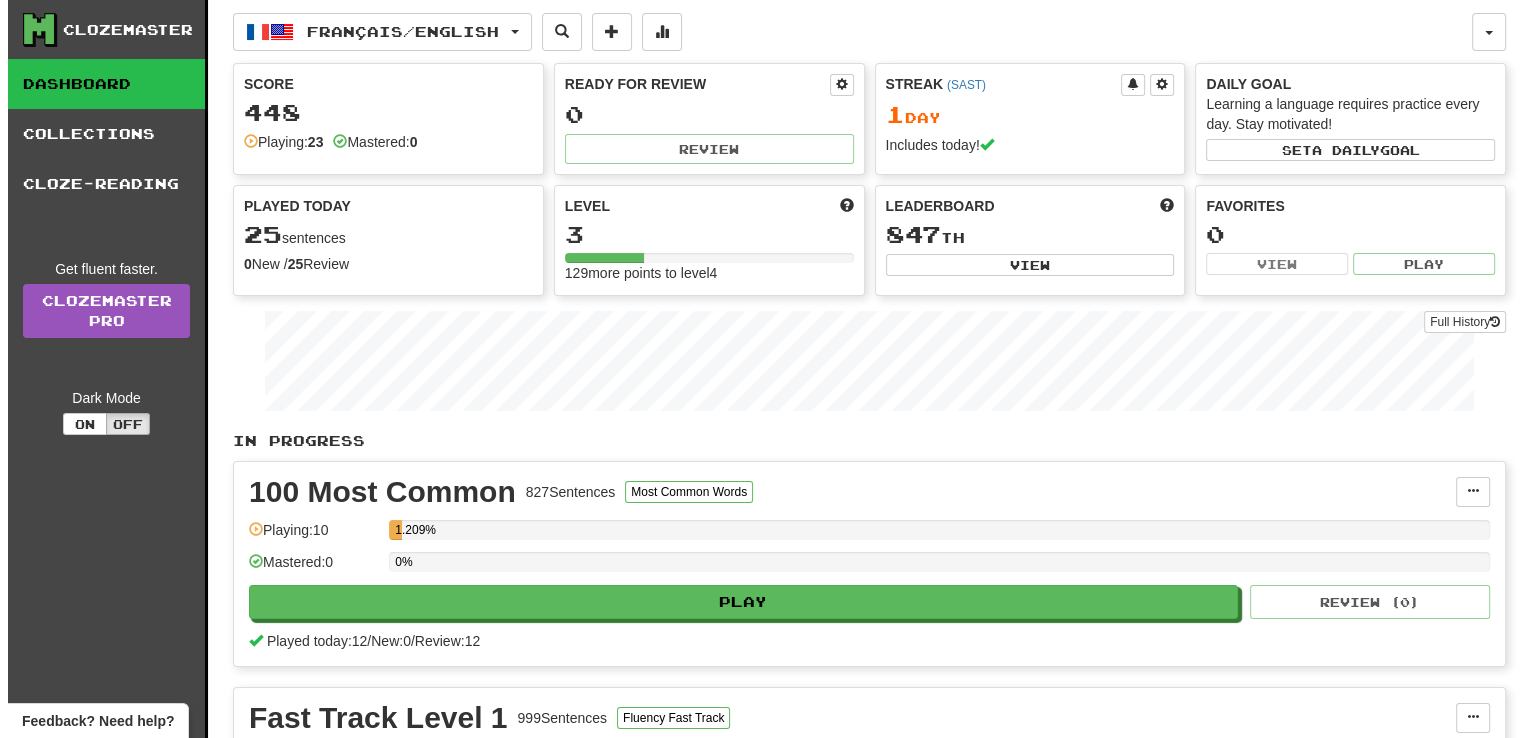 scroll, scrollTop: 156, scrollLeft: 0, axis: vertical 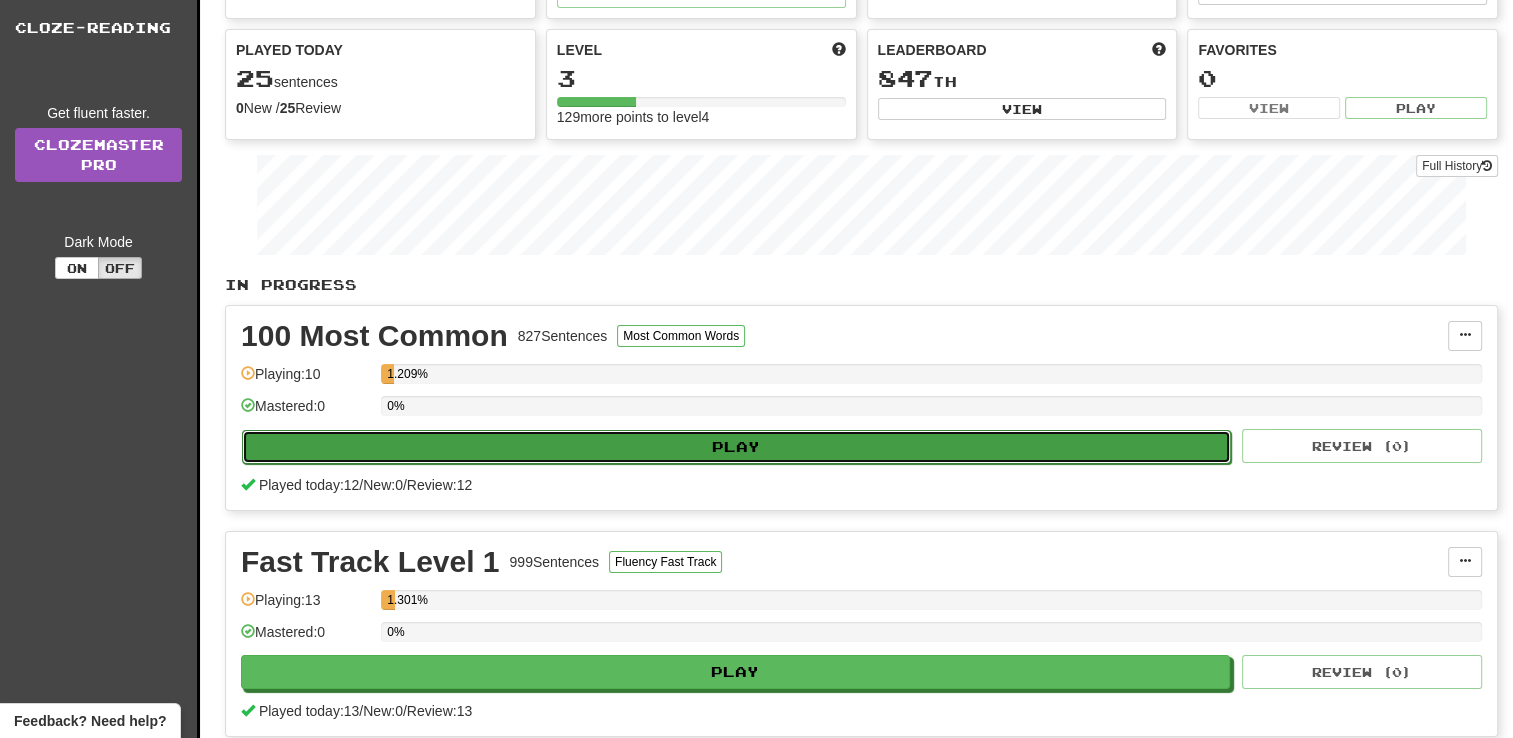 click on "Play" at bounding box center [736, 447] 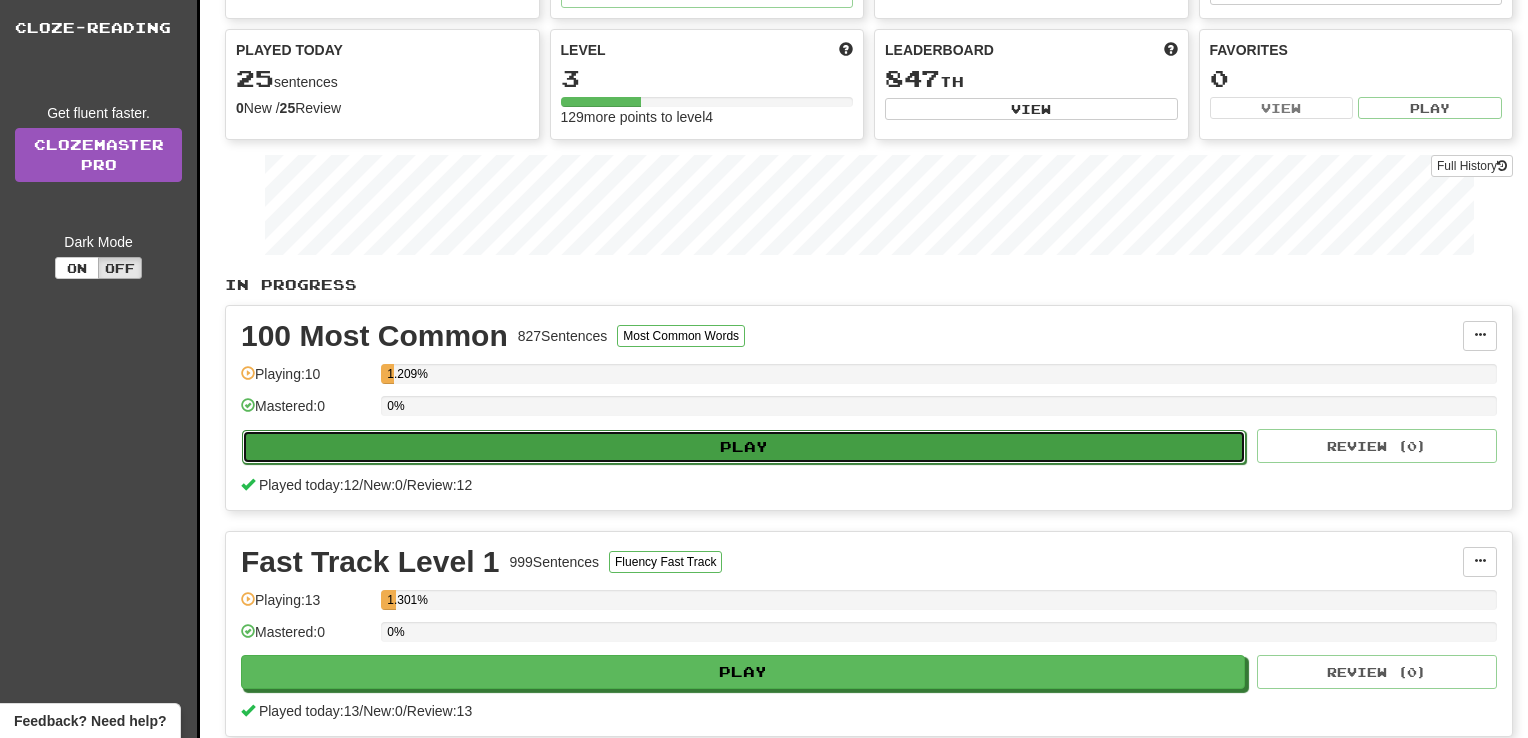 select on "**" 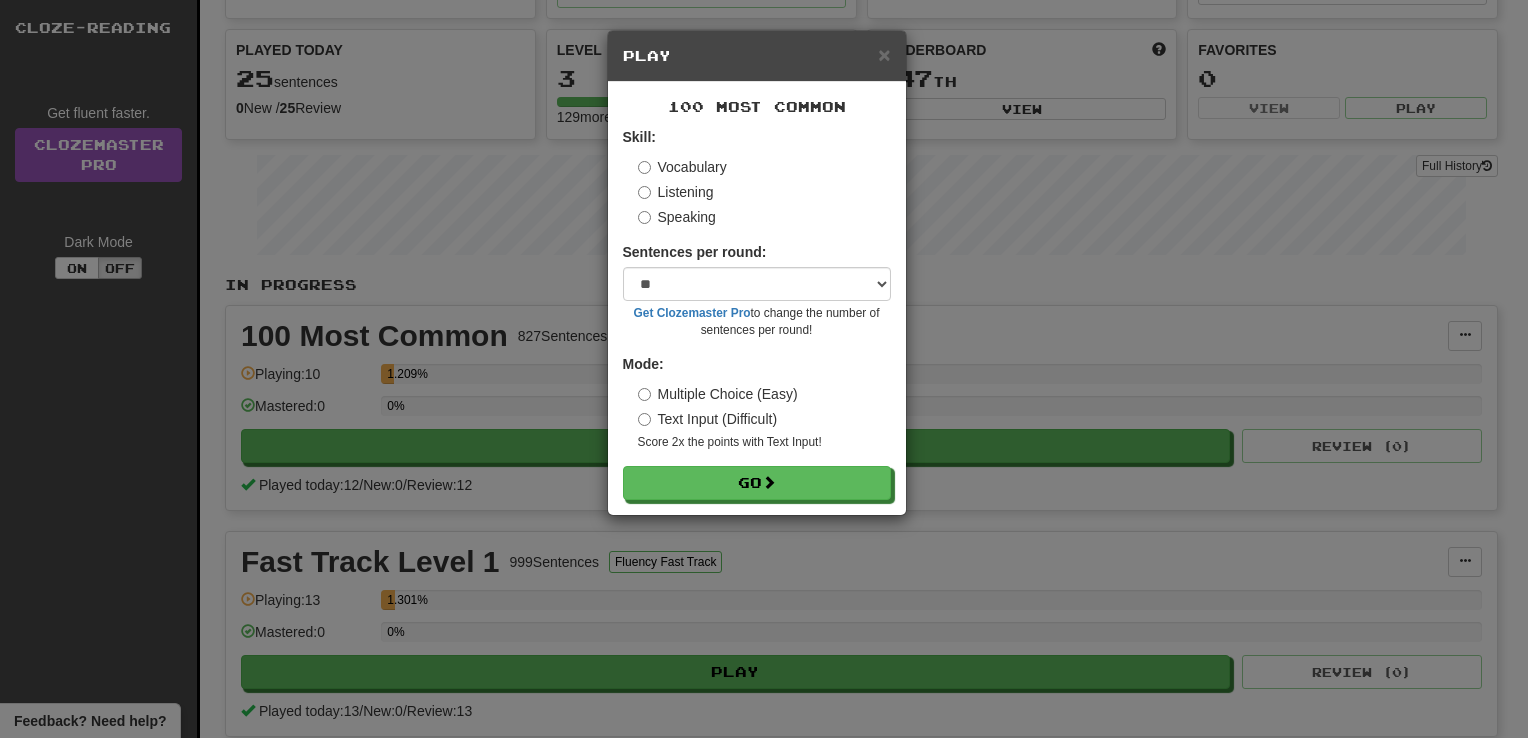click on "Listening" at bounding box center (676, 192) 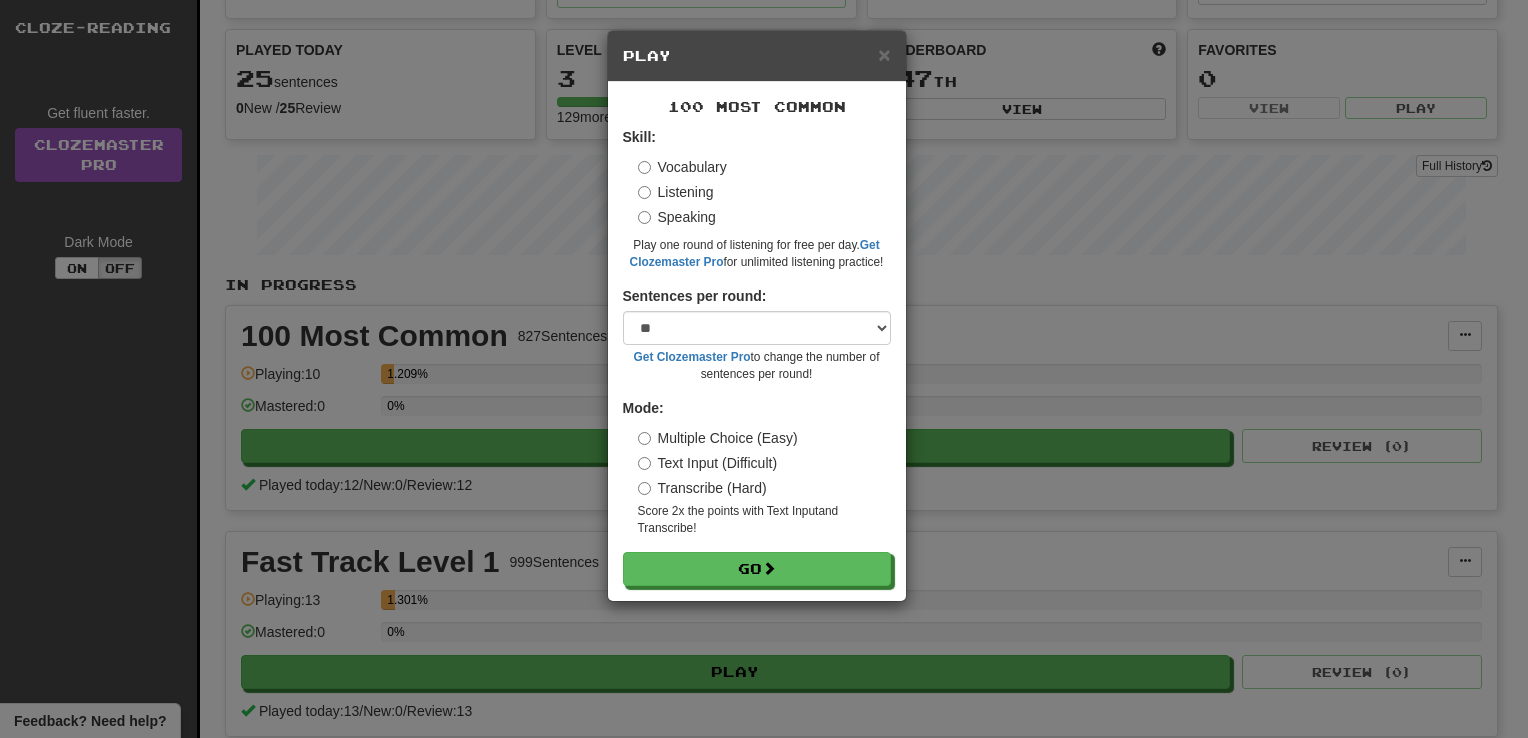 click on "Speaking" at bounding box center (677, 217) 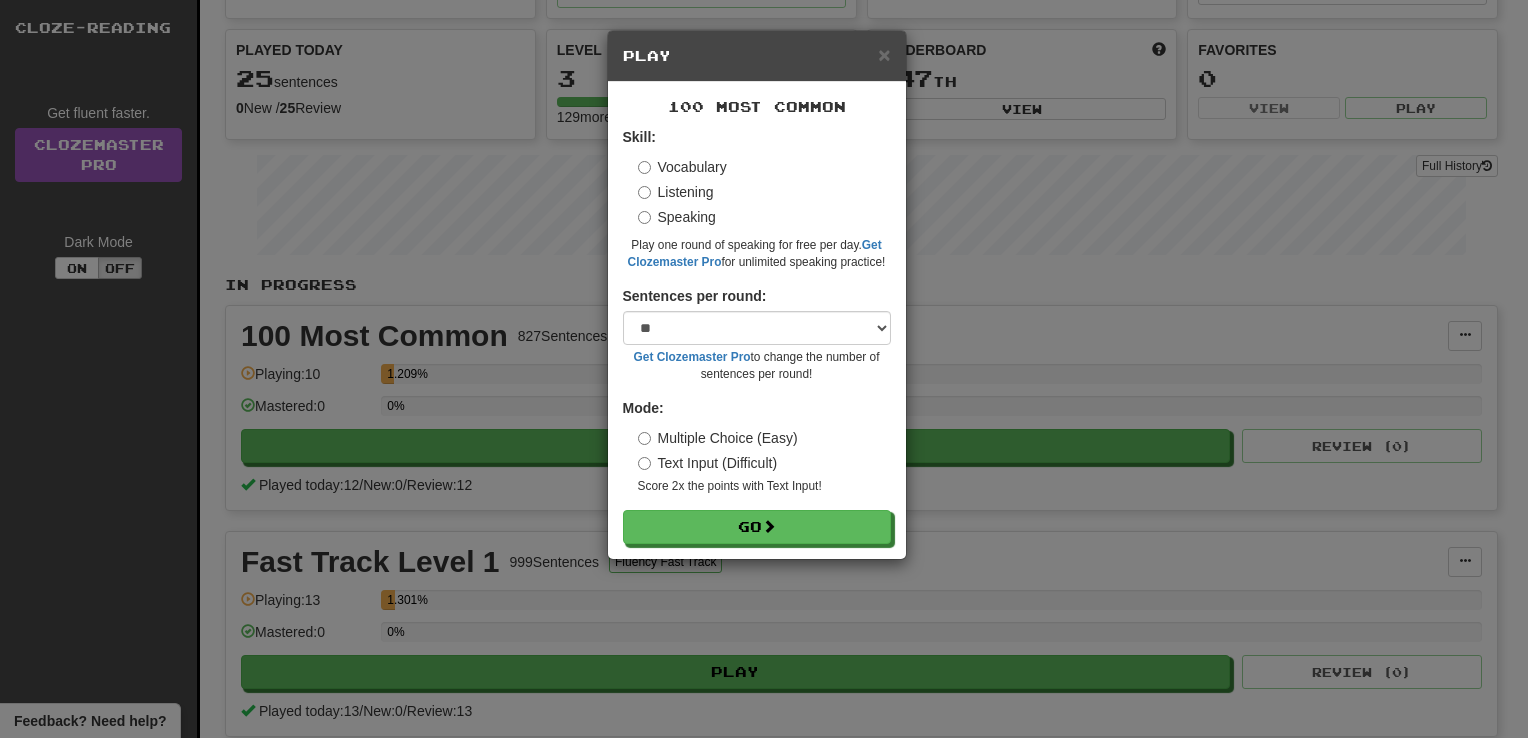 click on "Listening" at bounding box center [676, 192] 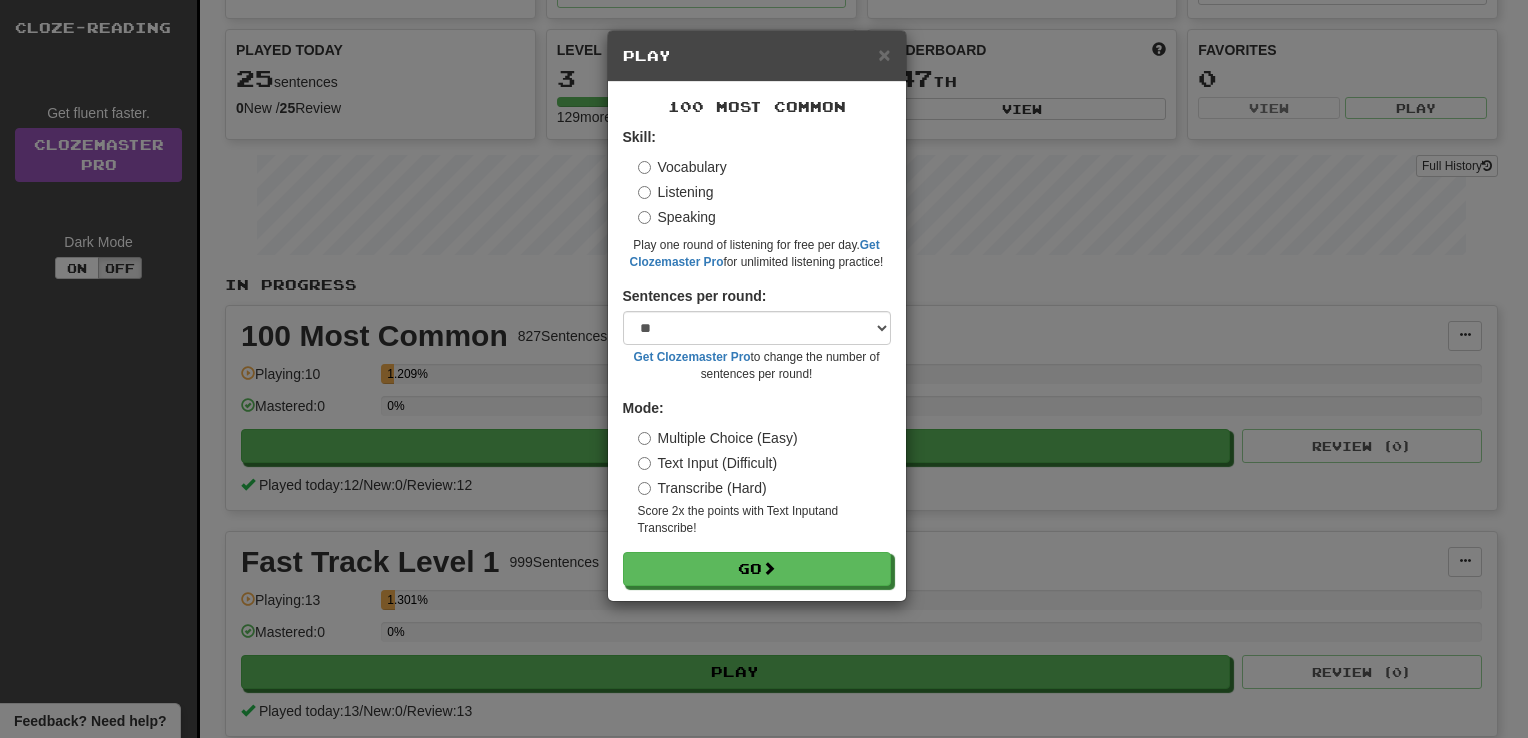 click on "Transcribe (Hard)" at bounding box center [702, 488] 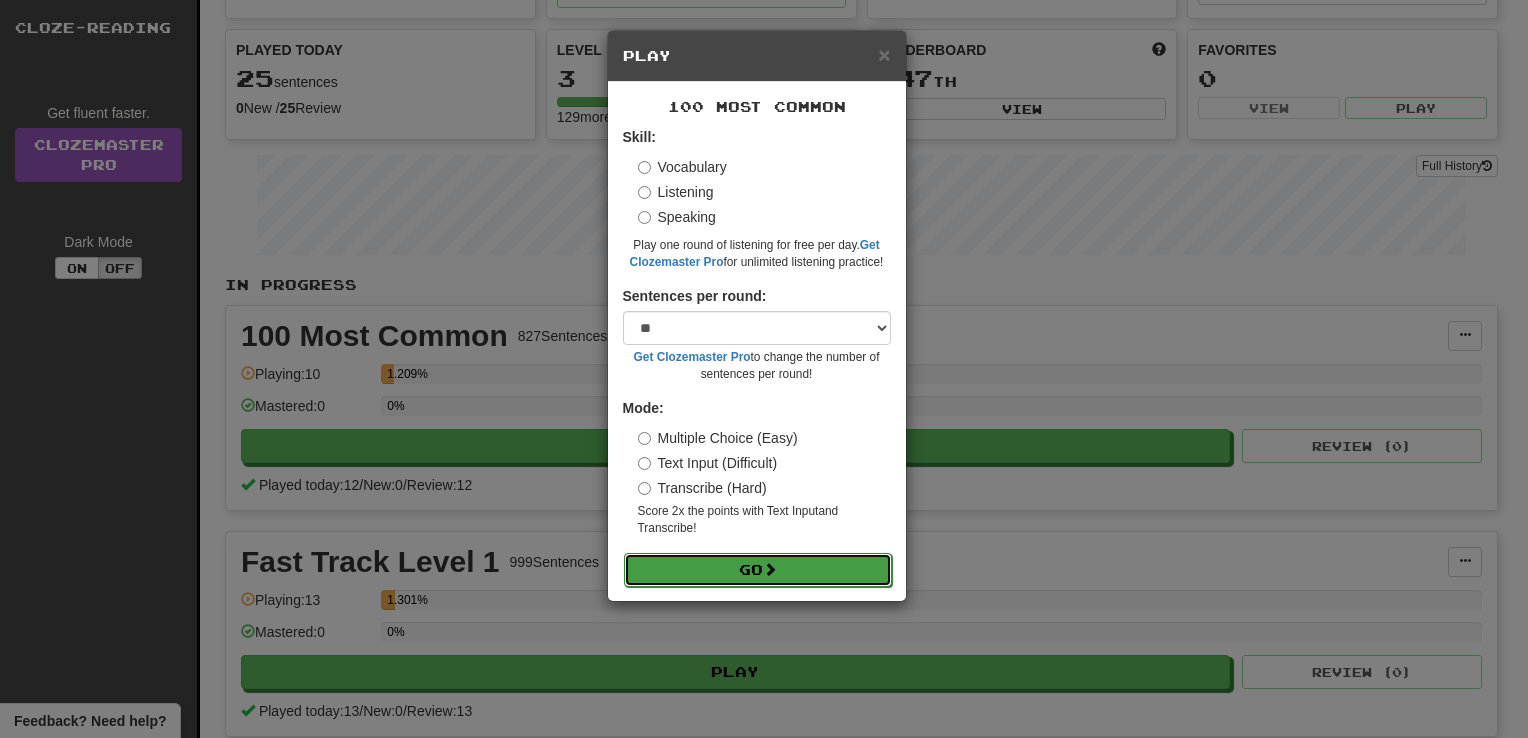 click on "Go" at bounding box center (758, 570) 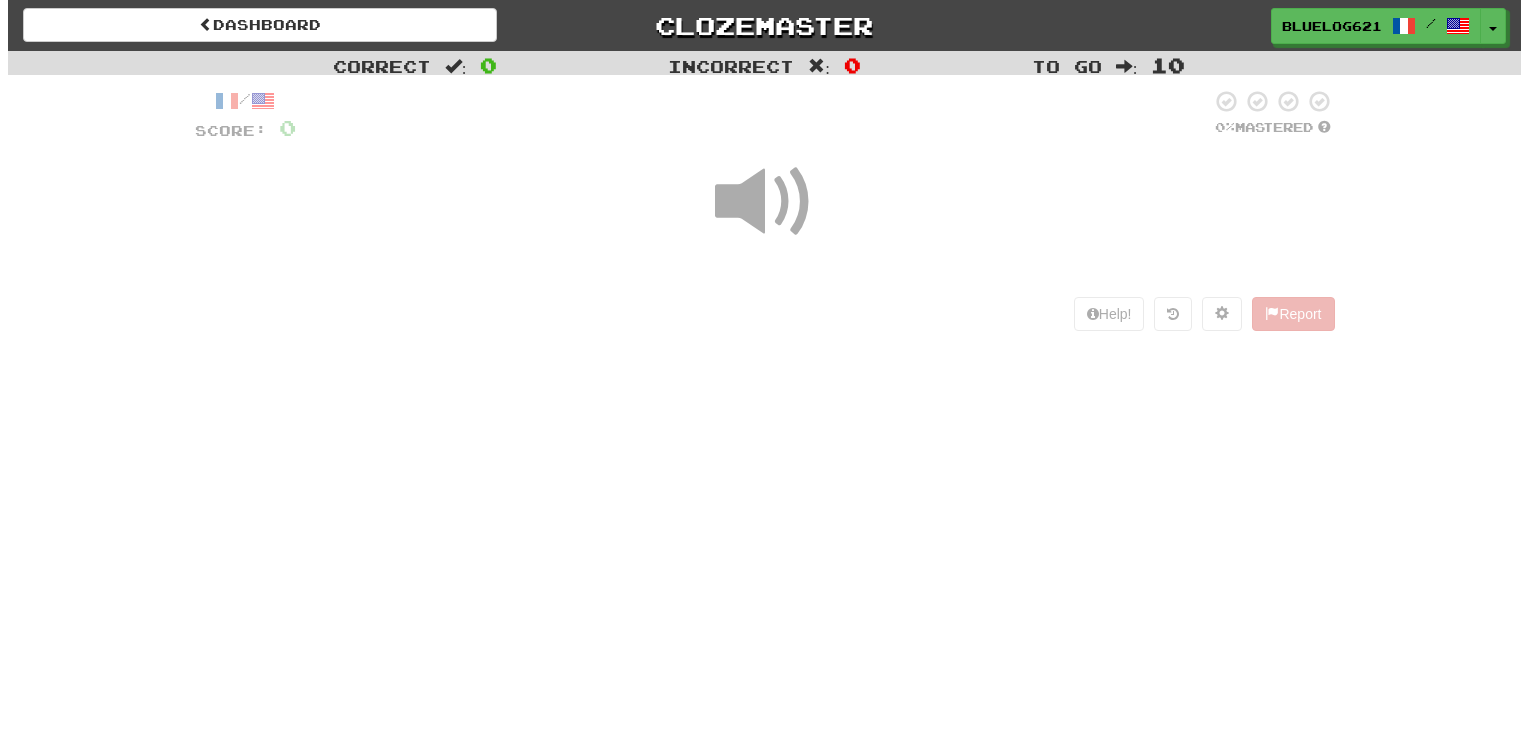 scroll, scrollTop: 0, scrollLeft: 0, axis: both 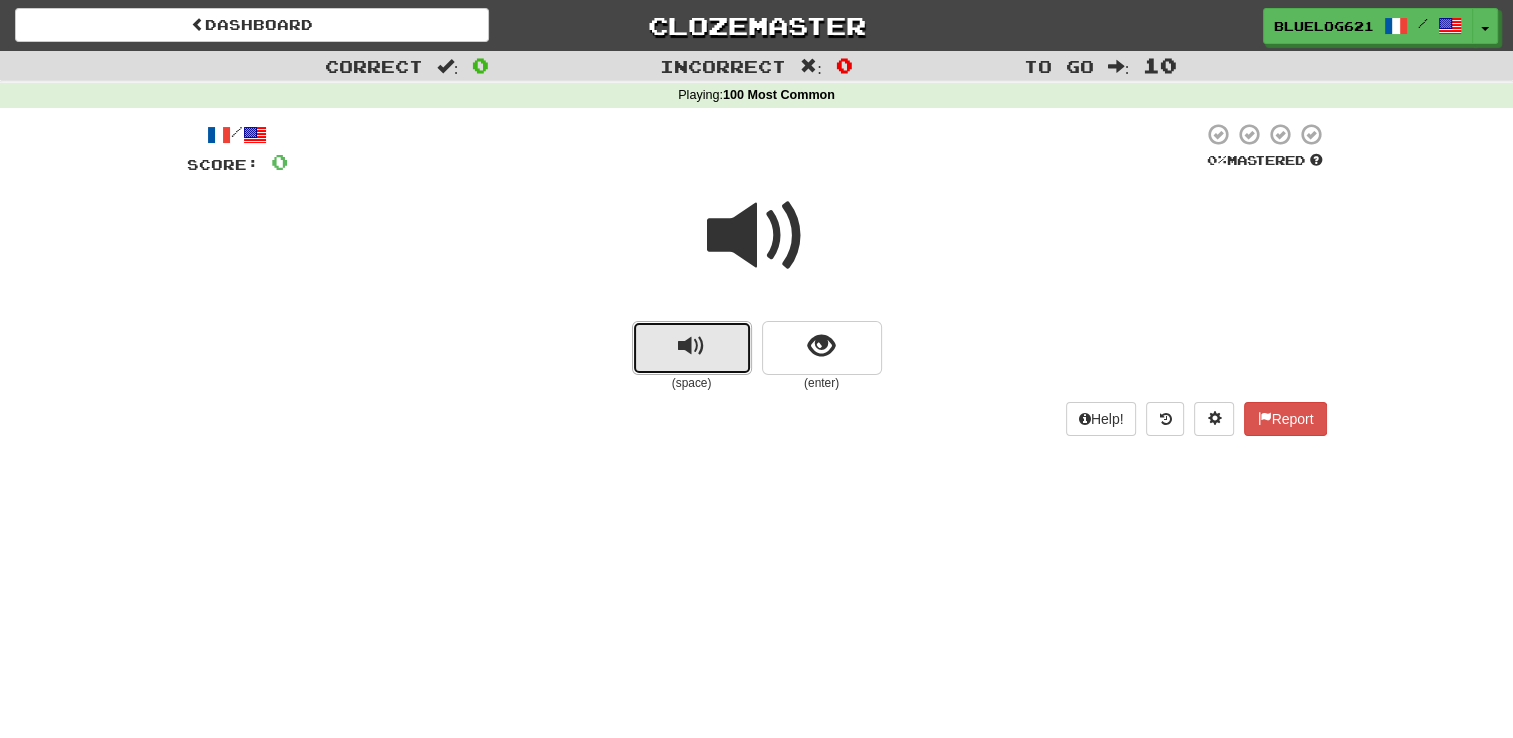 click at bounding box center [692, 348] 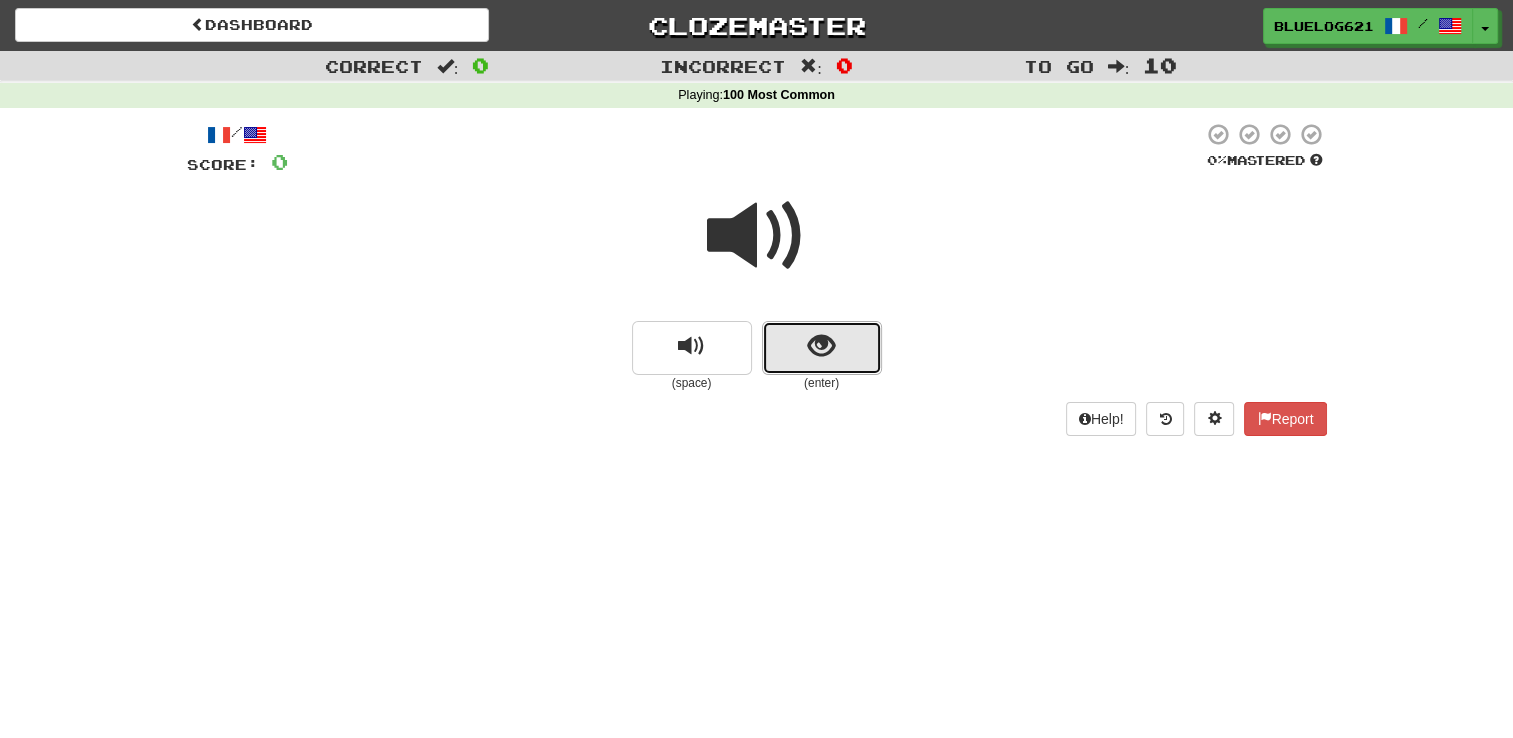 click at bounding box center (822, 348) 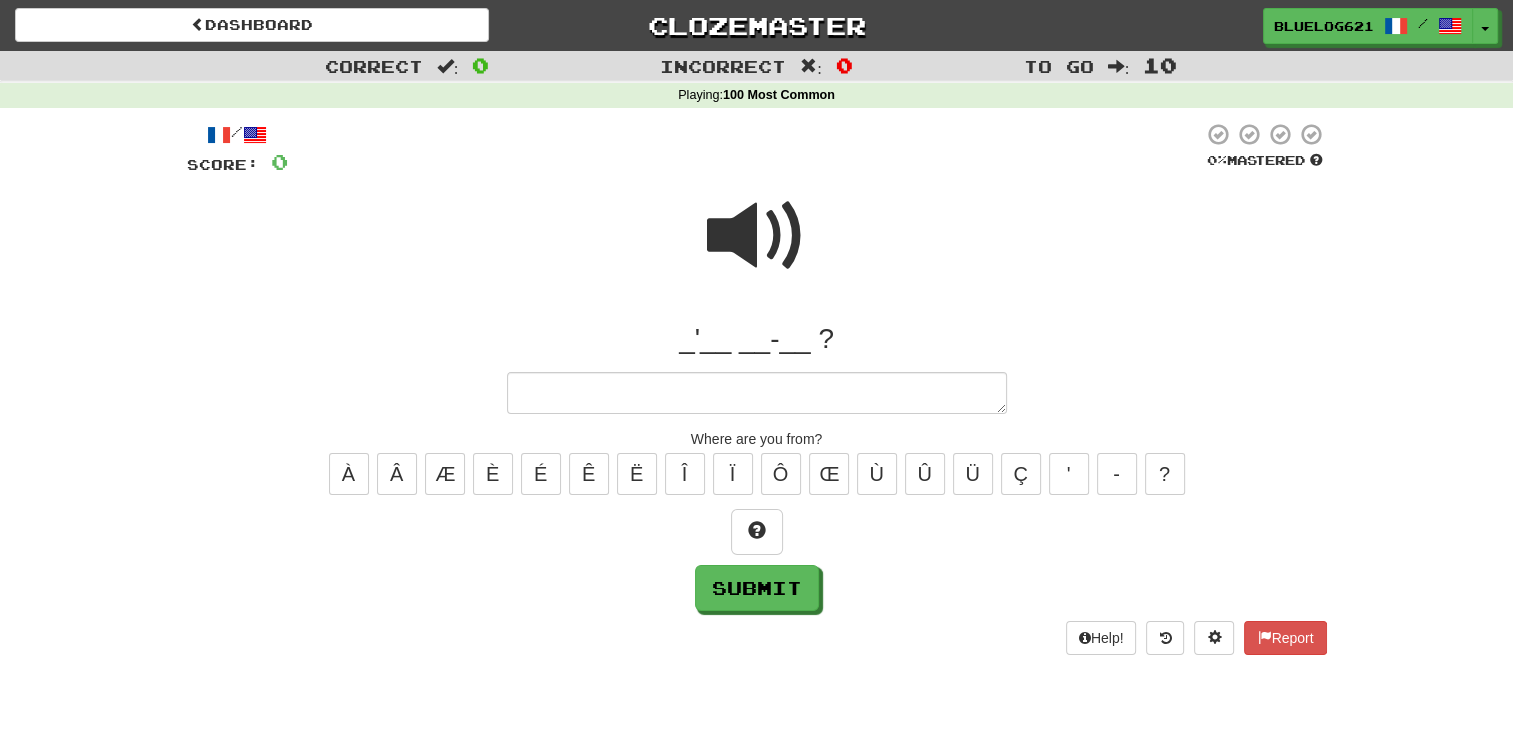 type on "*" 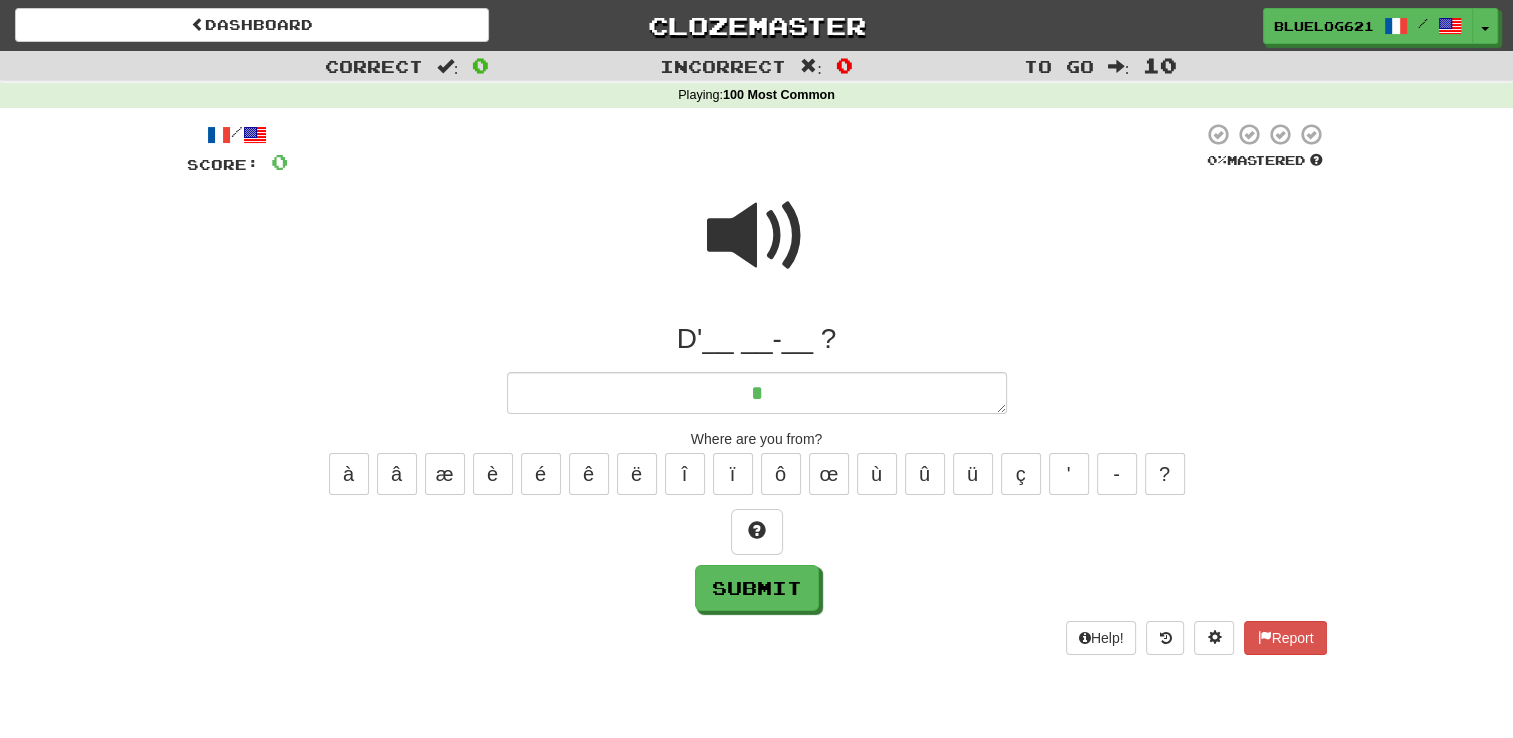 type on "*" 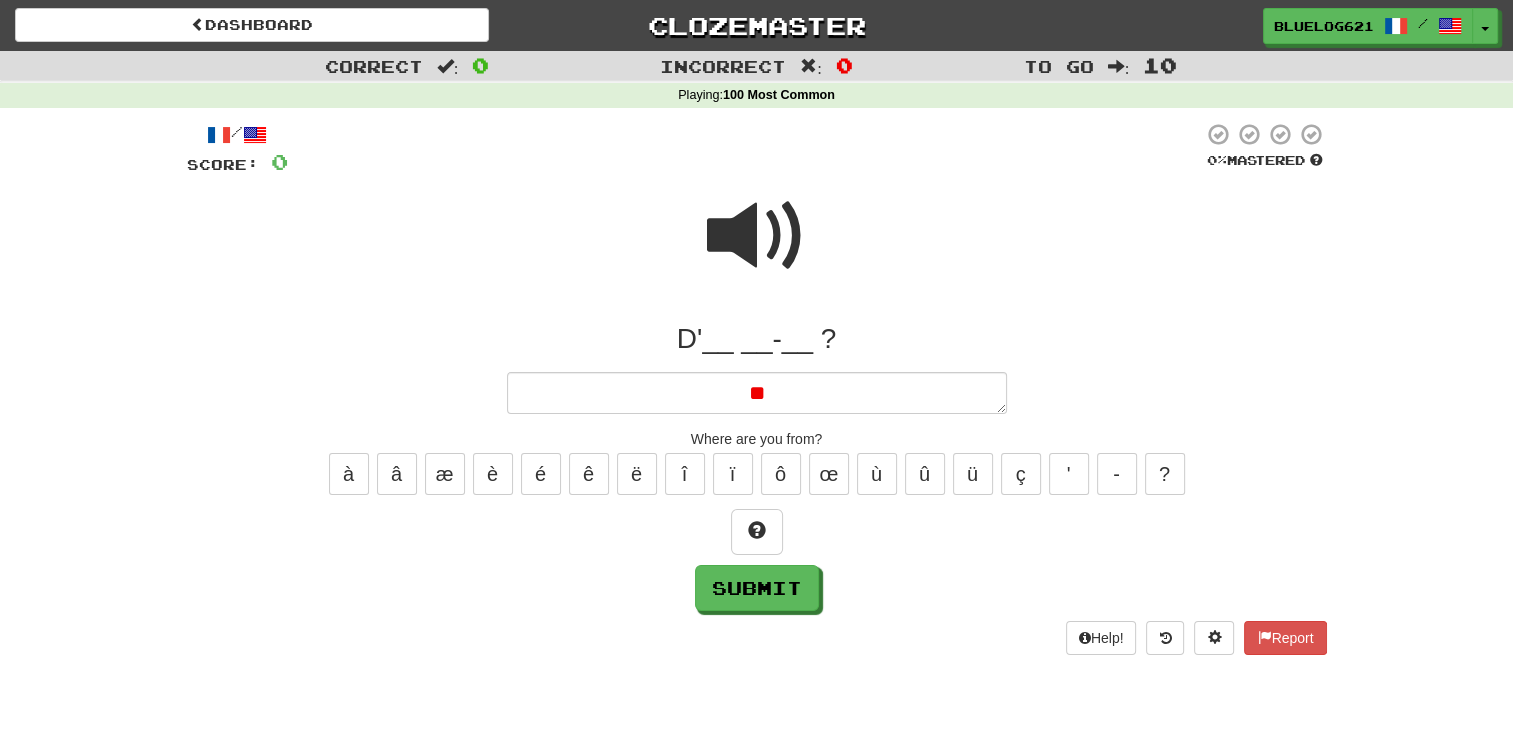 type on "*" 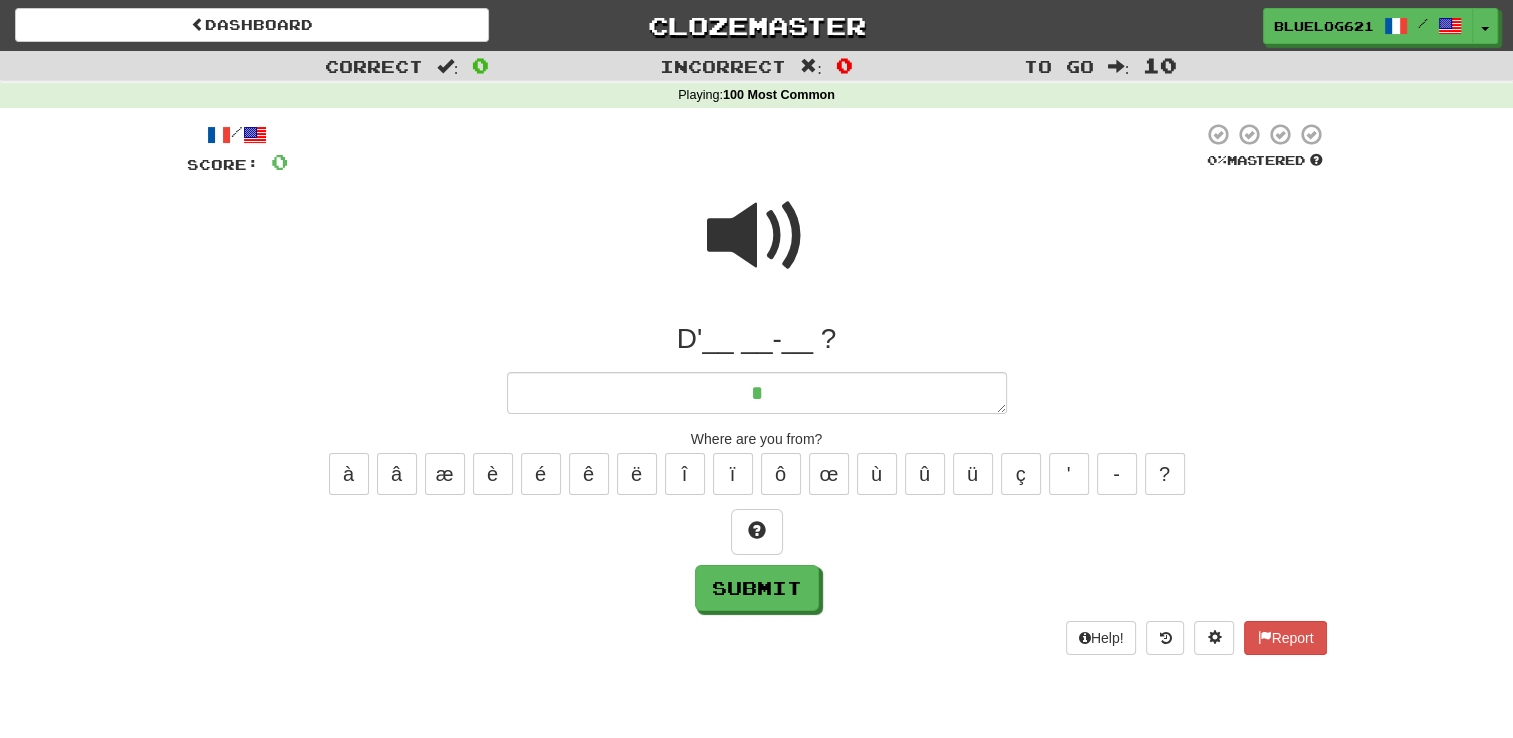 type on "*" 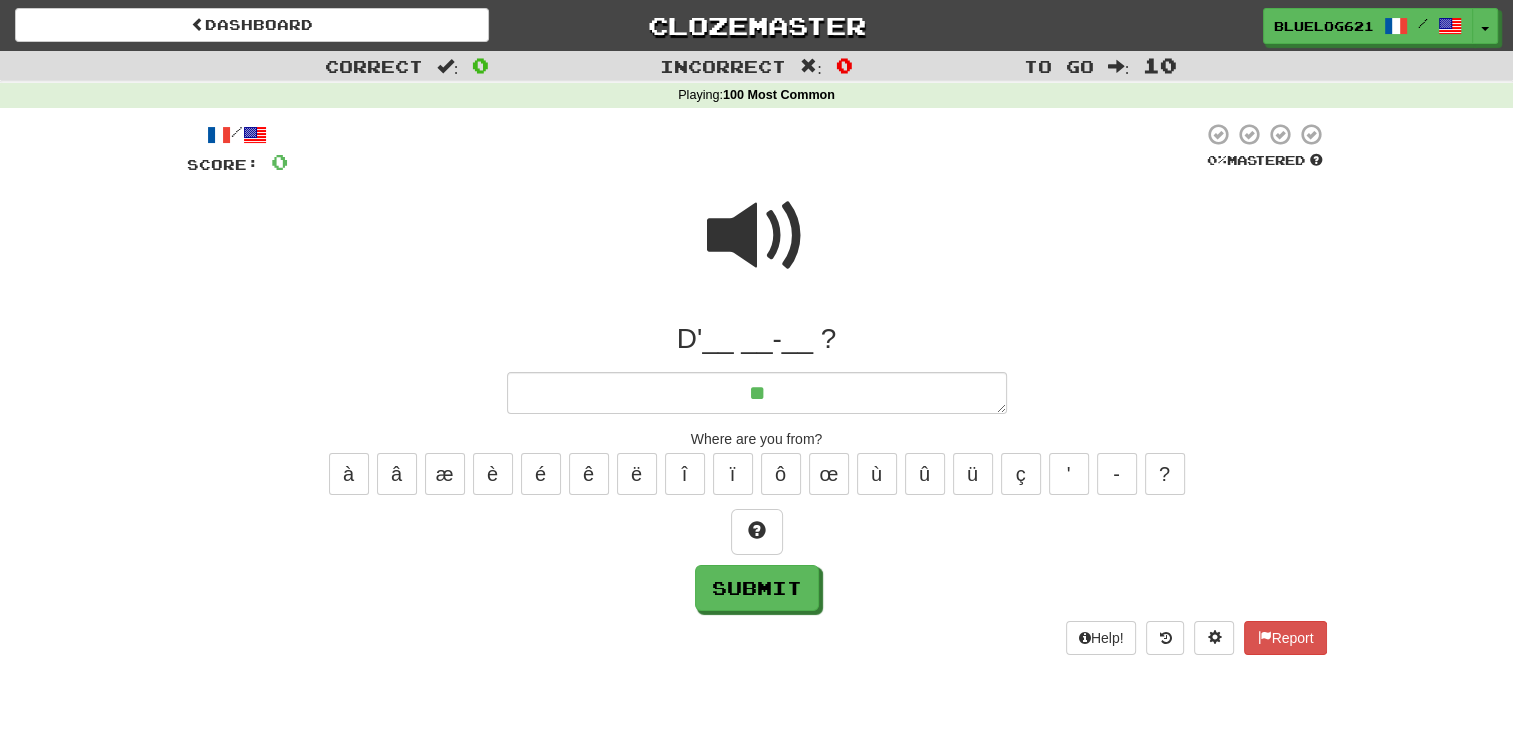 type on "*" 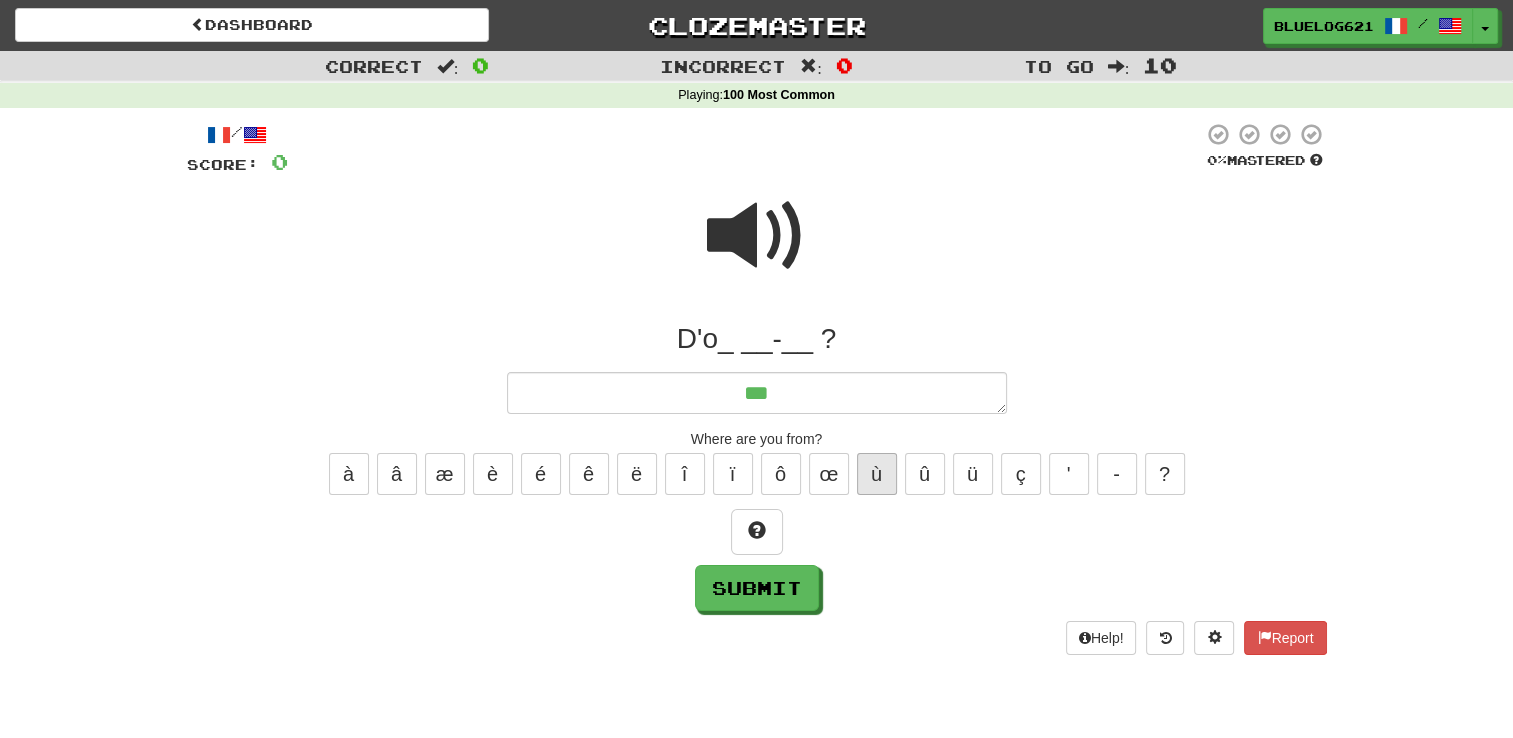 type on "***" 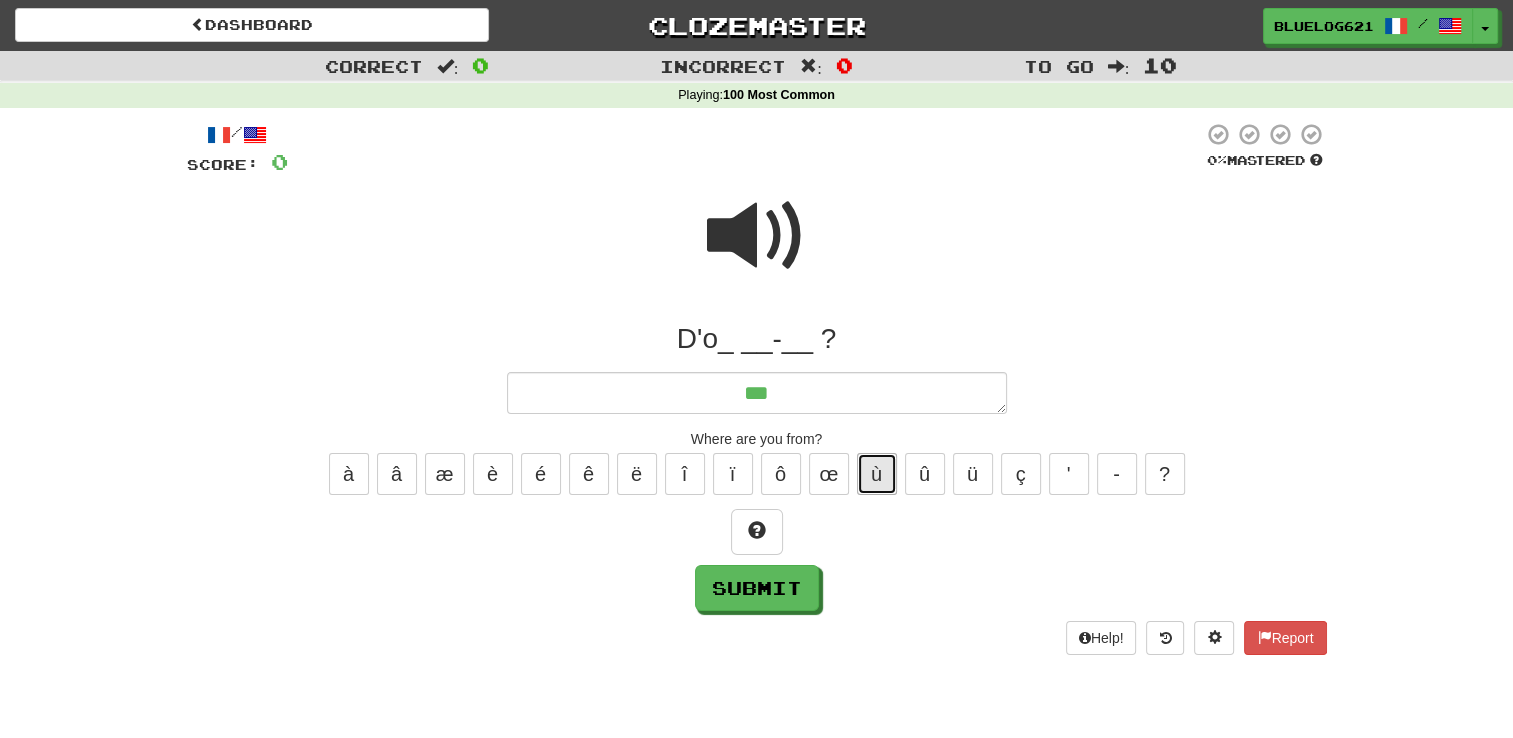click on "ù" at bounding box center [877, 474] 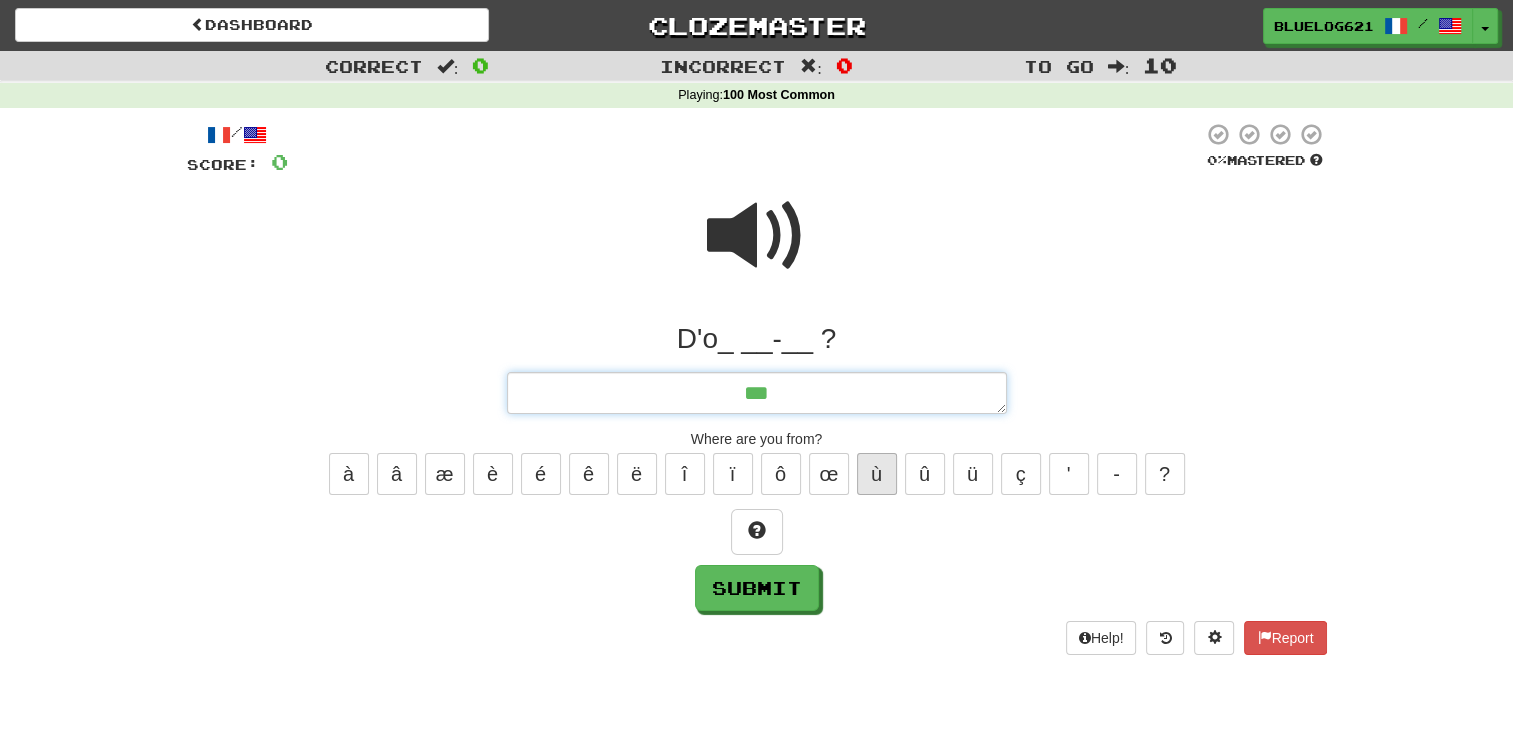 type on "*" 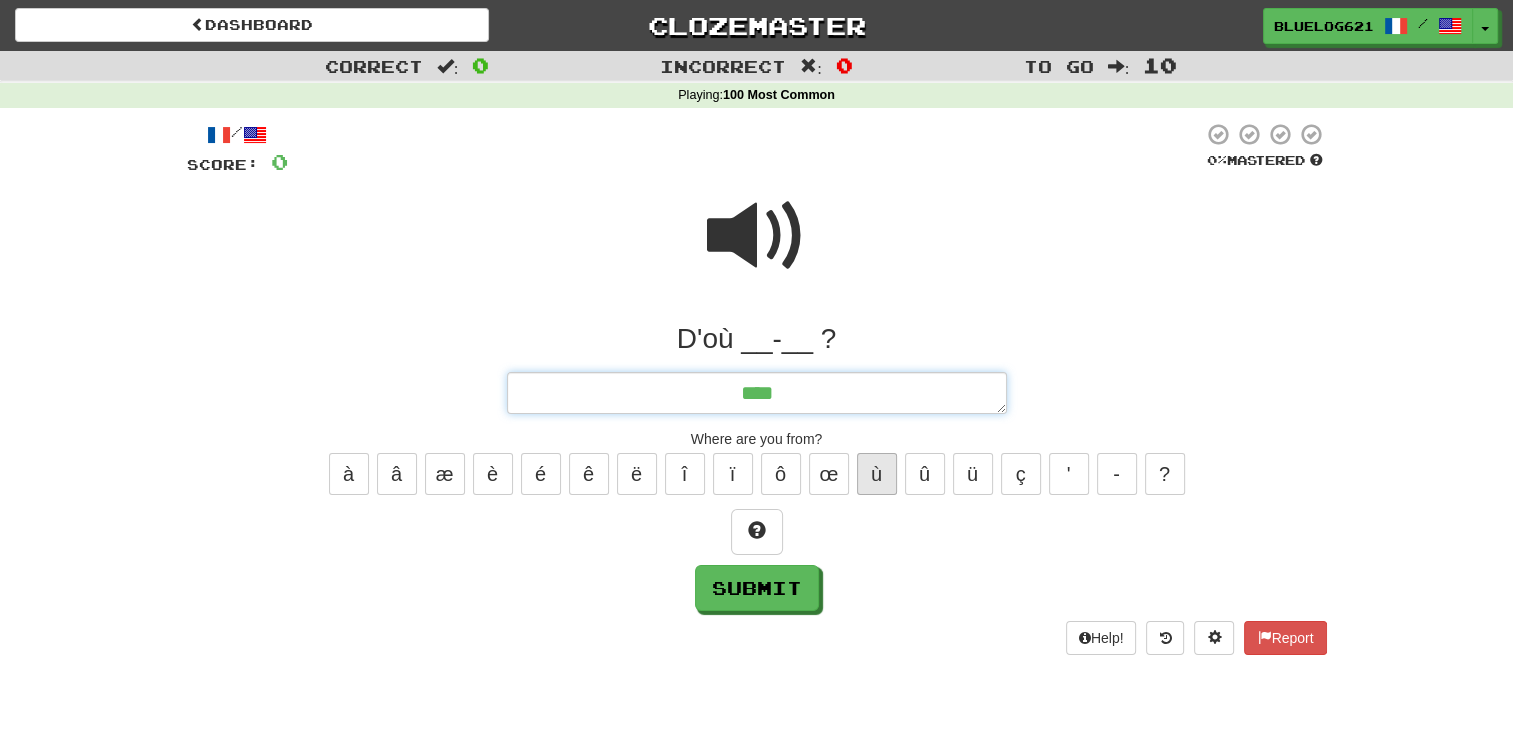type on "*" 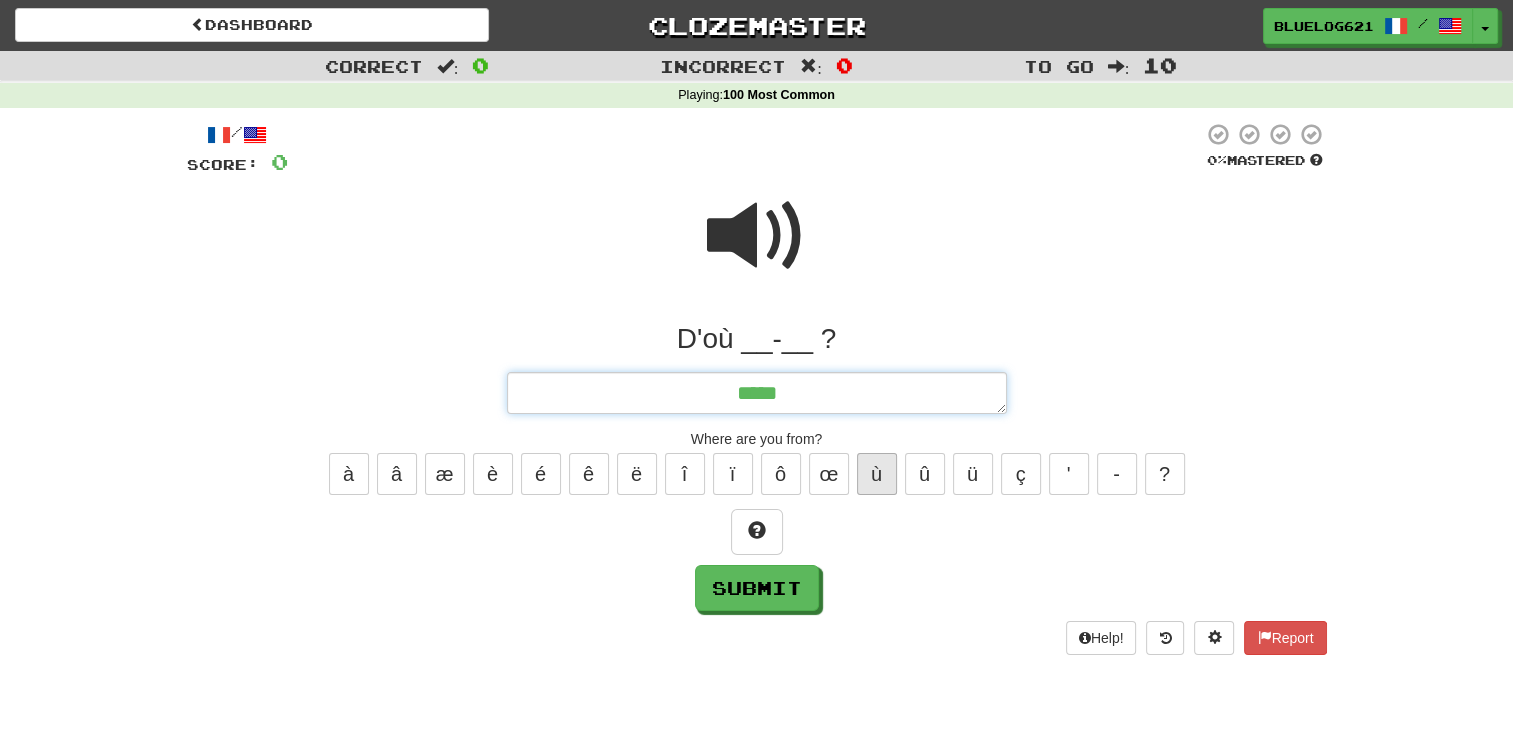 type on "*" 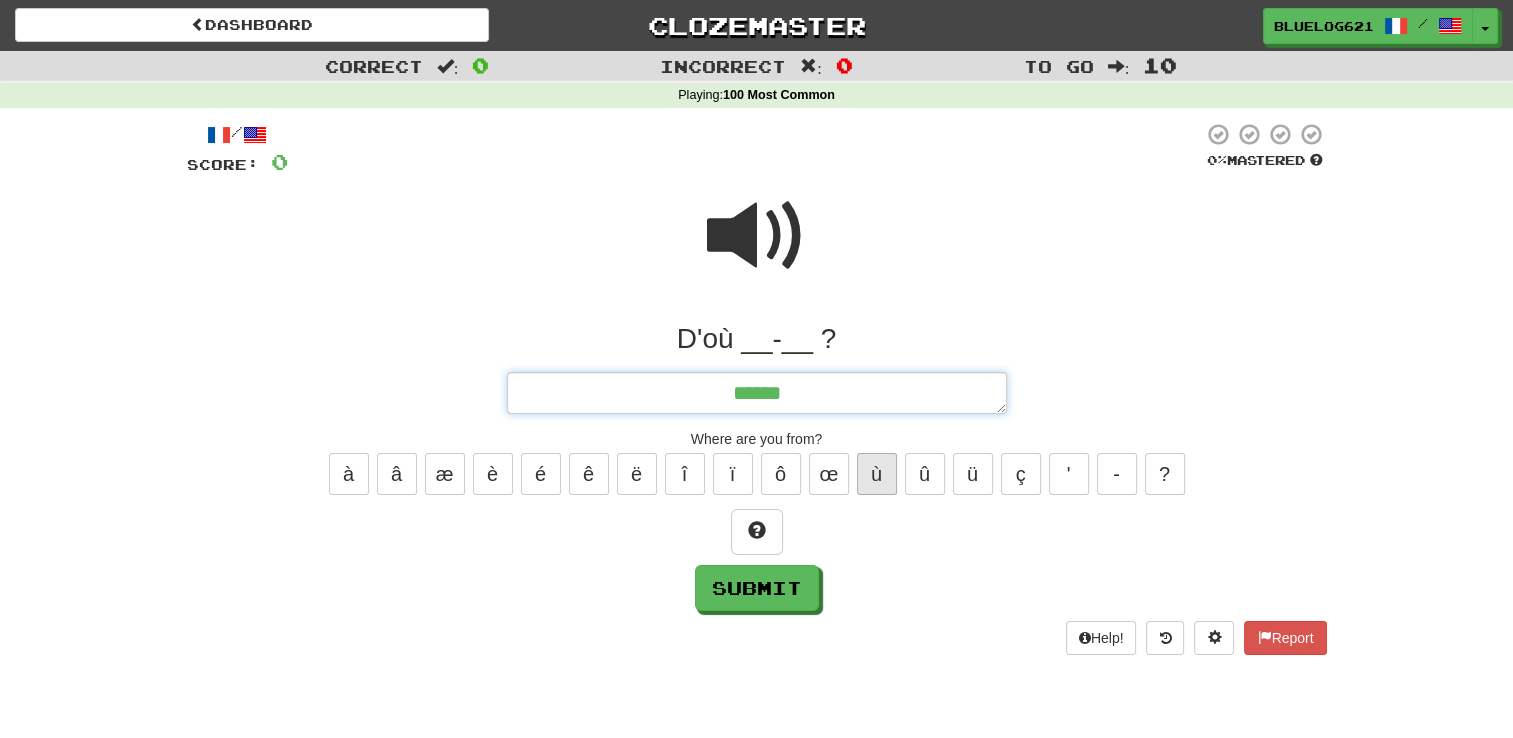 type on "*******" 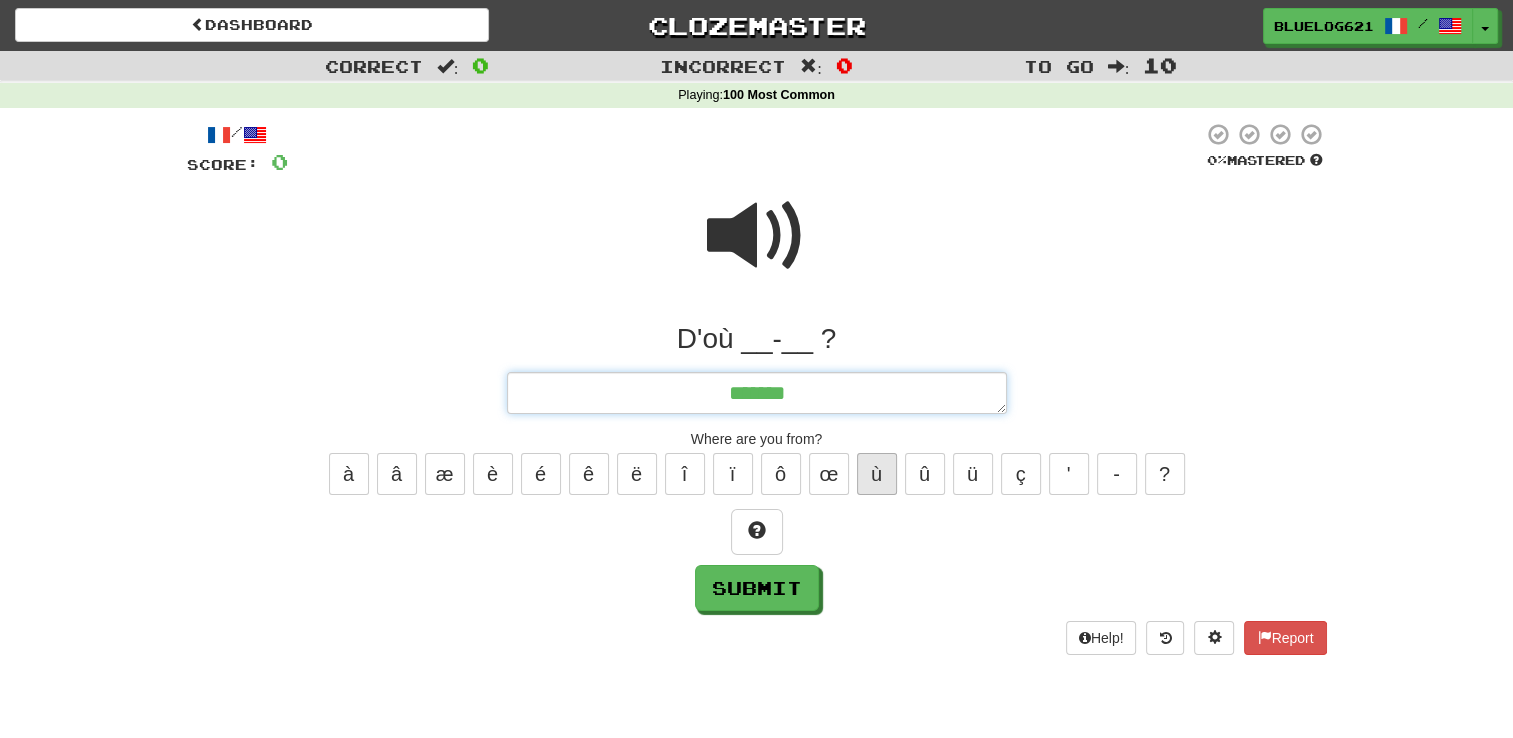 type on "*" 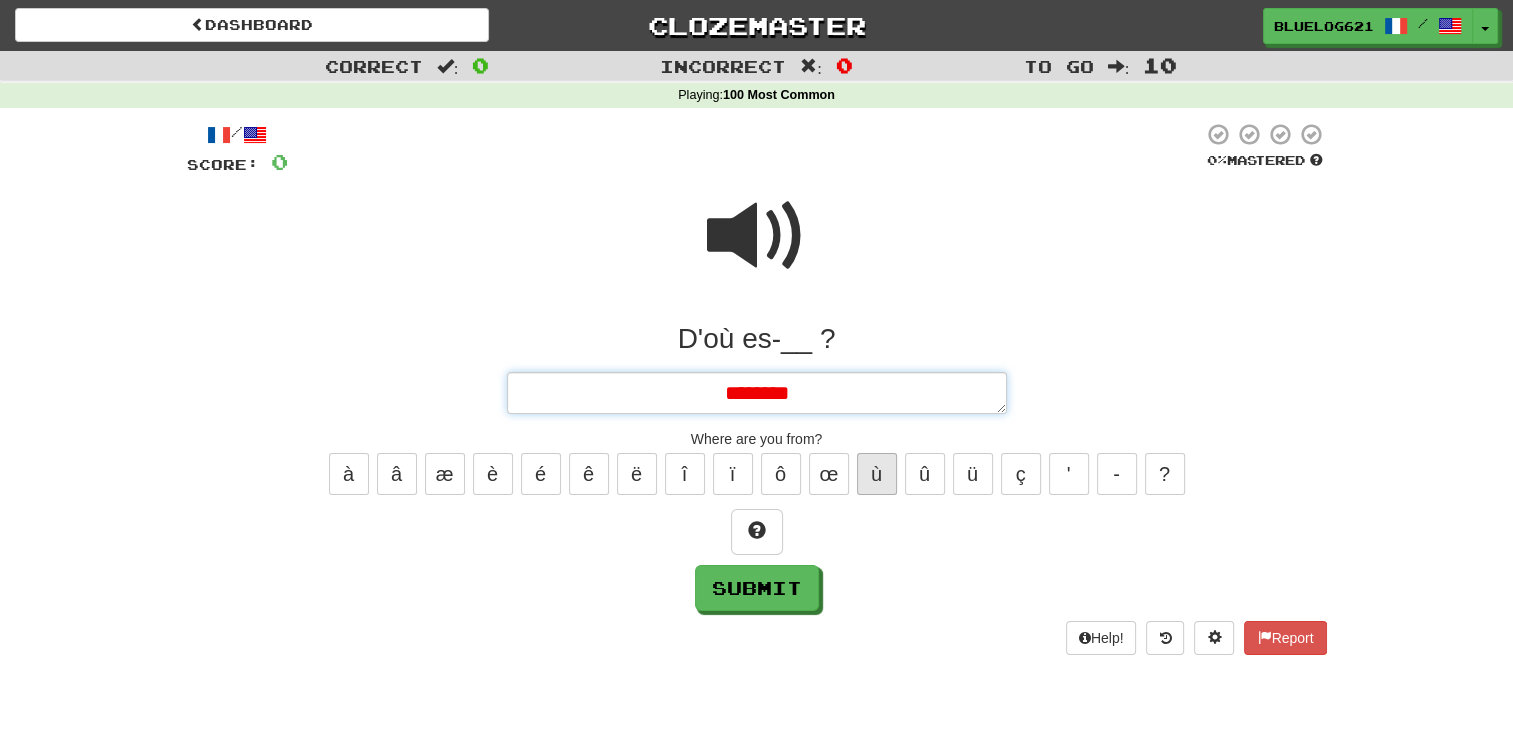 type on "*" 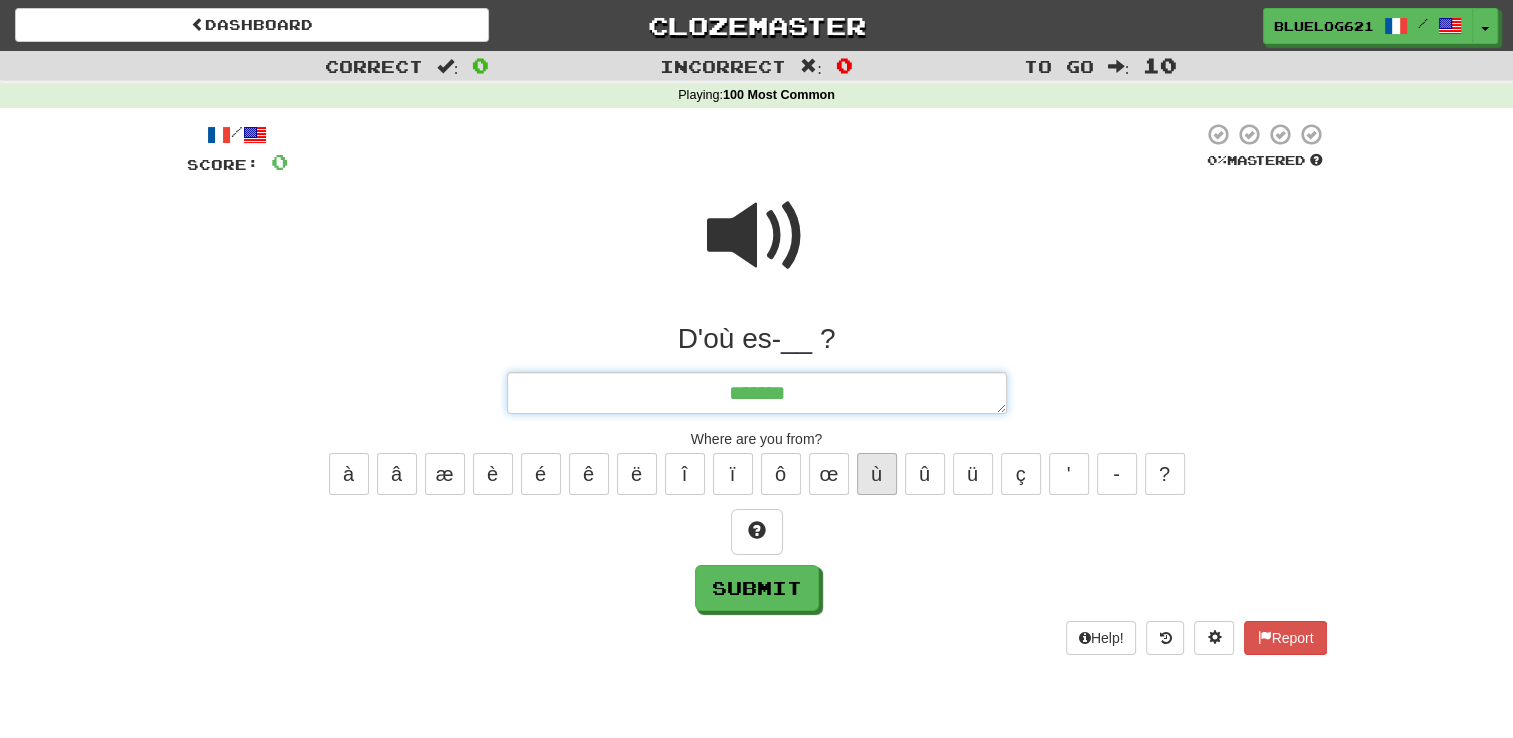 type on "*" 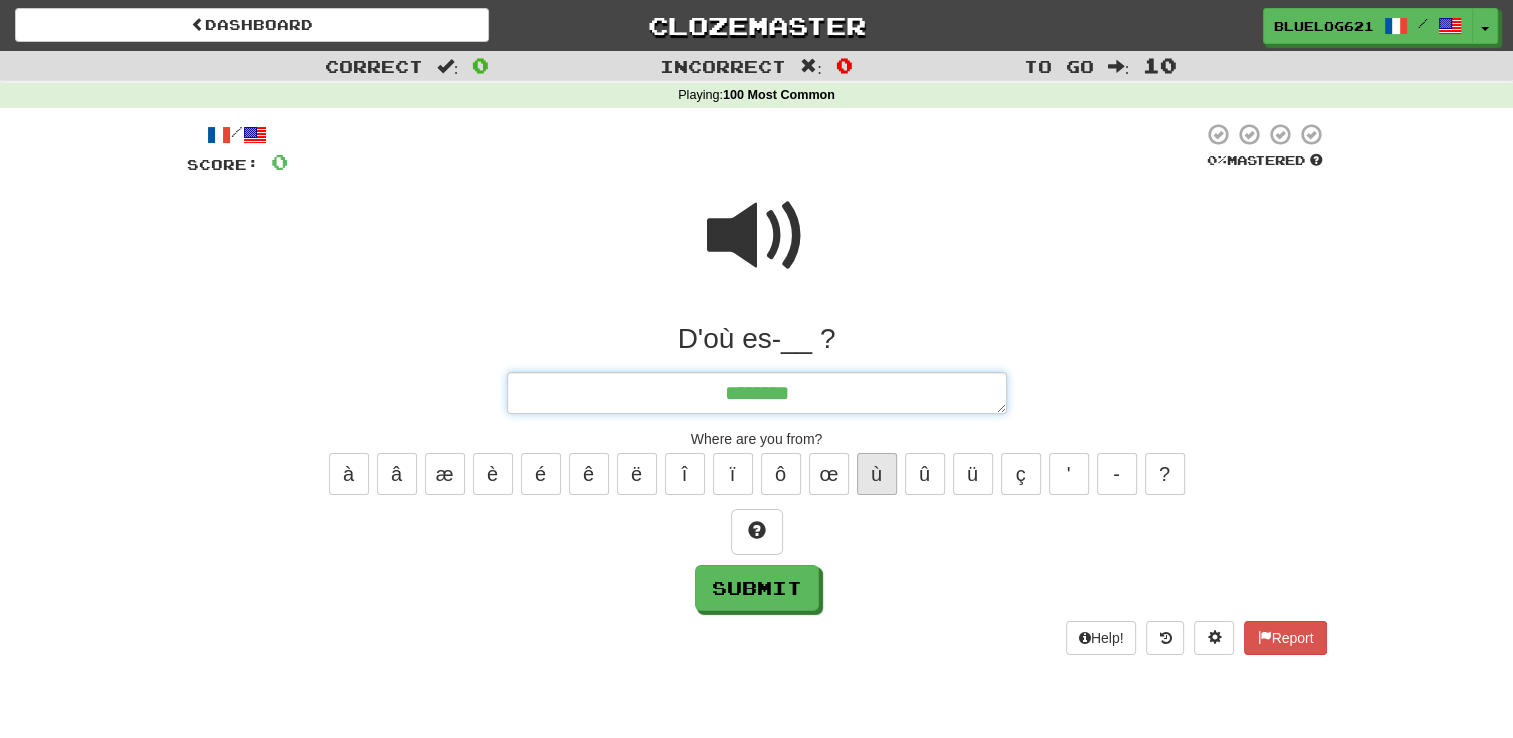 type on "*" 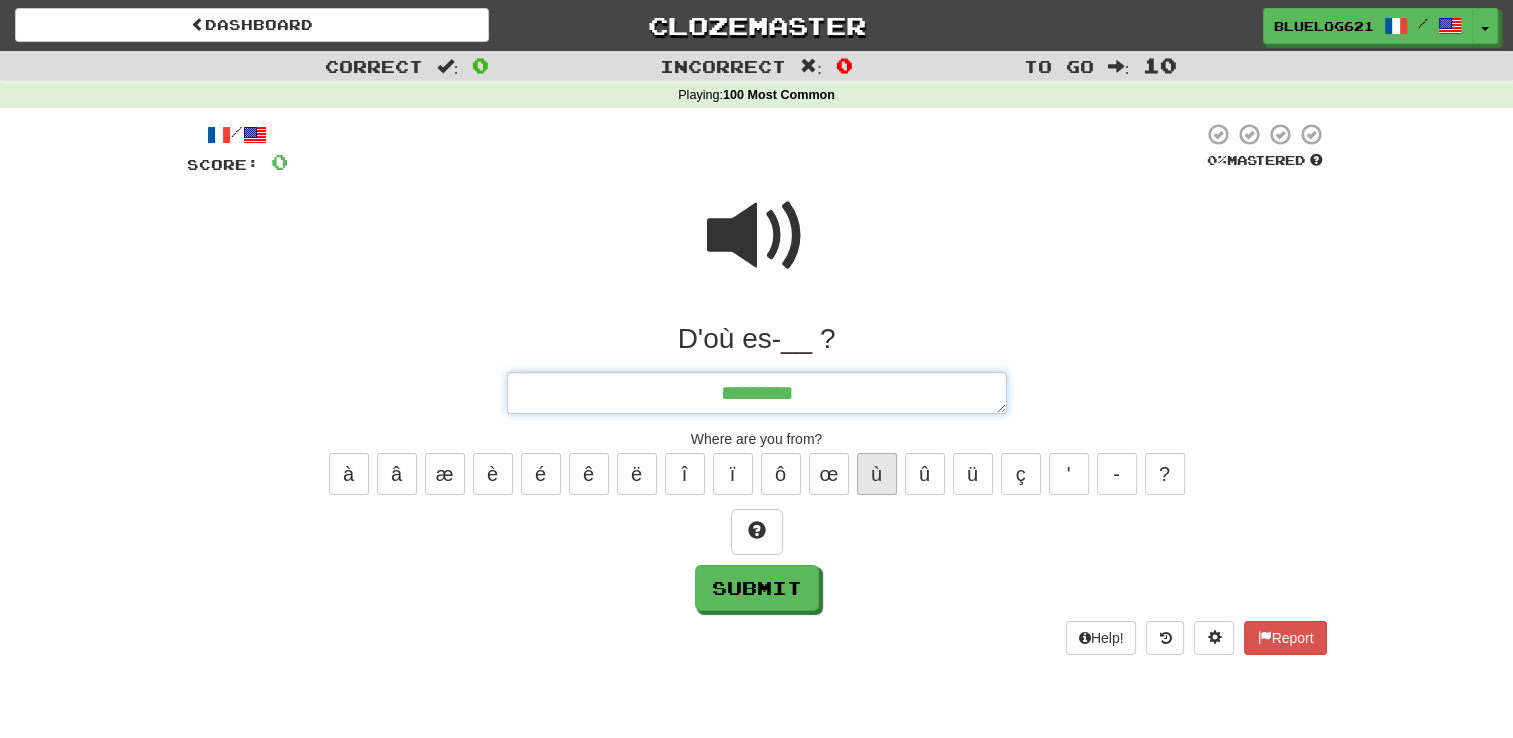 type on "*" 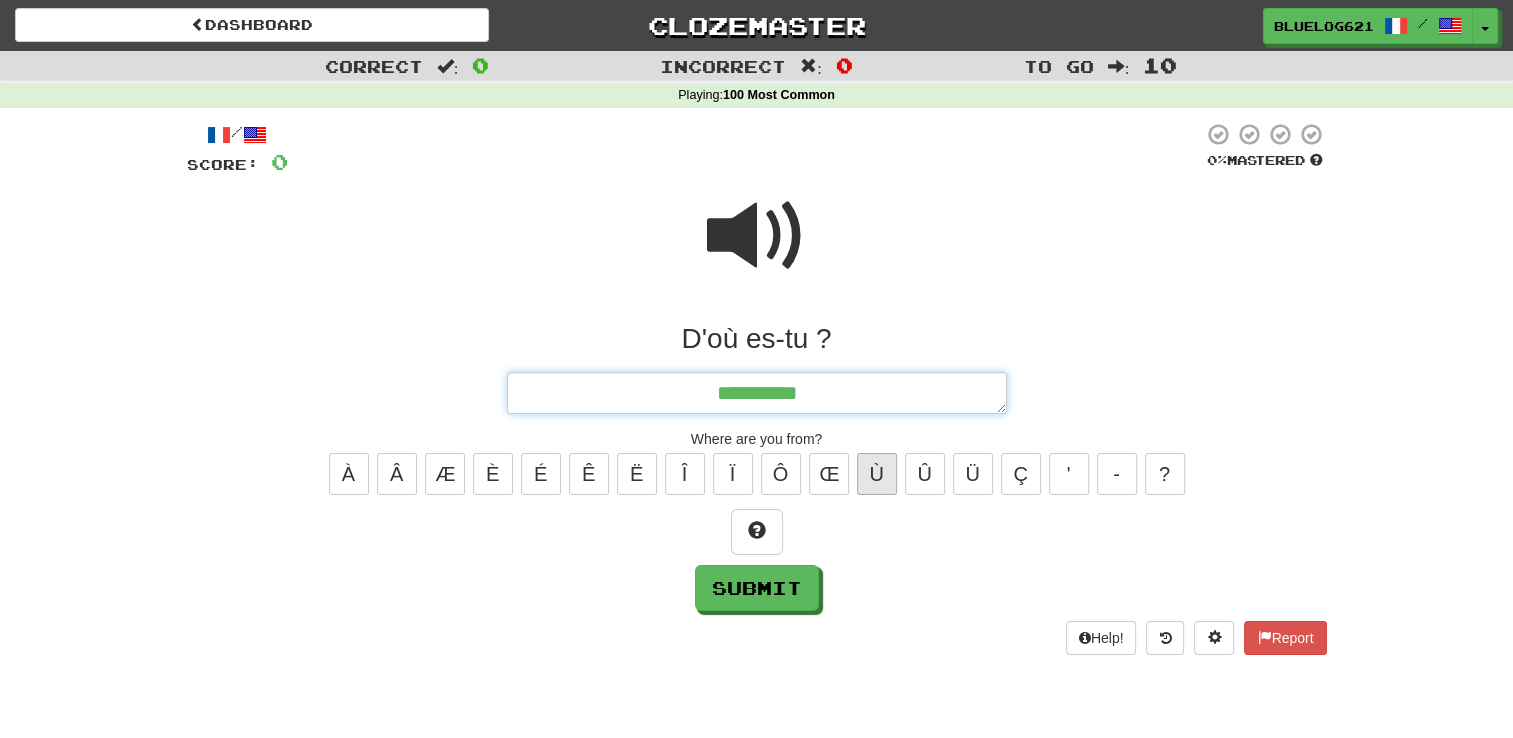 type on "*" 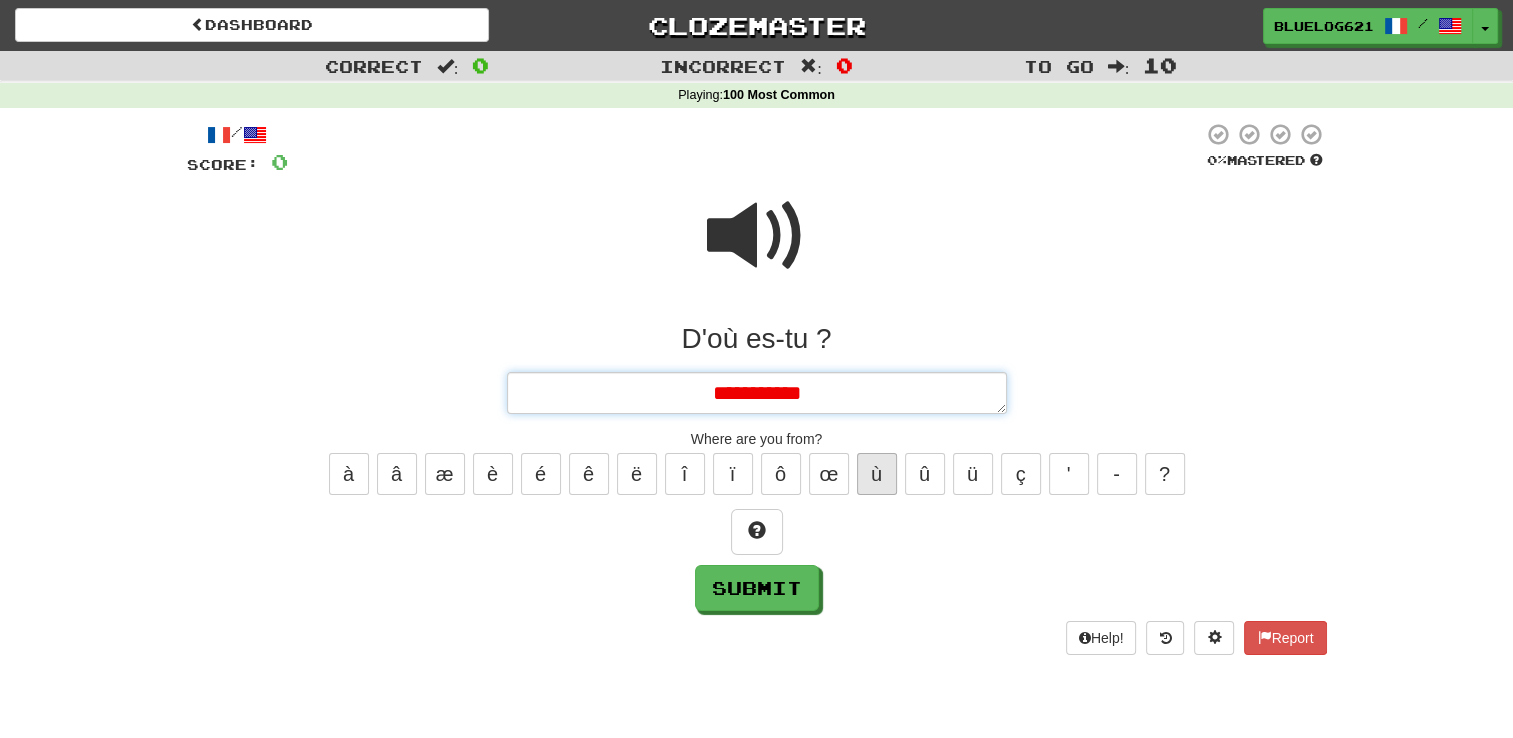 type on "*" 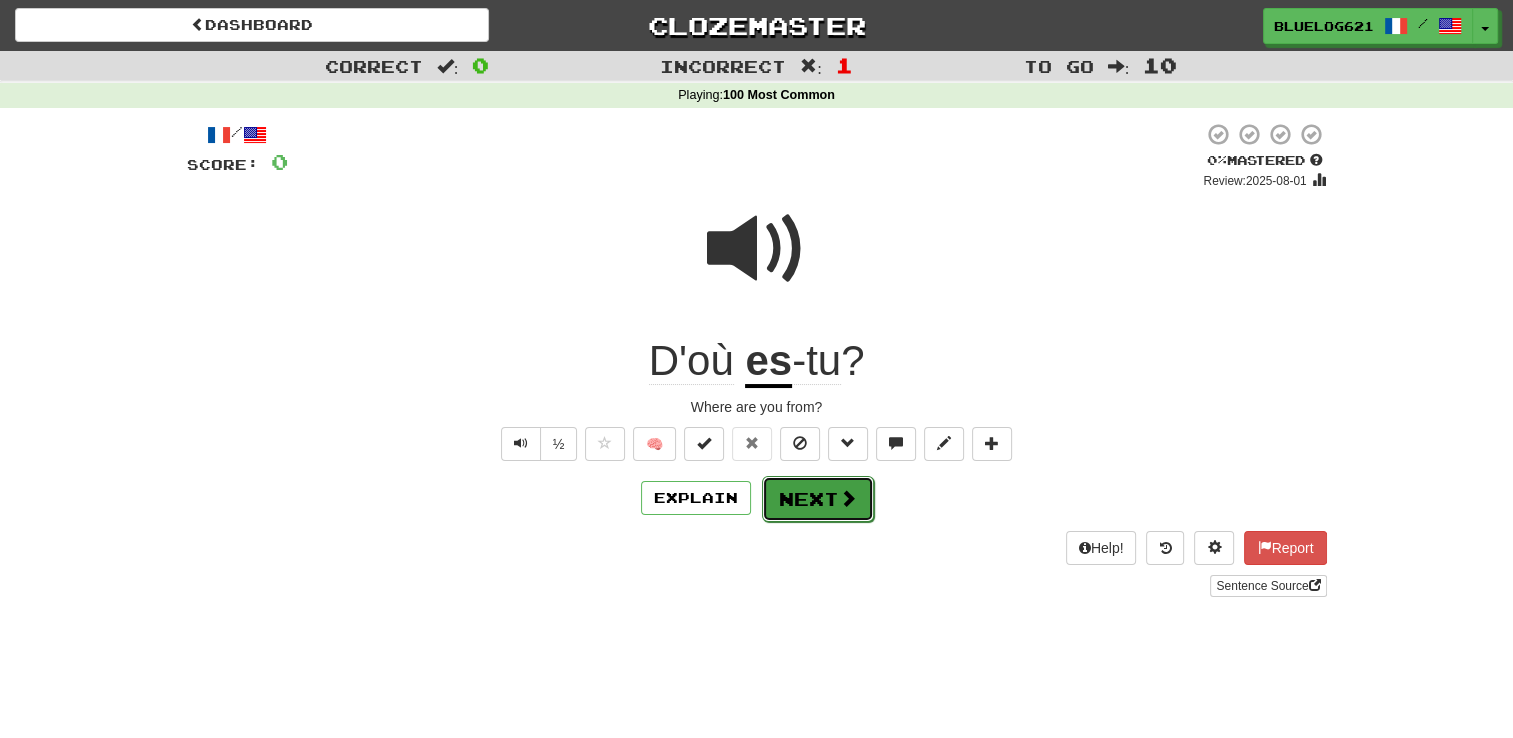 click on "Next" at bounding box center (818, 499) 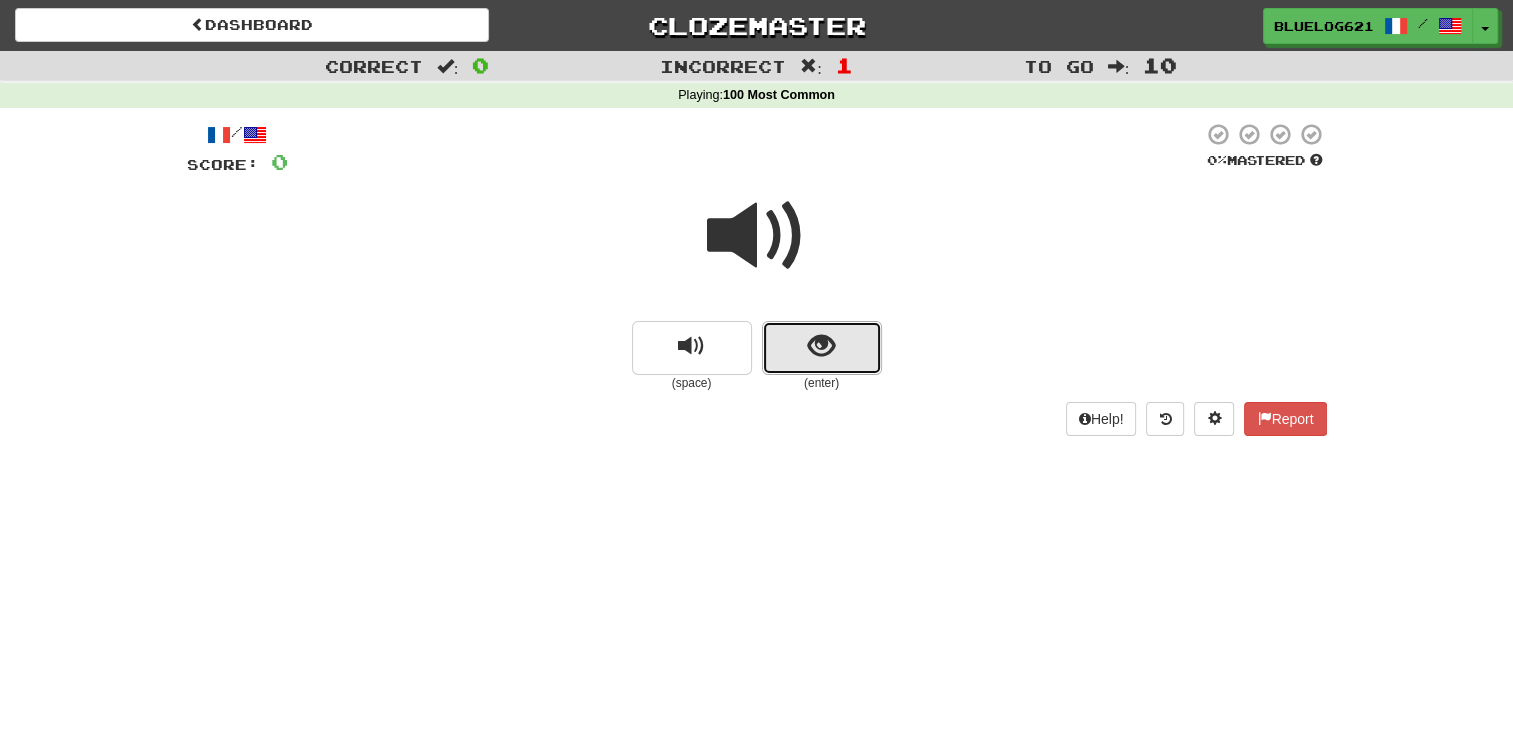 click at bounding box center (822, 348) 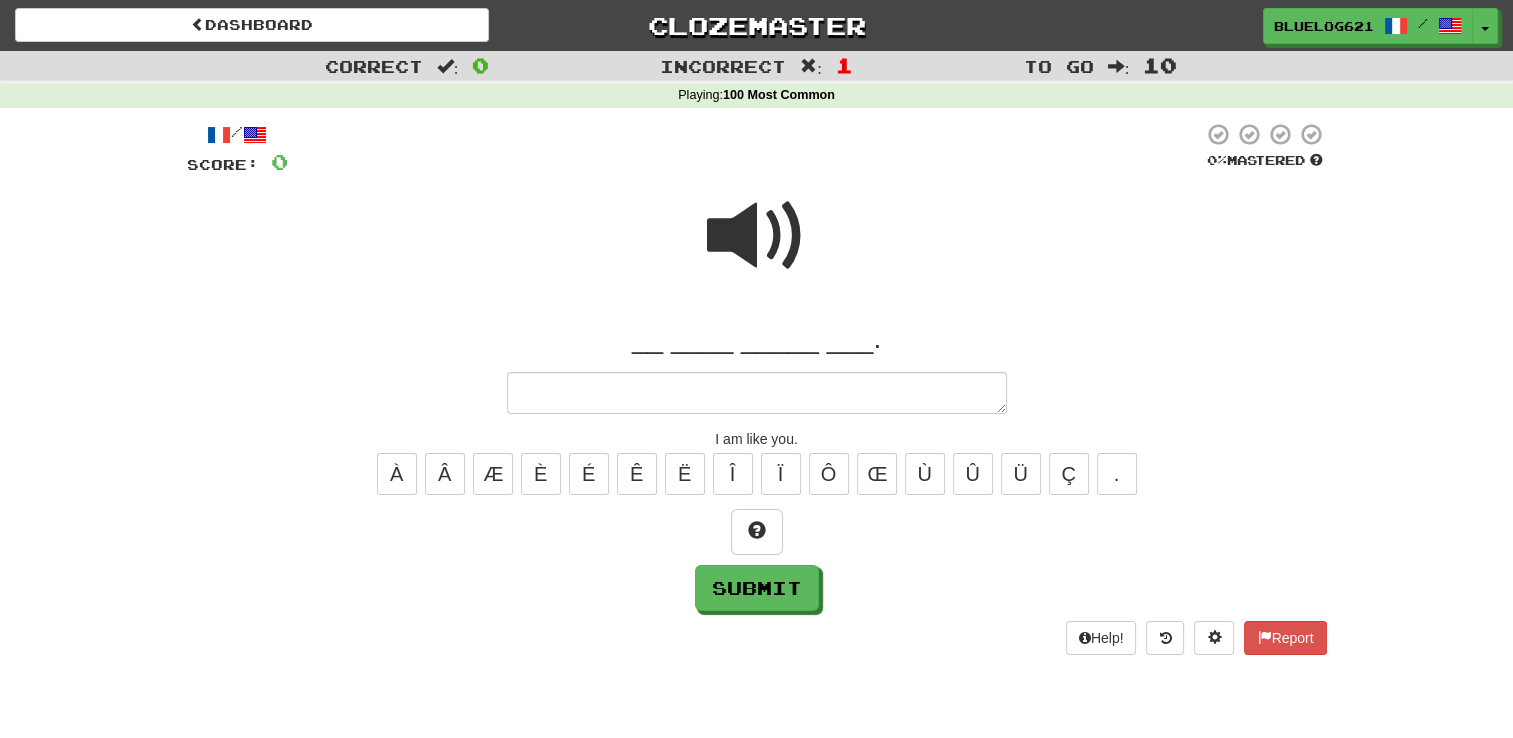 type on "*" 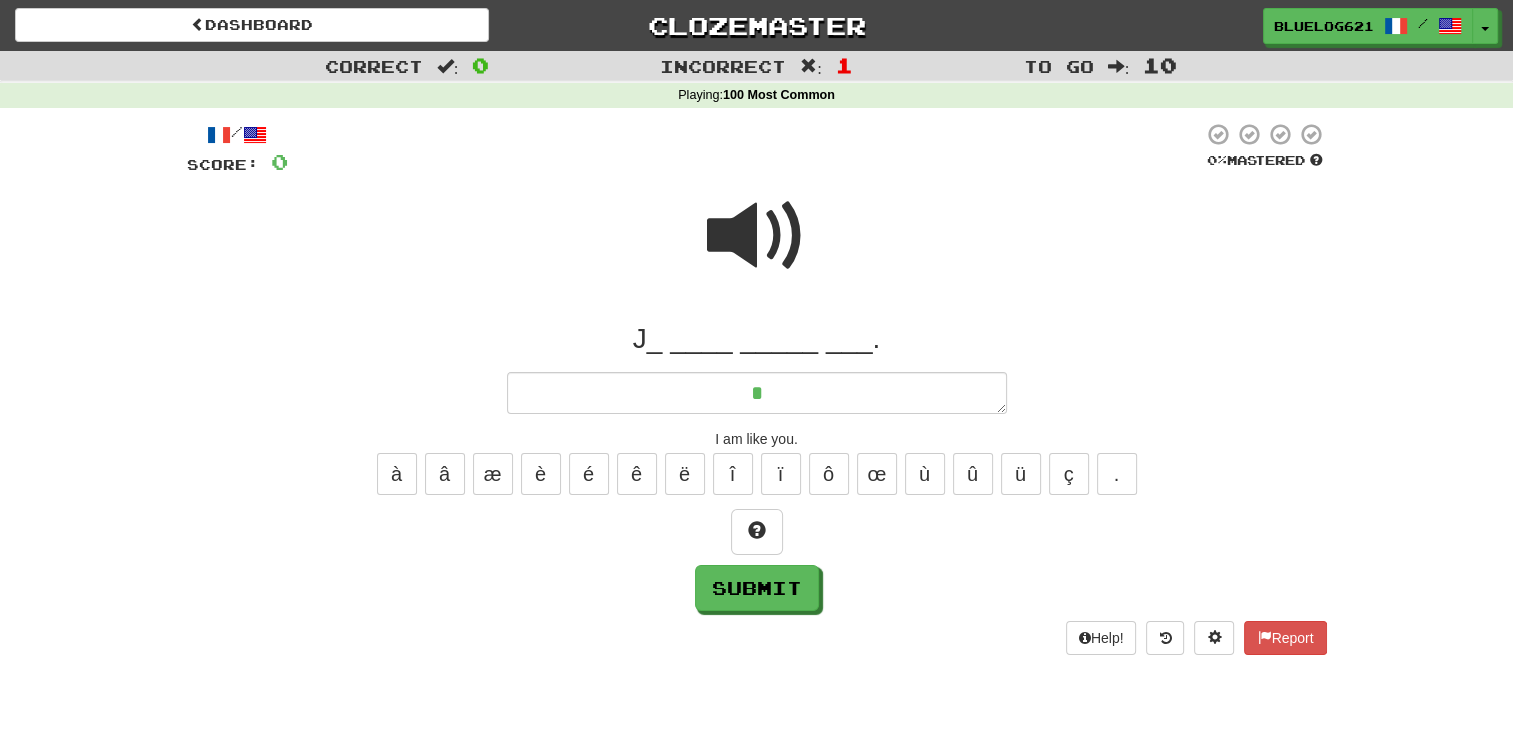 type on "*" 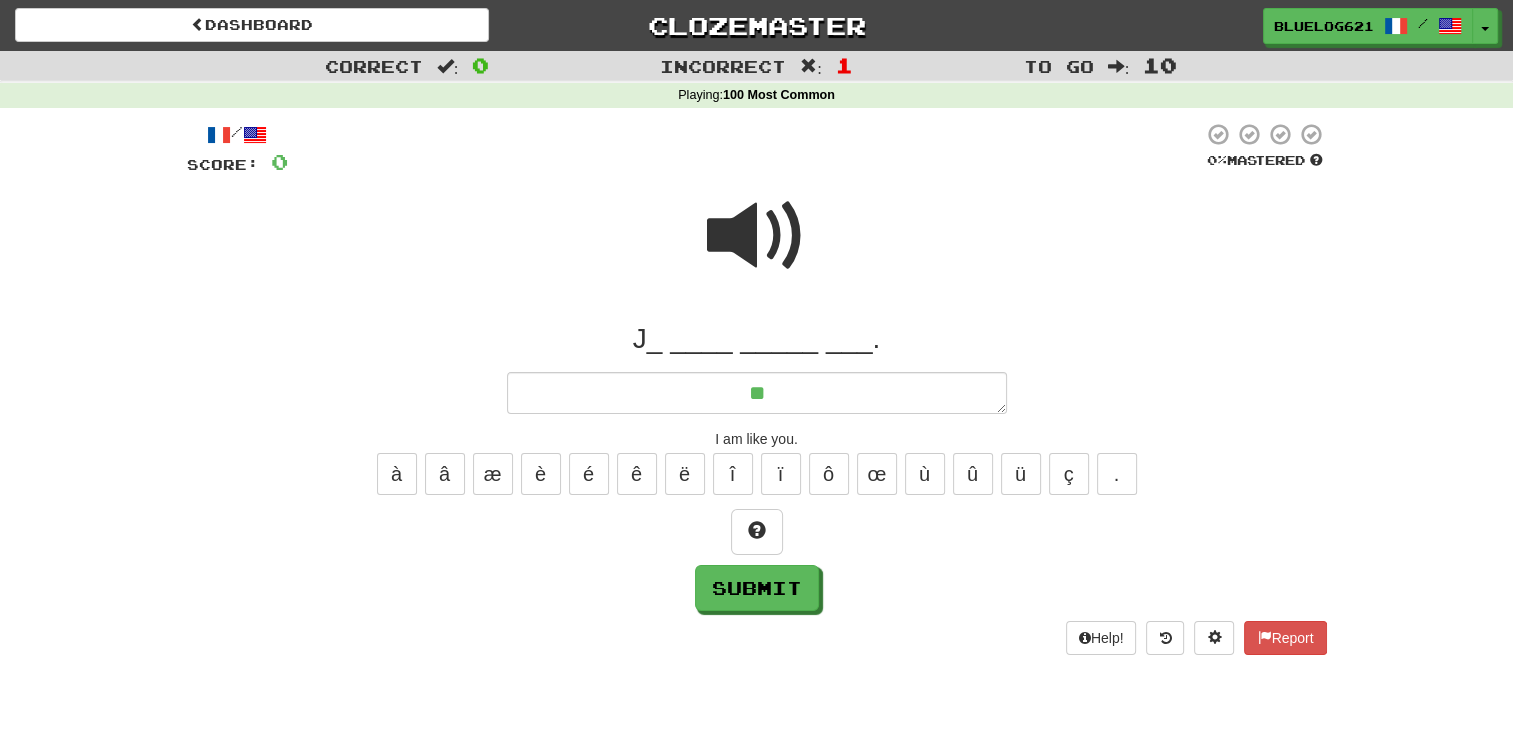 type on "**" 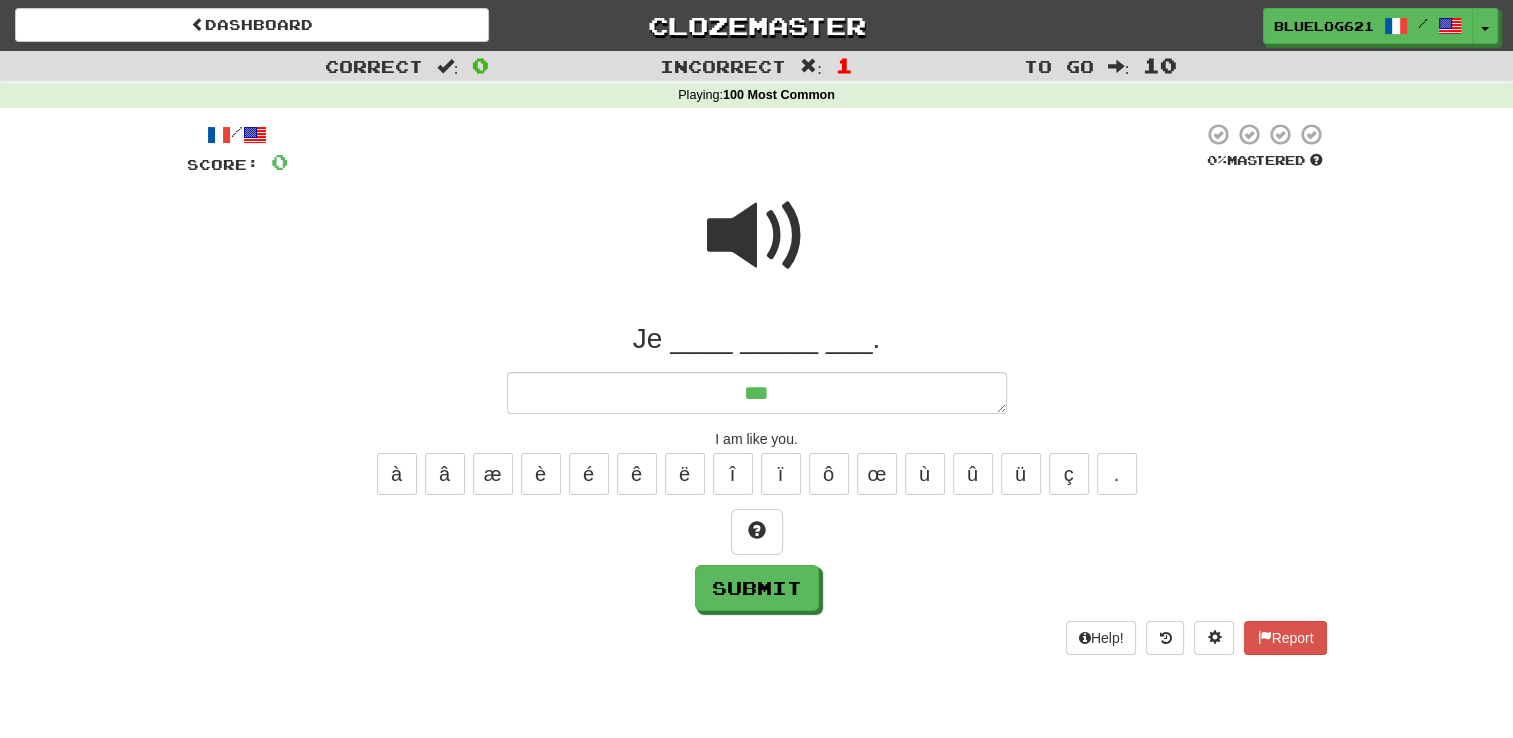 type on "*" 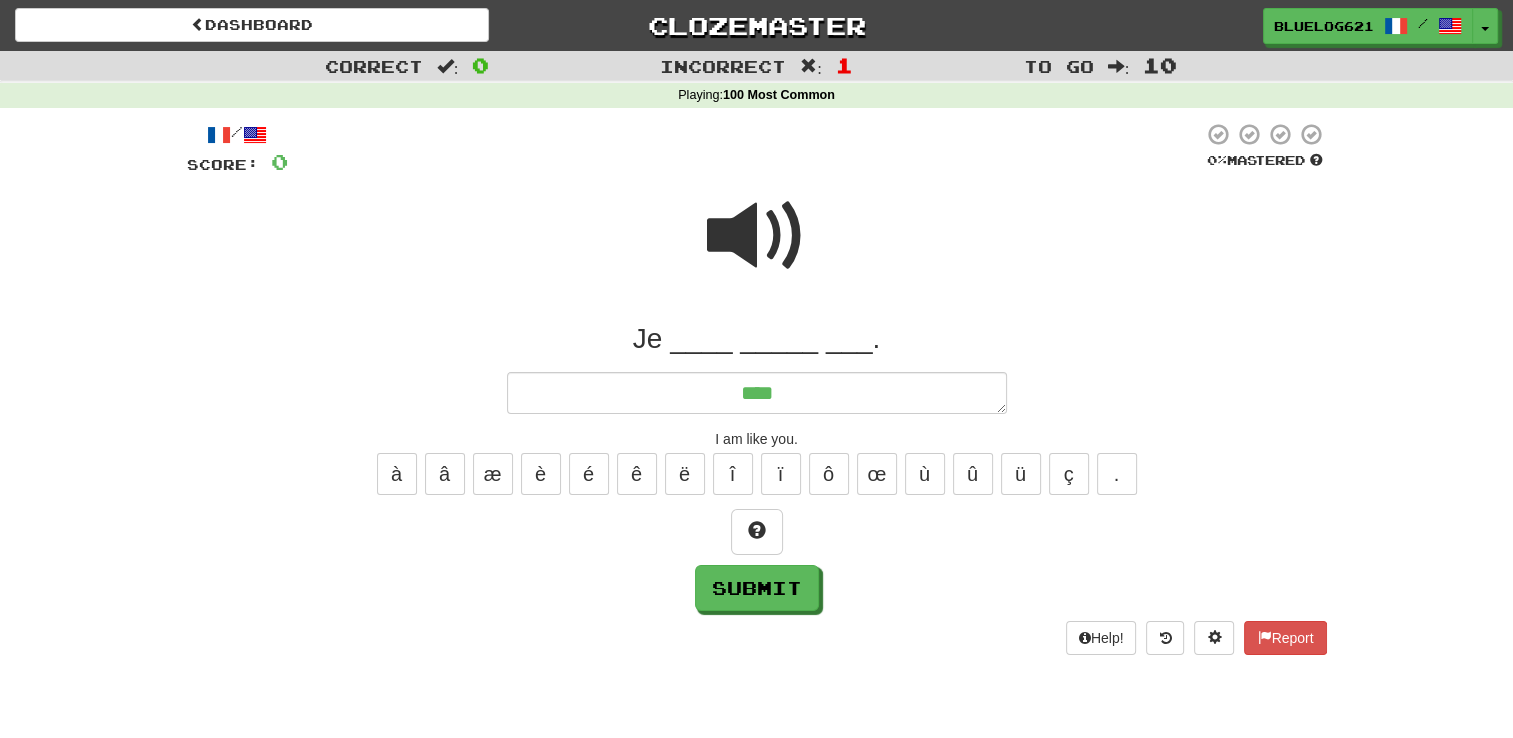 type on "*" 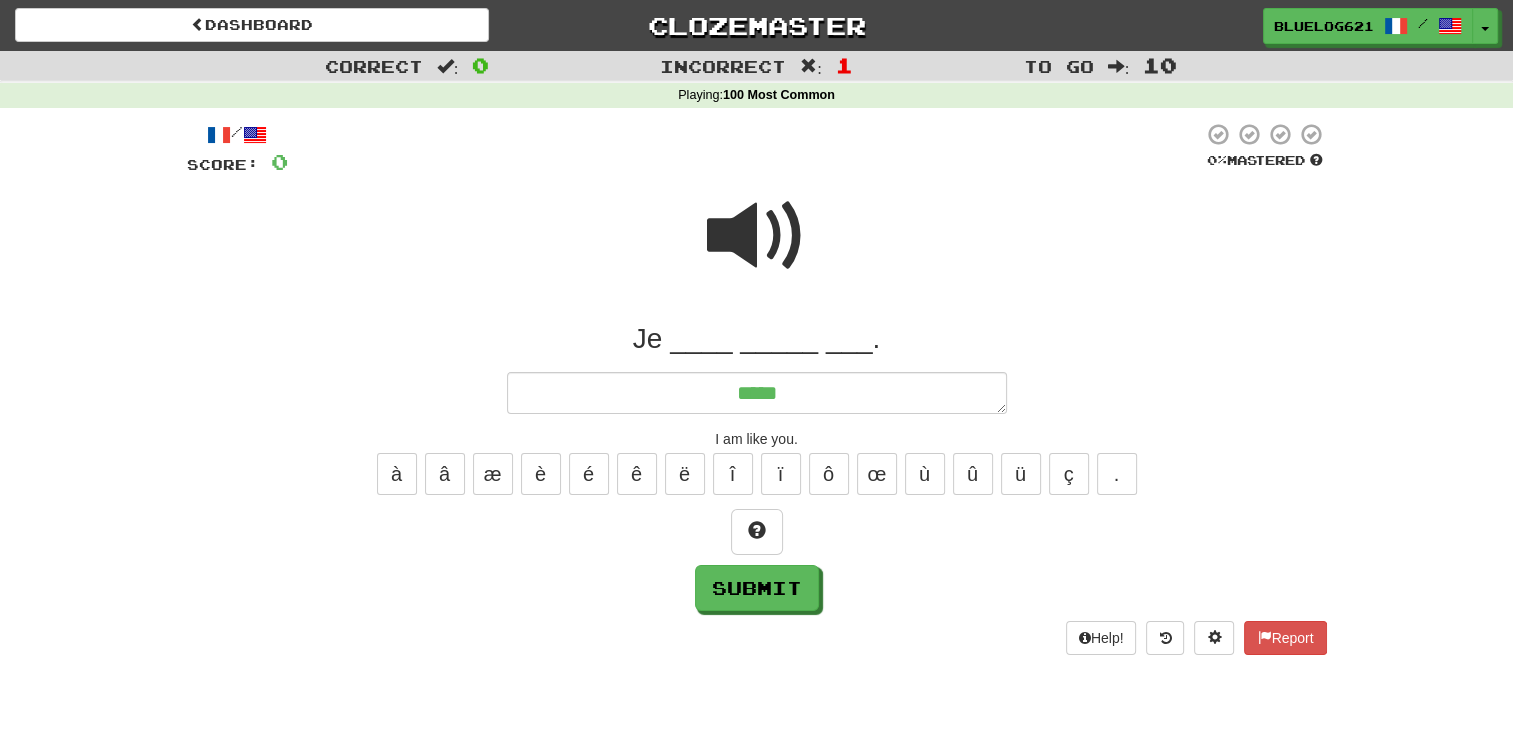 type on "******" 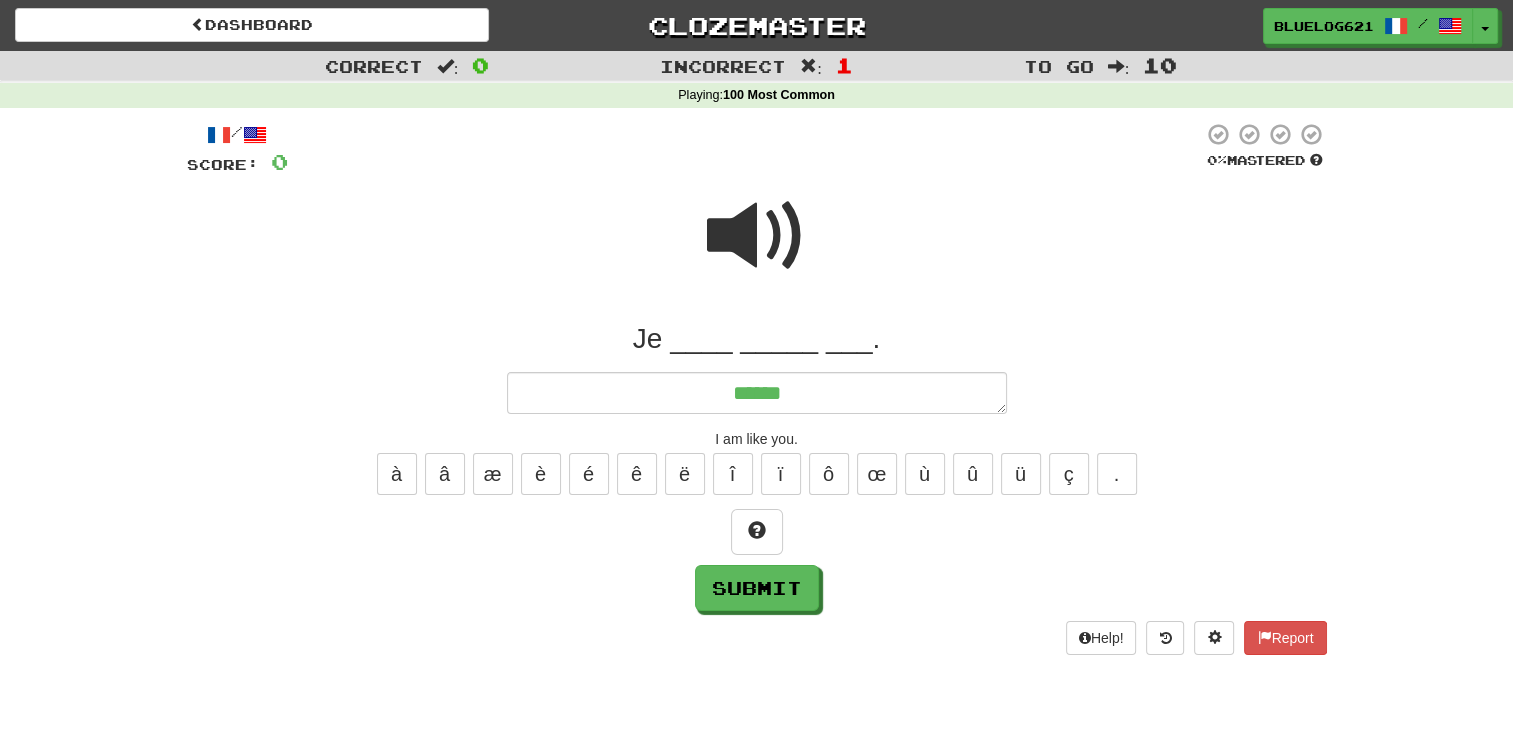 type on "*" 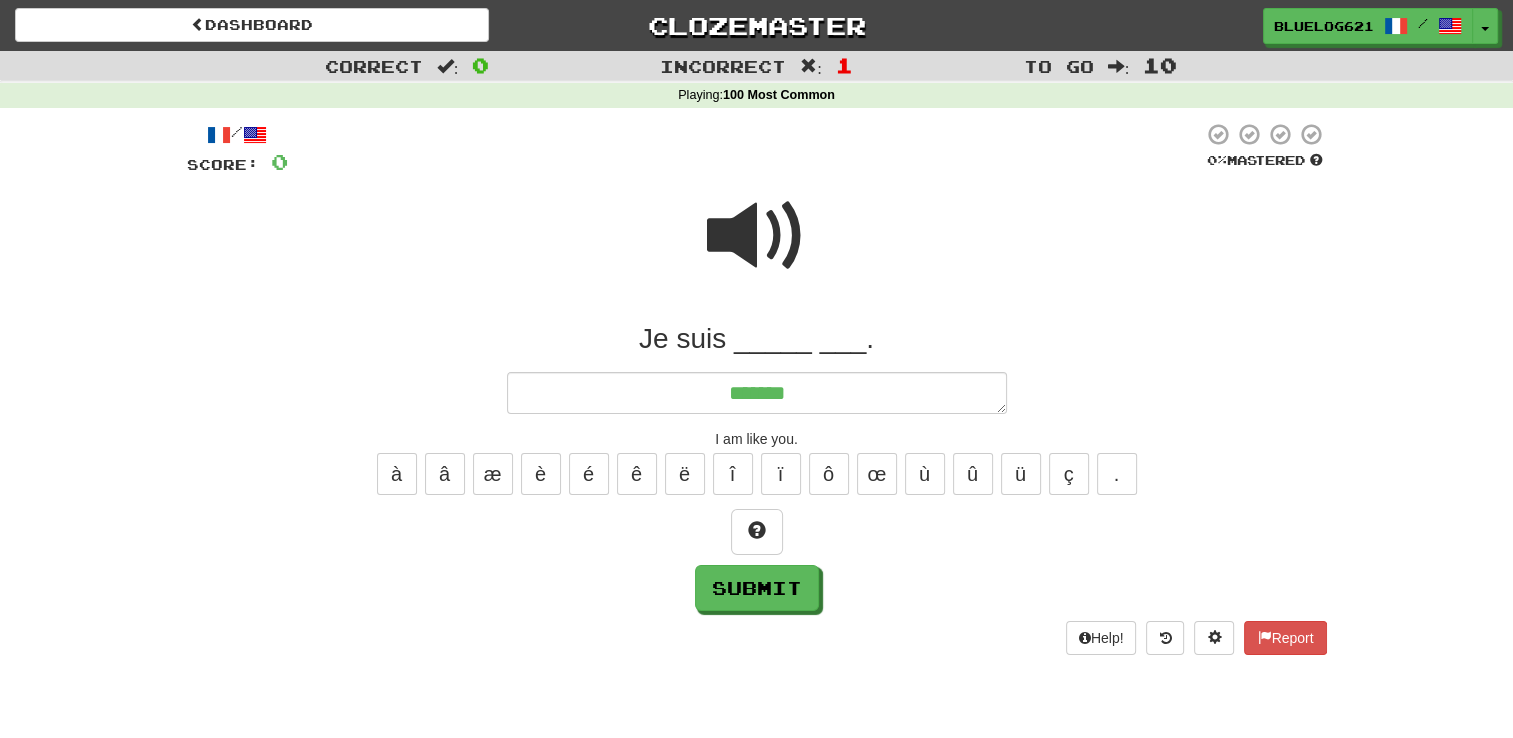 type on "*******" 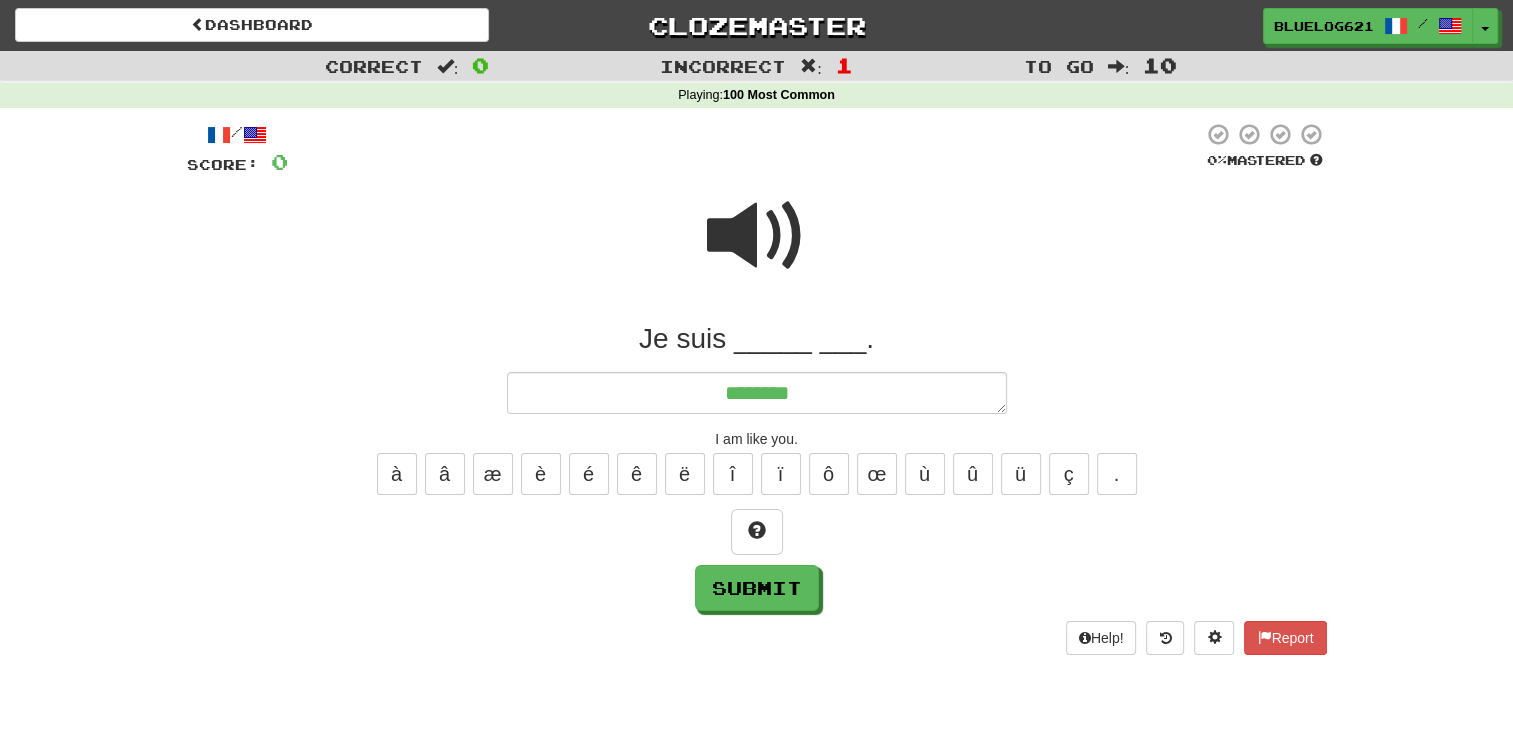 type on "*" 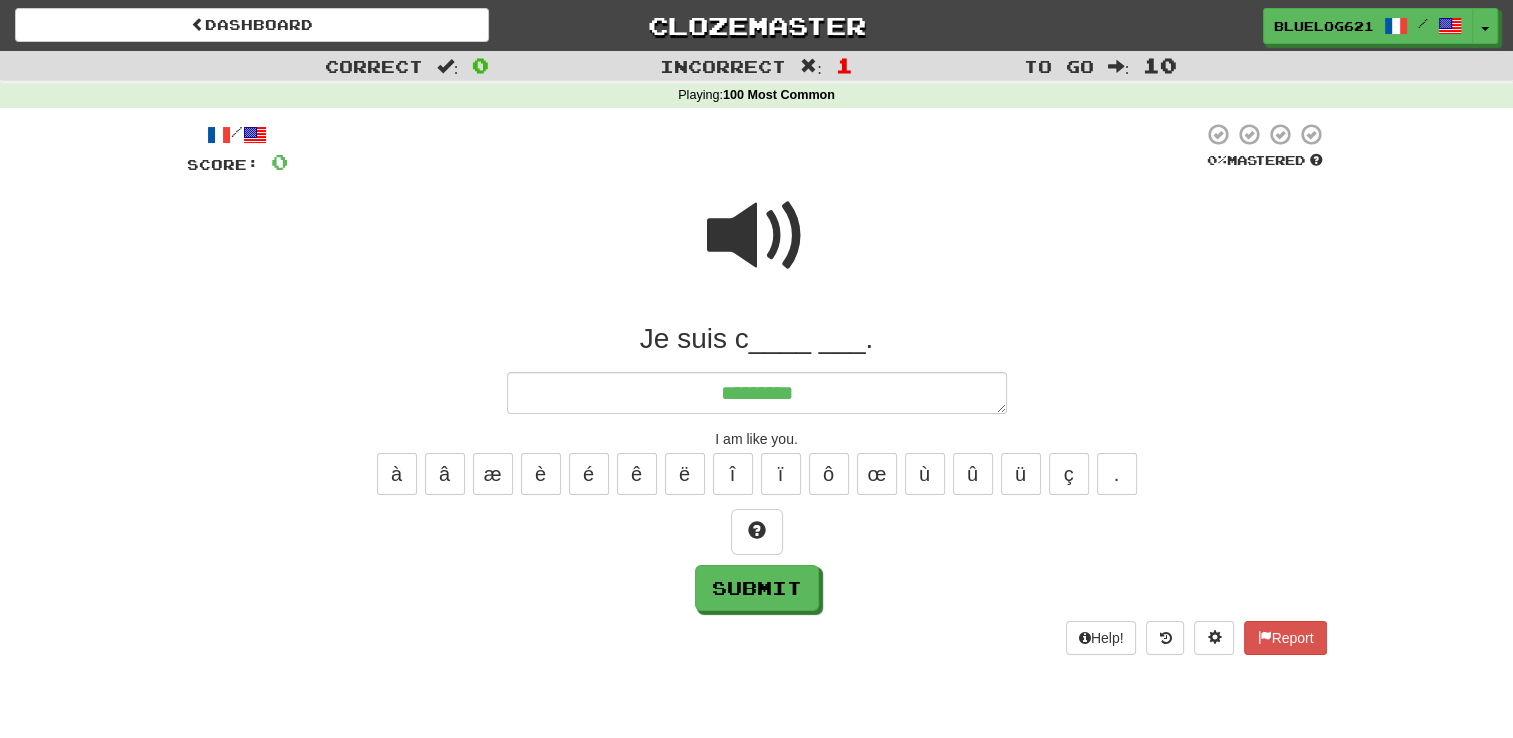 type on "**********" 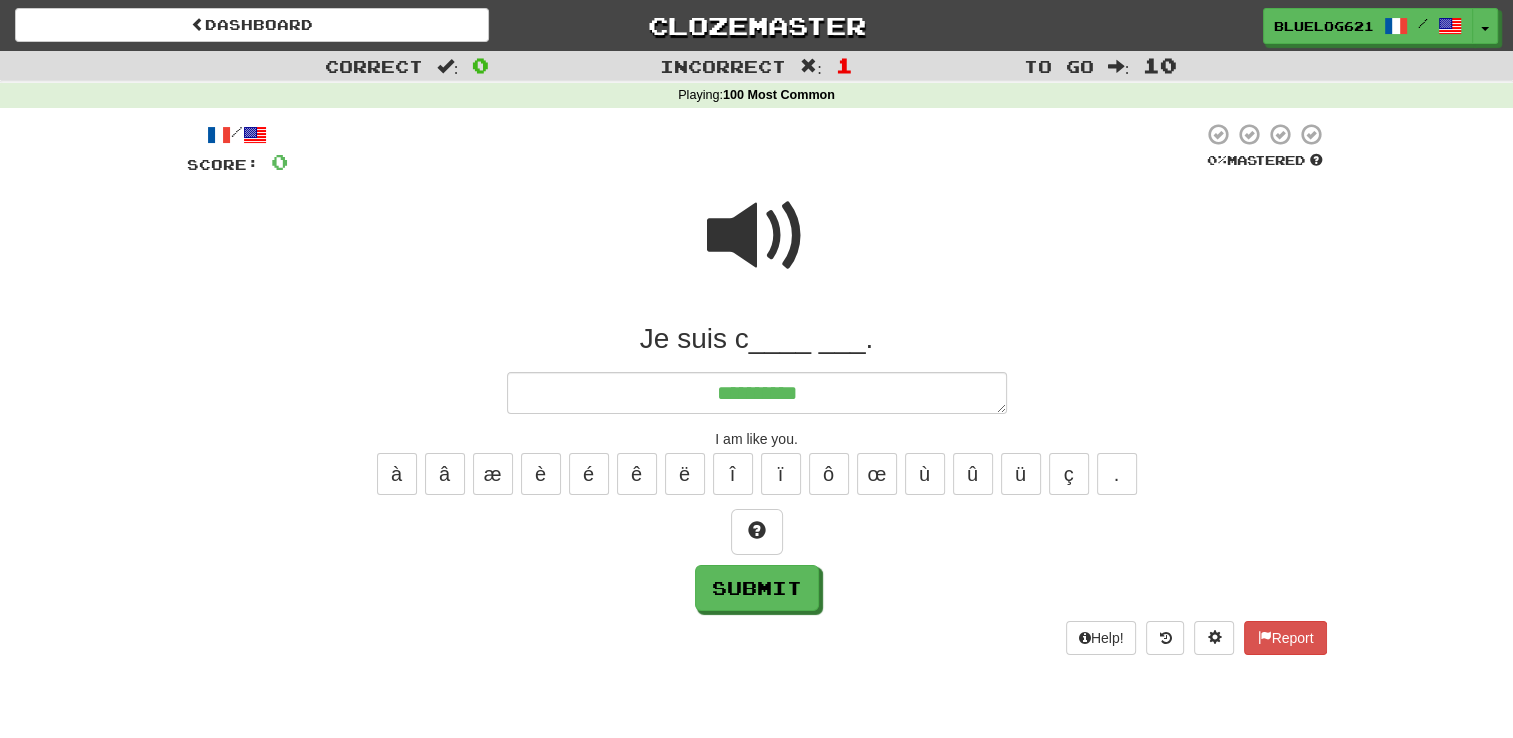 type on "*" 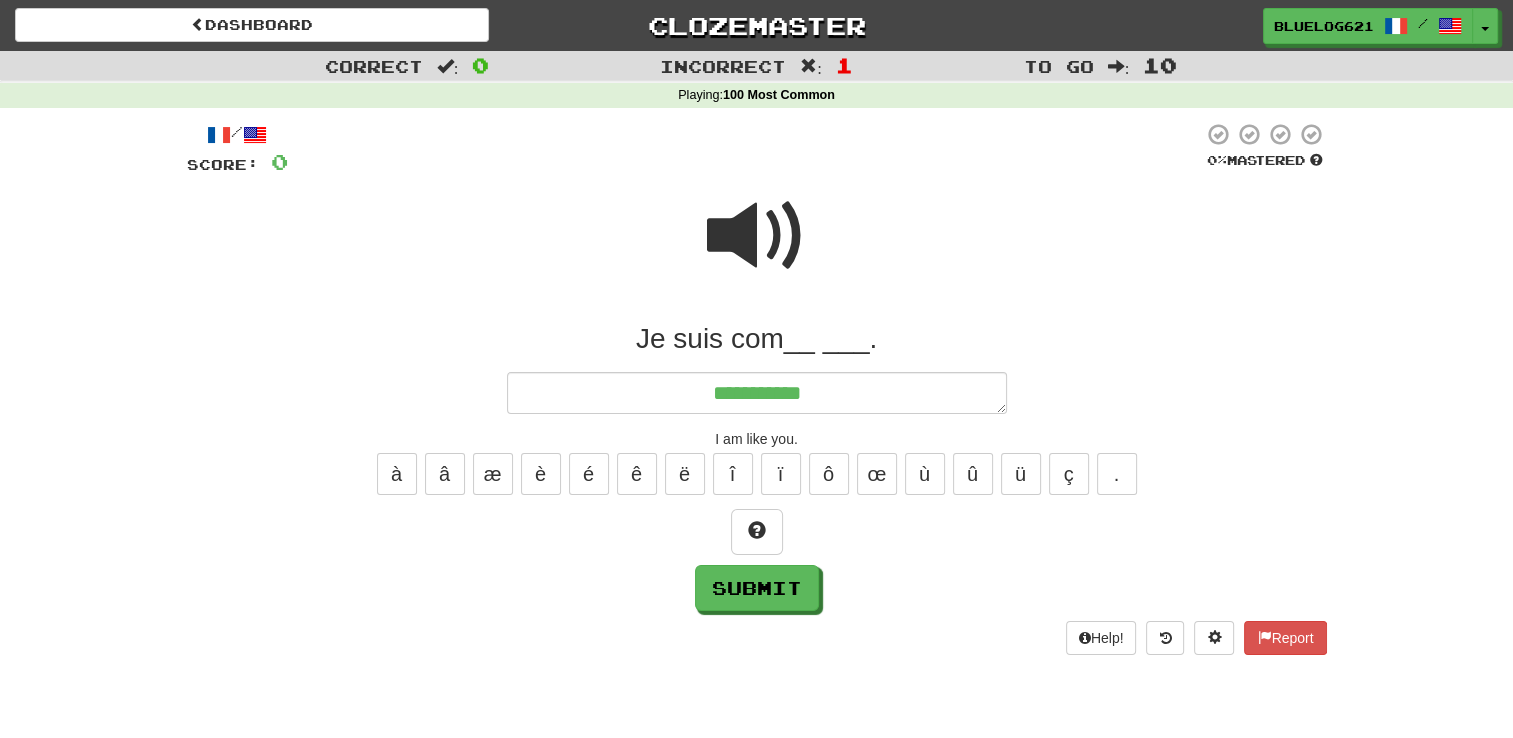 type on "*" 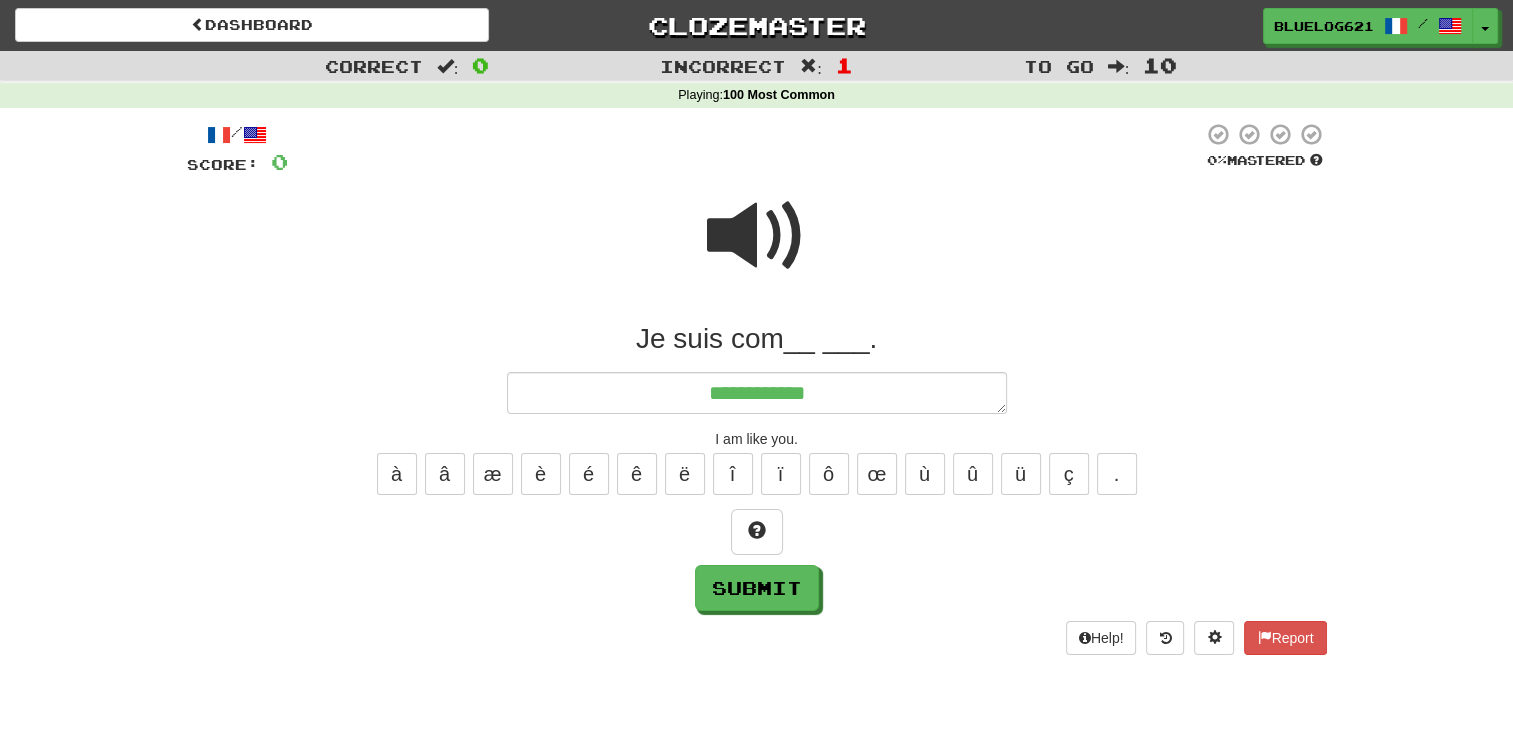 type on "*" 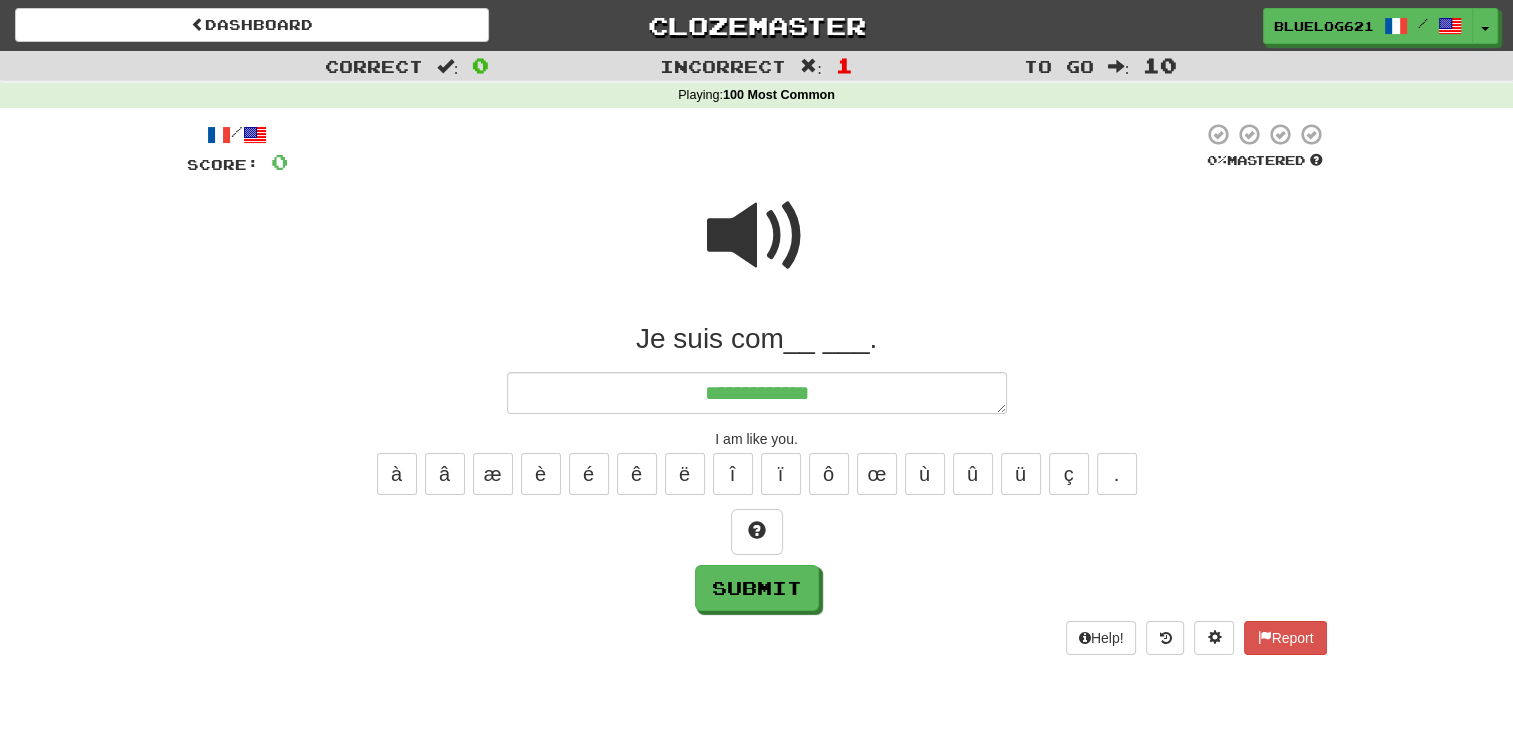 type on "**********" 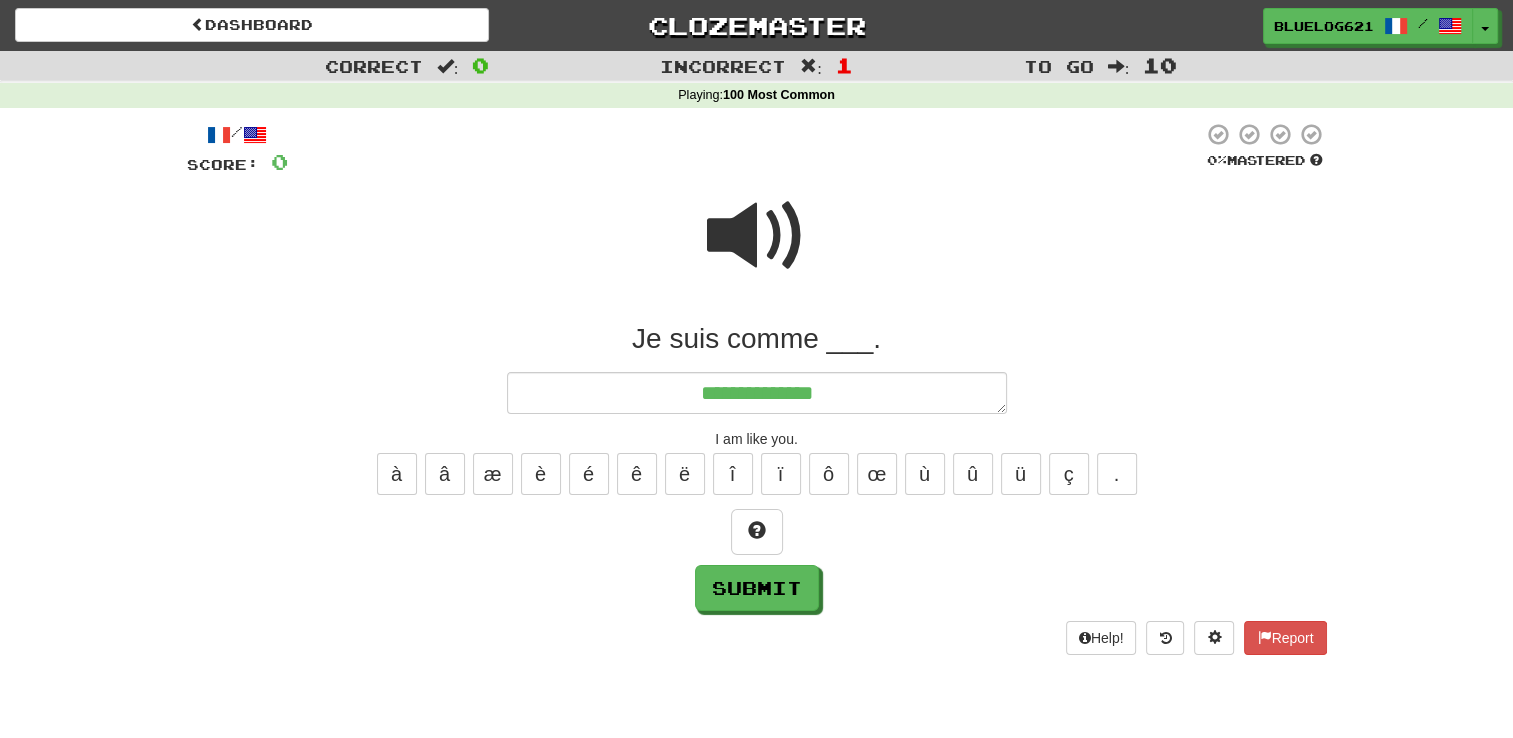 type on "*" 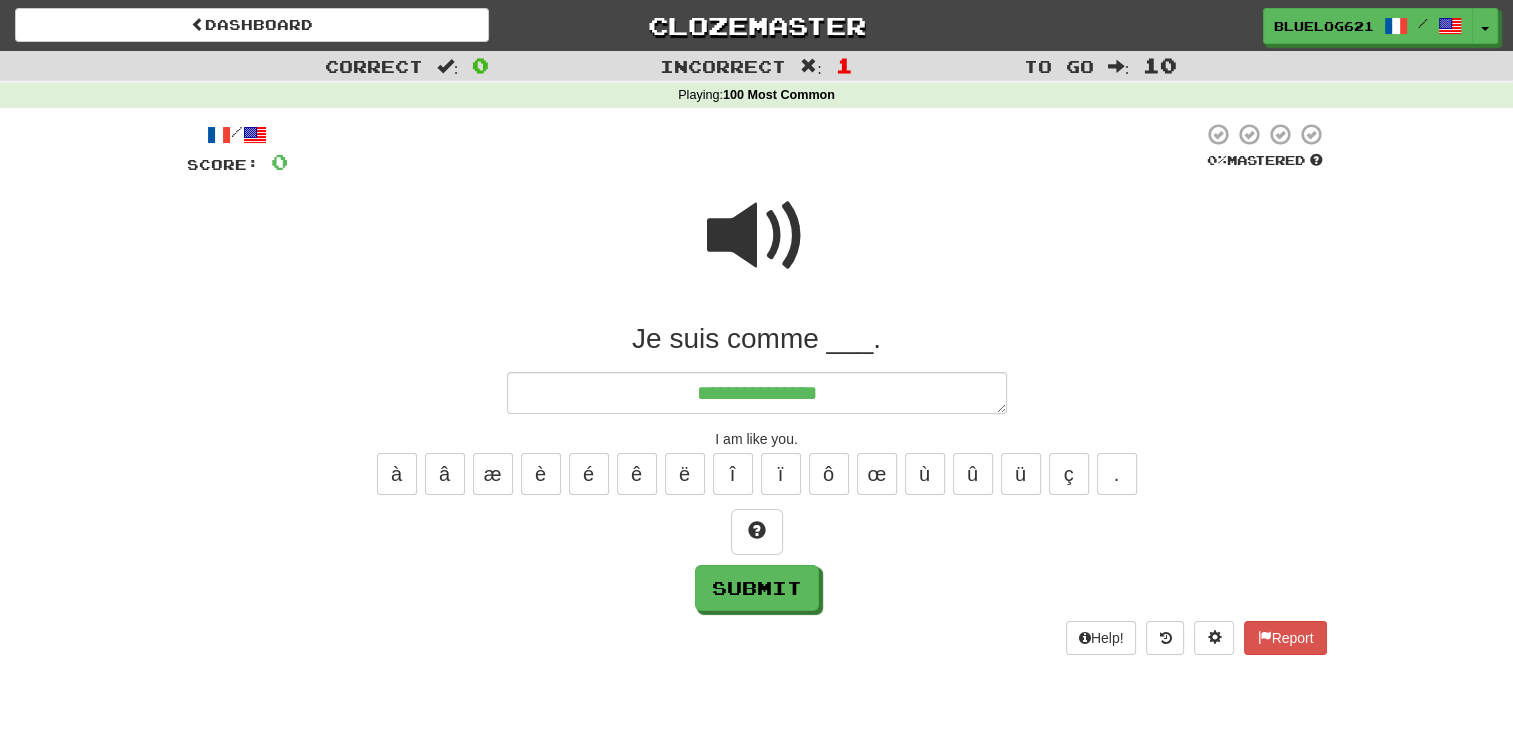 type on "*" 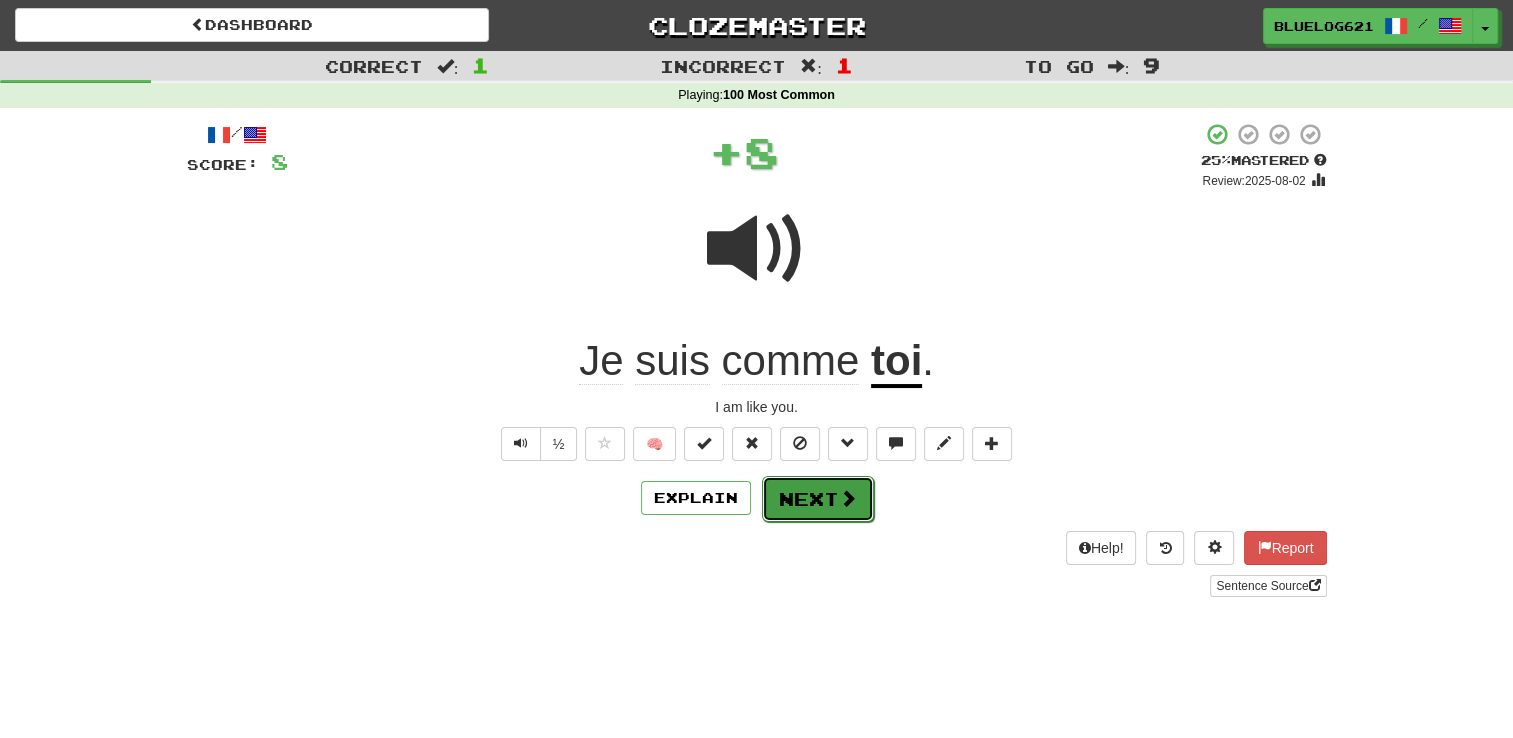 click on "Next" at bounding box center [818, 499] 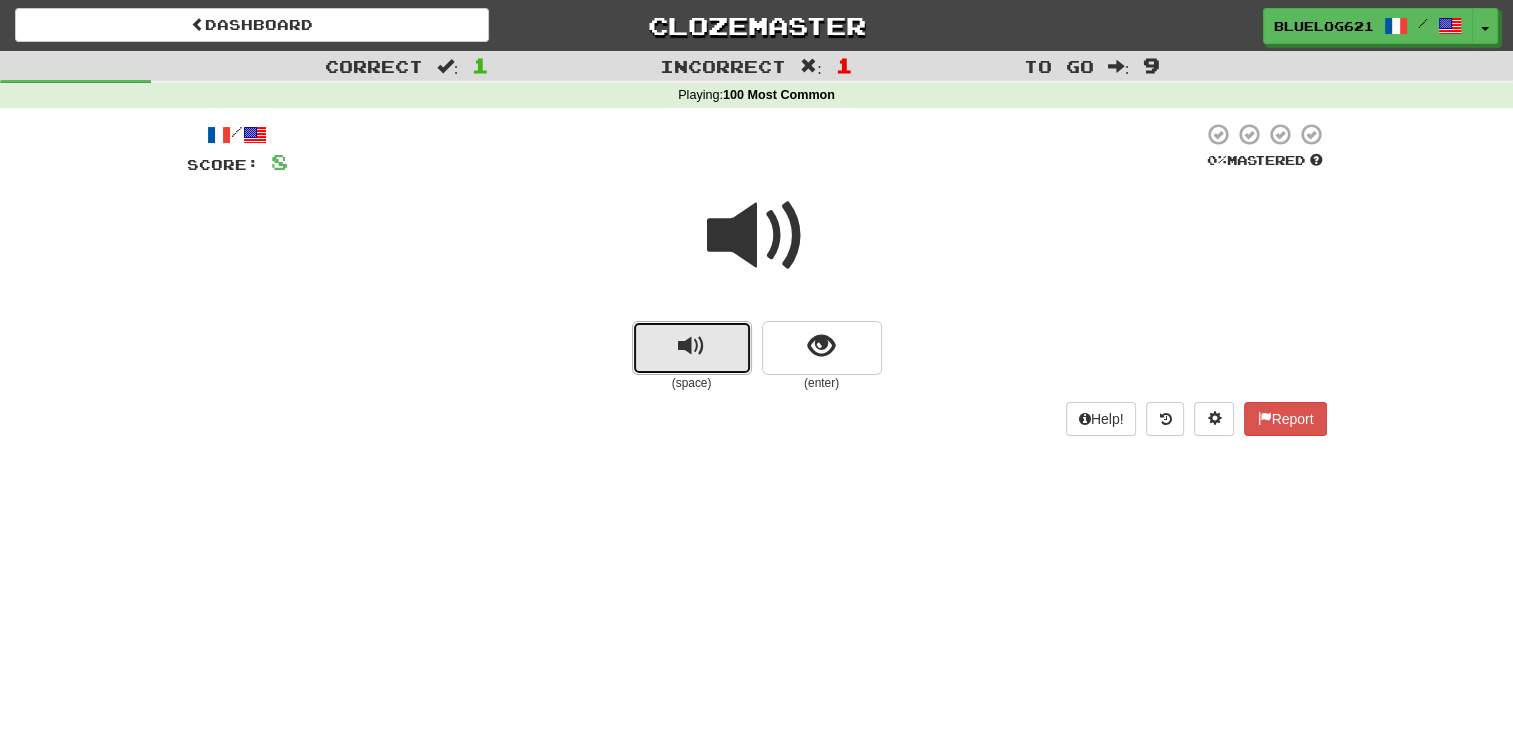 click at bounding box center (691, 346) 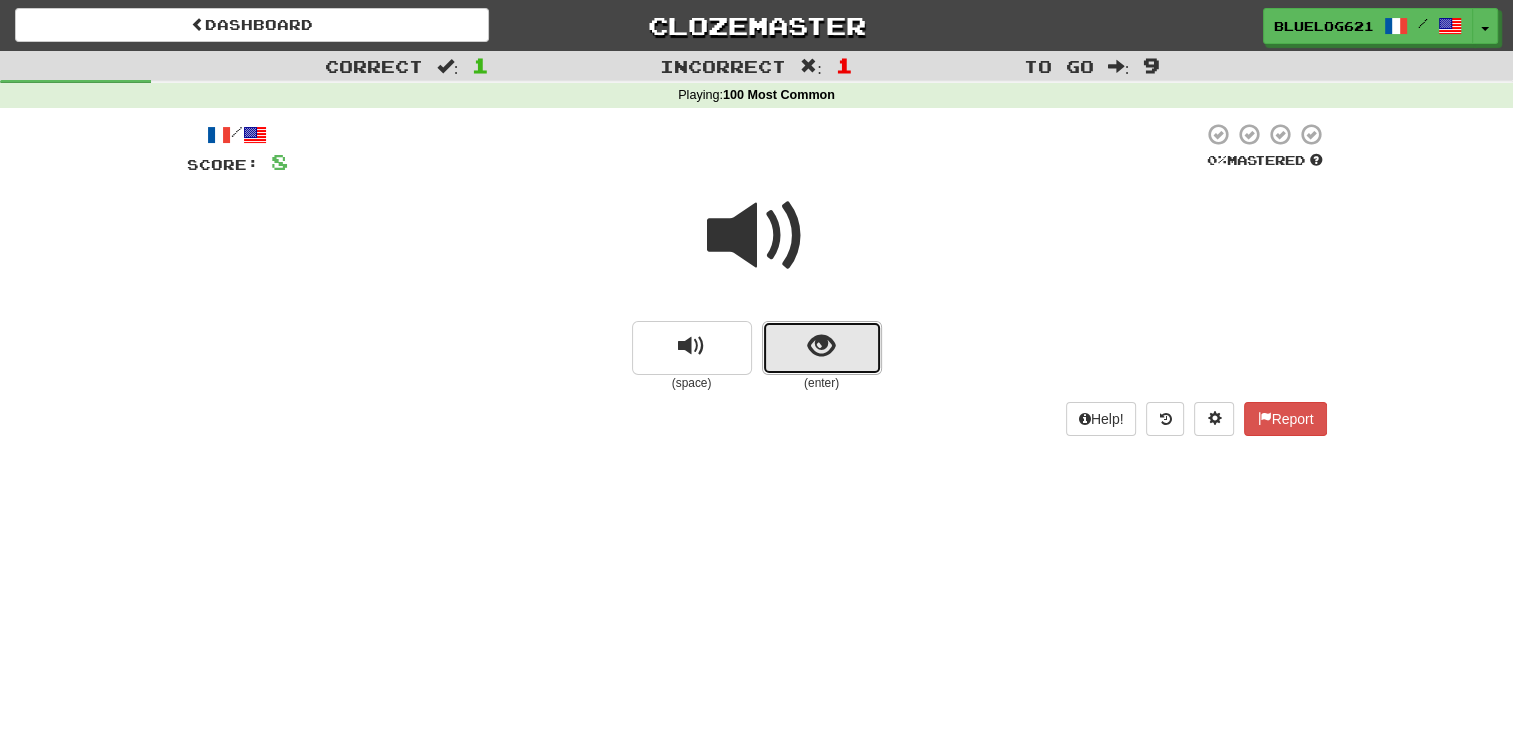 click at bounding box center [822, 348] 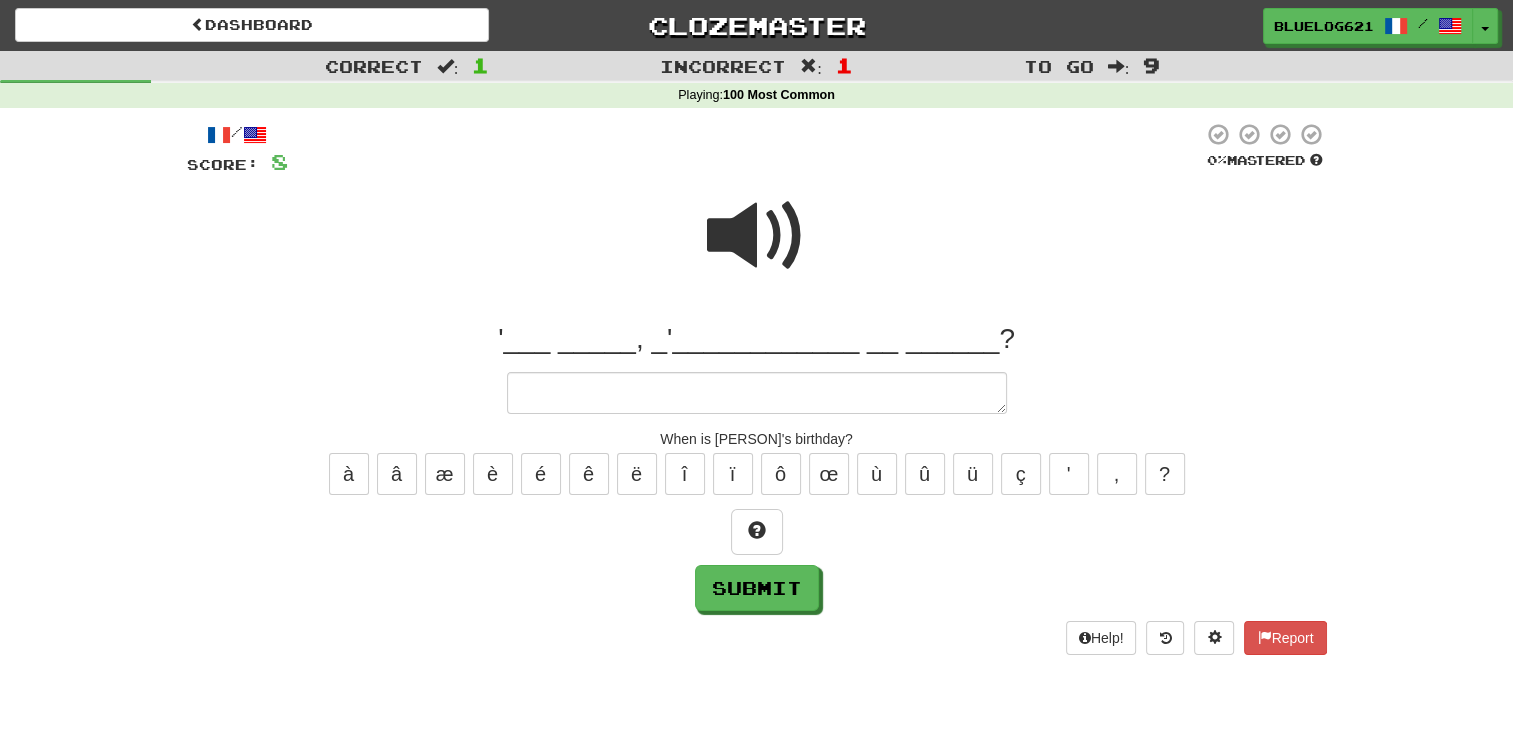 type on "*" 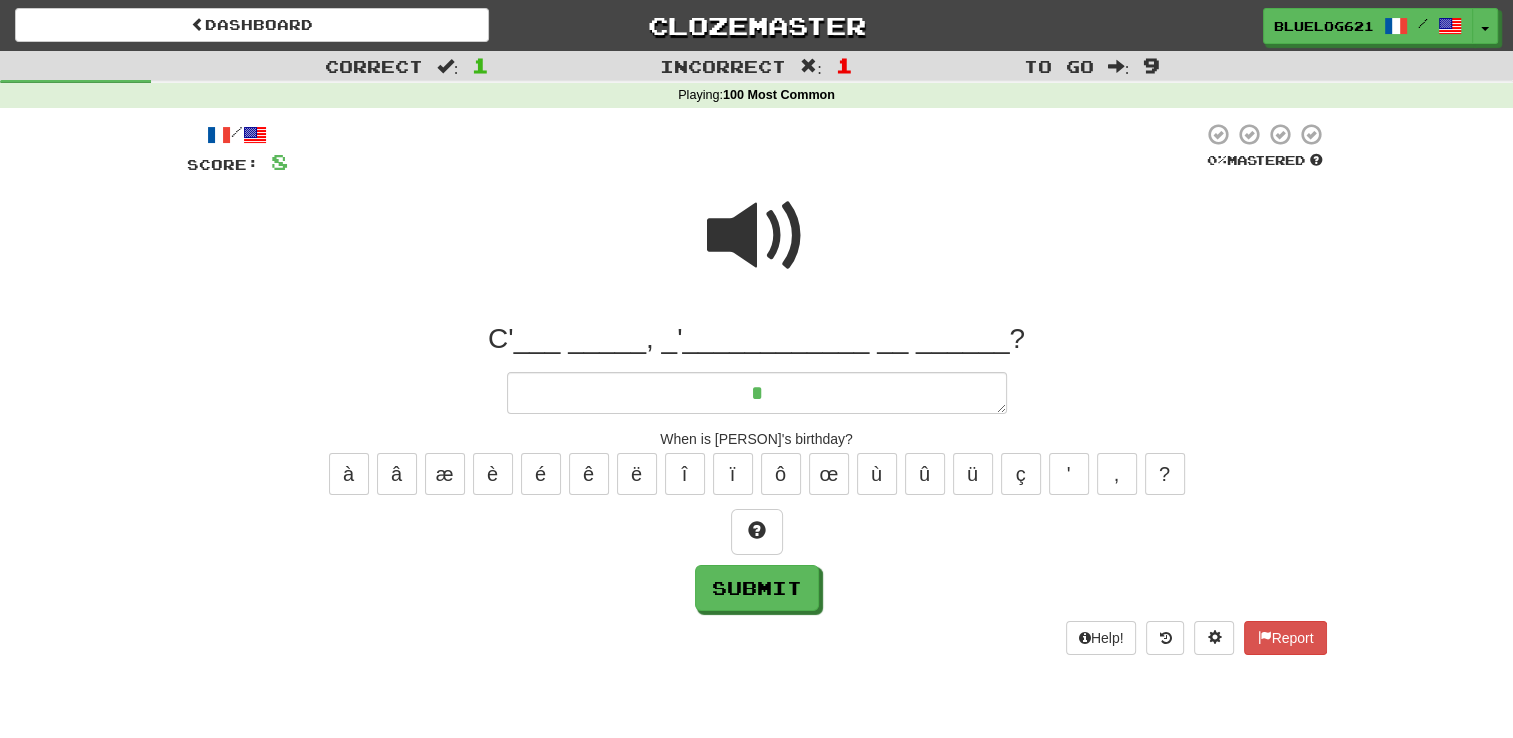 type on "*" 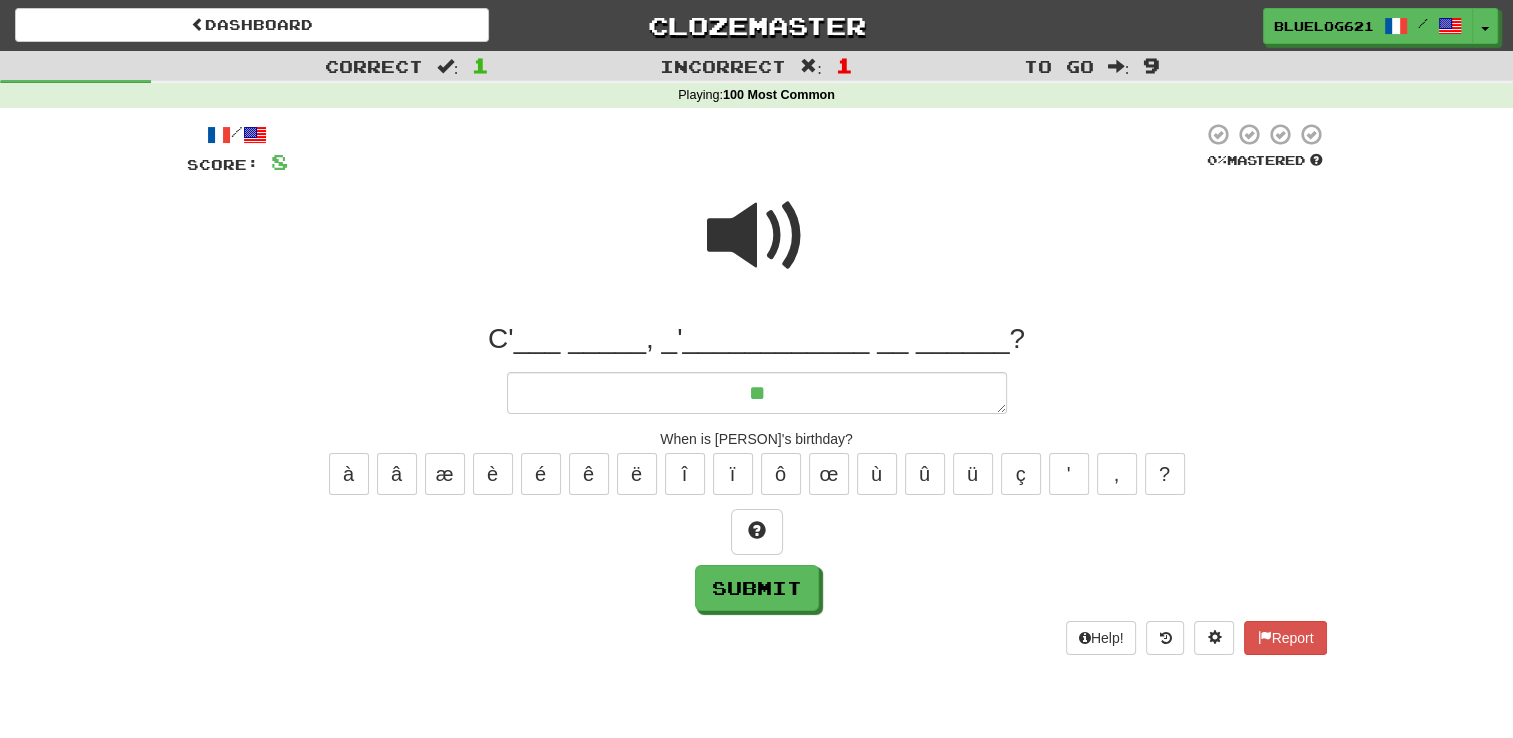 type on "*" 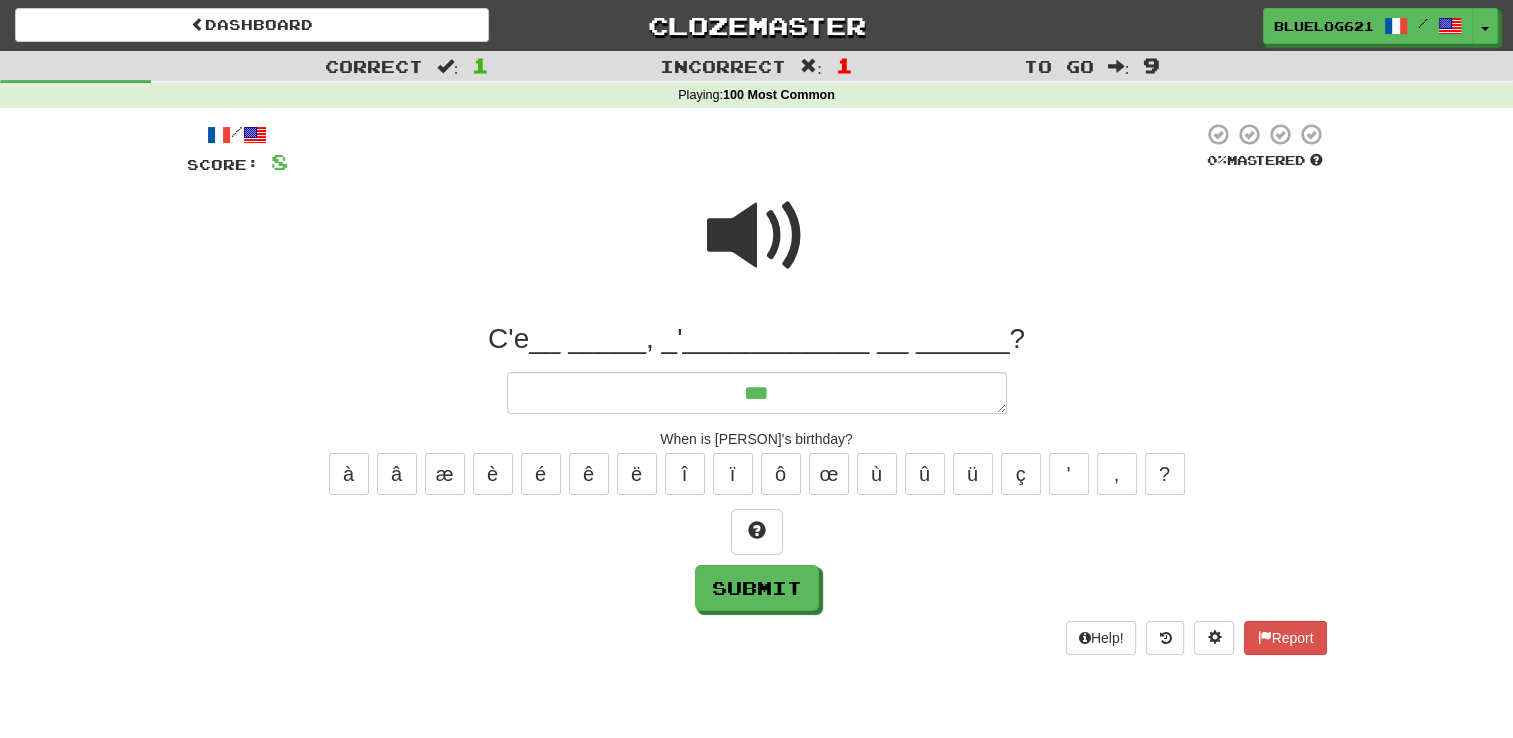 type on "*" 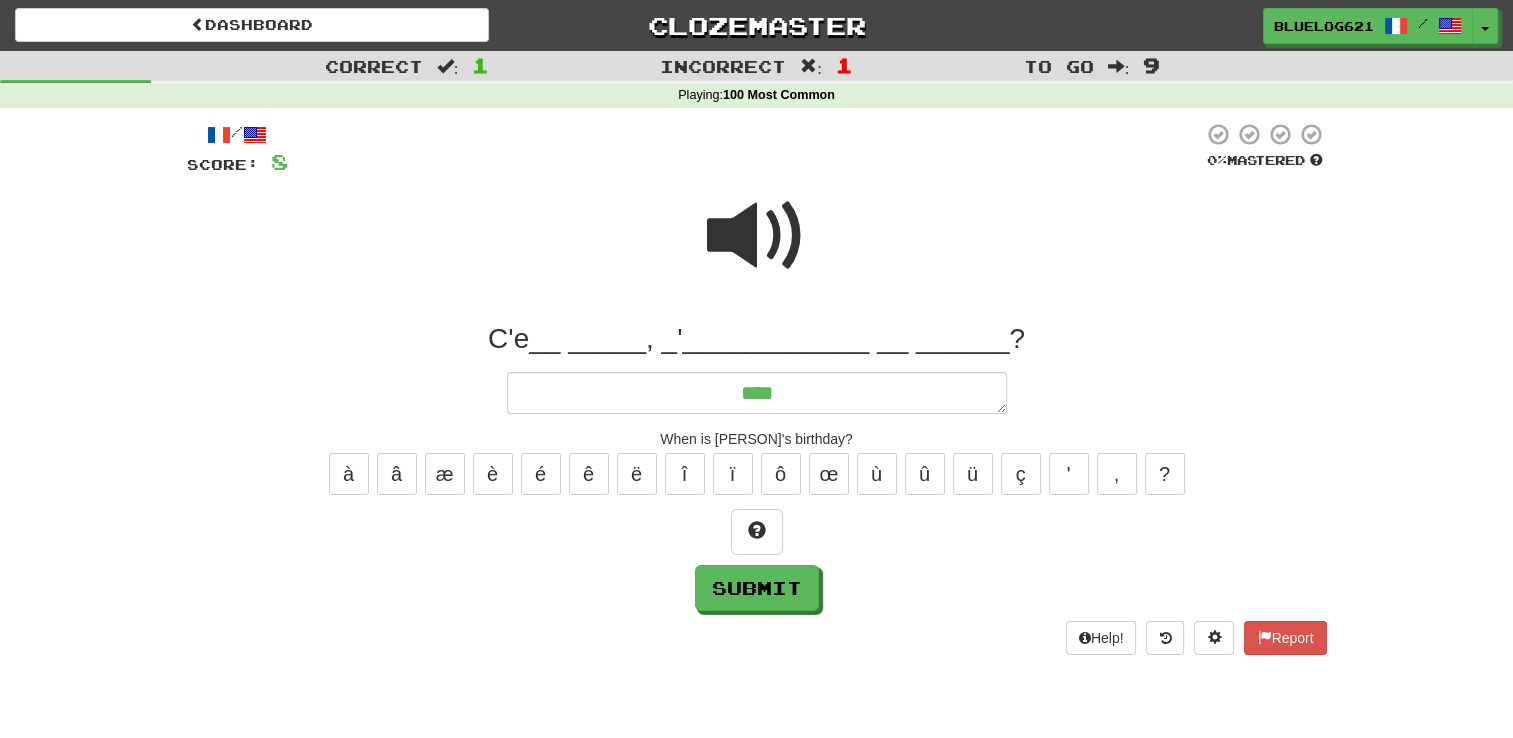 type on "*****" 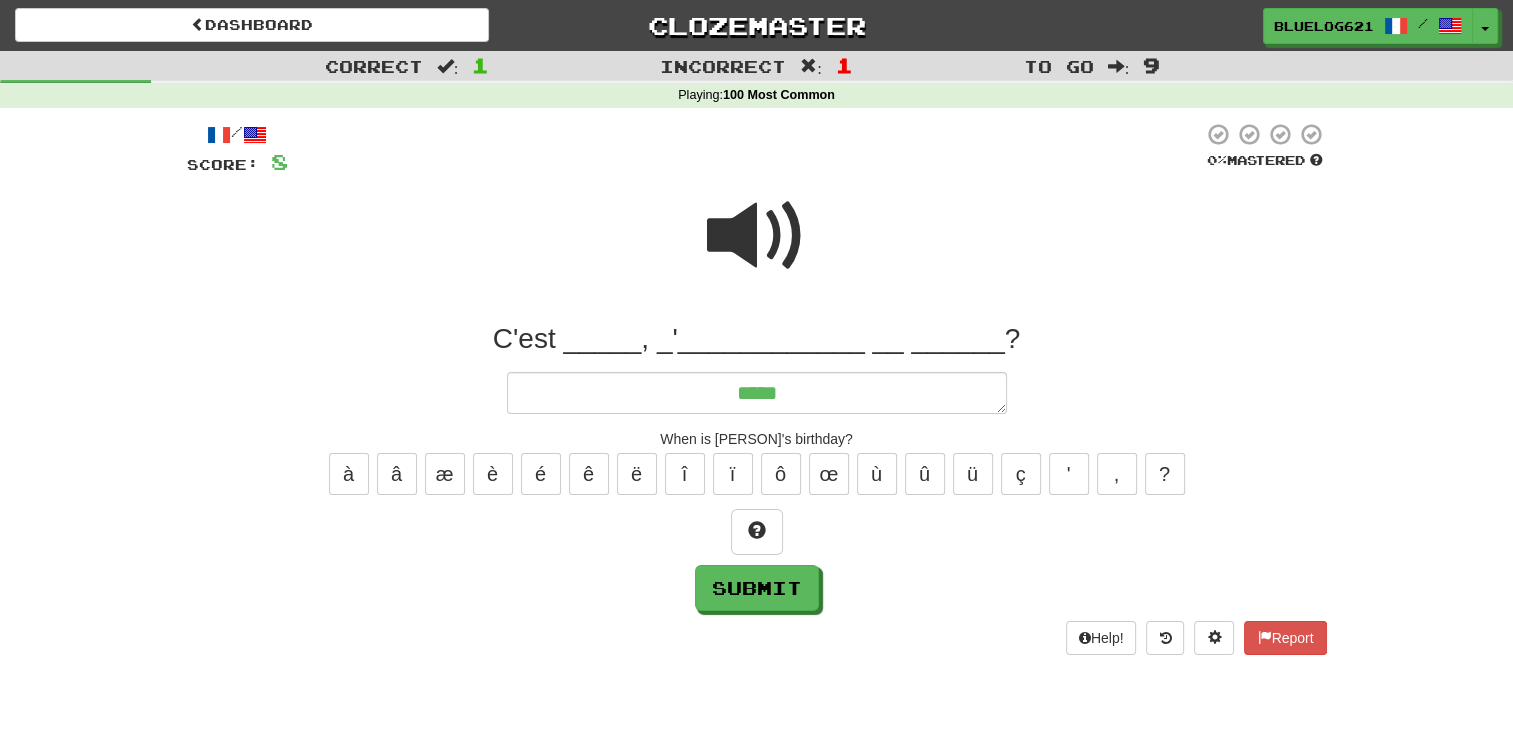 type on "*" 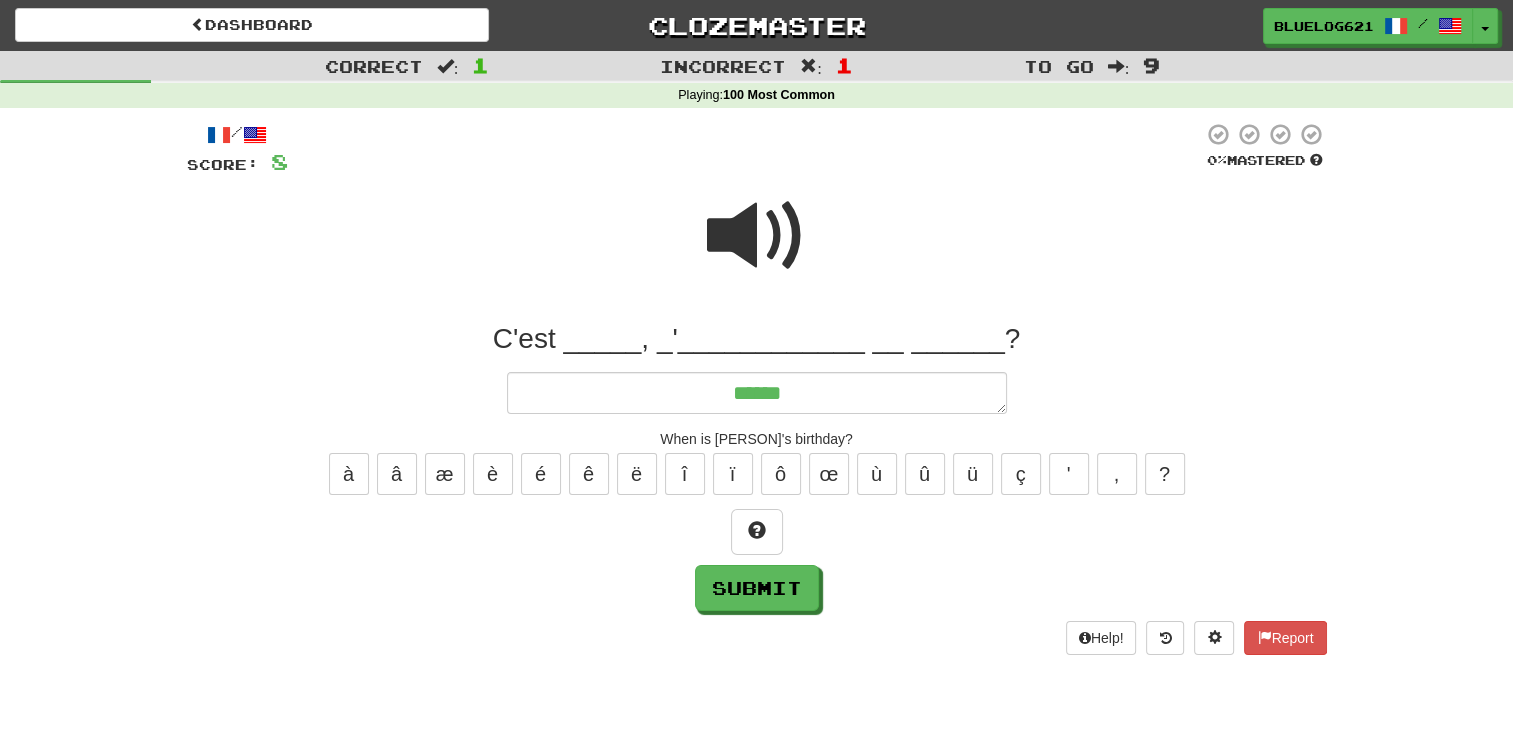 type on "*" 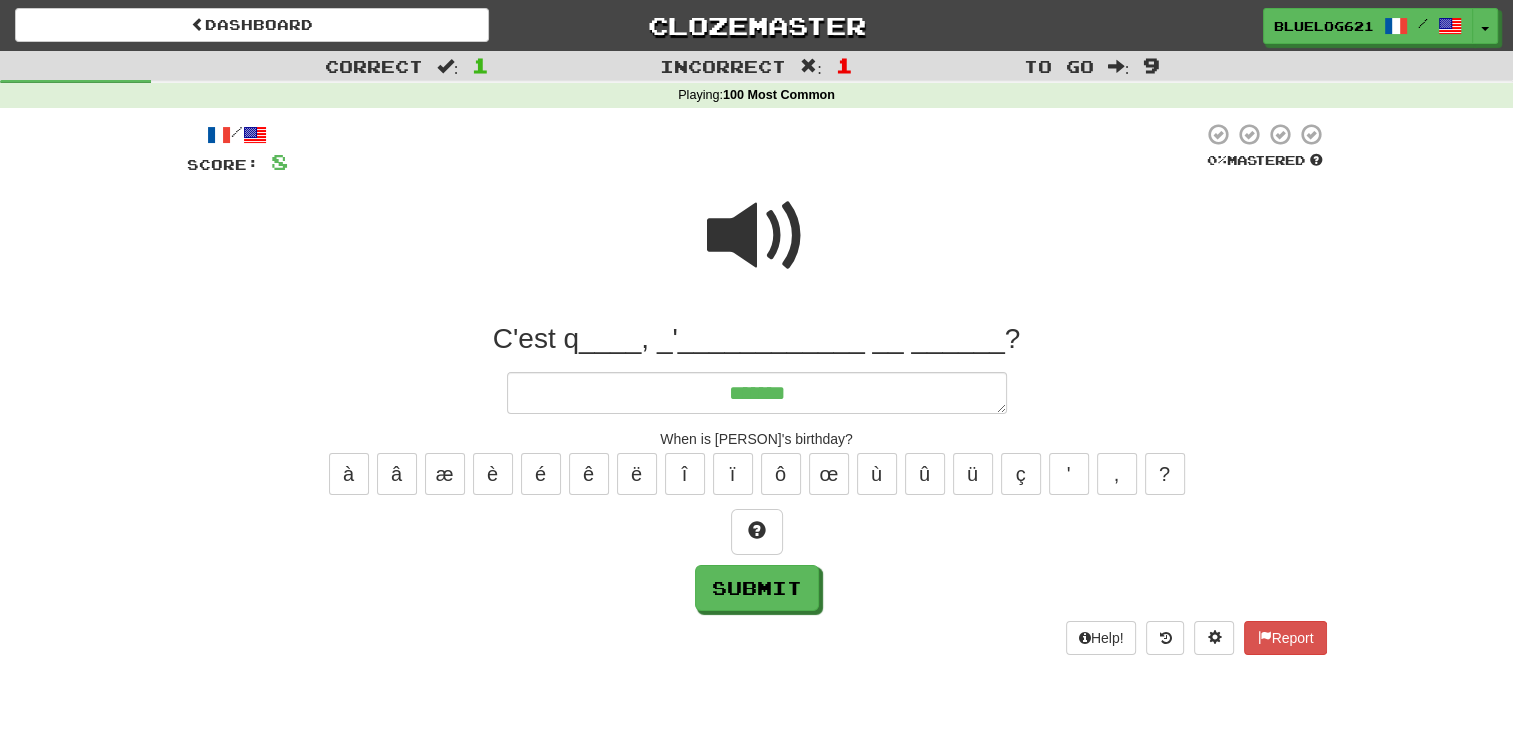 type on "********" 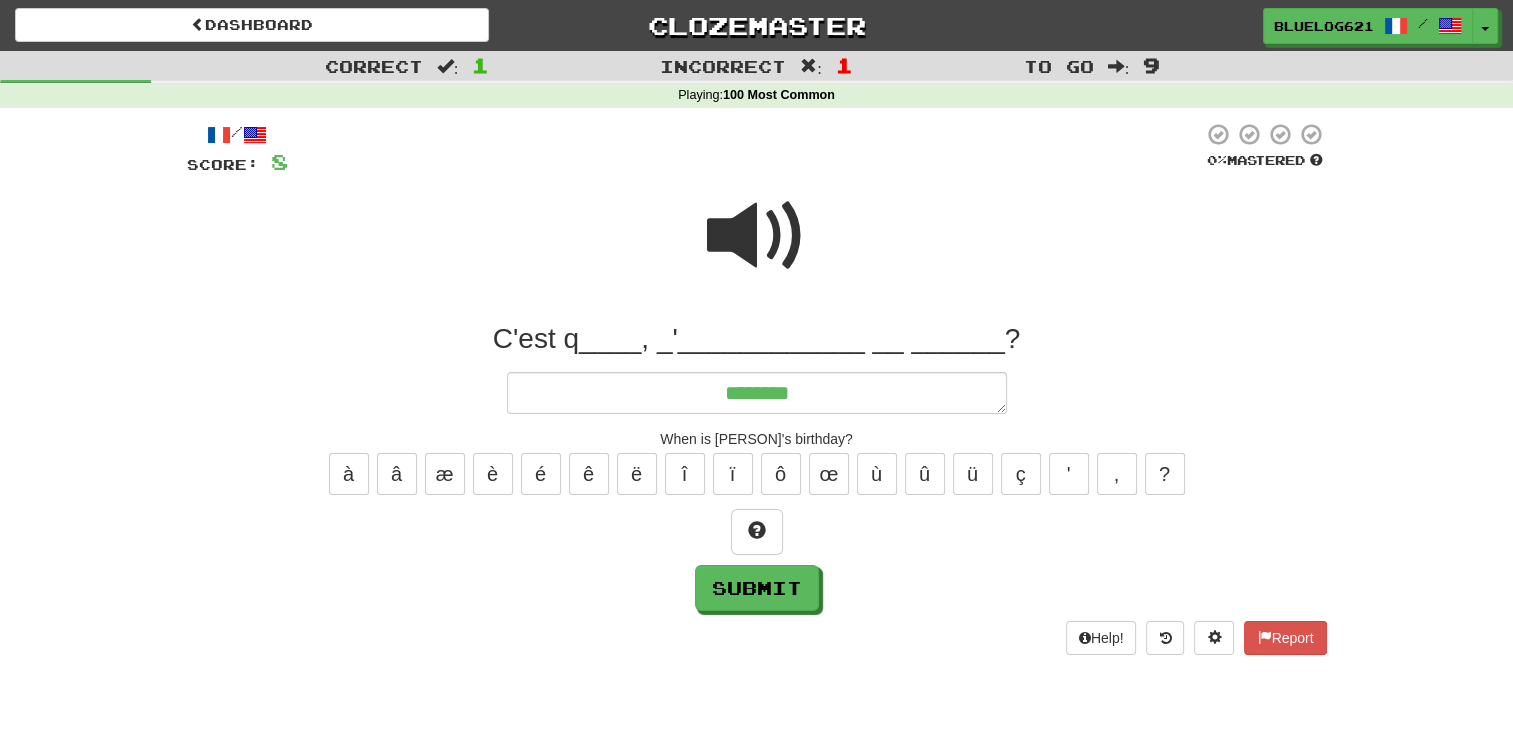 type on "*" 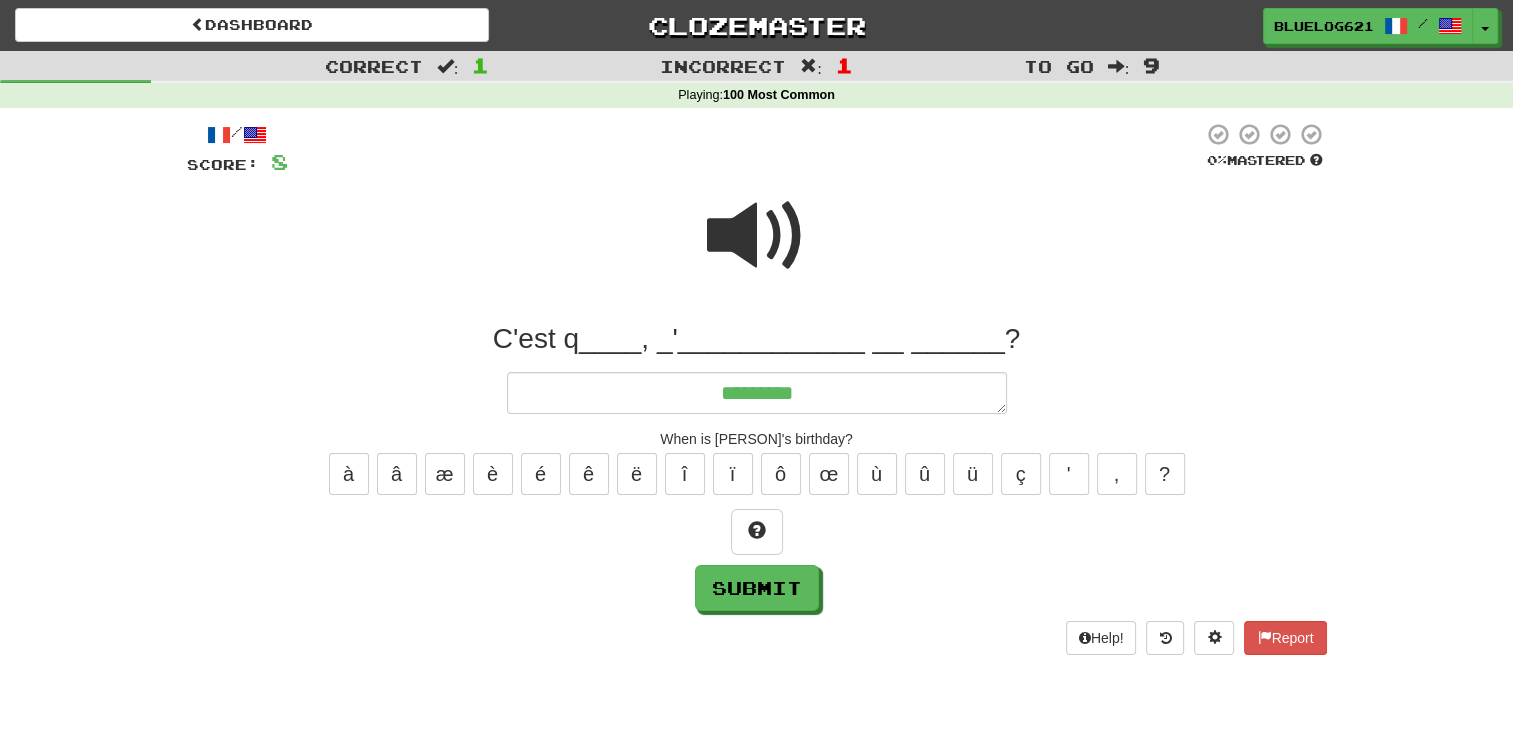type on "*" 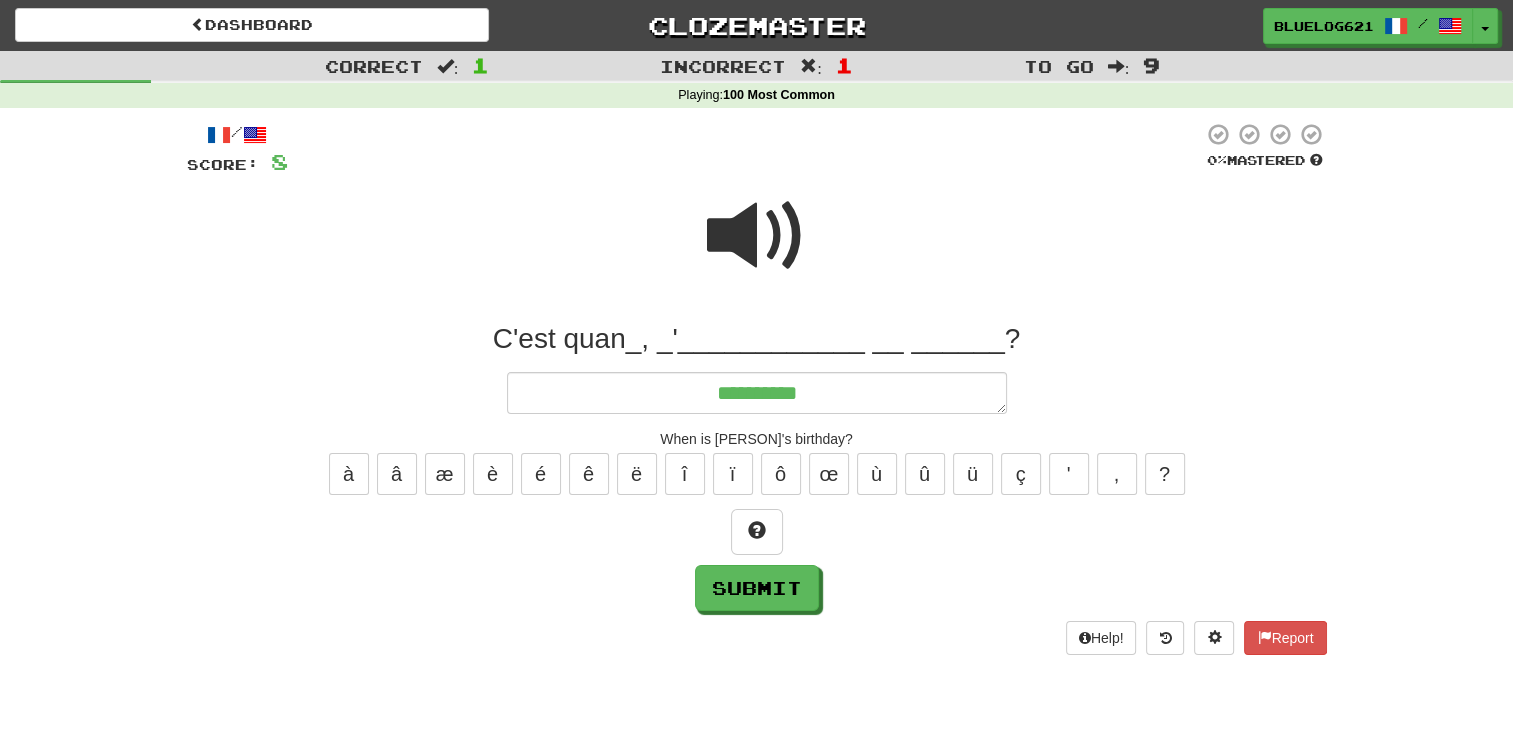 type on "*" 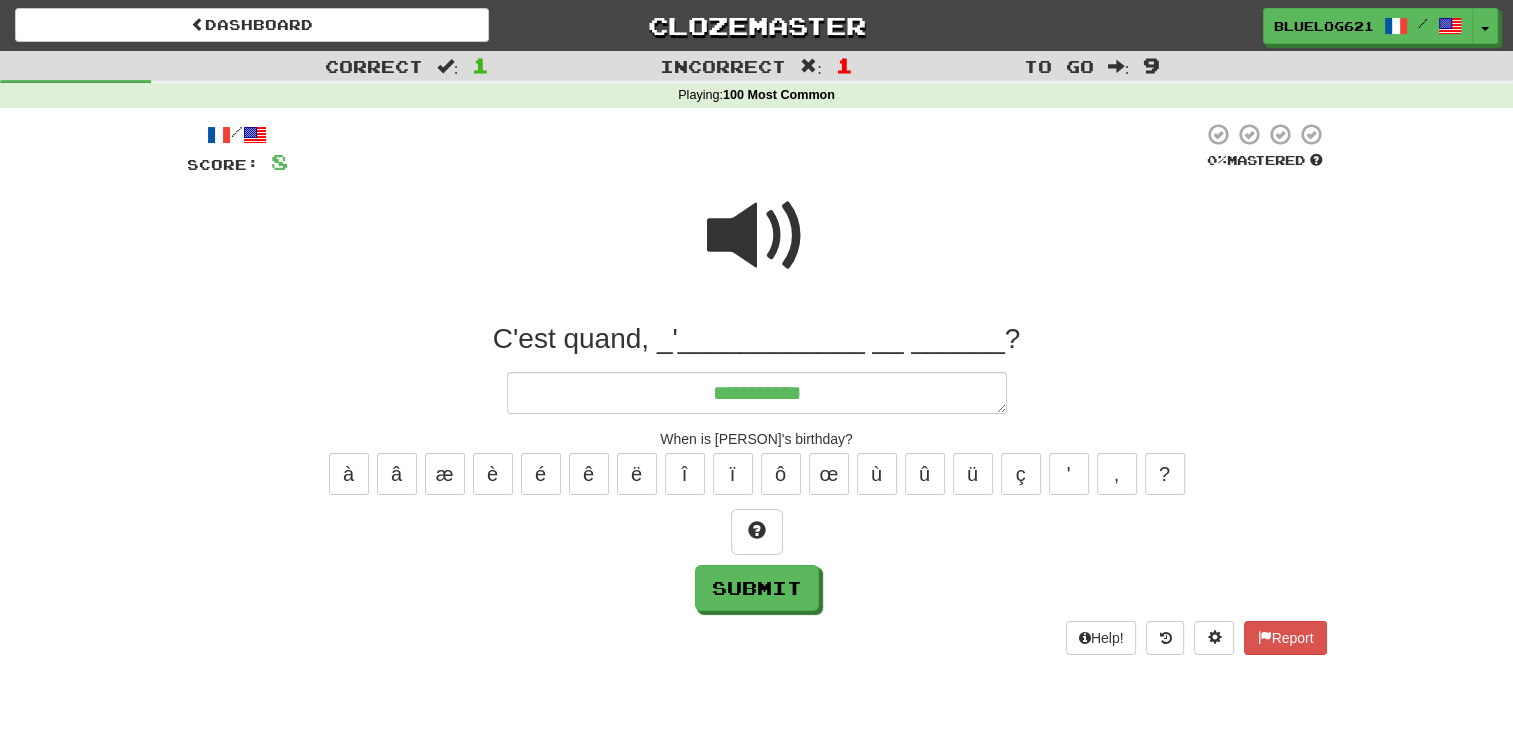 type on "*" 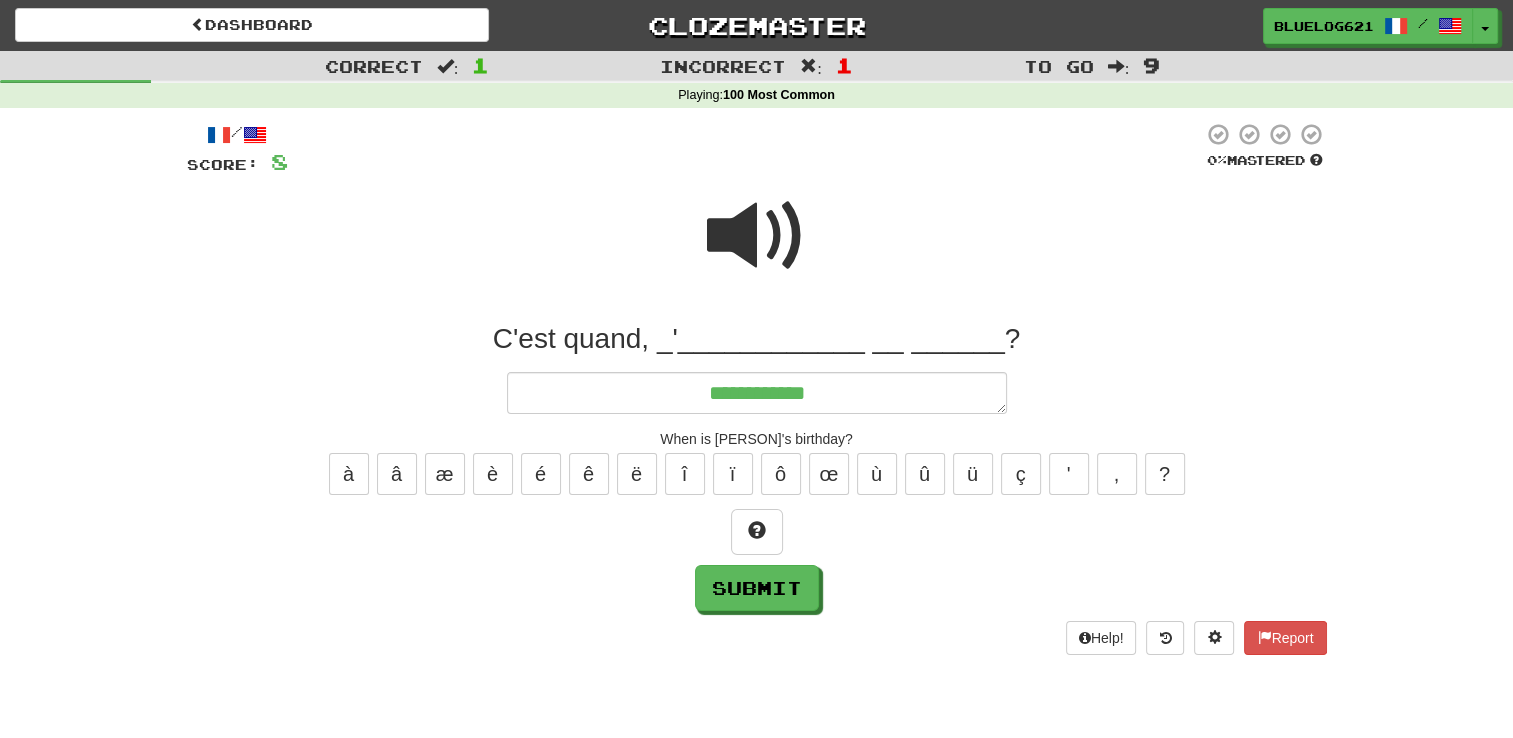 type on "**********" 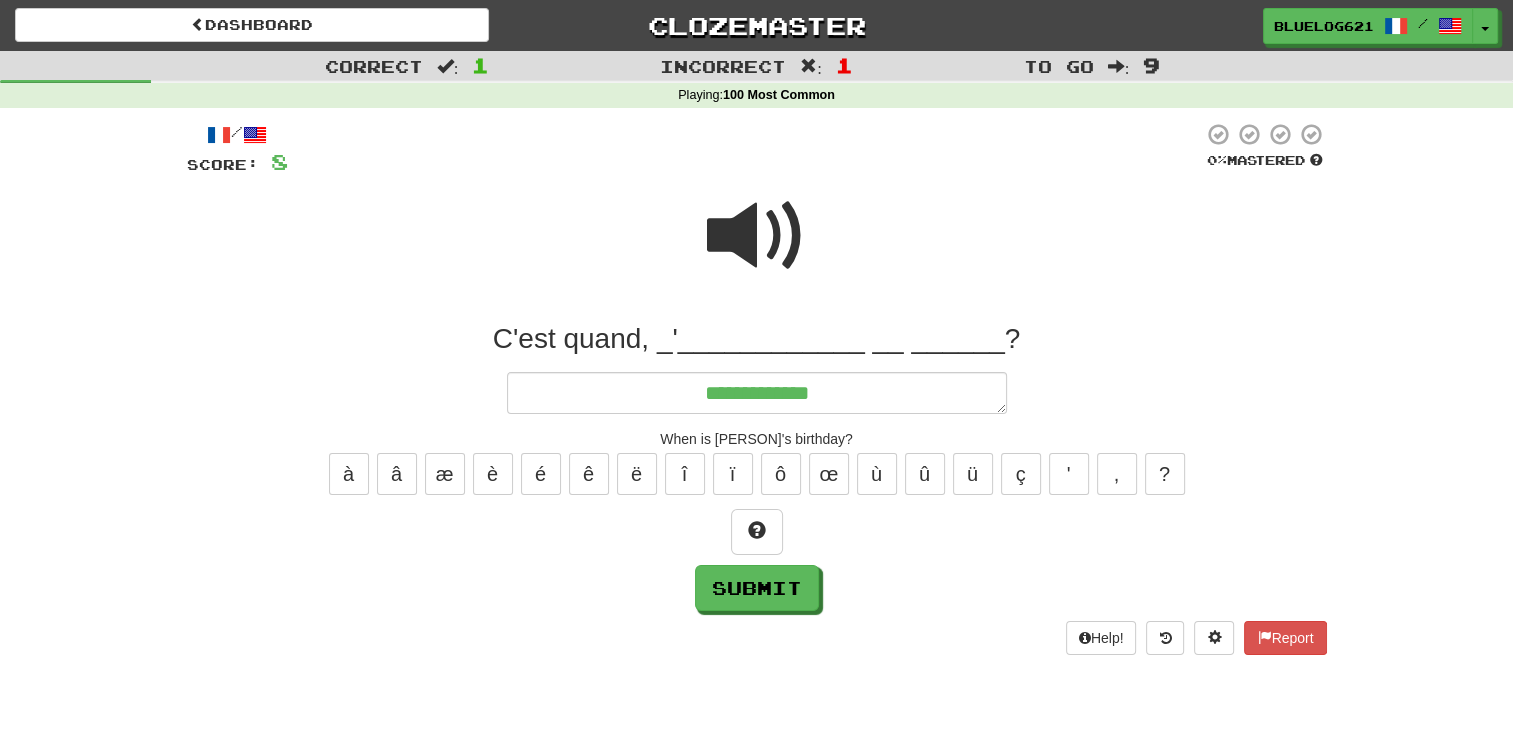 type on "*" 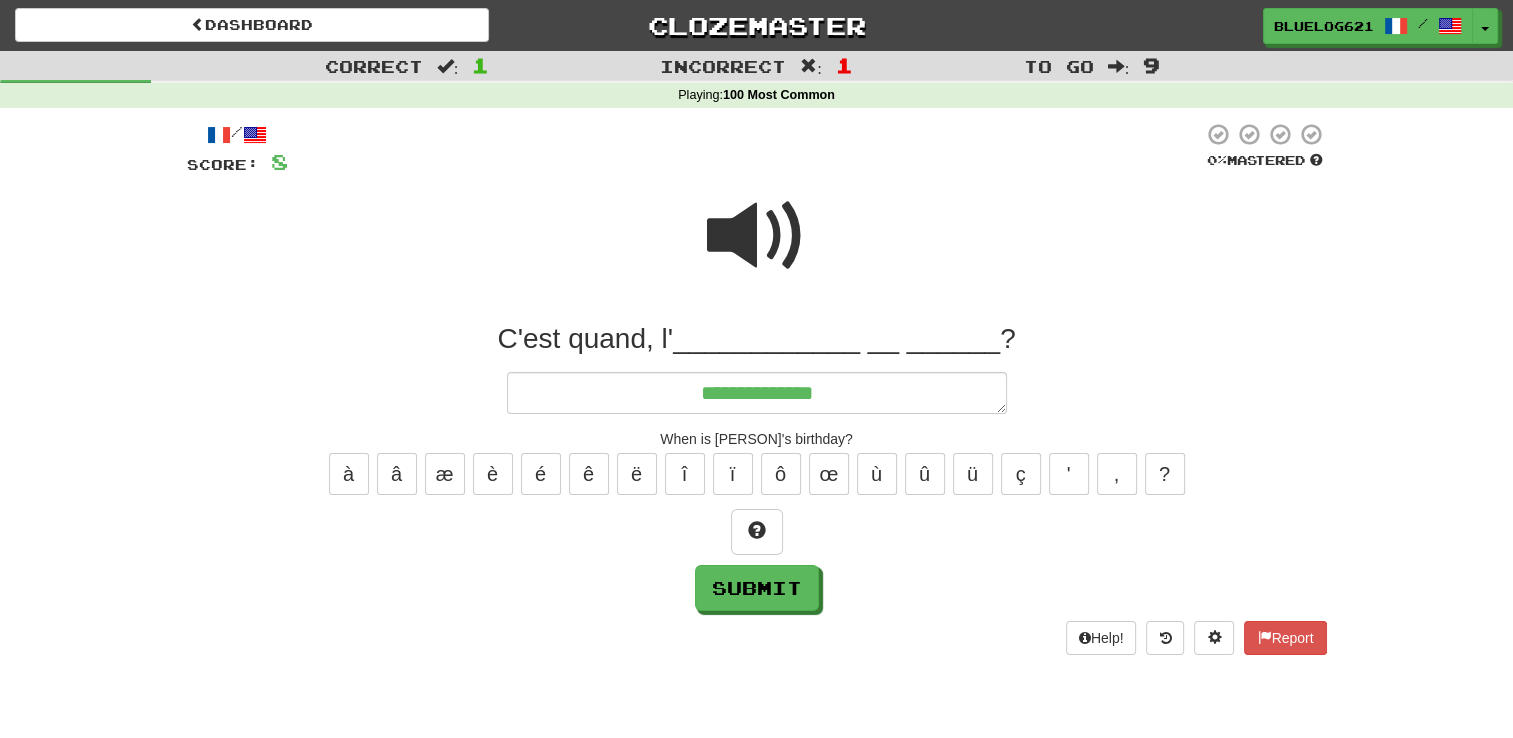 type on "*" 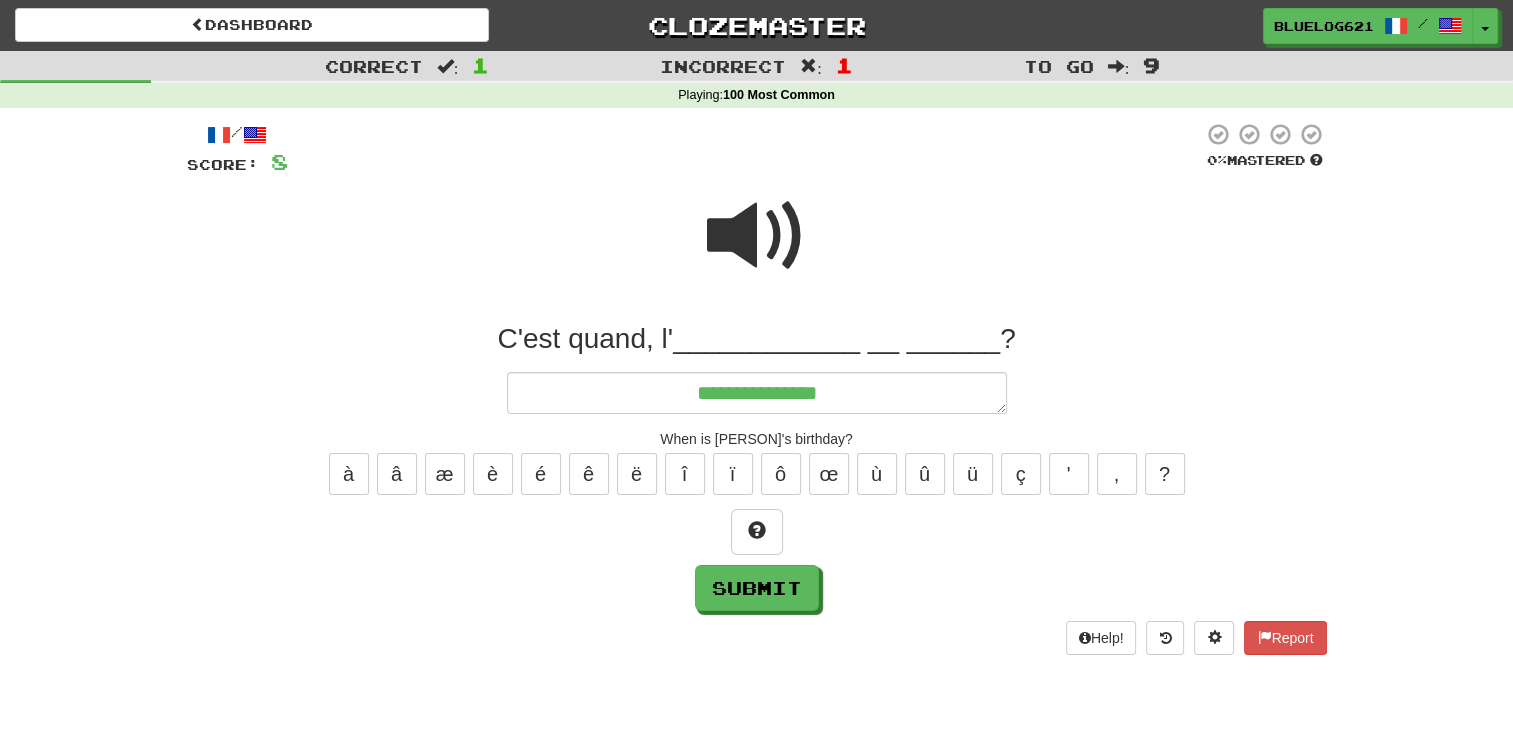 type on "*" 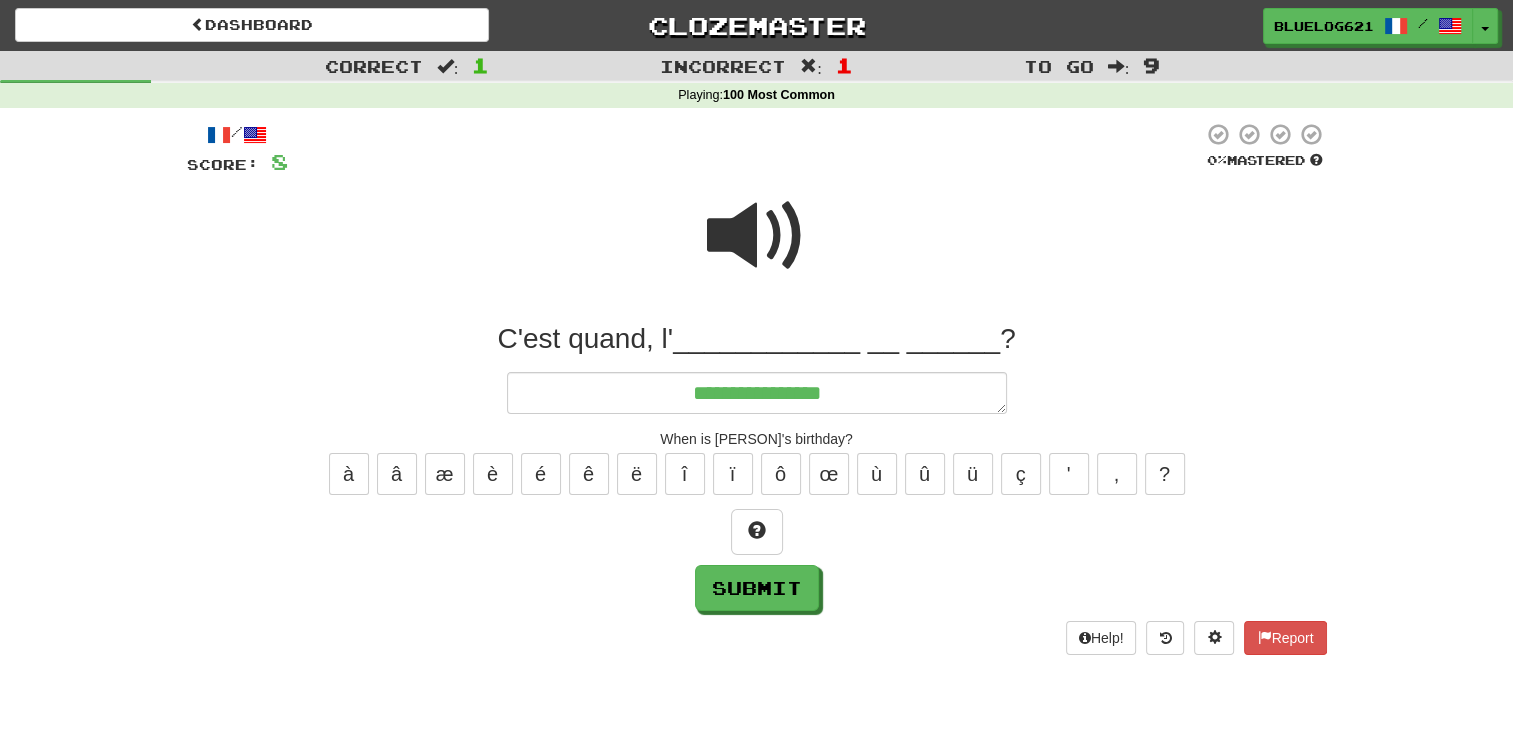 type on "*" 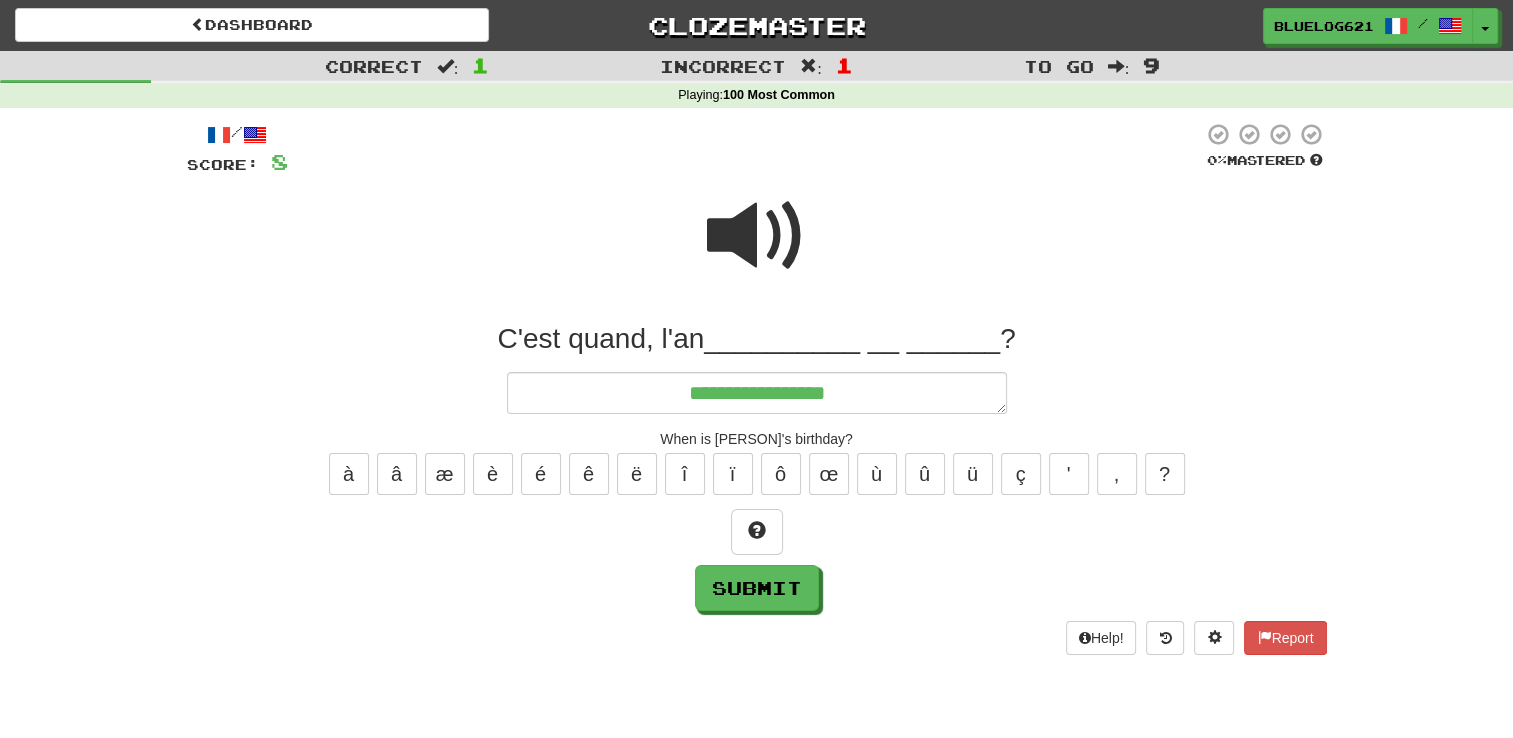 type on "*" 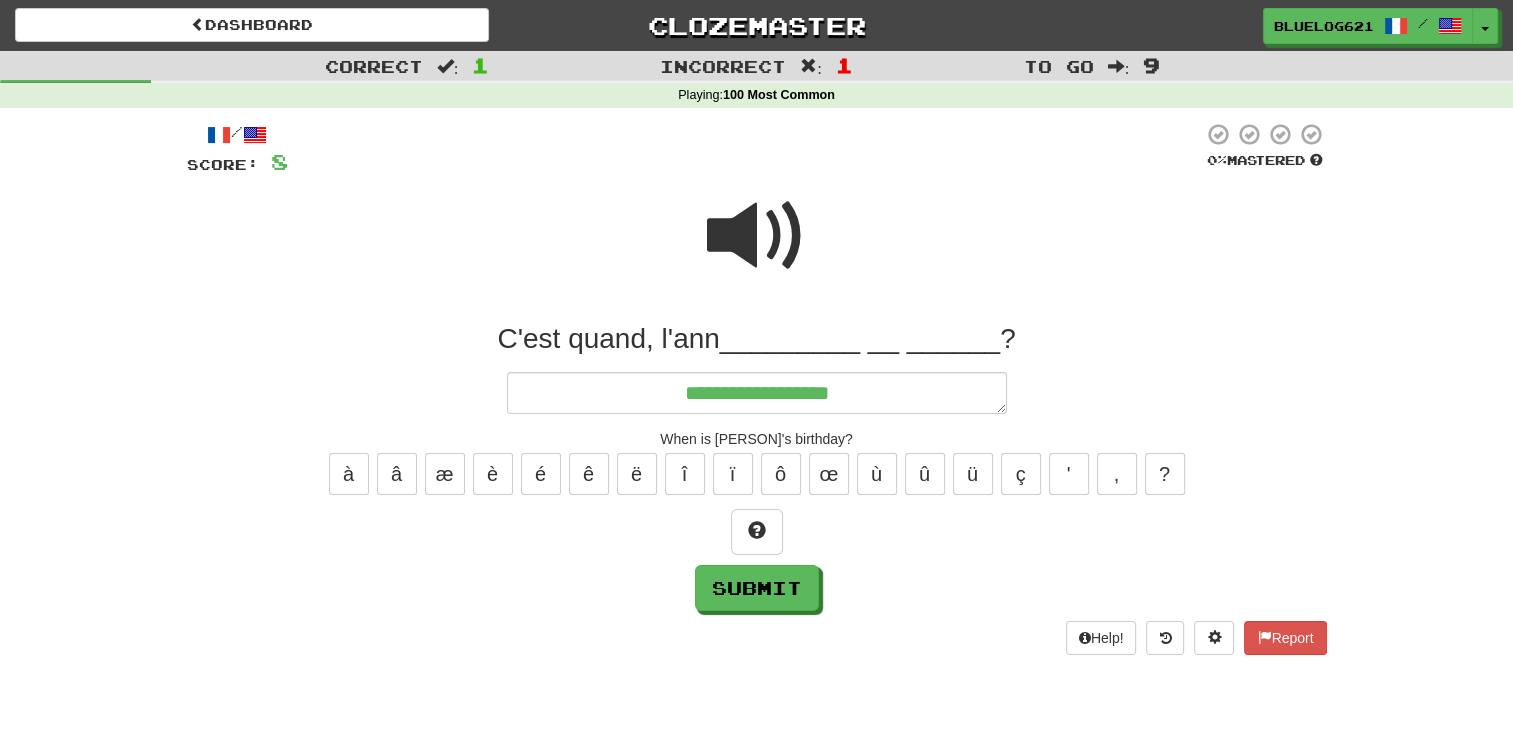 type on "*" 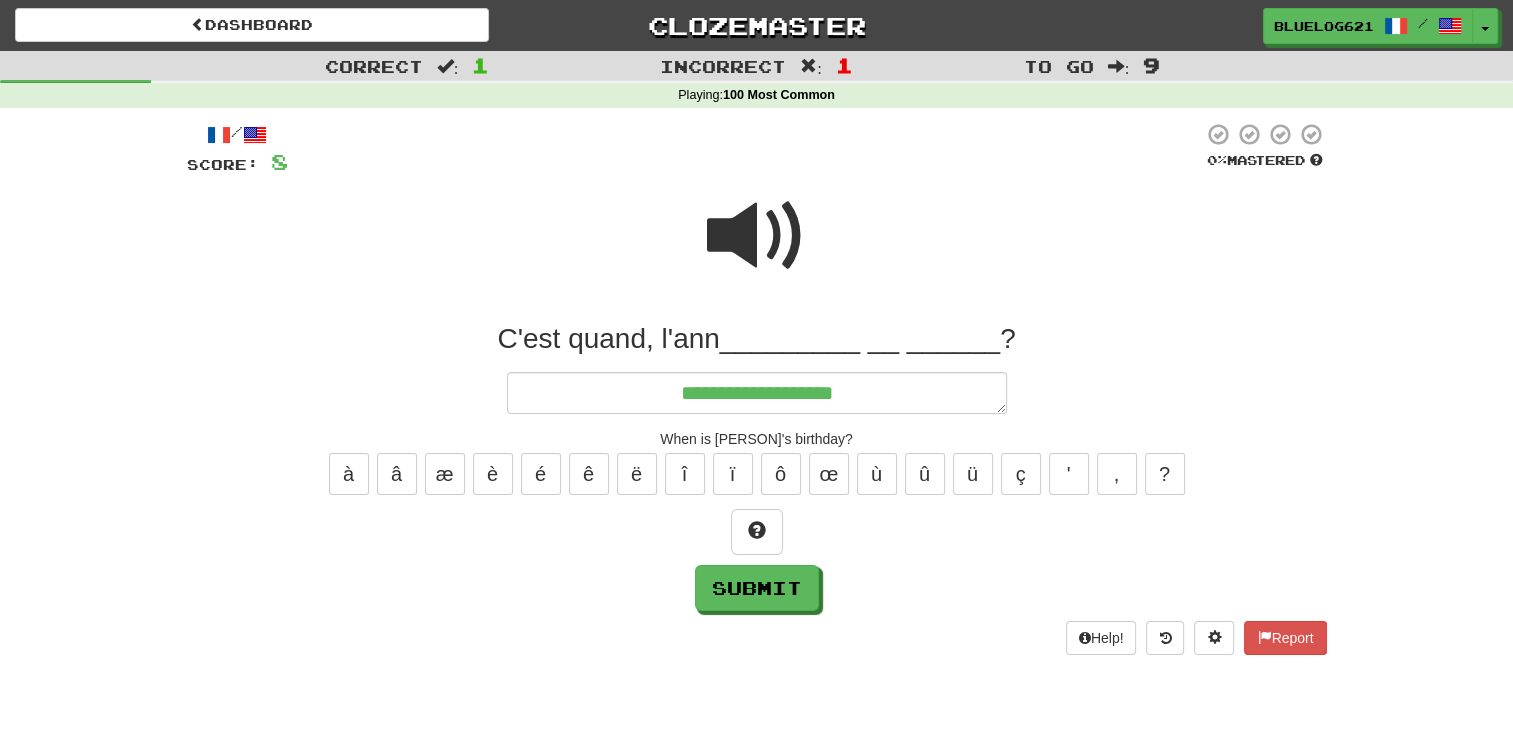 type on "*" 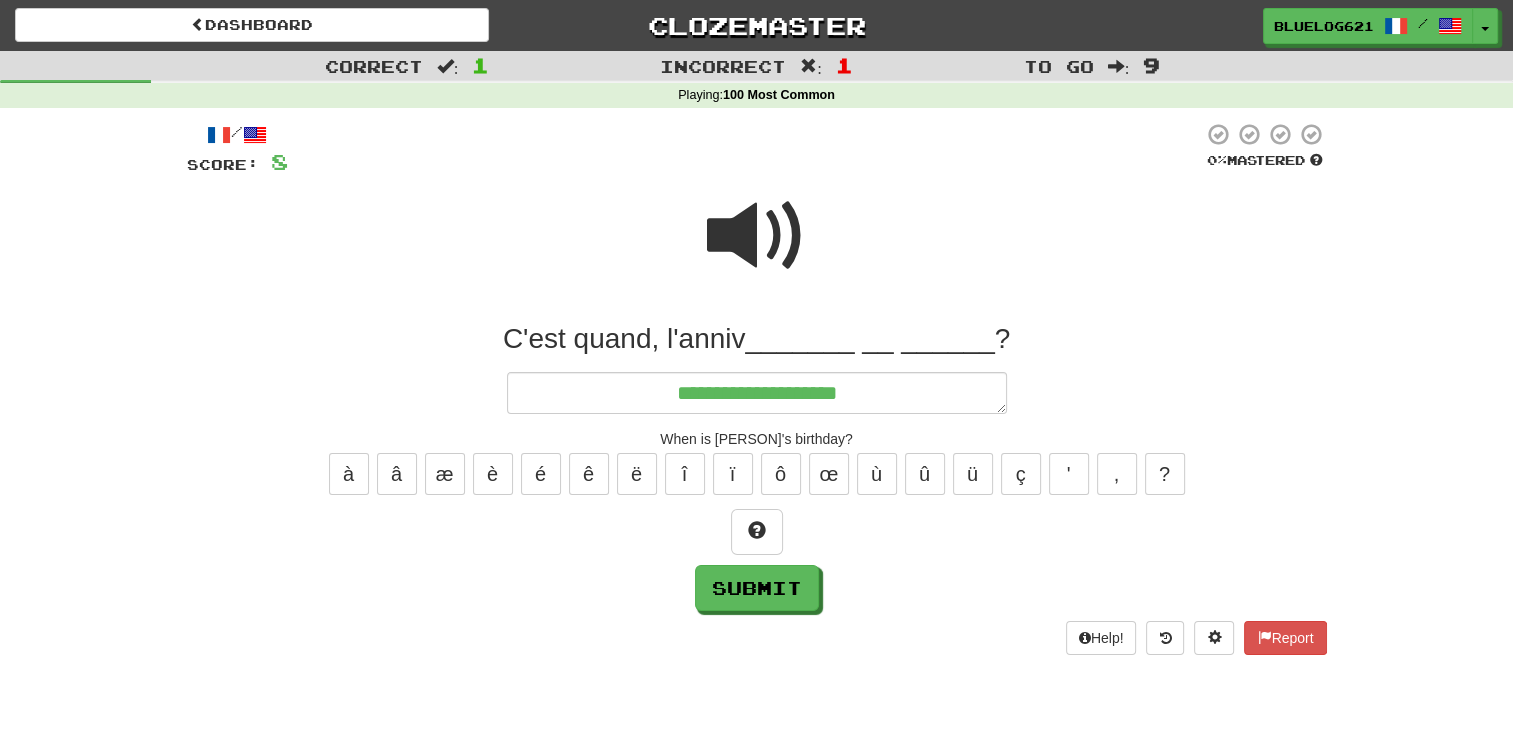 type on "*" 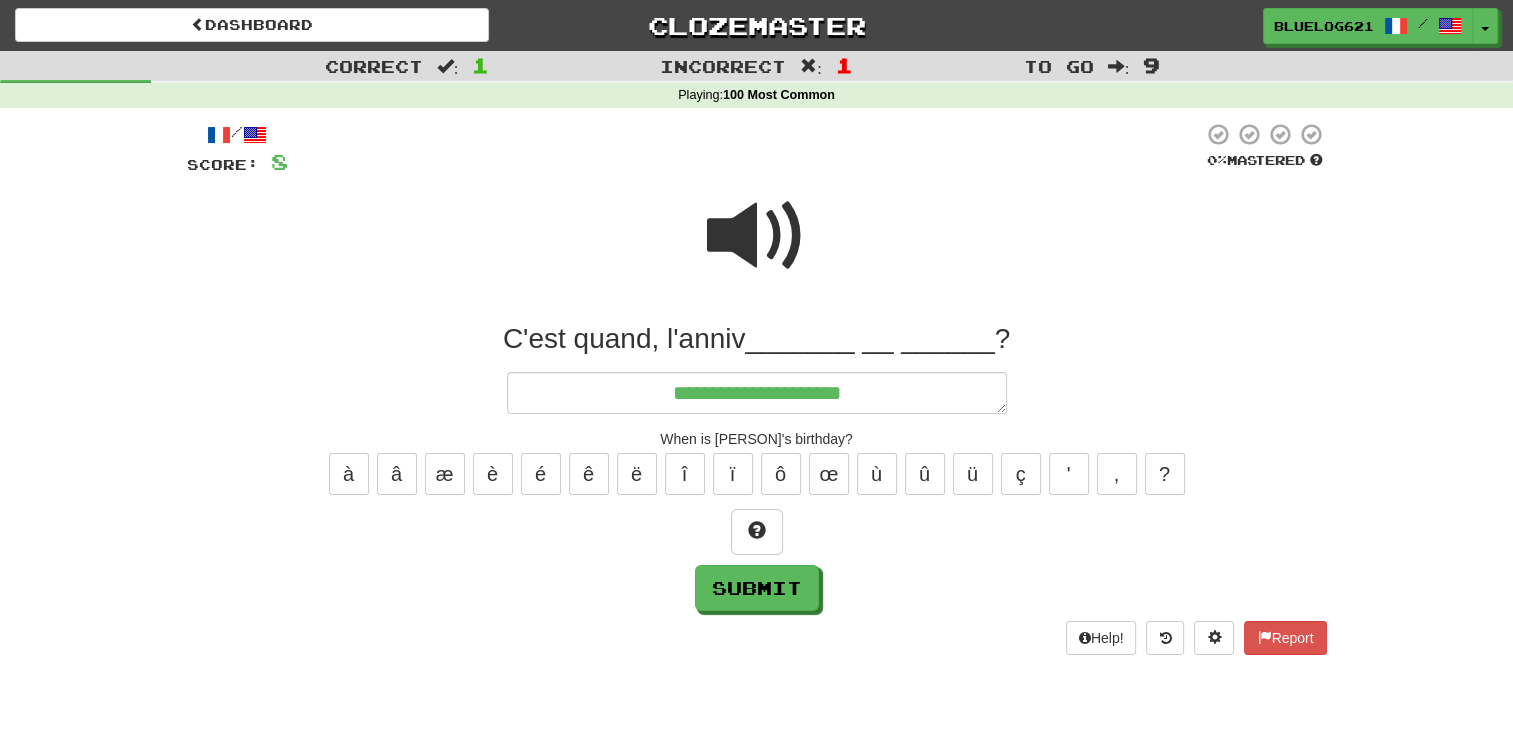 type on "*" 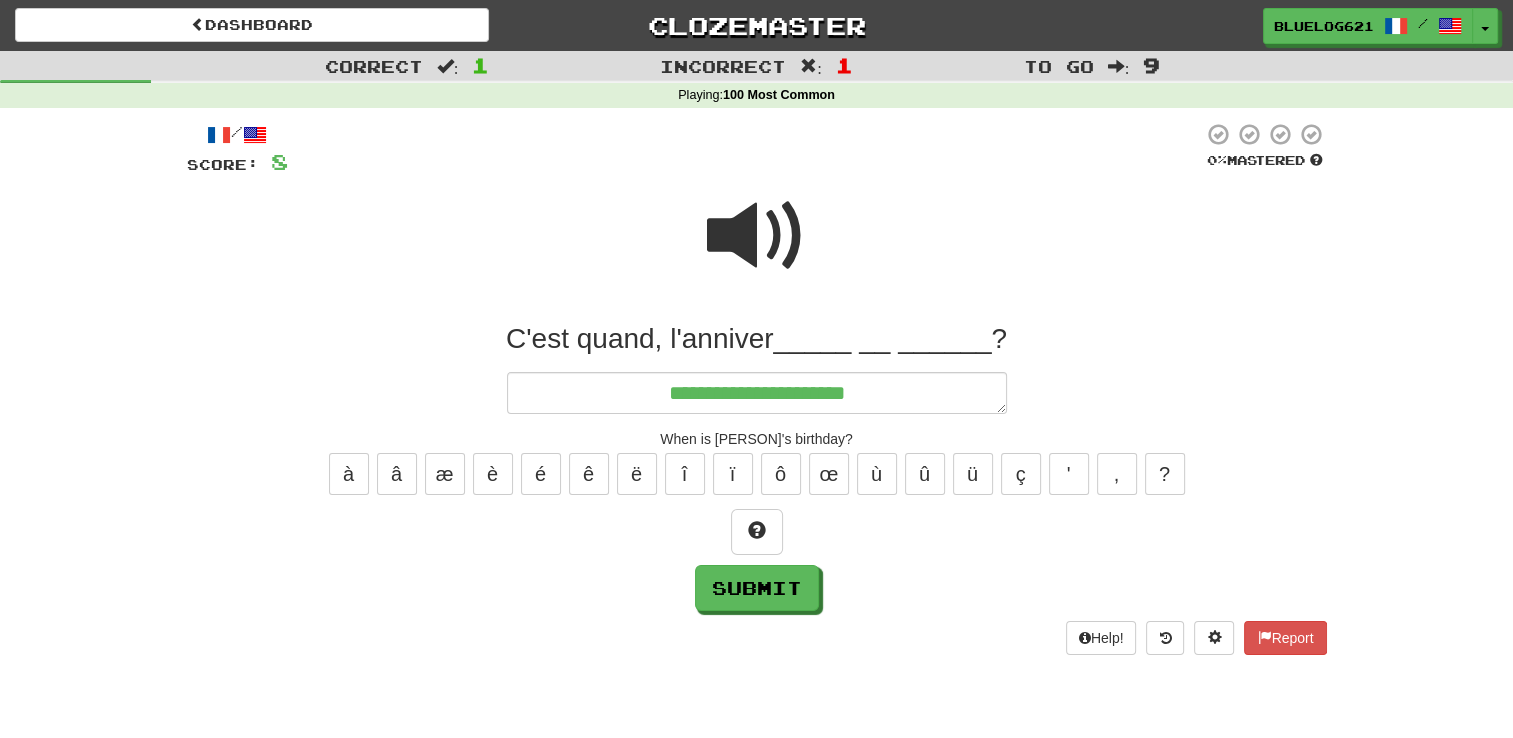 type on "*" 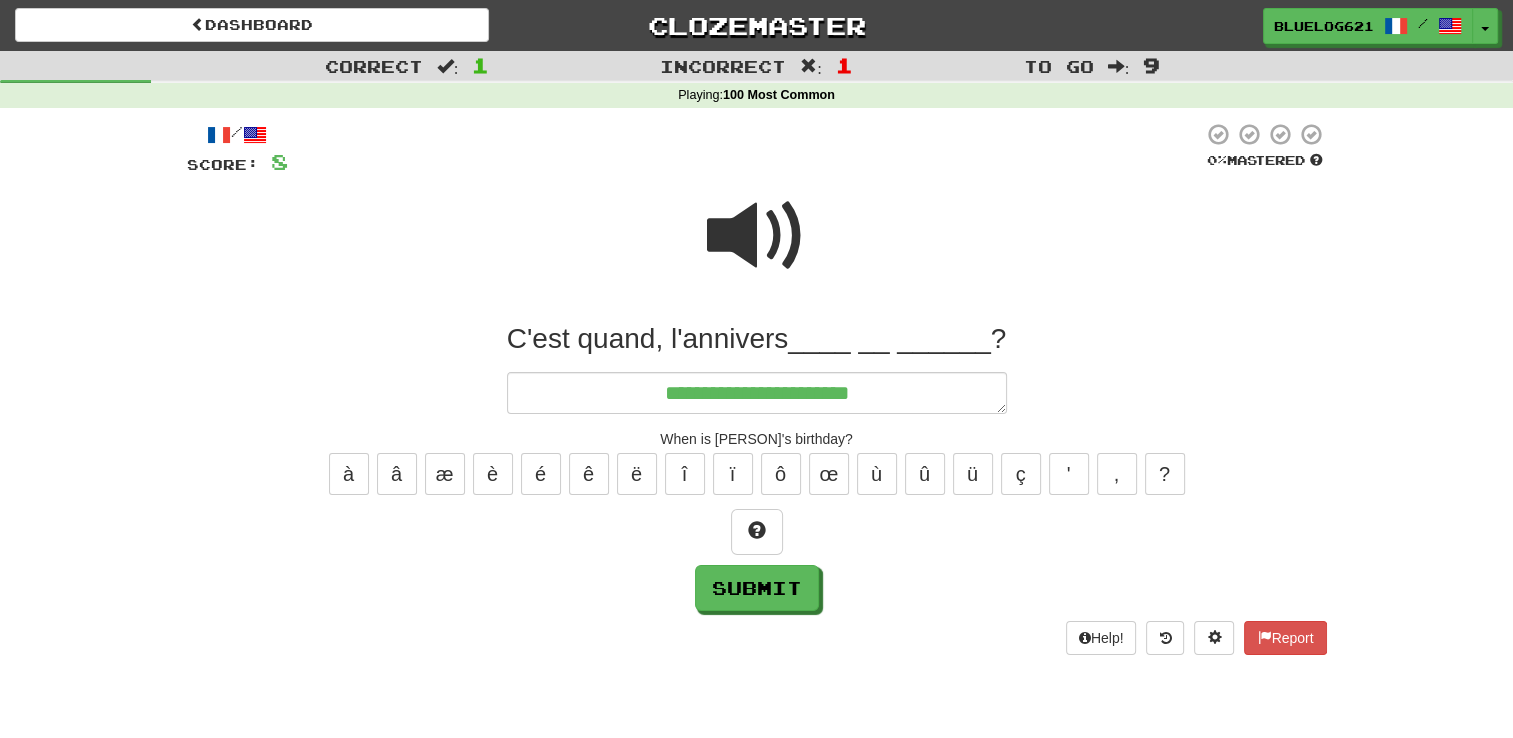 type on "*" 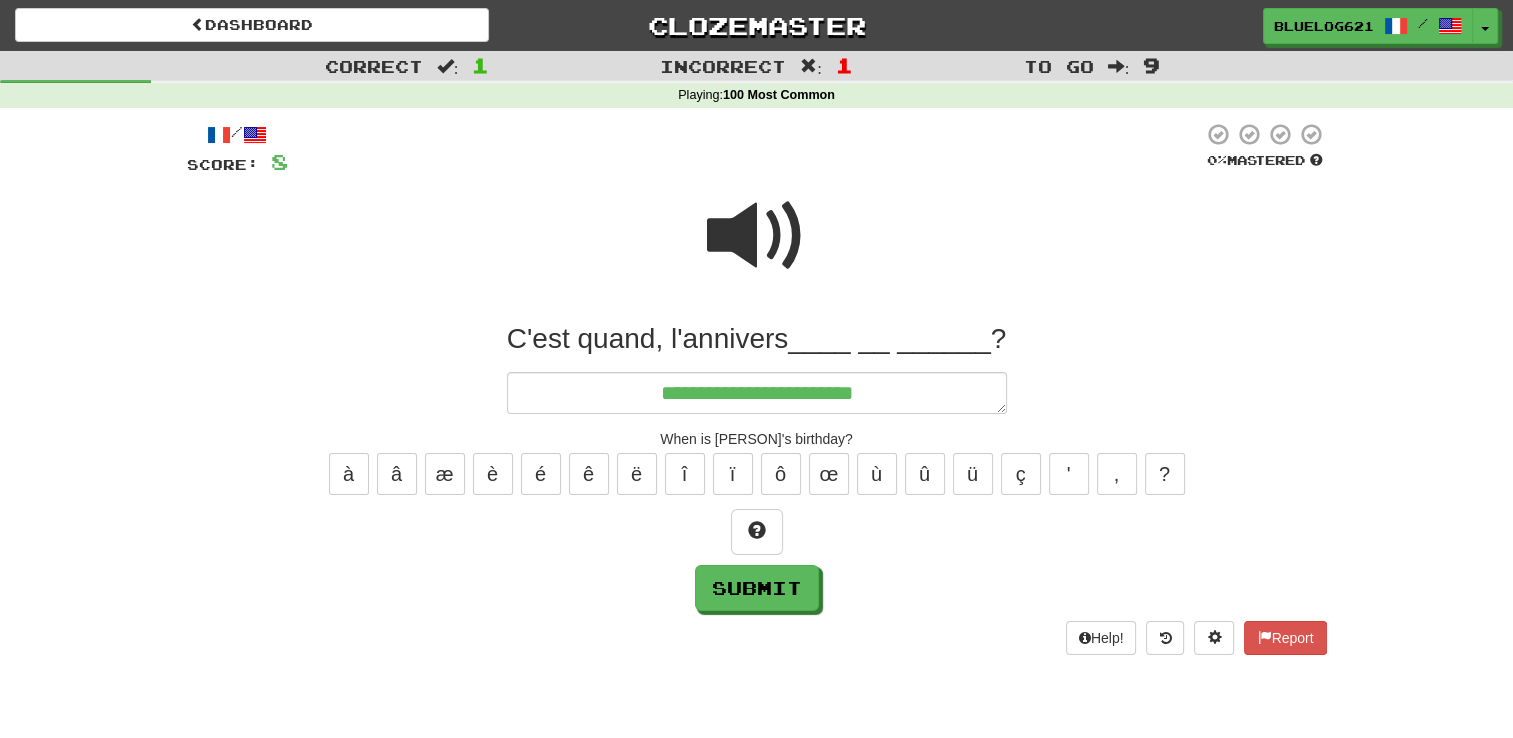 type on "**********" 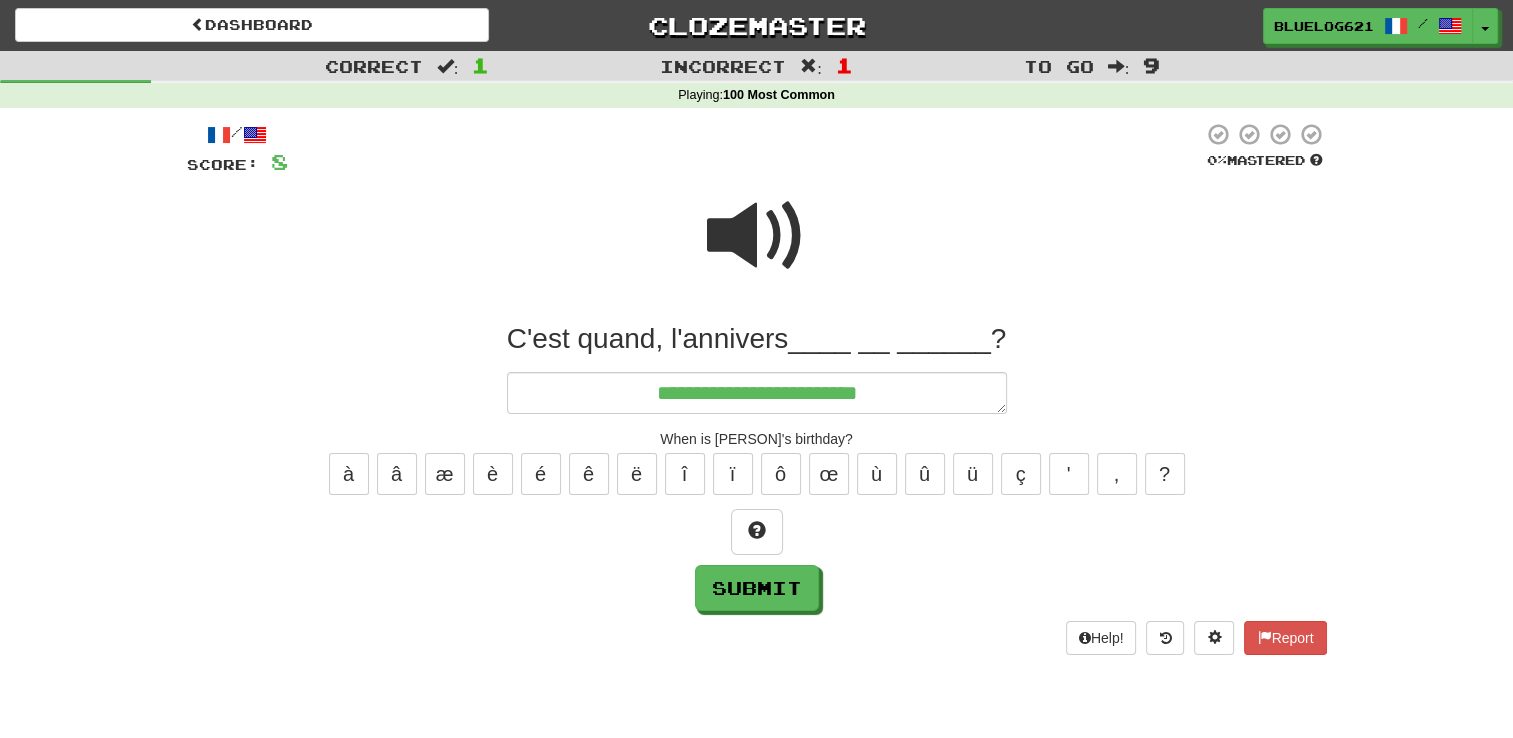 type on "*" 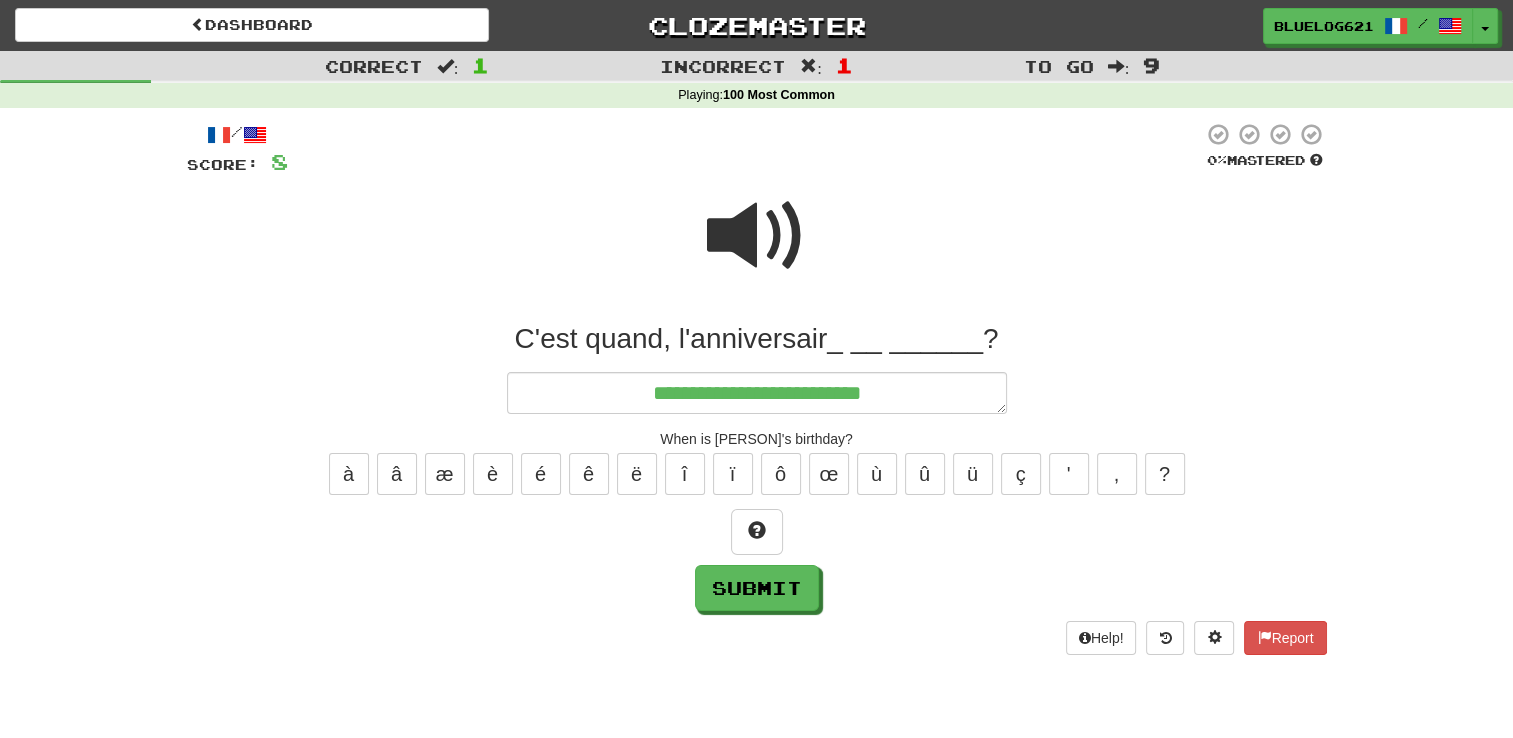 type on "*" 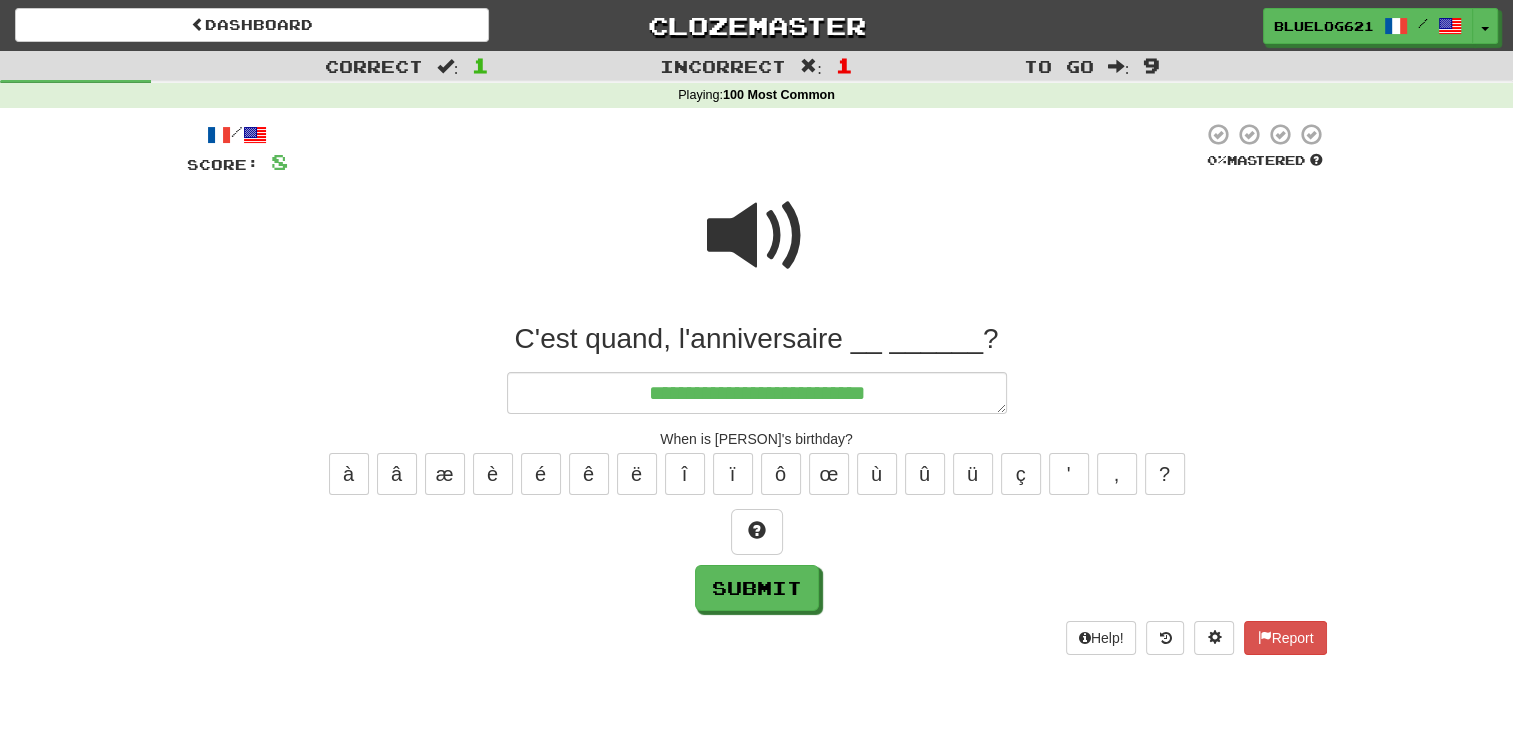type on "*" 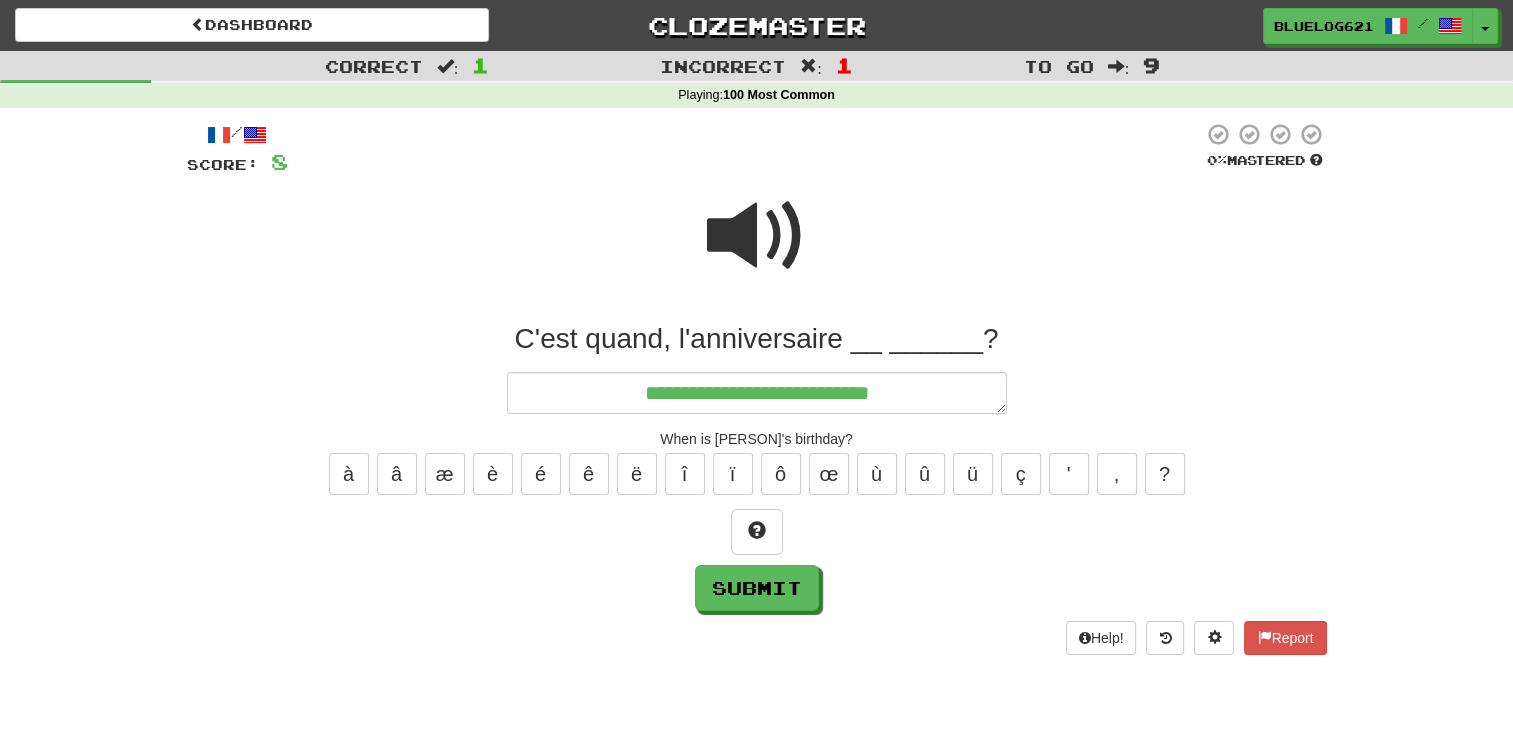 type on "*" 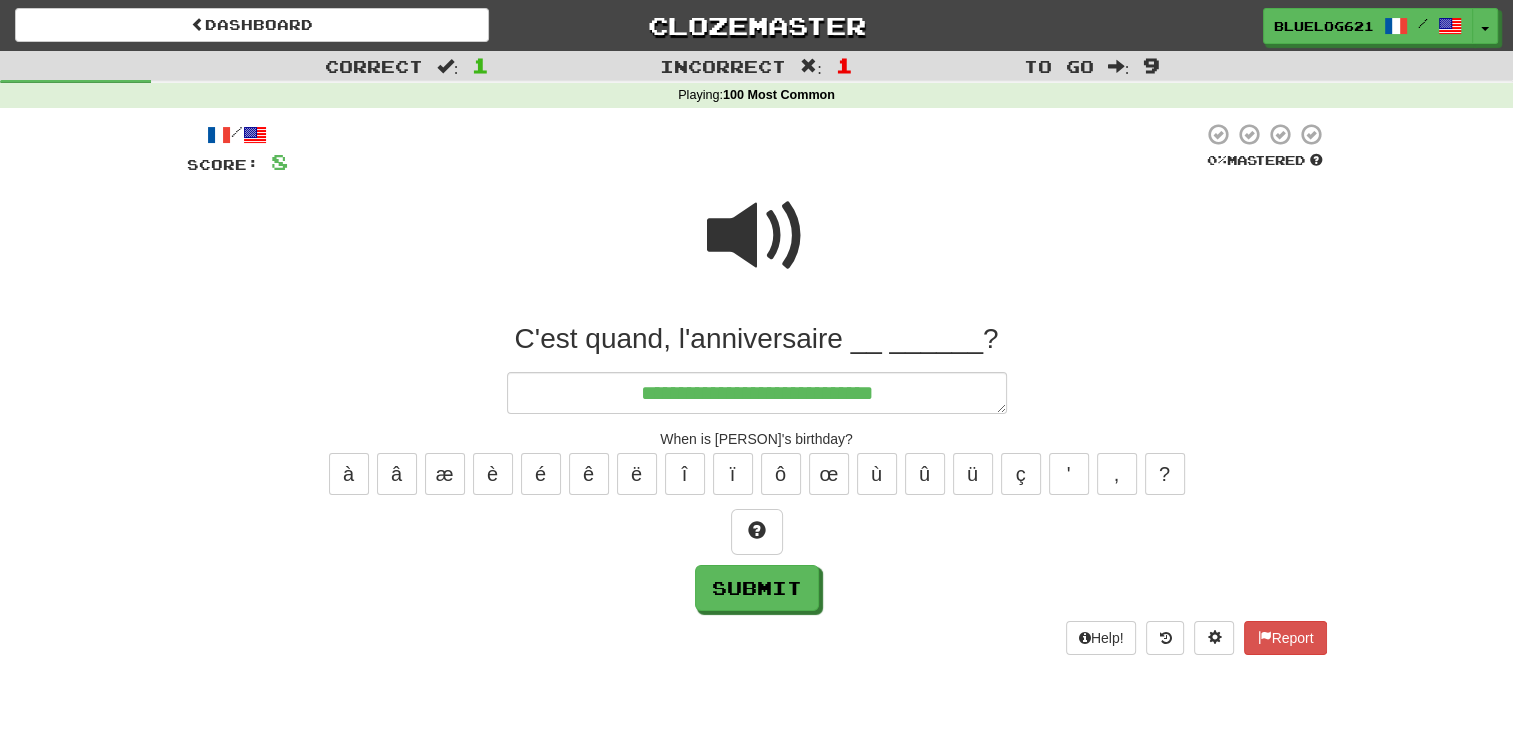 type on "*" 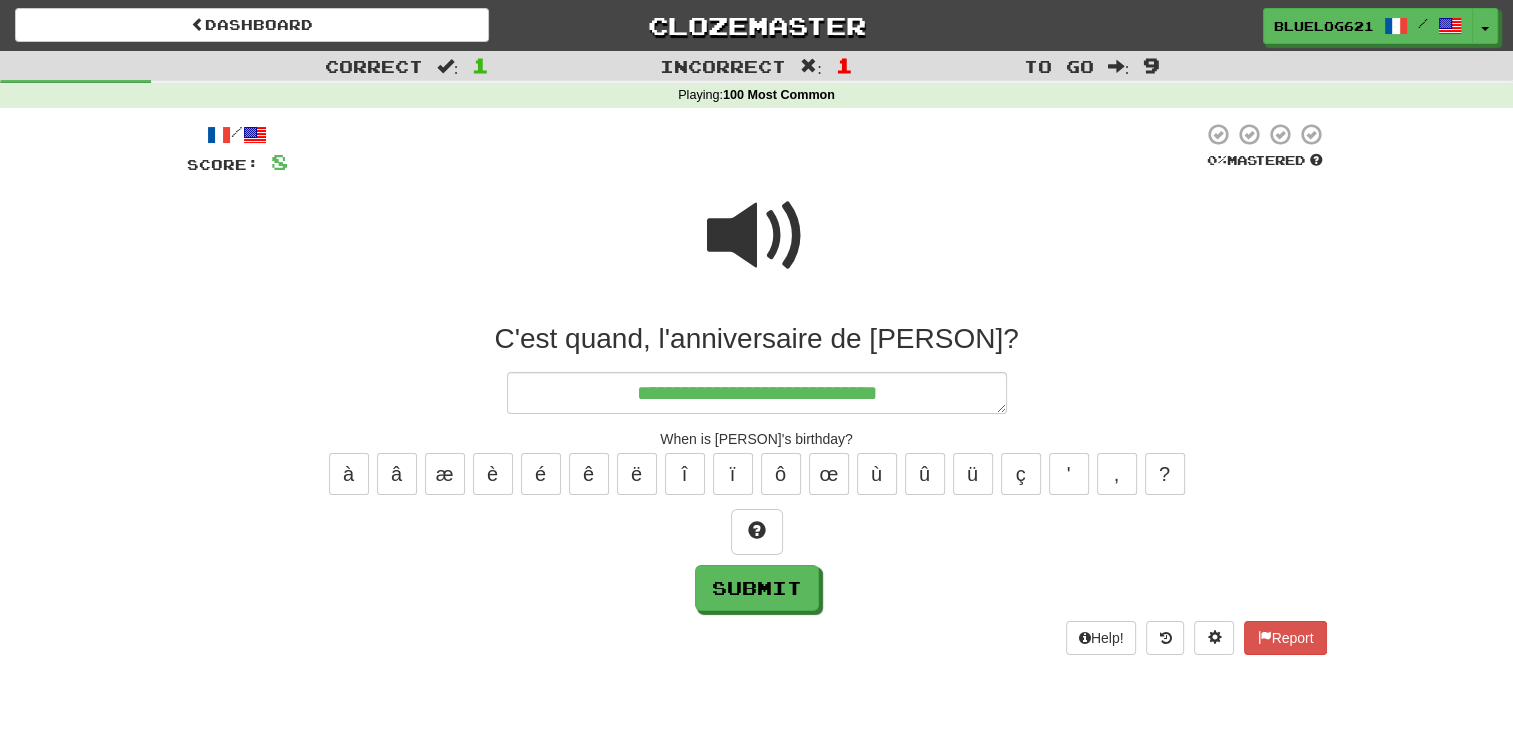 type on "**********" 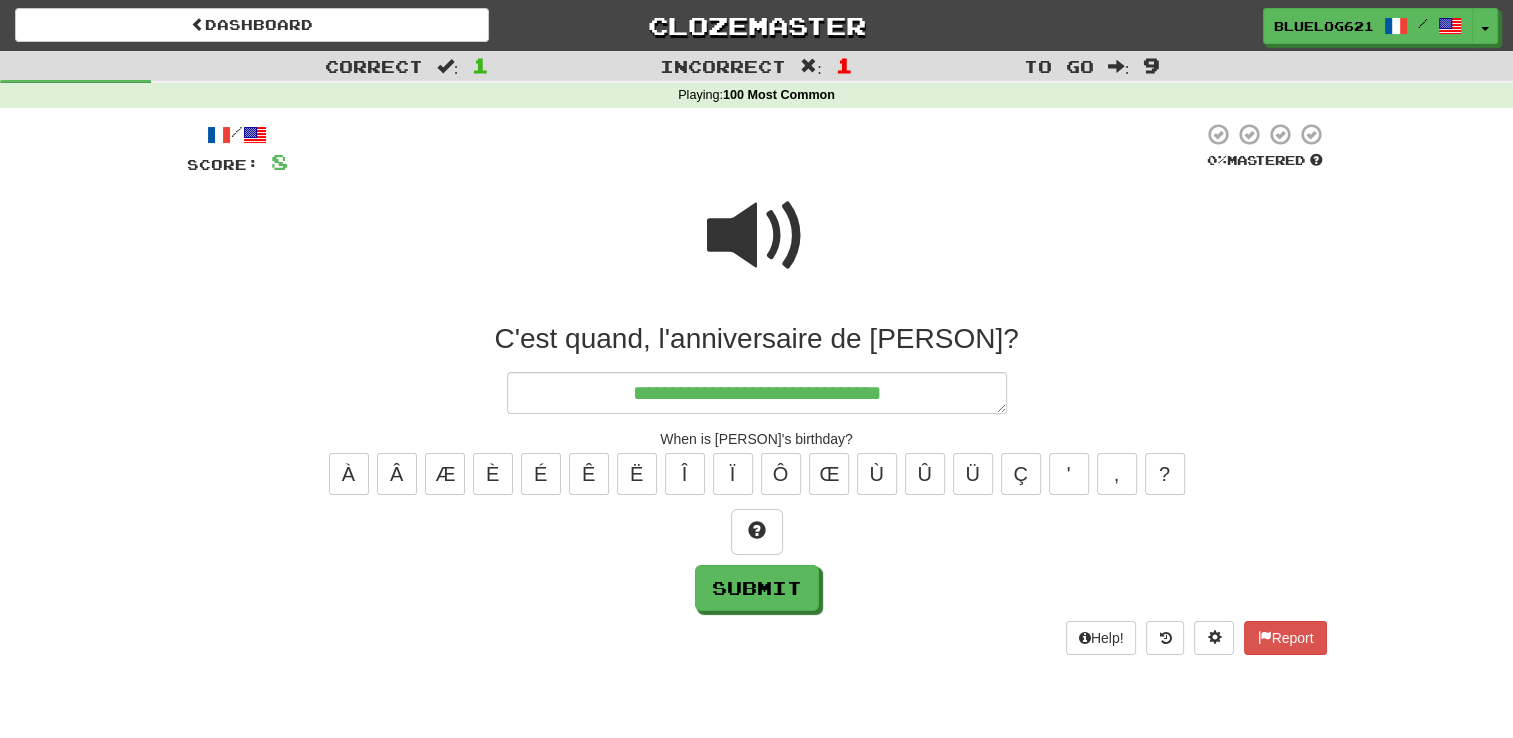 type on "*" 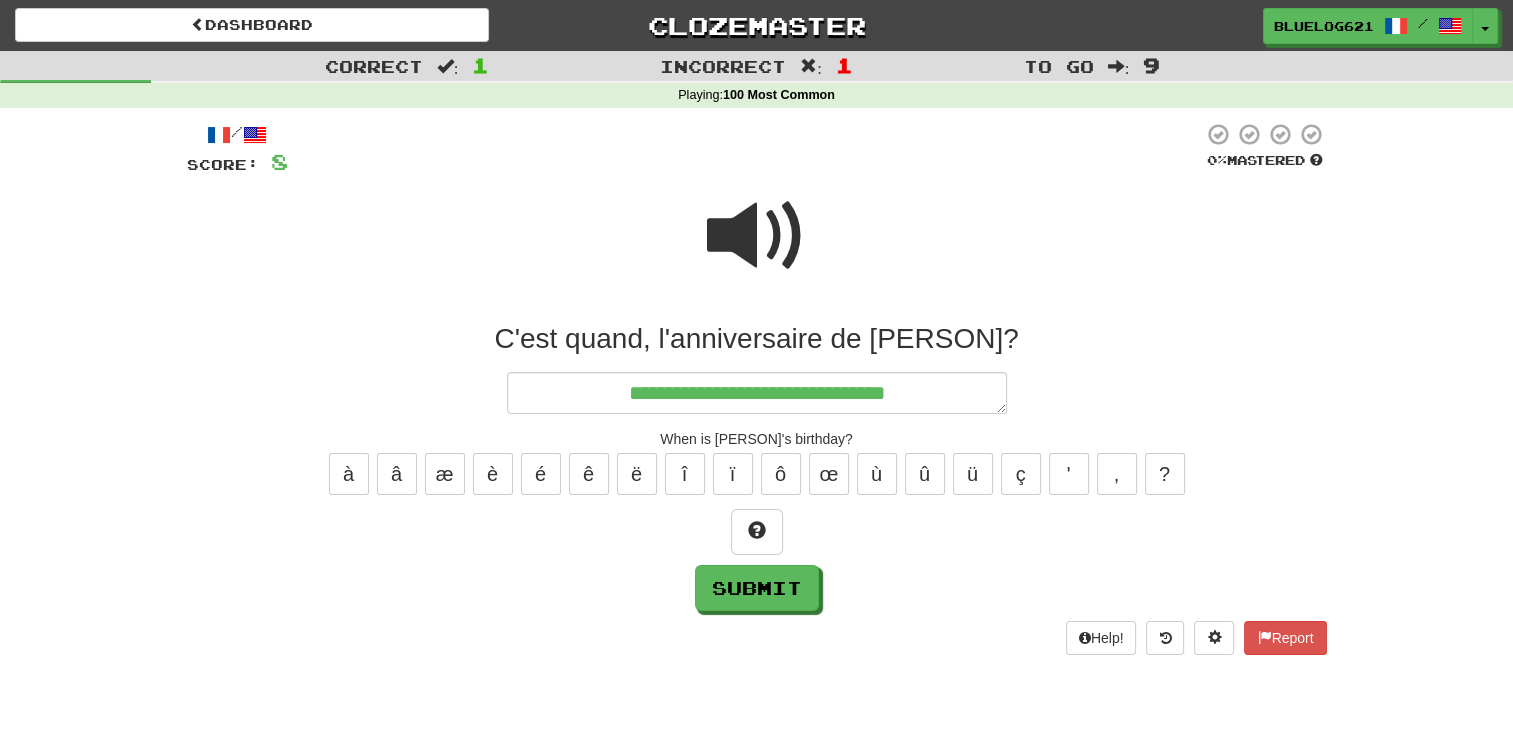 type on "*" 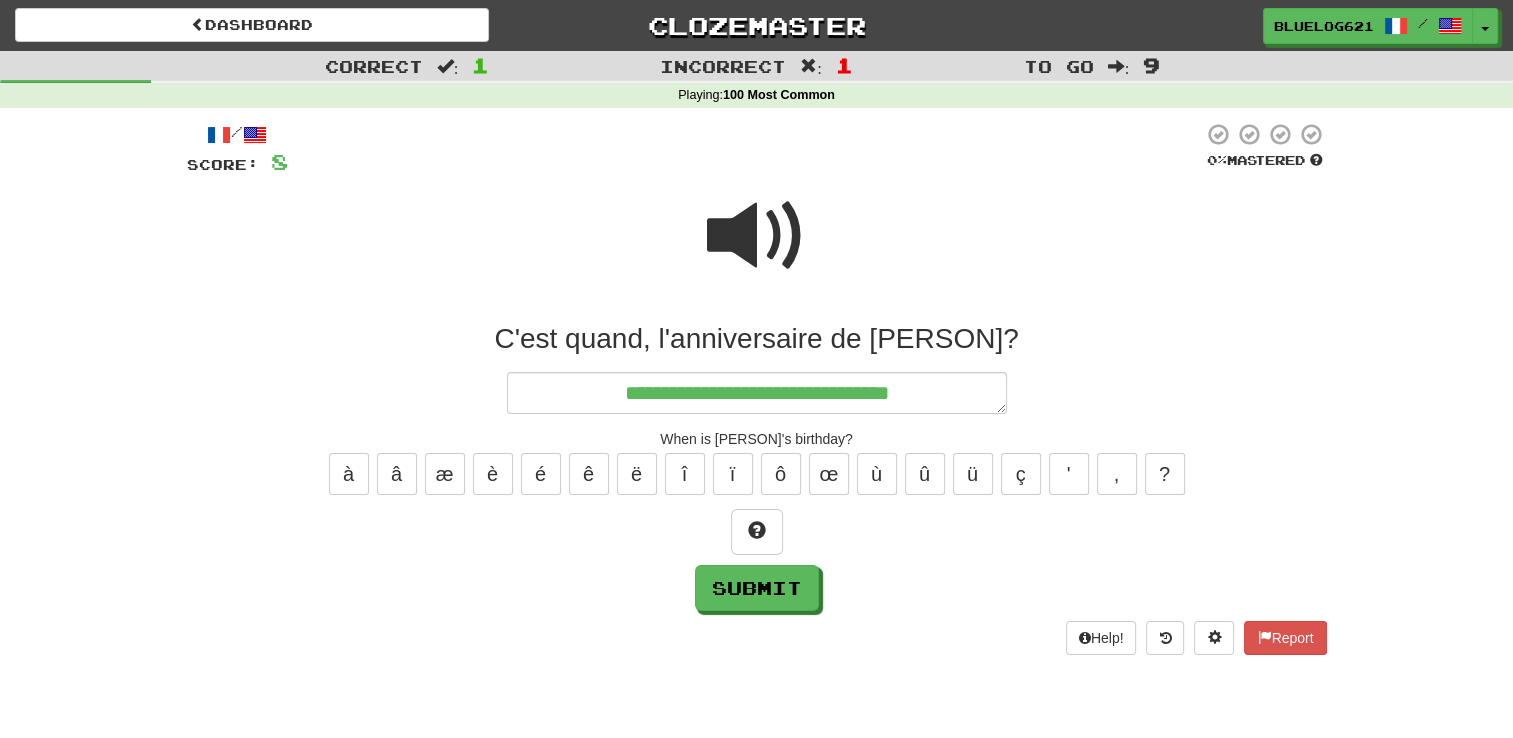 type on "*" 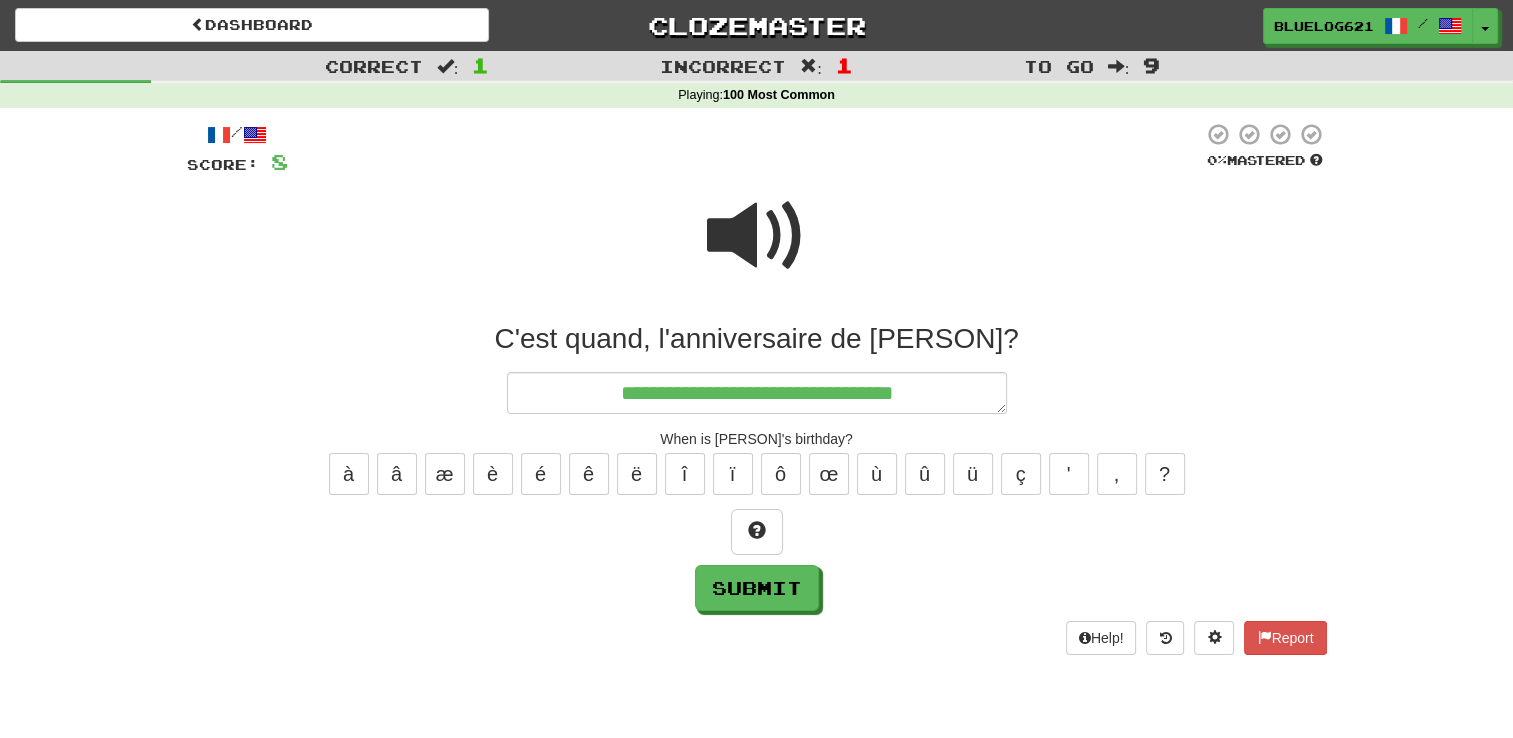 type on "*" 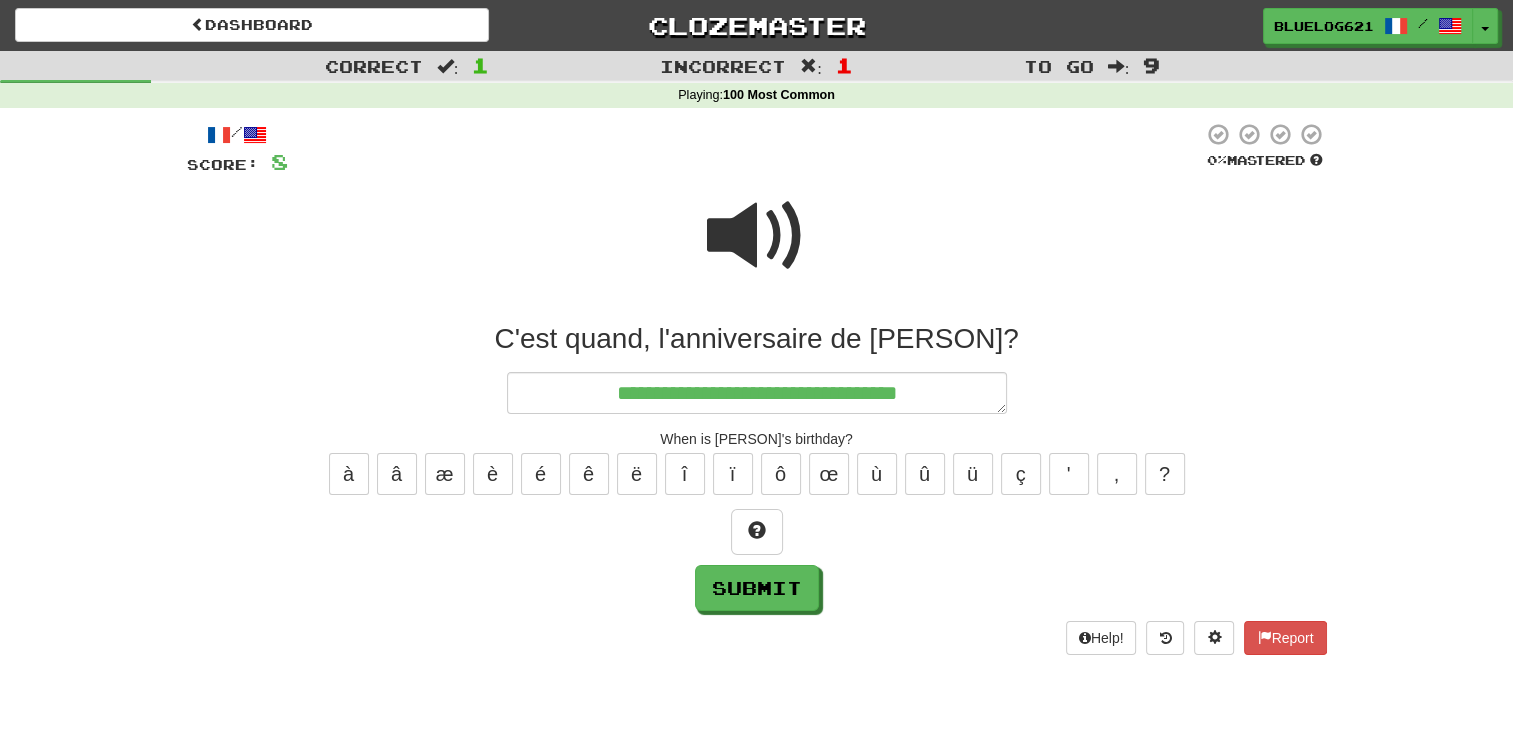 type on "*" 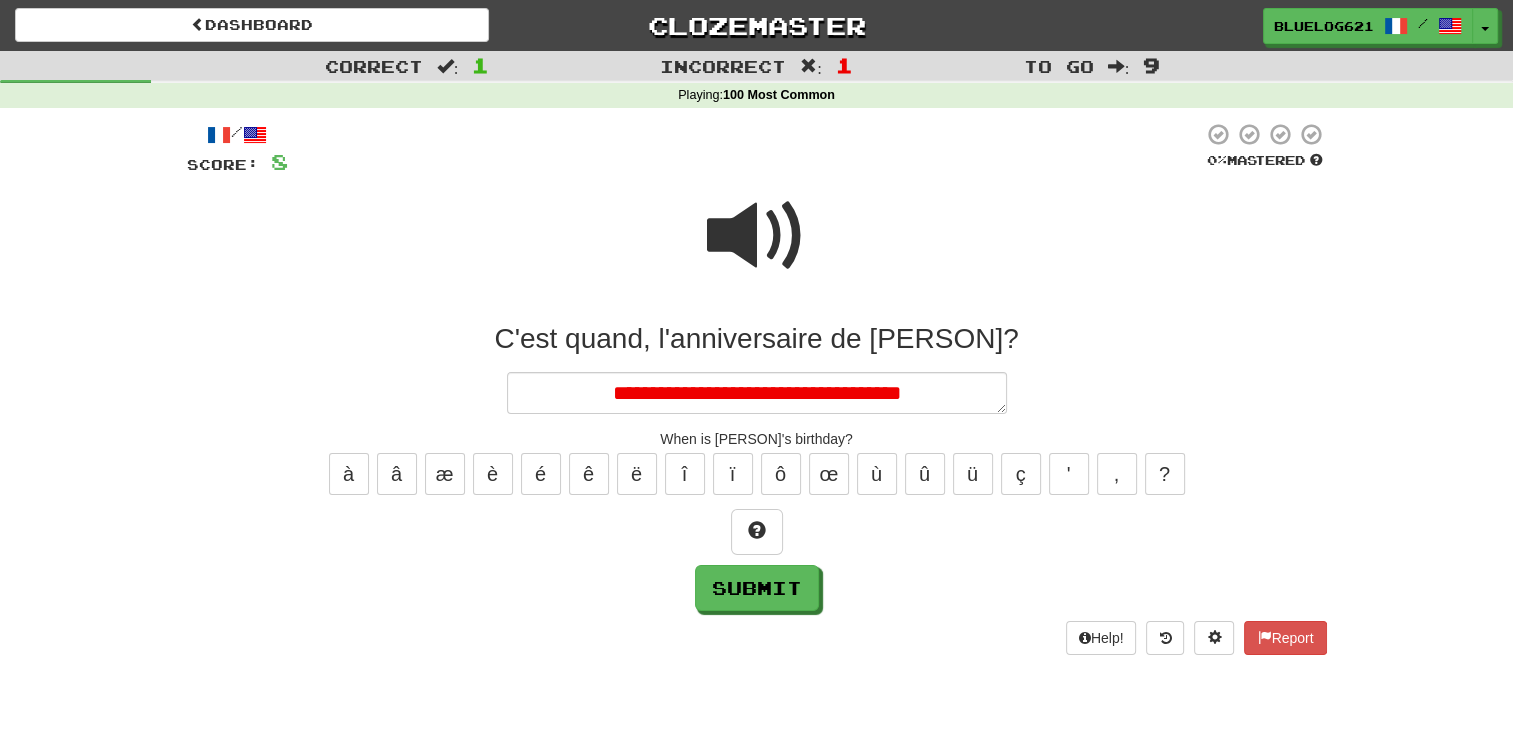 type on "*" 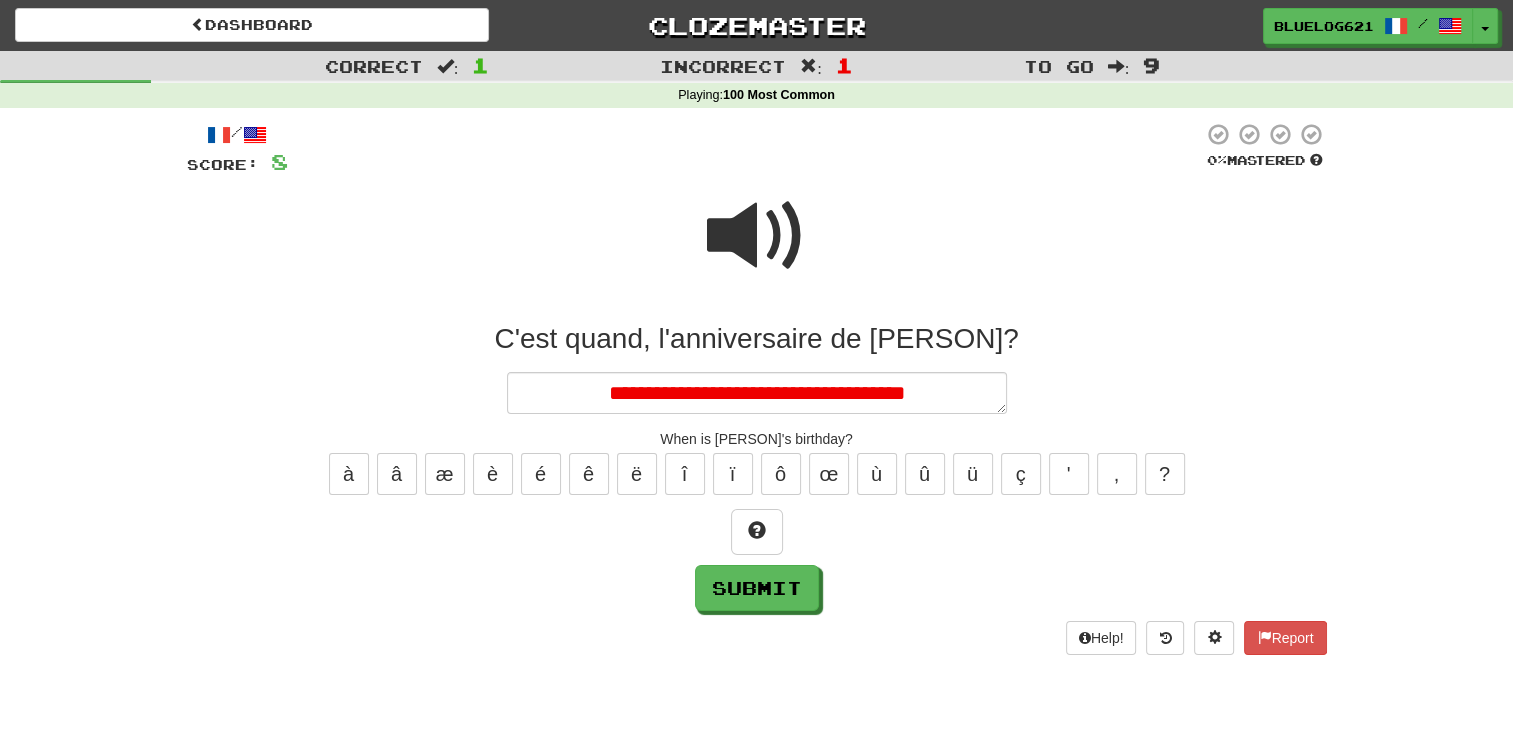 type on "*" 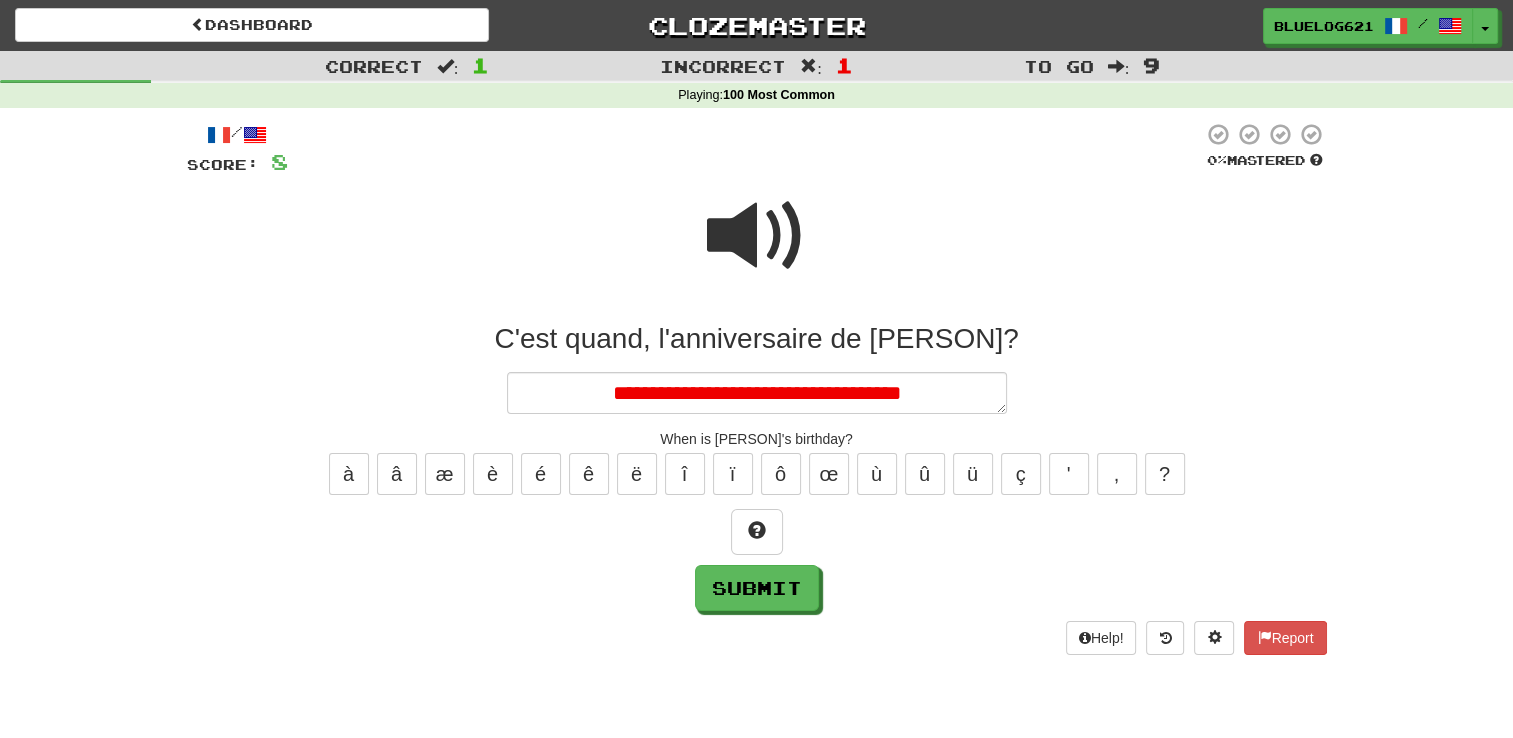 type on "*" 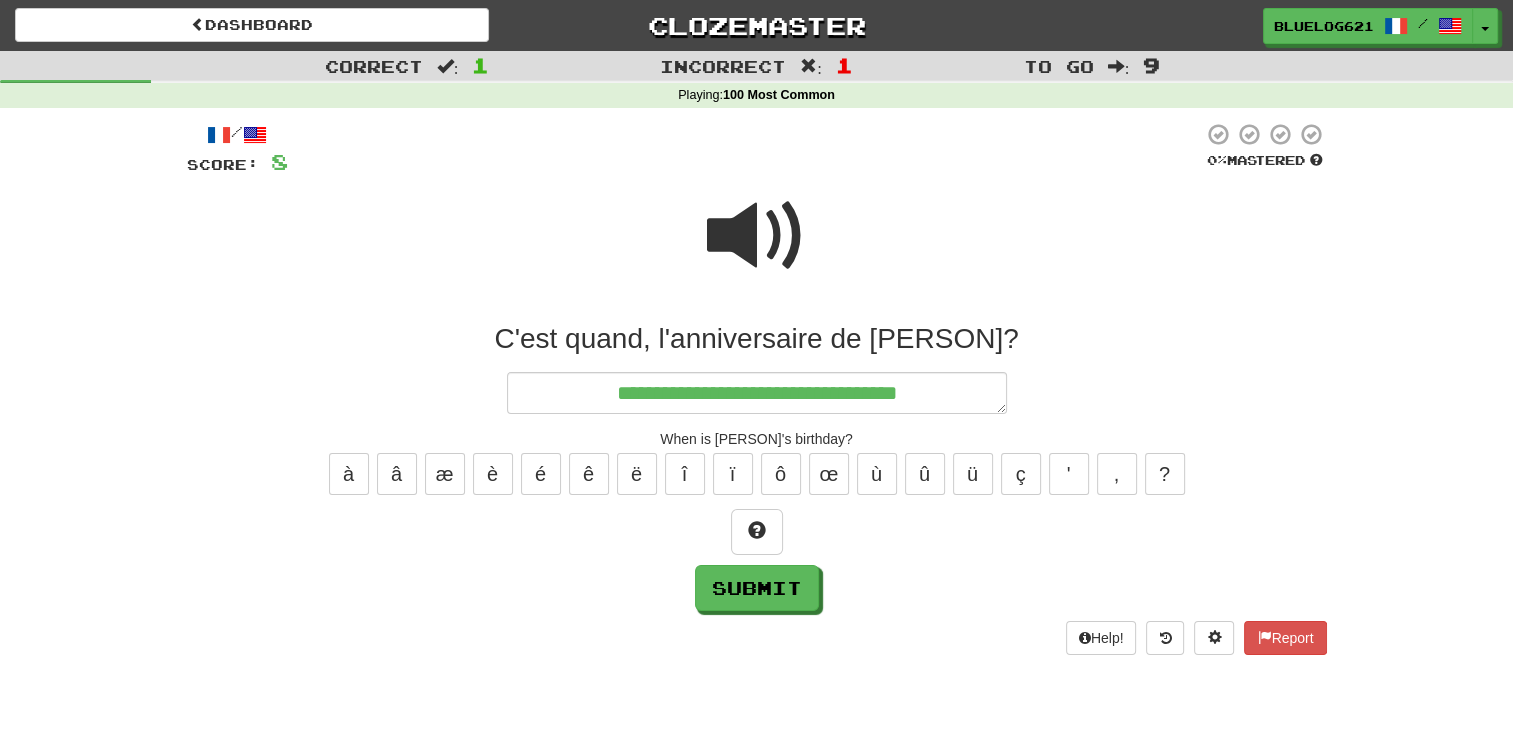 type on "*" 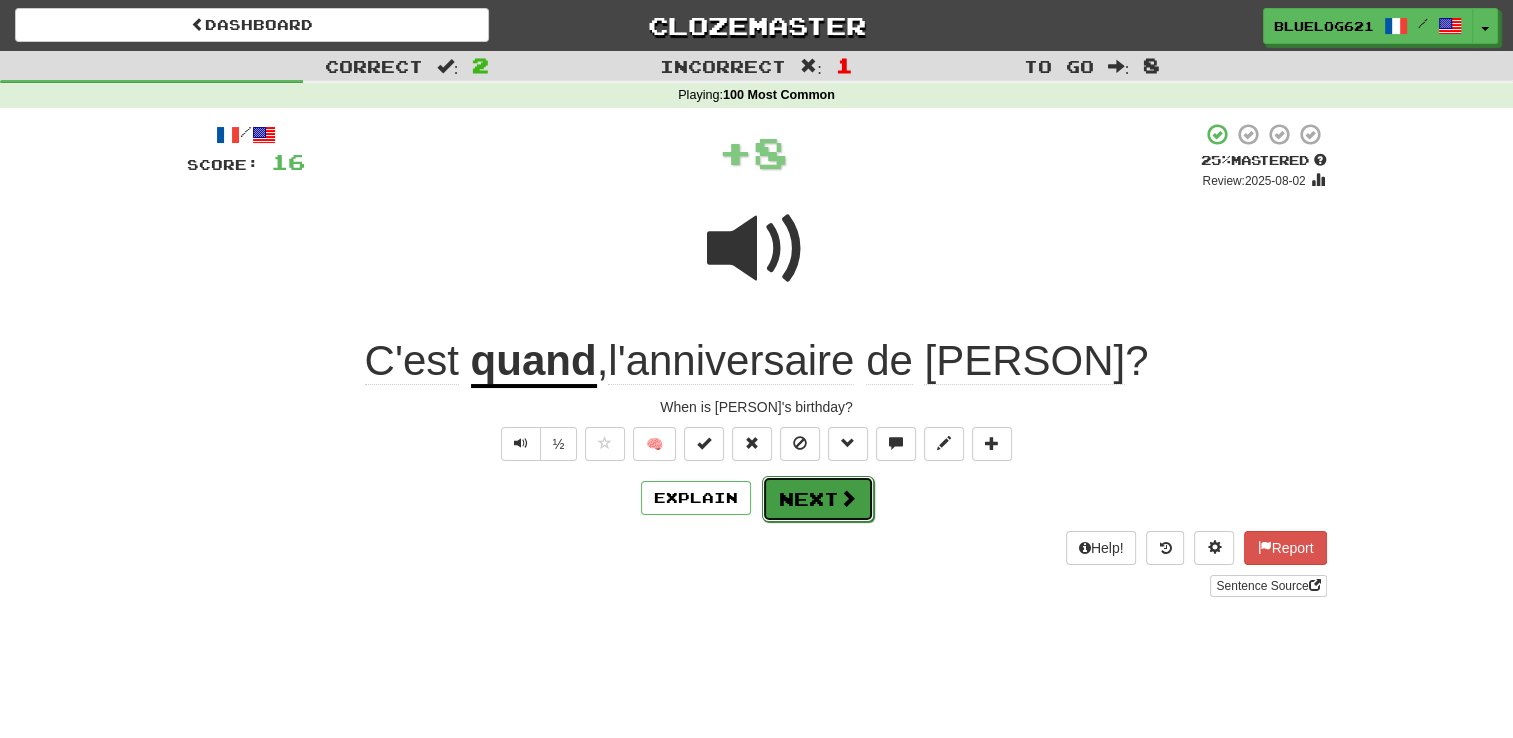 click at bounding box center (848, 498) 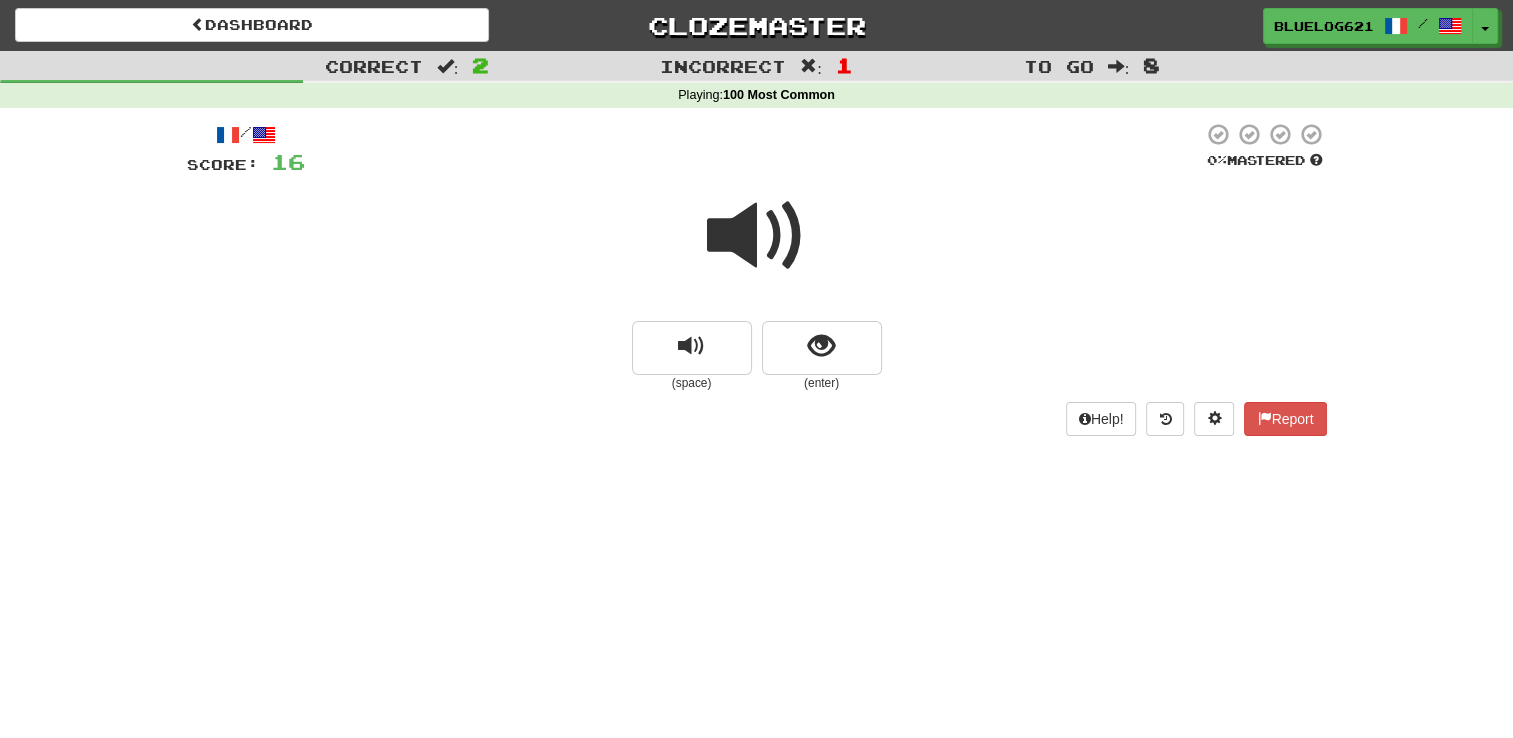 click at bounding box center [757, 236] 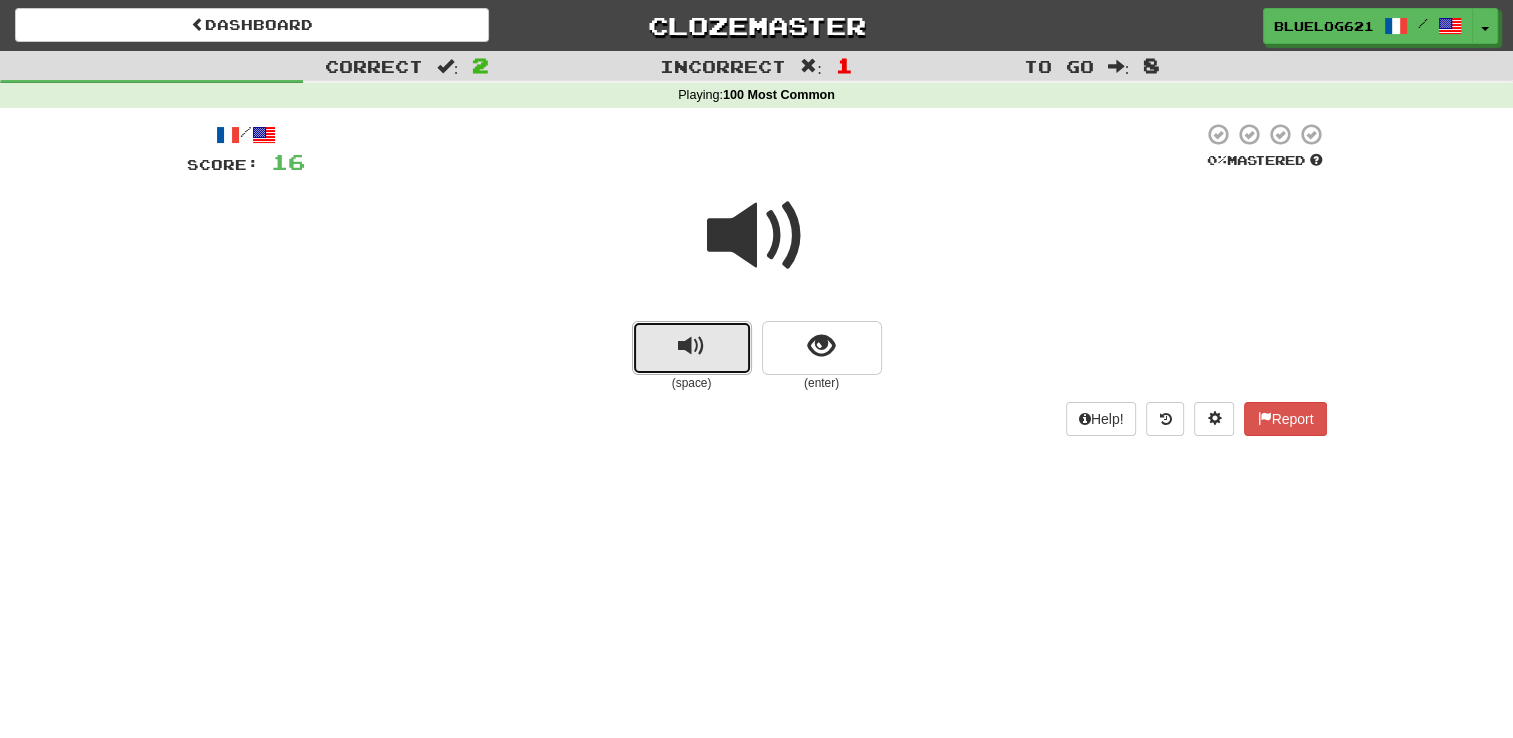 click at bounding box center (691, 346) 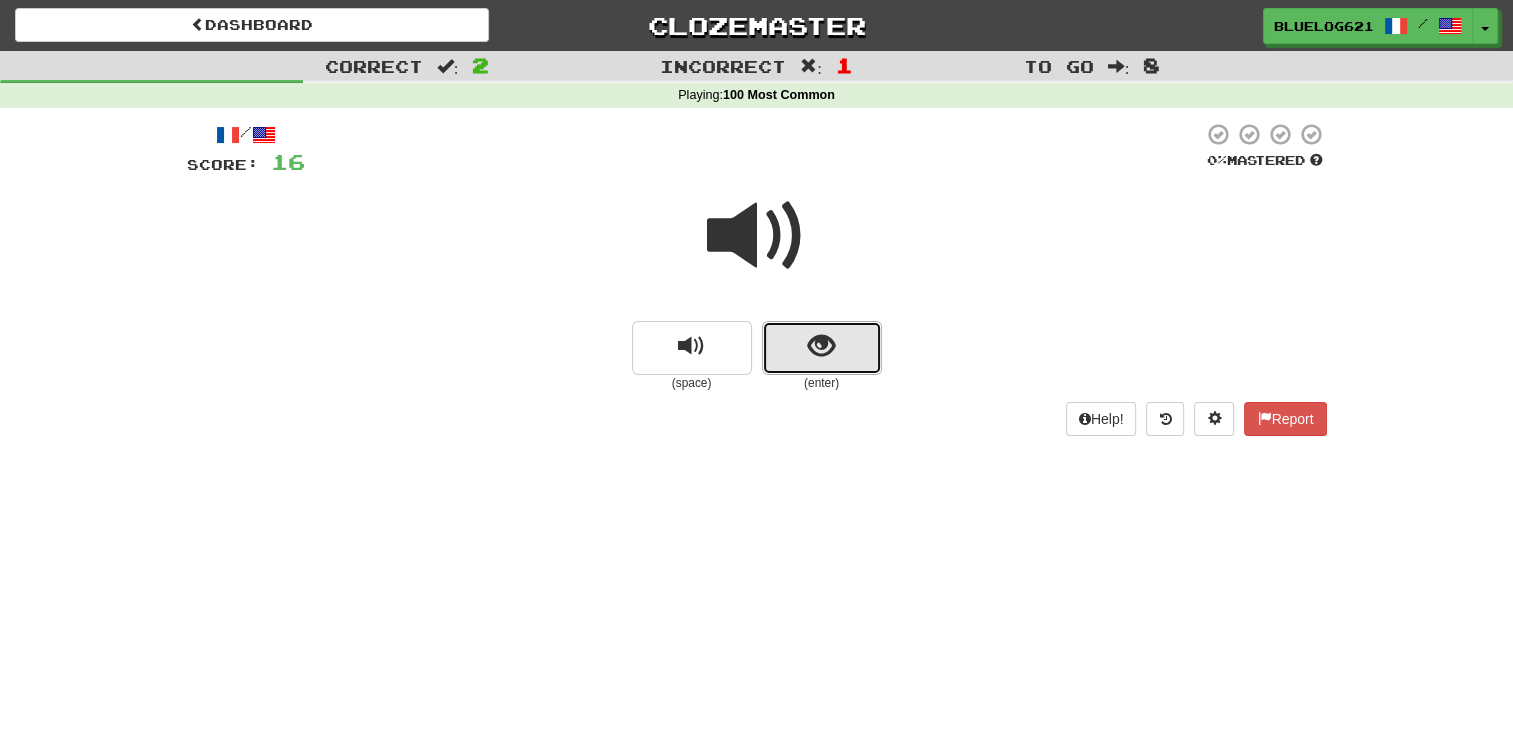 click at bounding box center [822, 348] 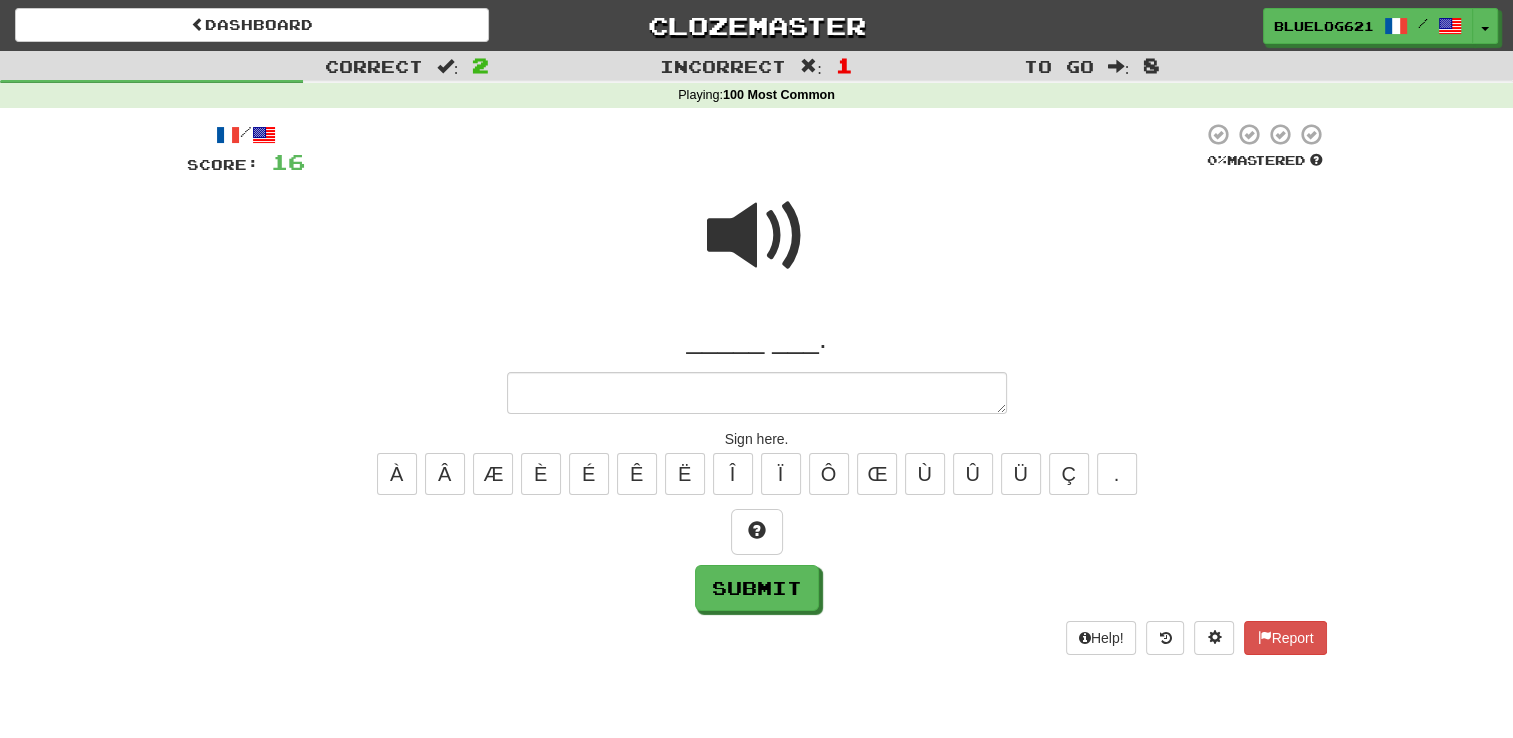 type on "*" 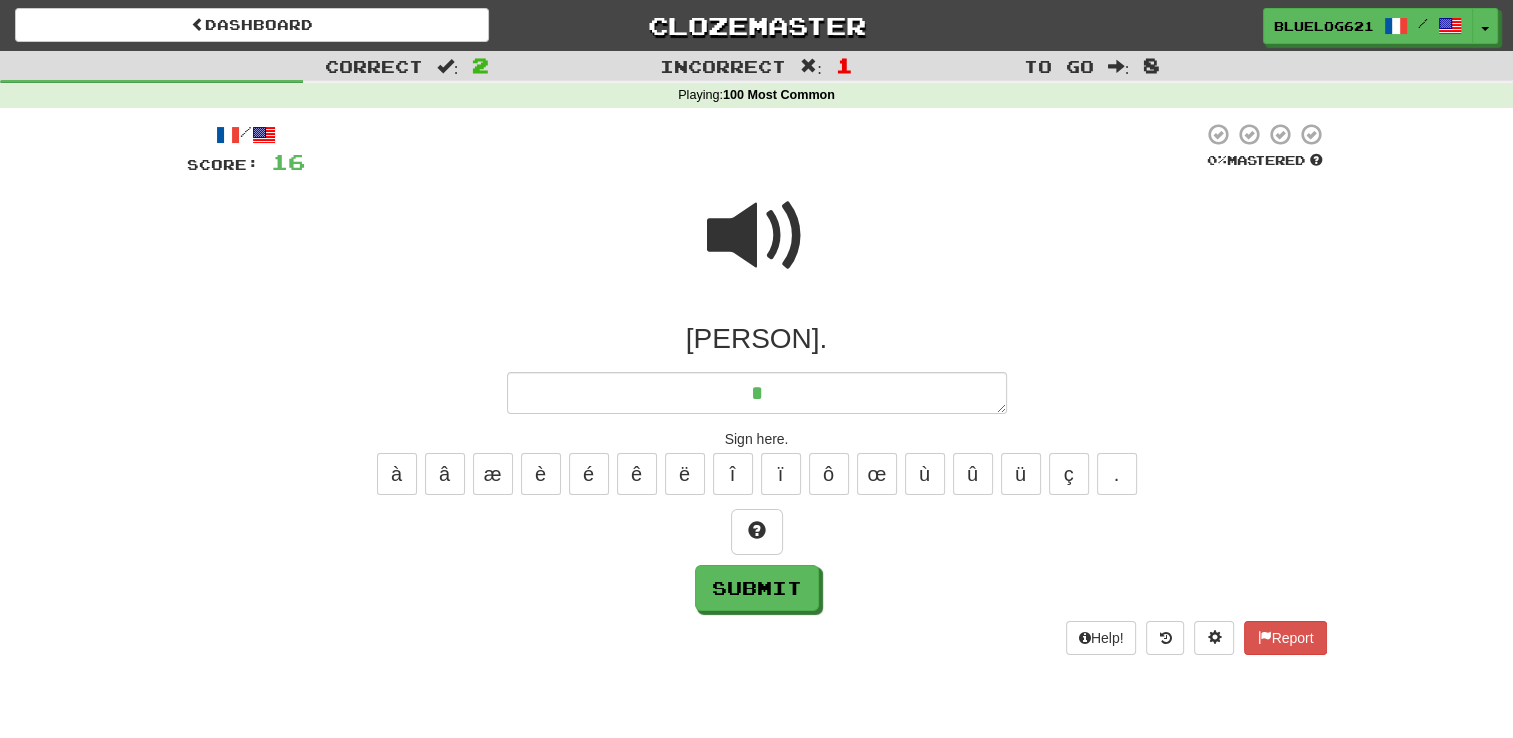 type on "*" 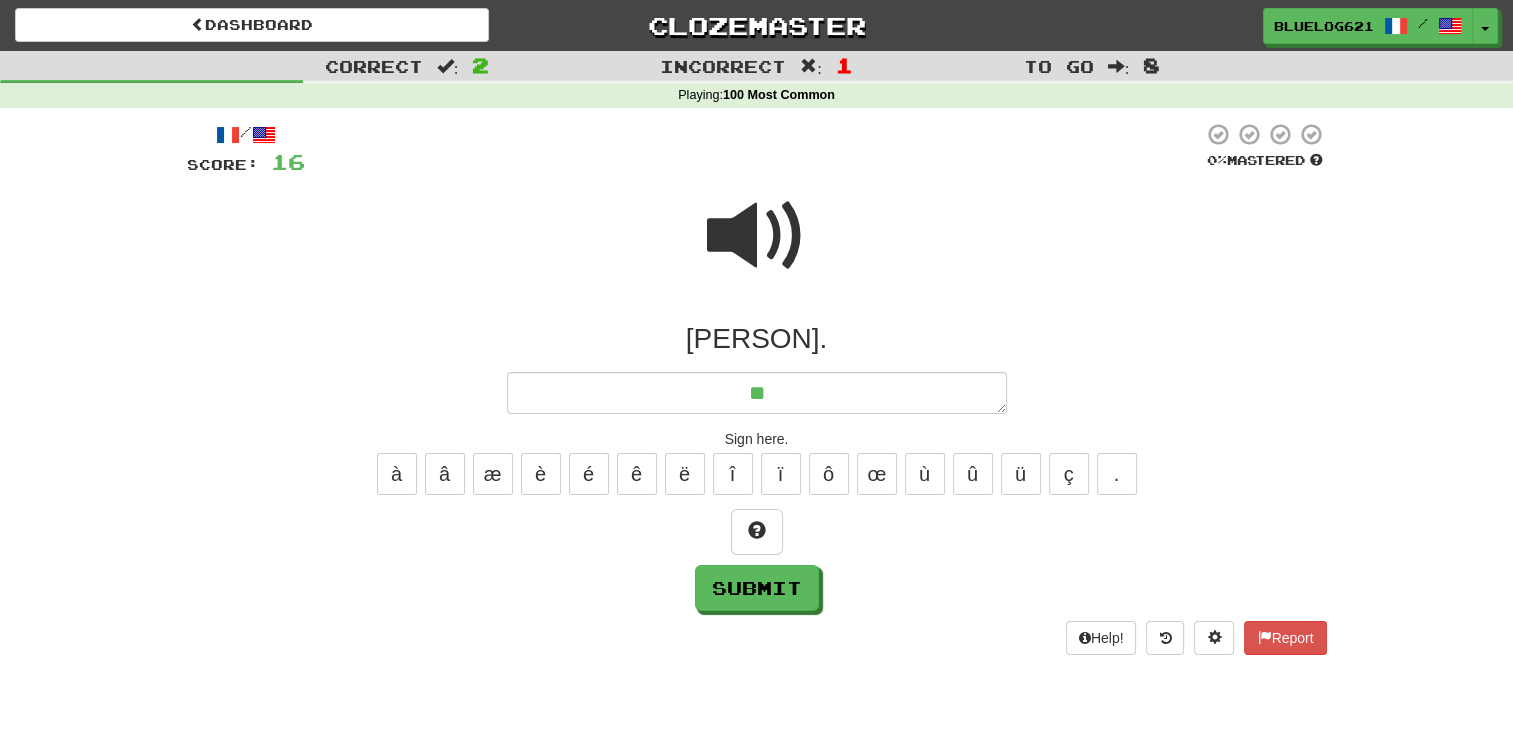type on "*" 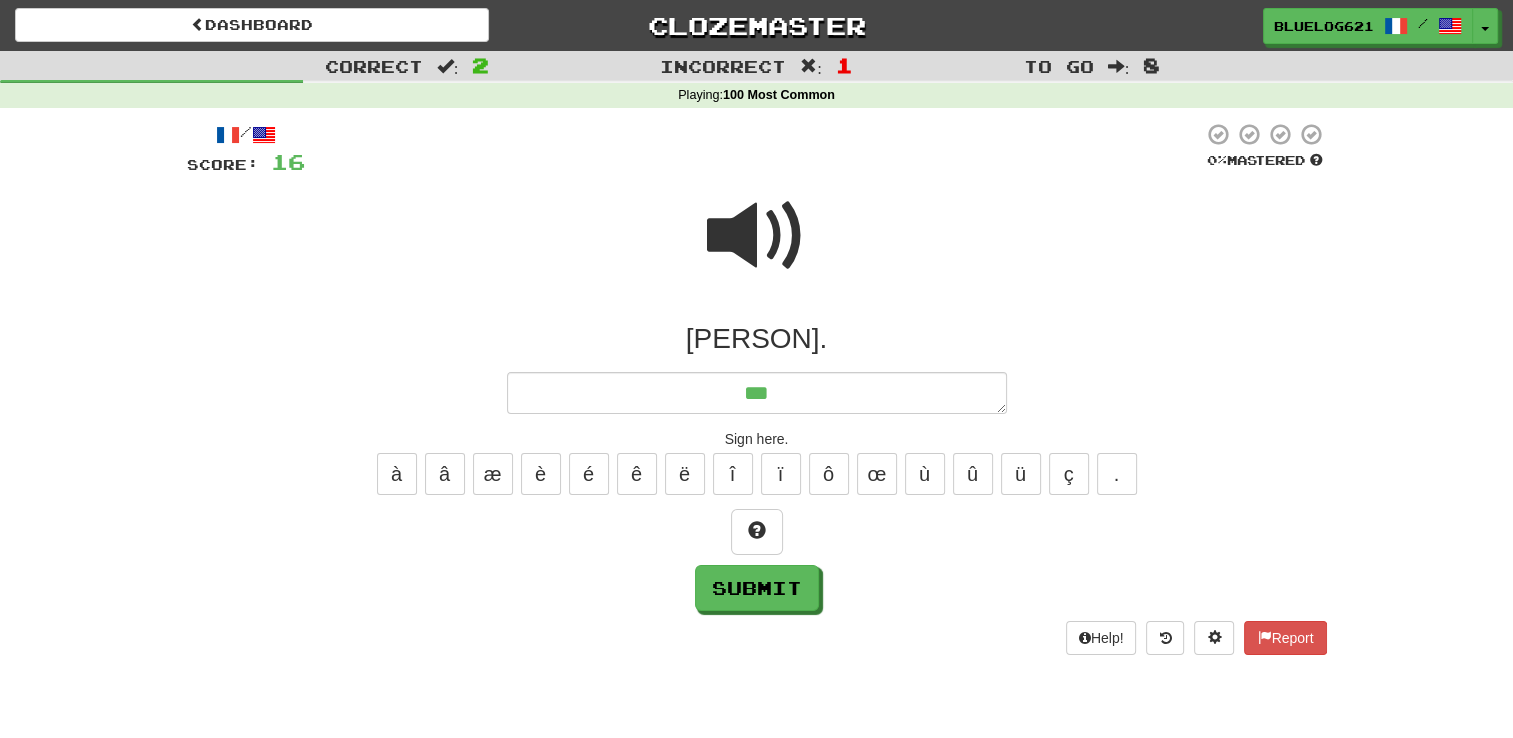 type on "****" 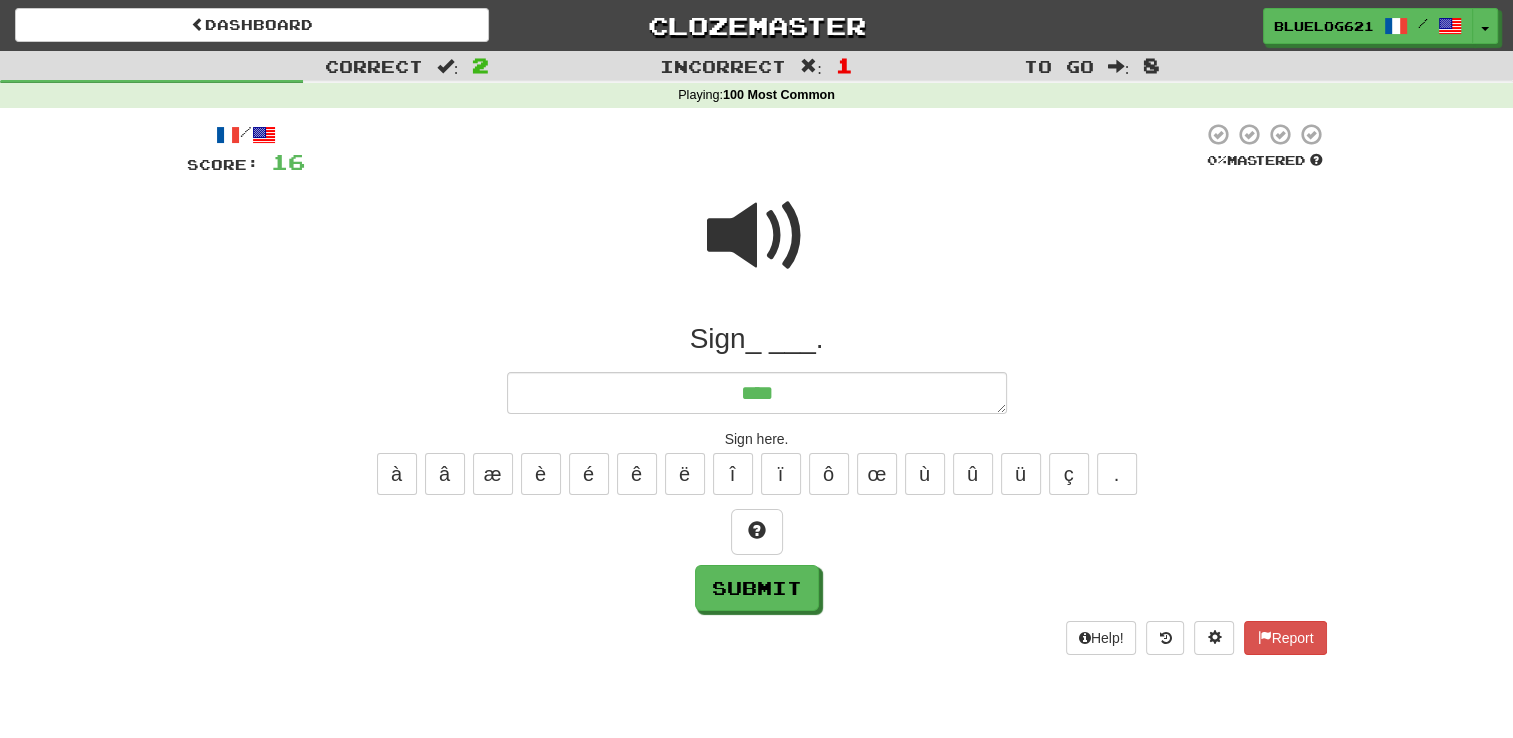 type on "*" 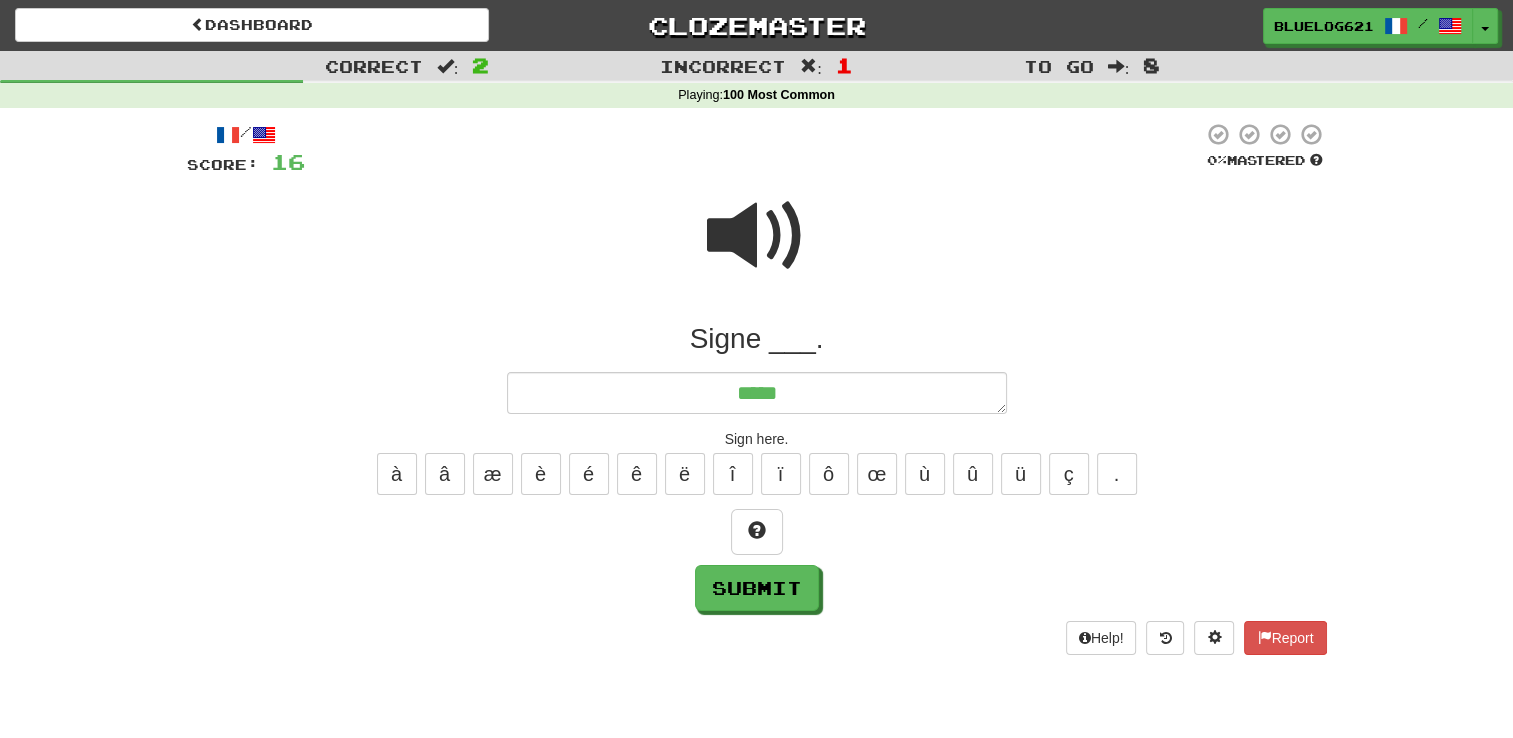 type on "*" 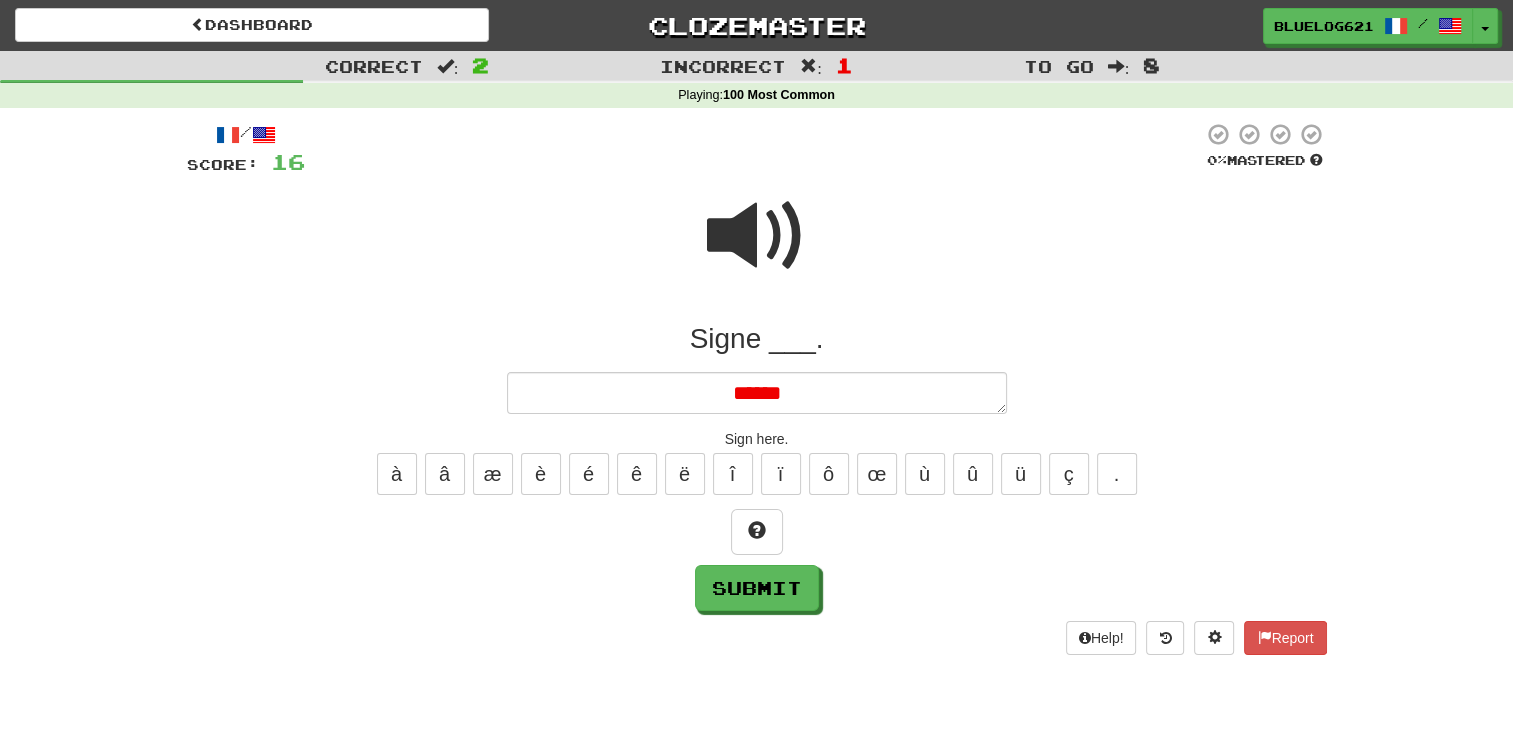 type on "*" 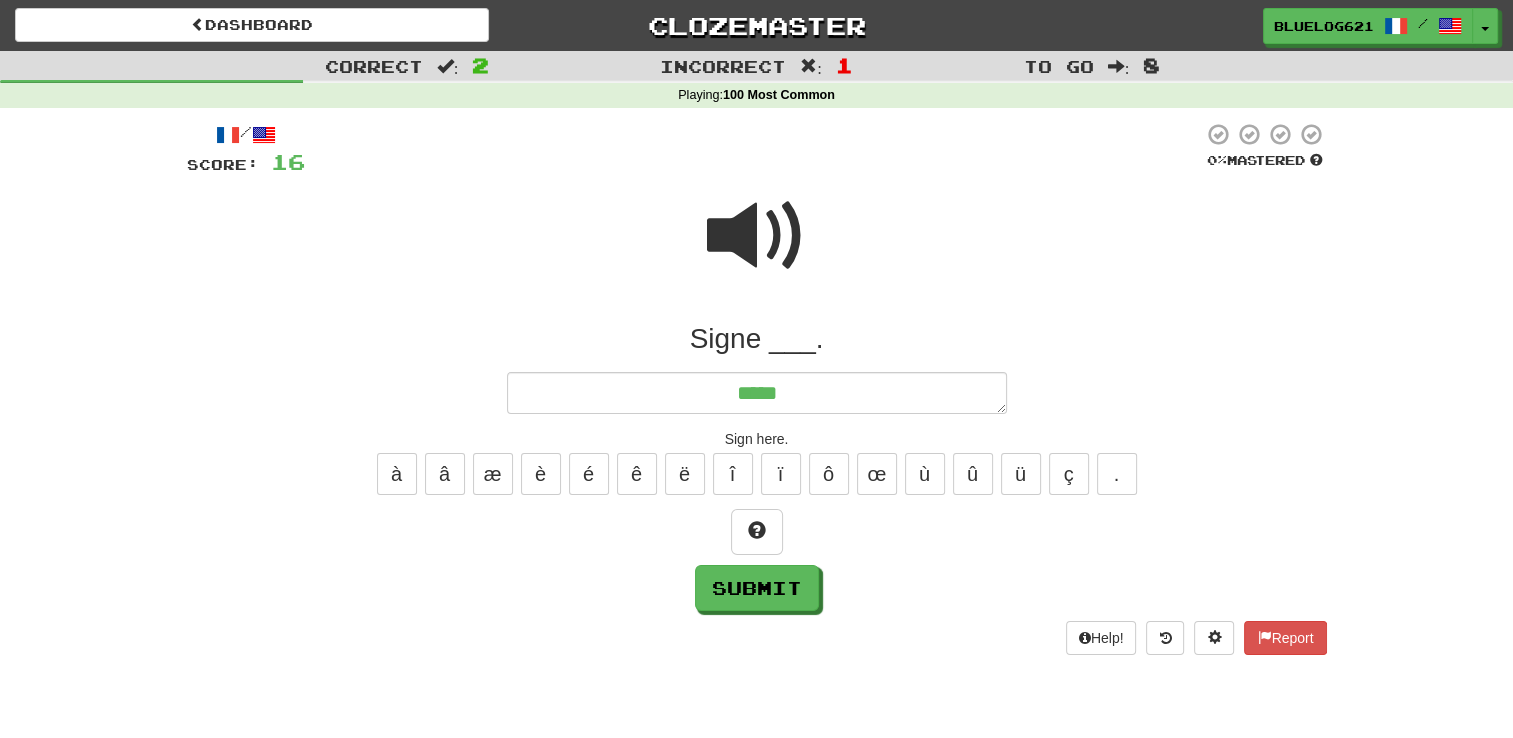type on "*" 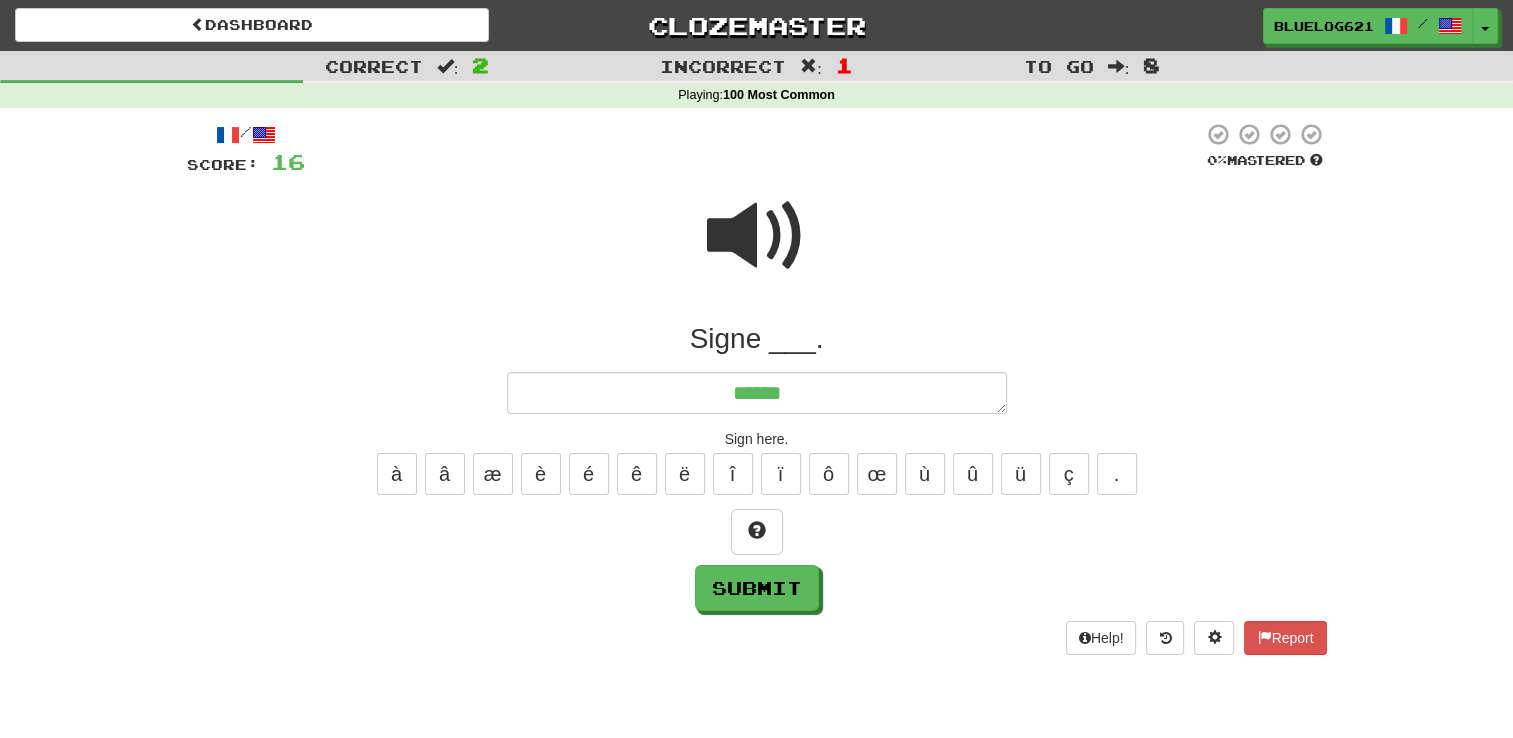 type on "*" 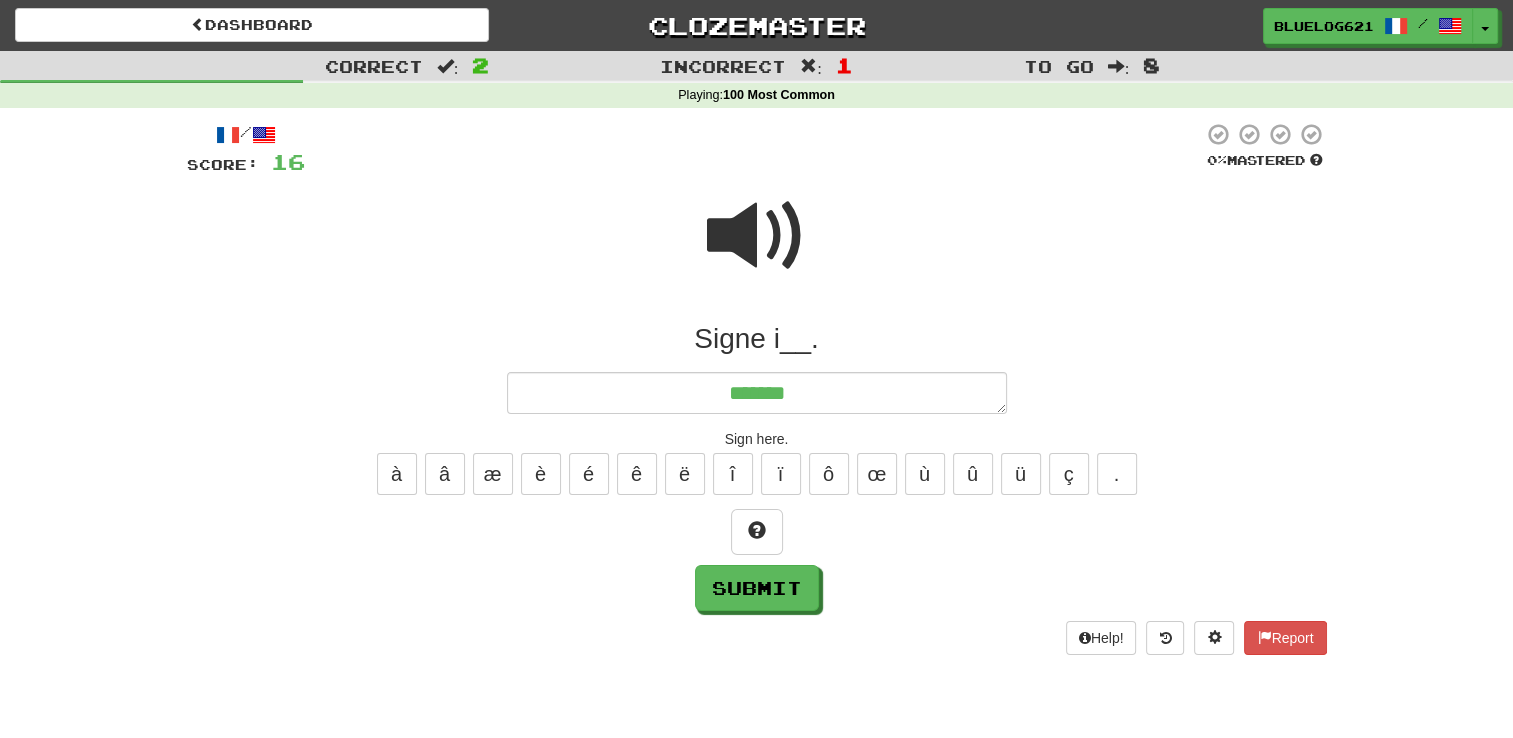 type on "*" 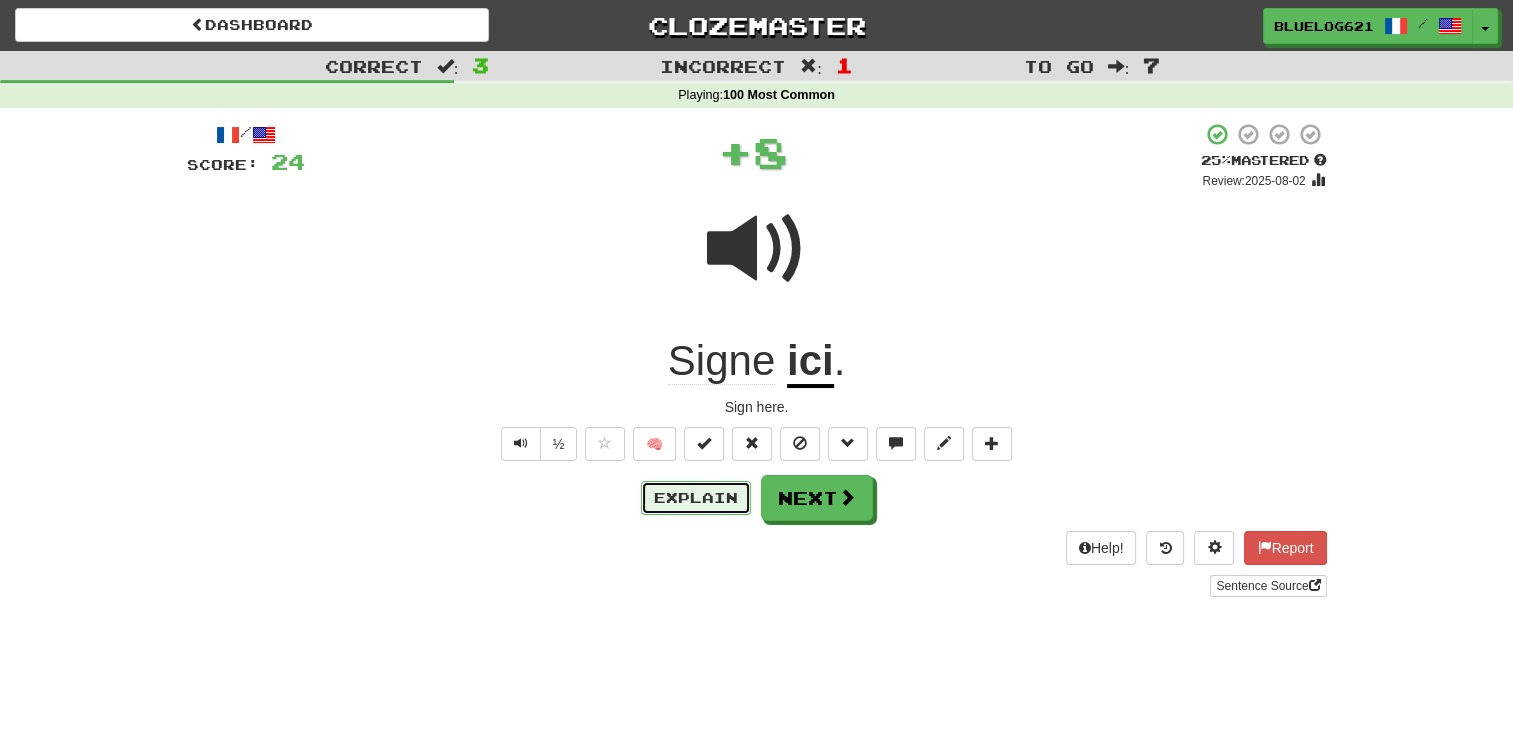 click on "Explain" at bounding box center (696, 498) 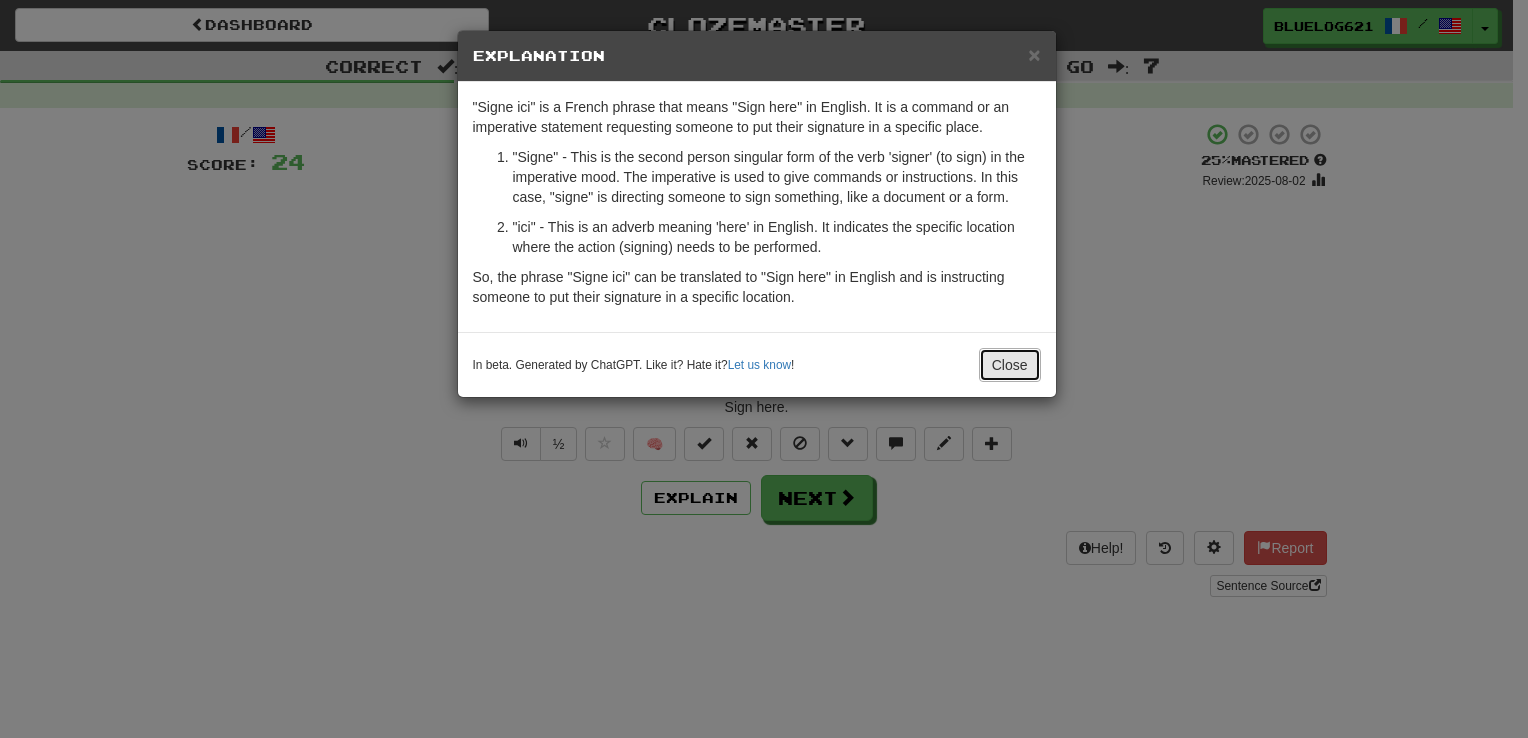 click on "Close" at bounding box center (1010, 365) 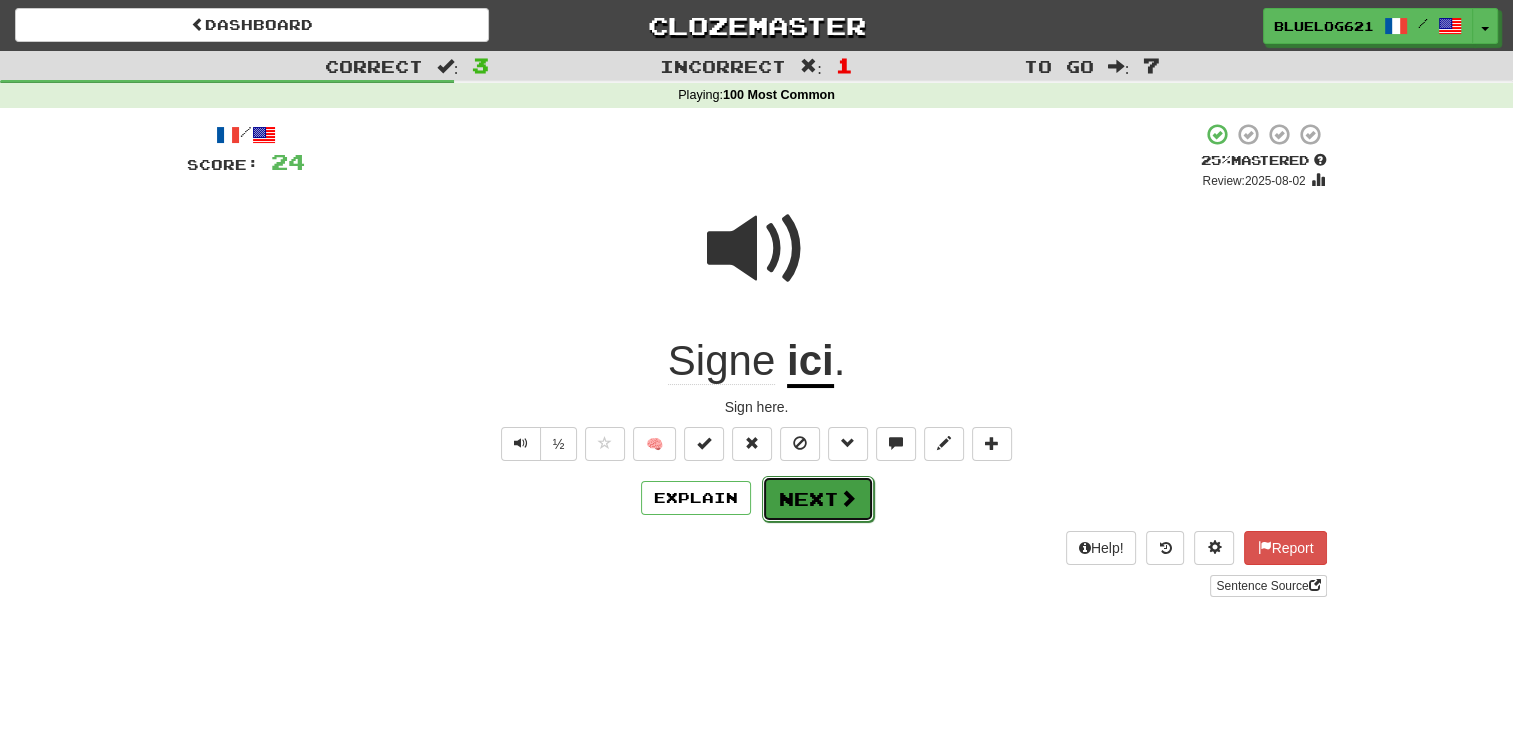 click on "Next" at bounding box center (818, 499) 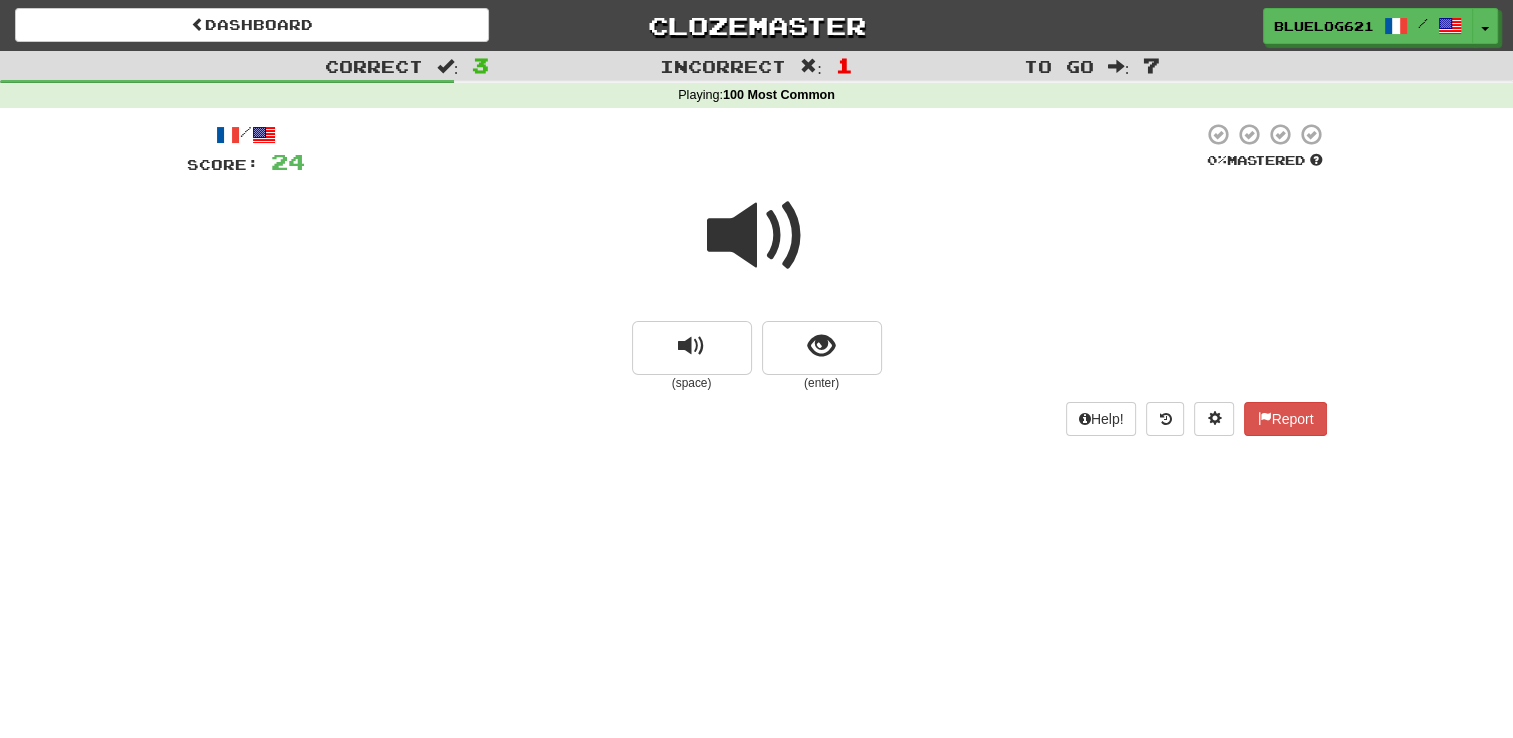 click at bounding box center [757, 236] 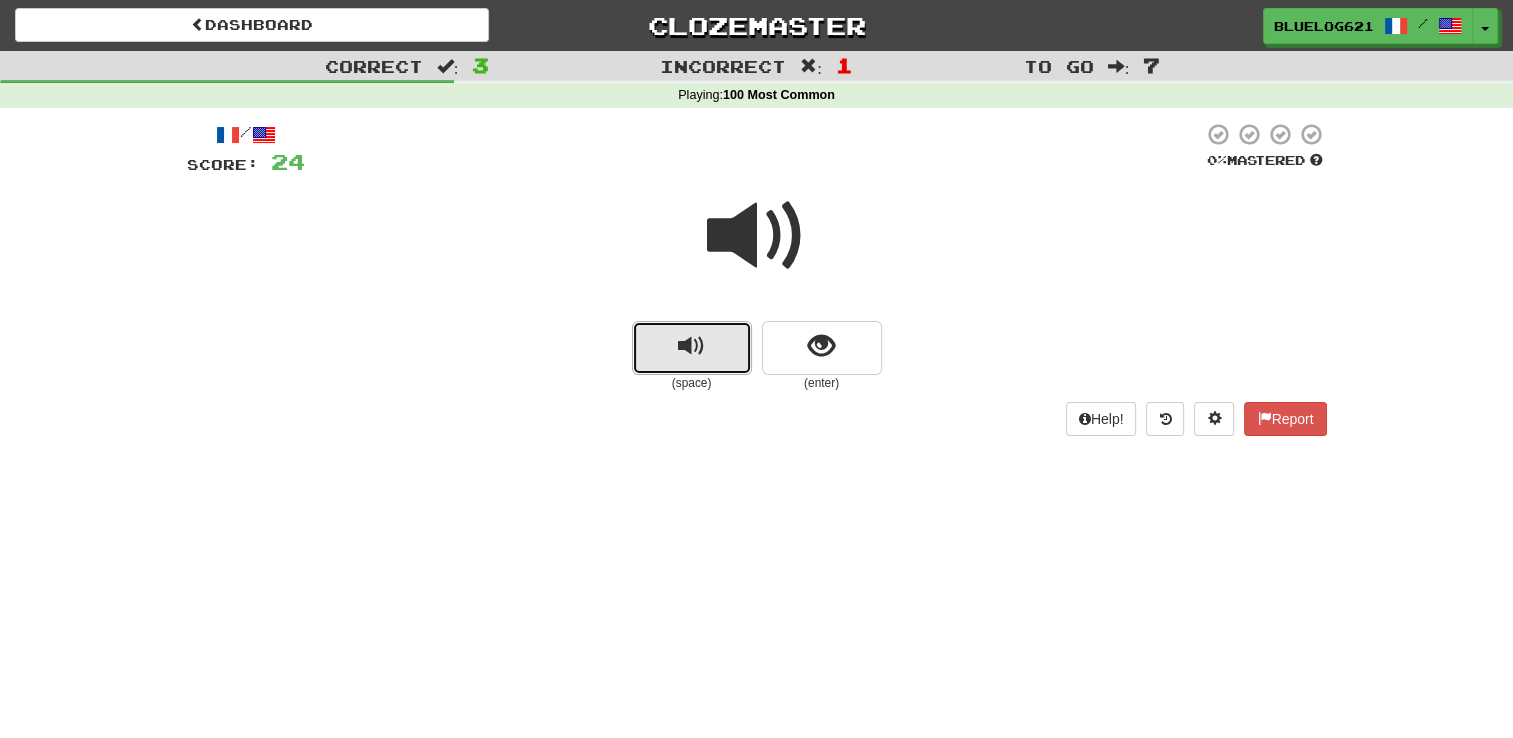 click at bounding box center (691, 346) 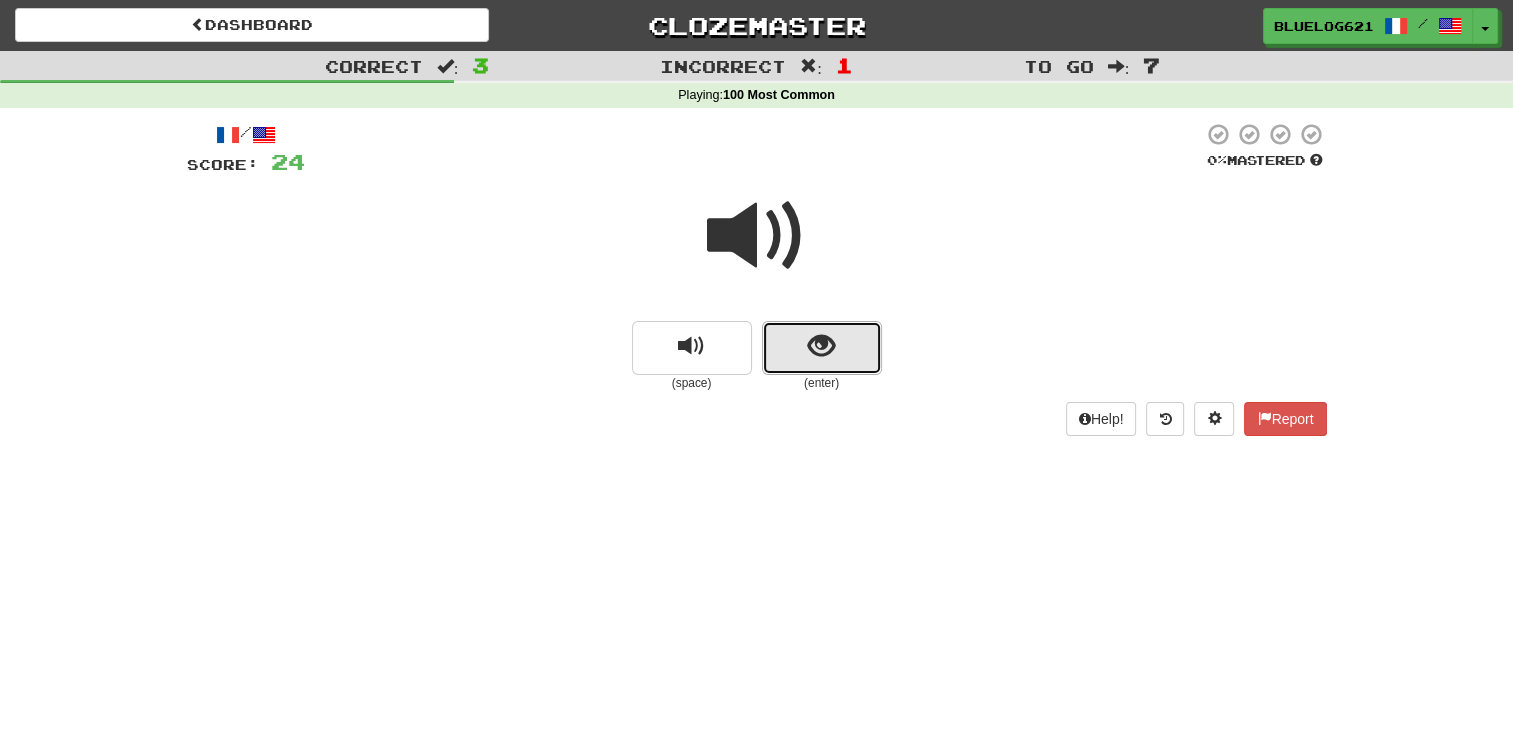 click at bounding box center (821, 346) 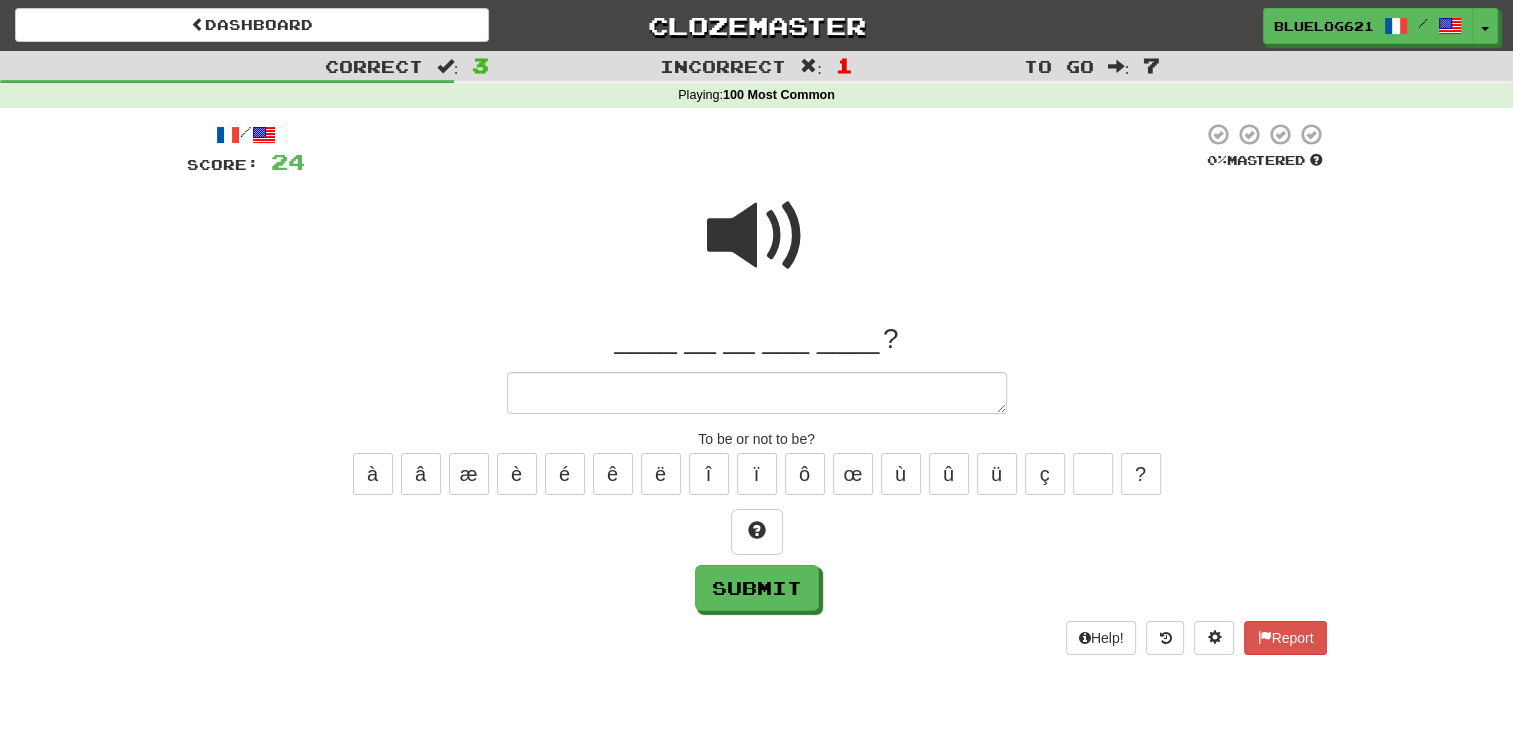 click at bounding box center [757, 236] 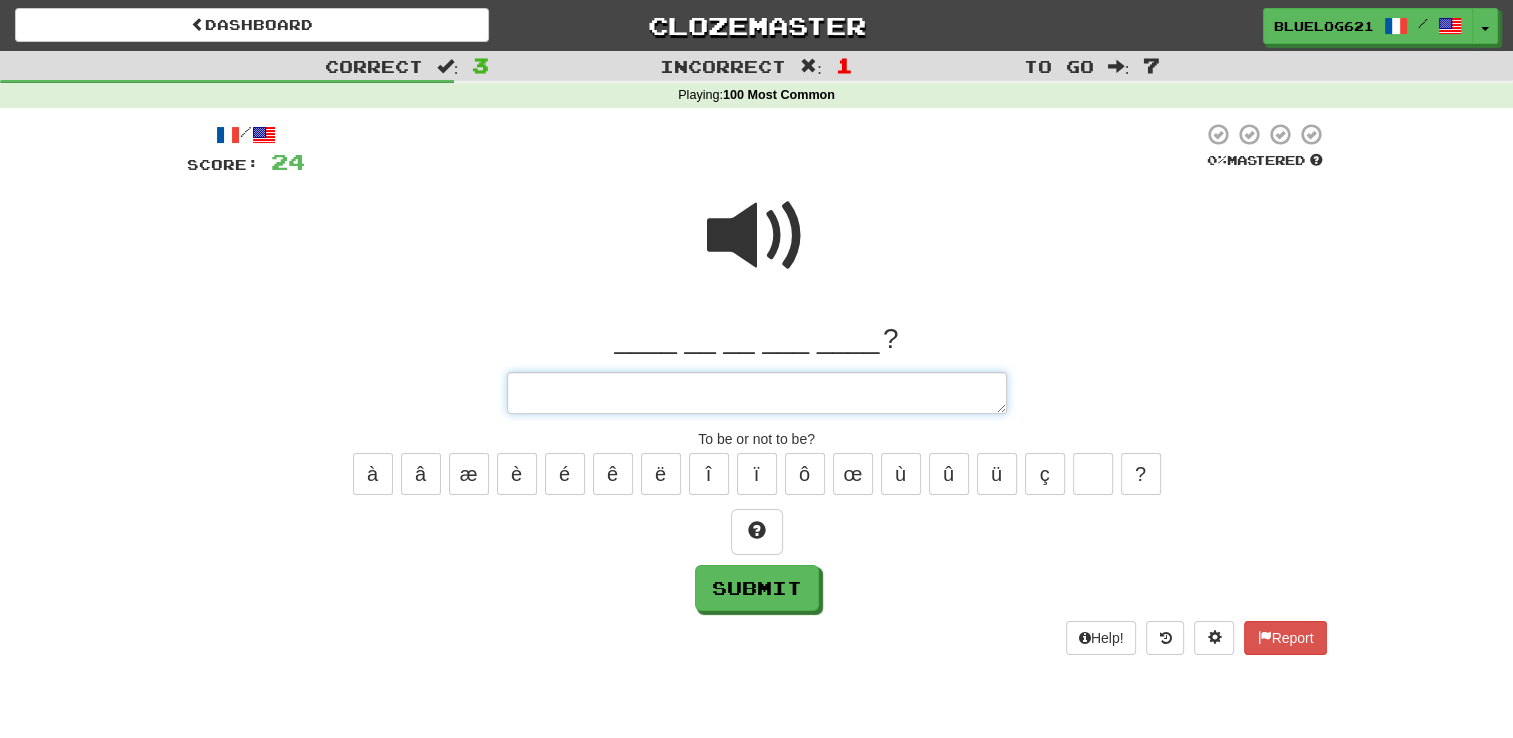 click at bounding box center (757, 393) 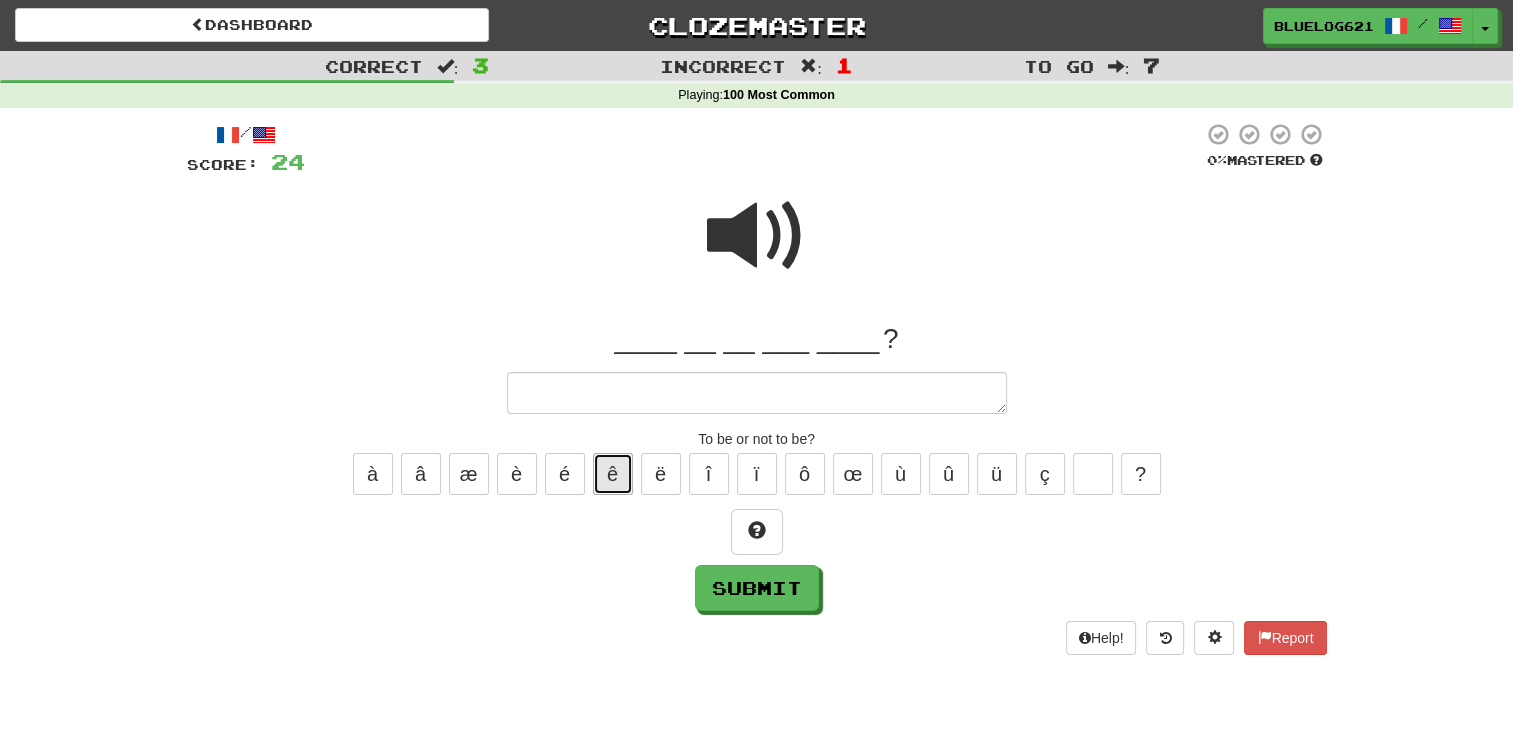 click on "ê" at bounding box center (613, 474) 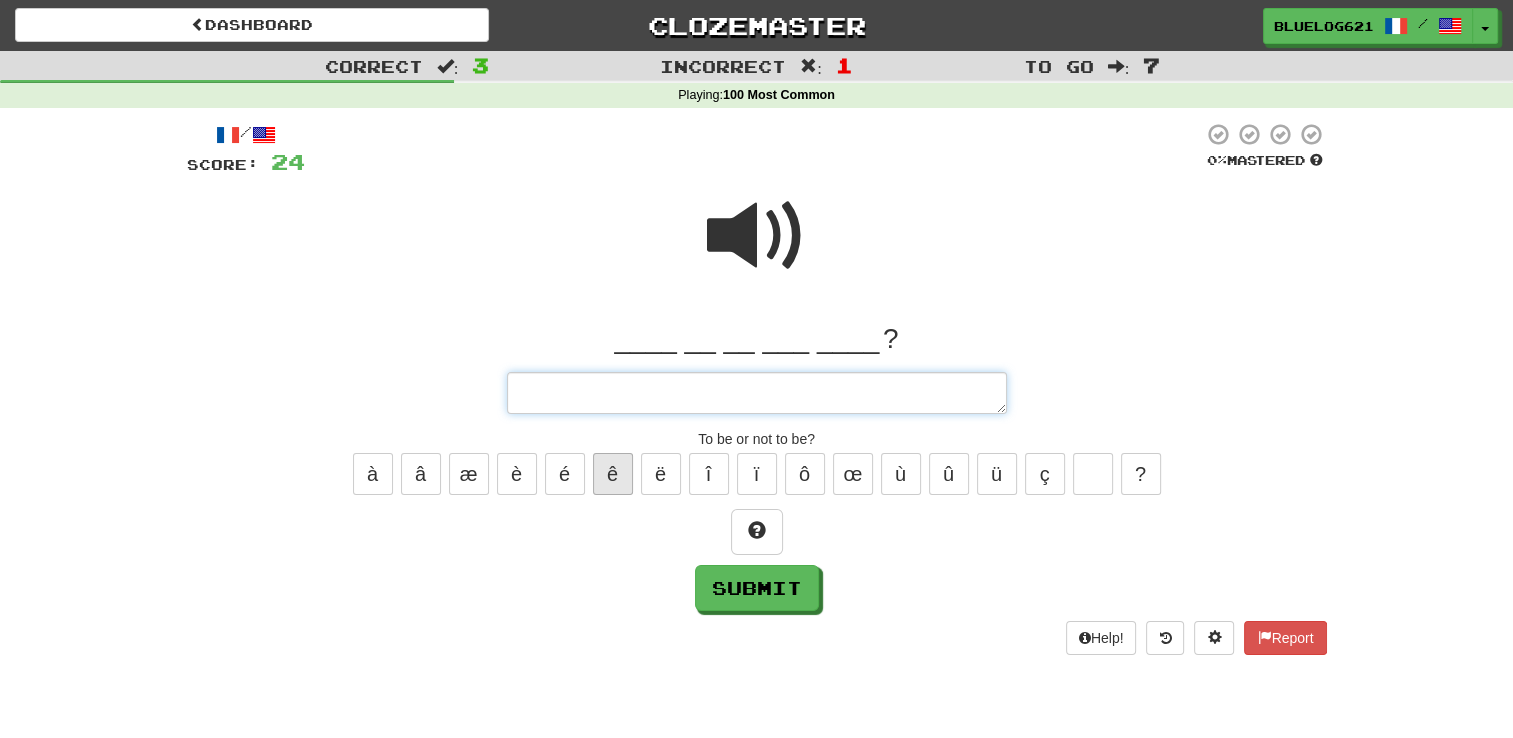 type on "*" 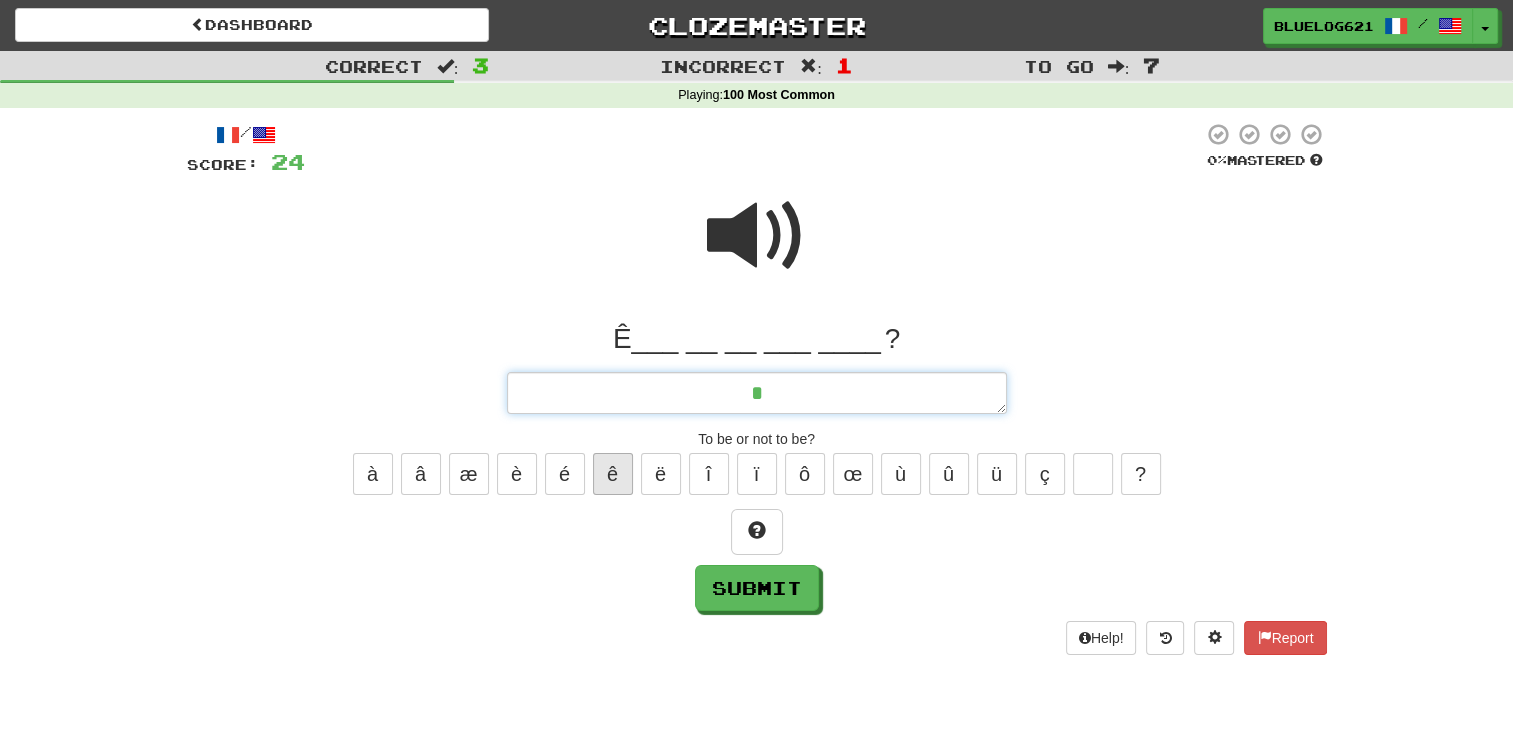 type on "*" 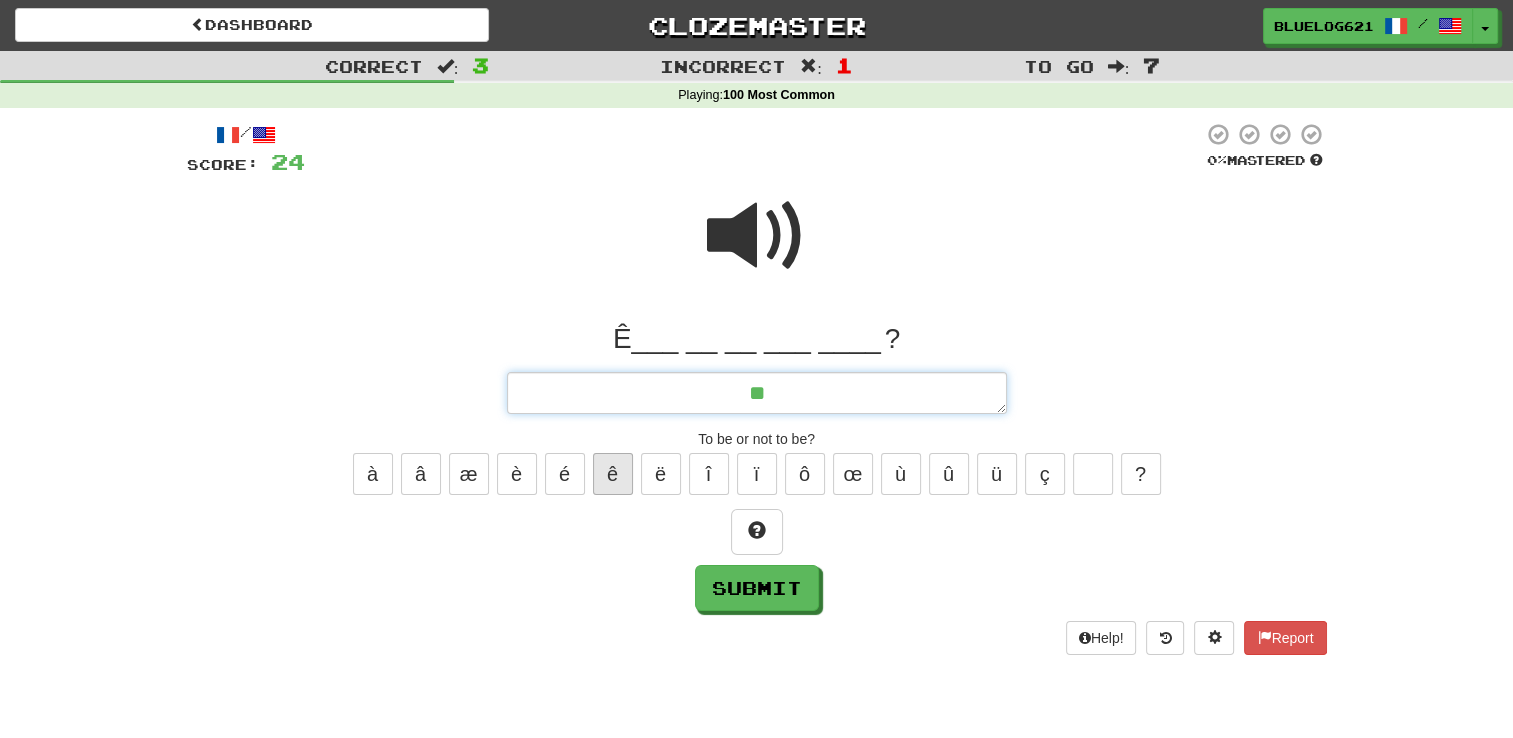 type on "*" 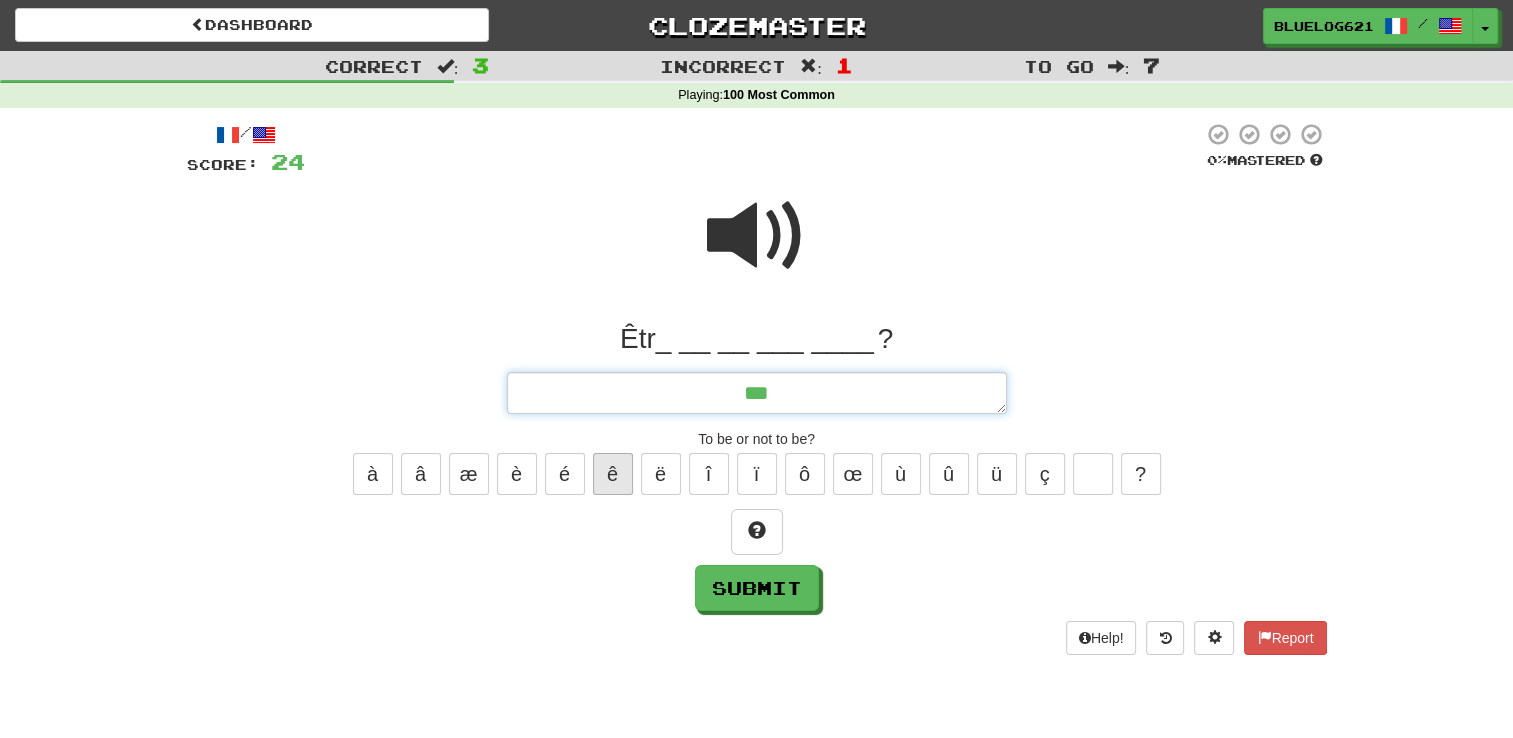 type on "****" 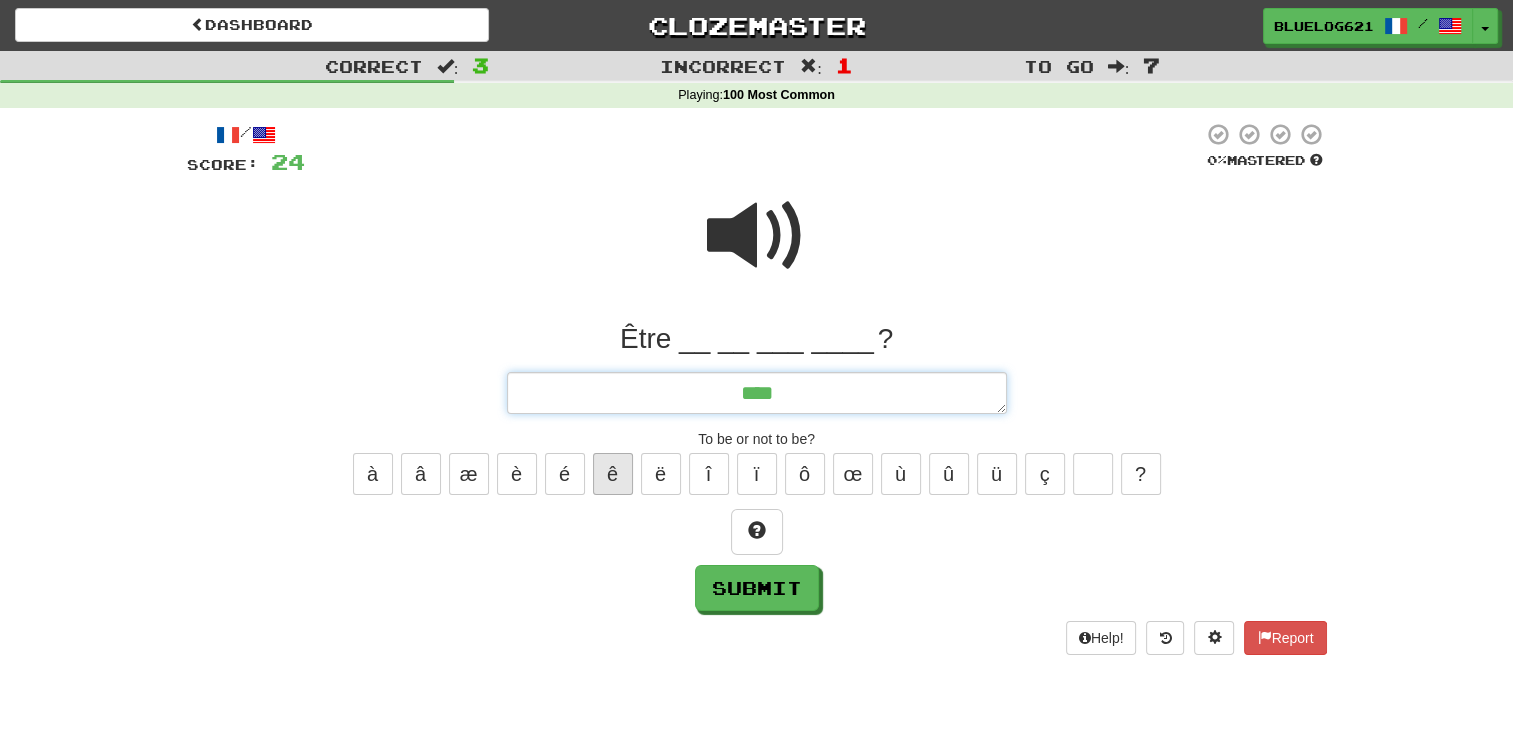 type on "*" 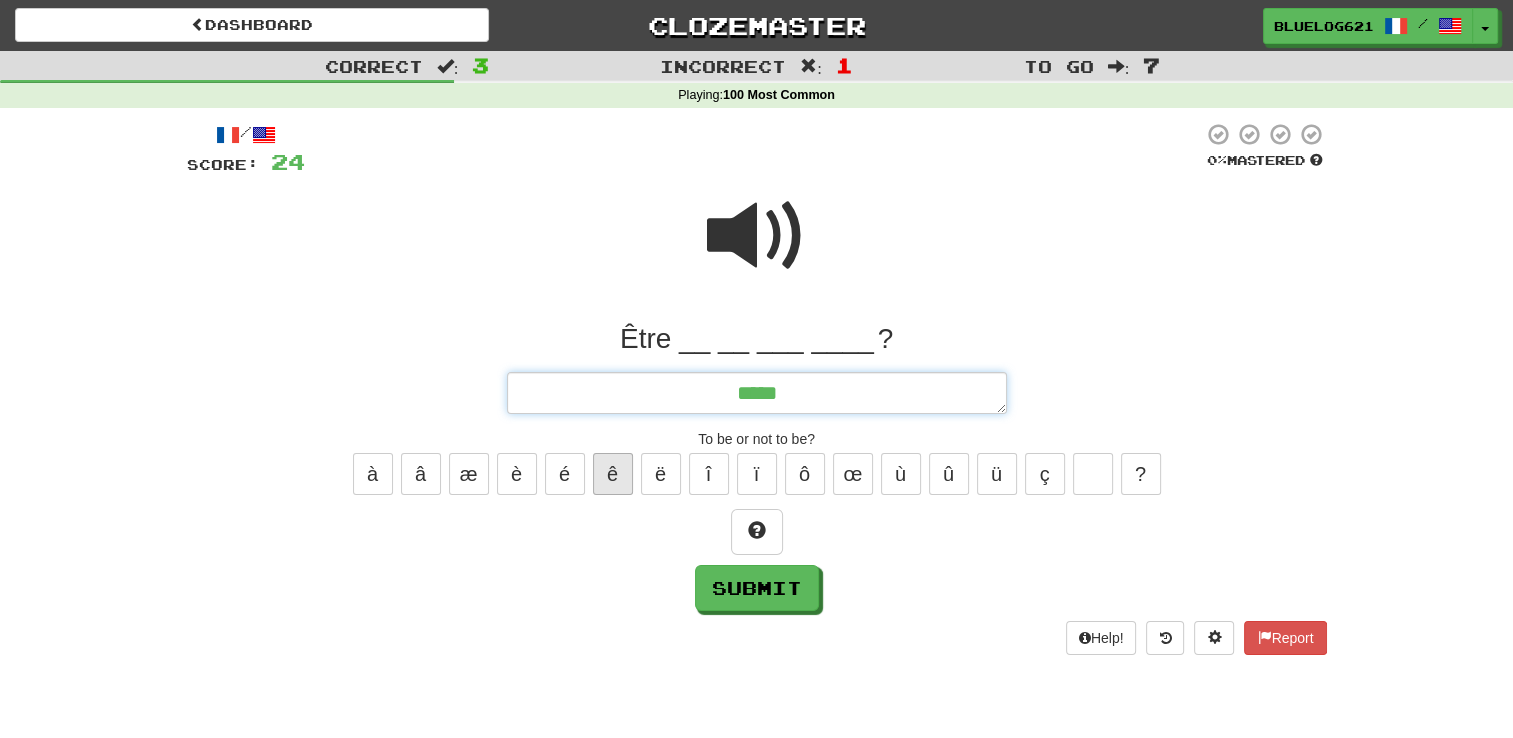 type on "*" 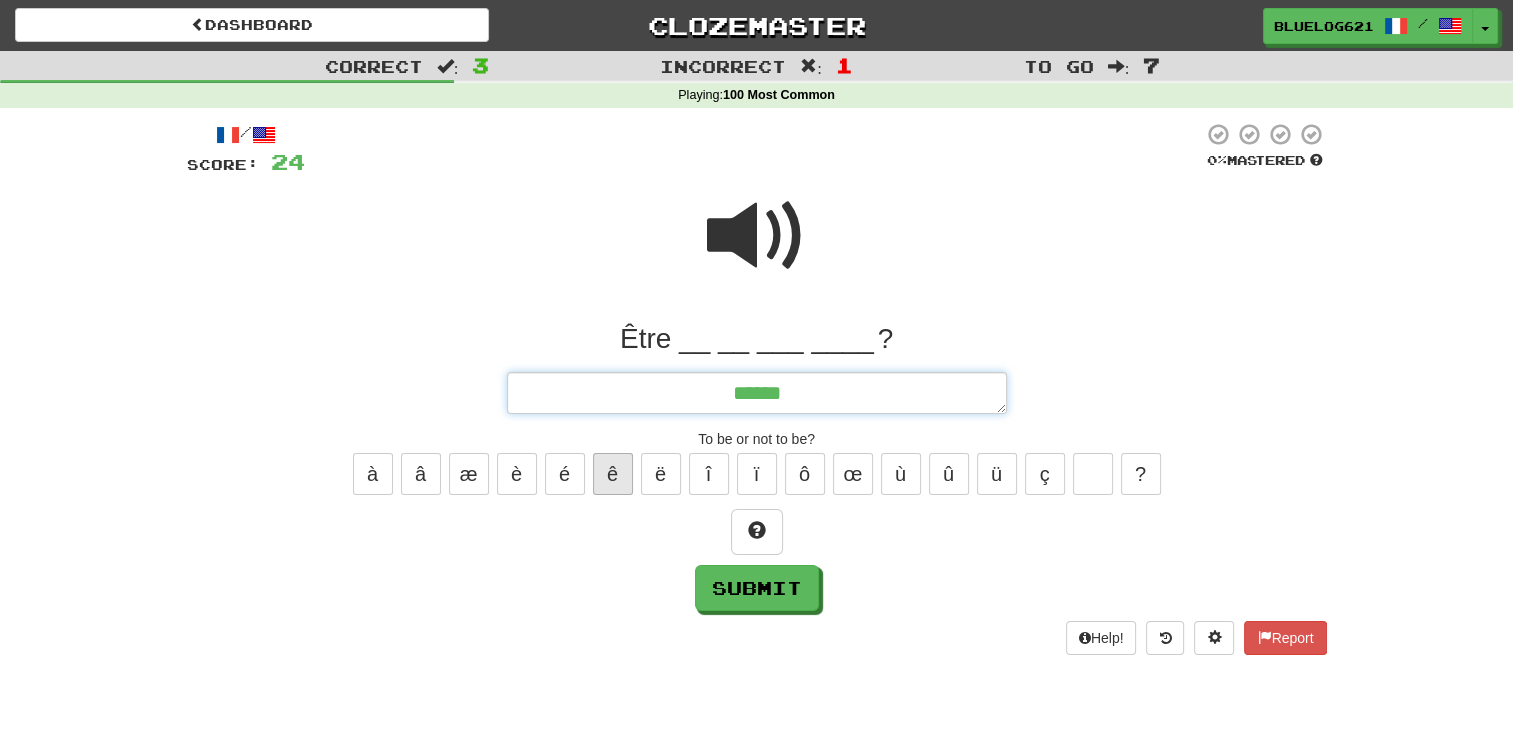 type on "*" 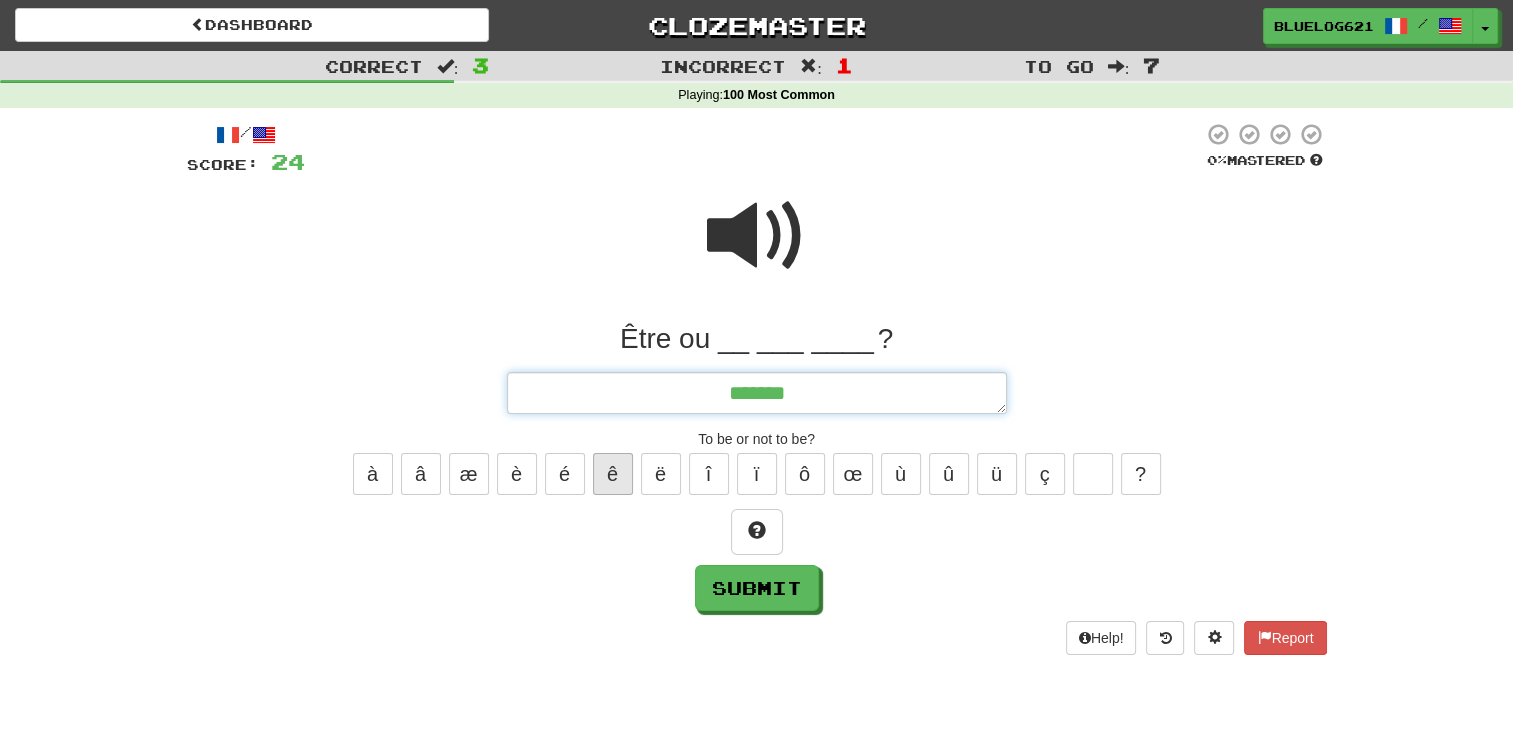type on "*" 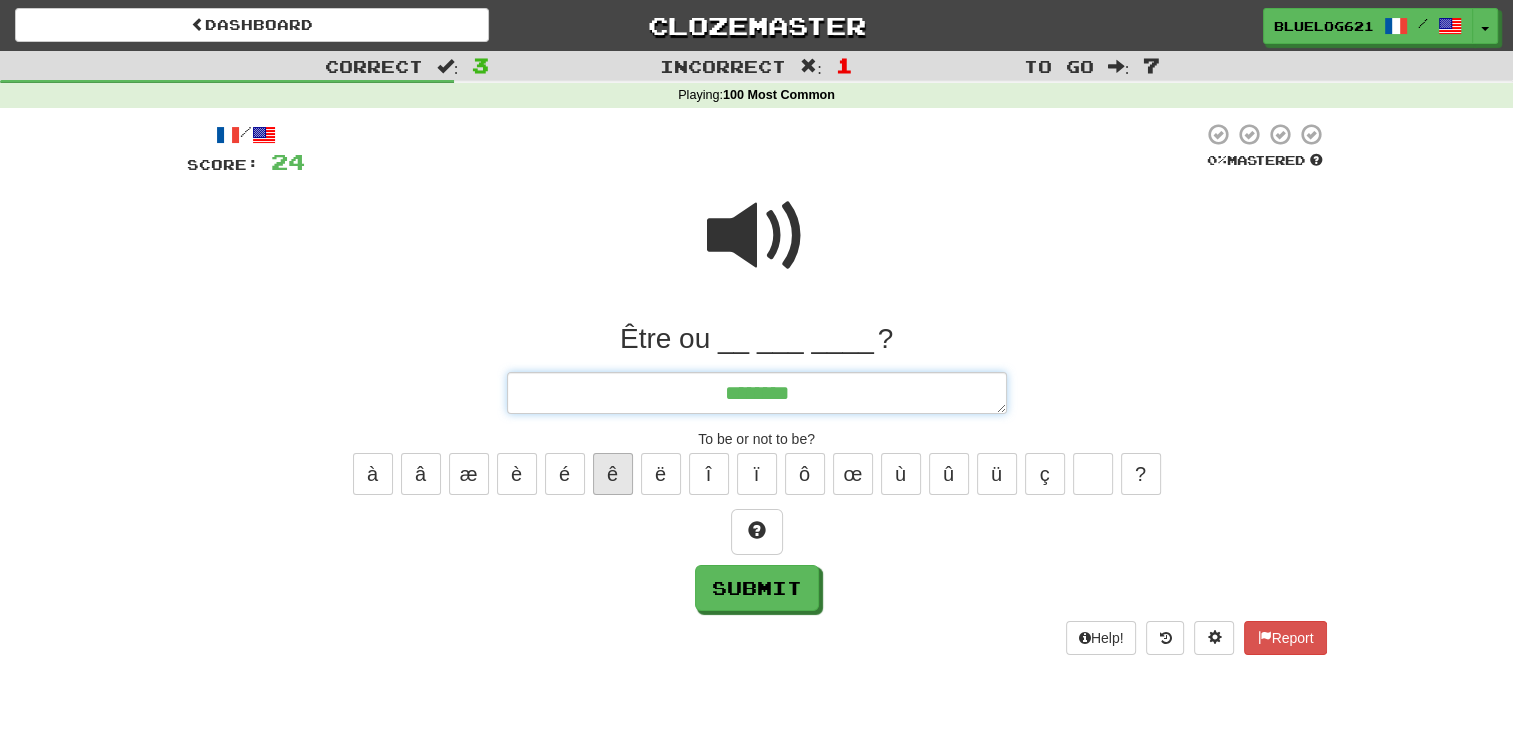 type on "*" 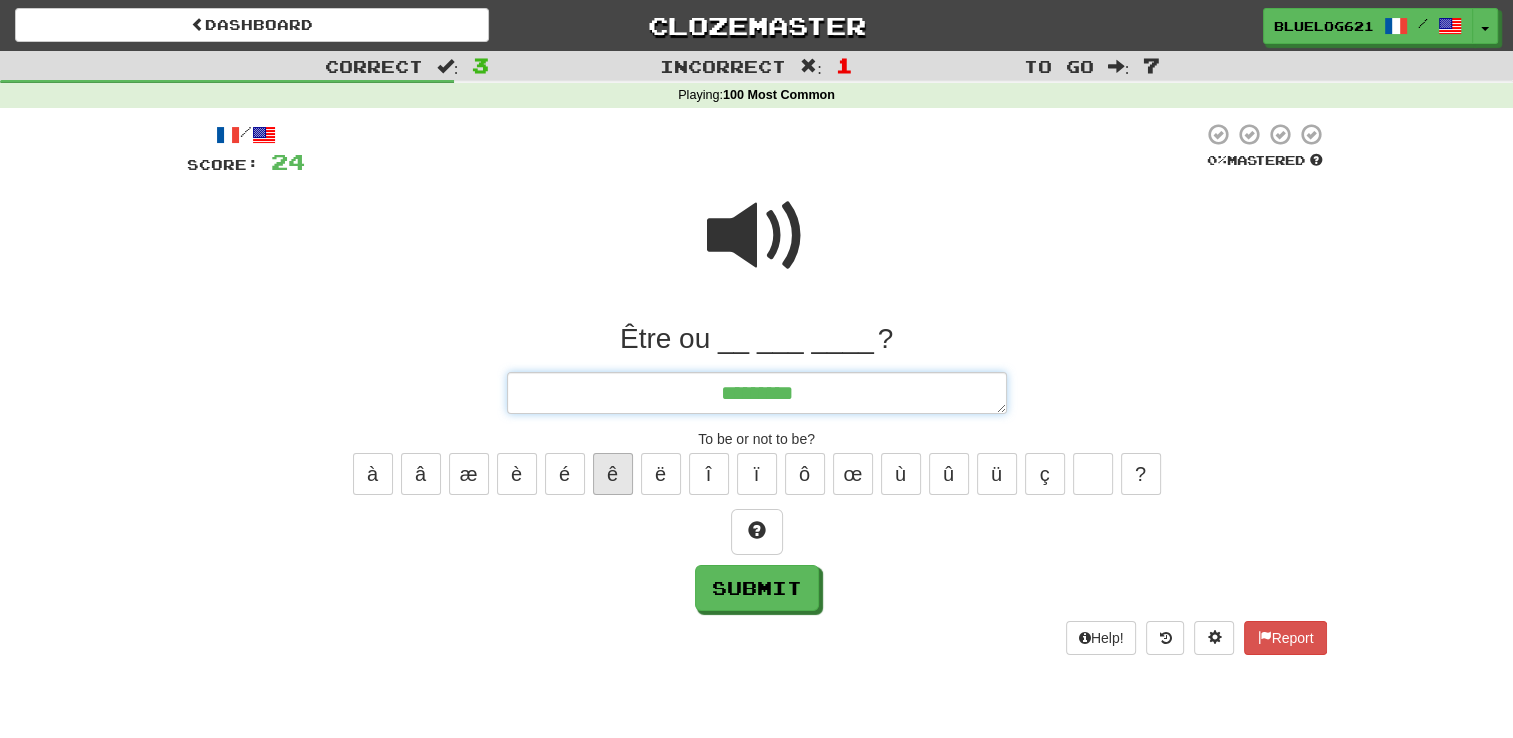 type on "*" 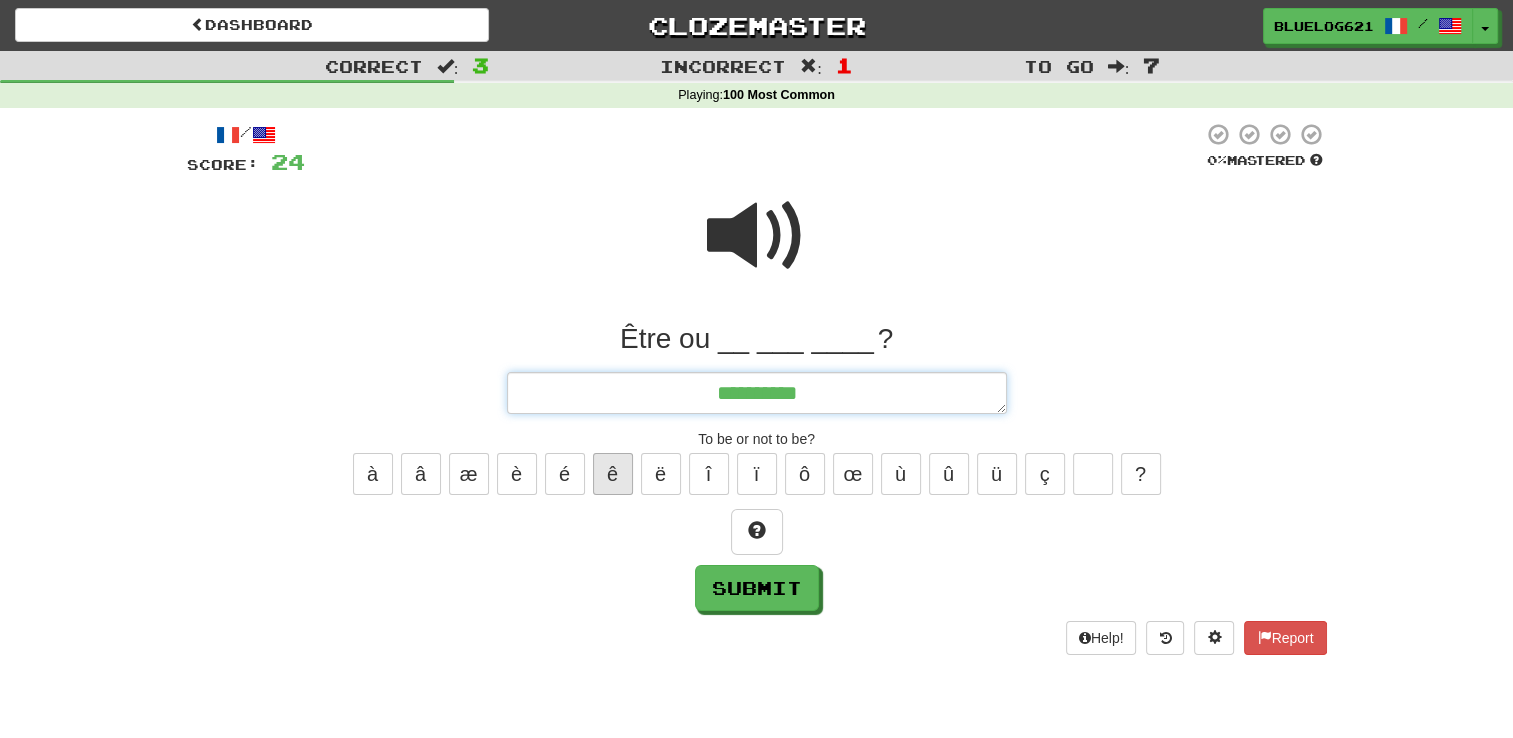 type on "*" 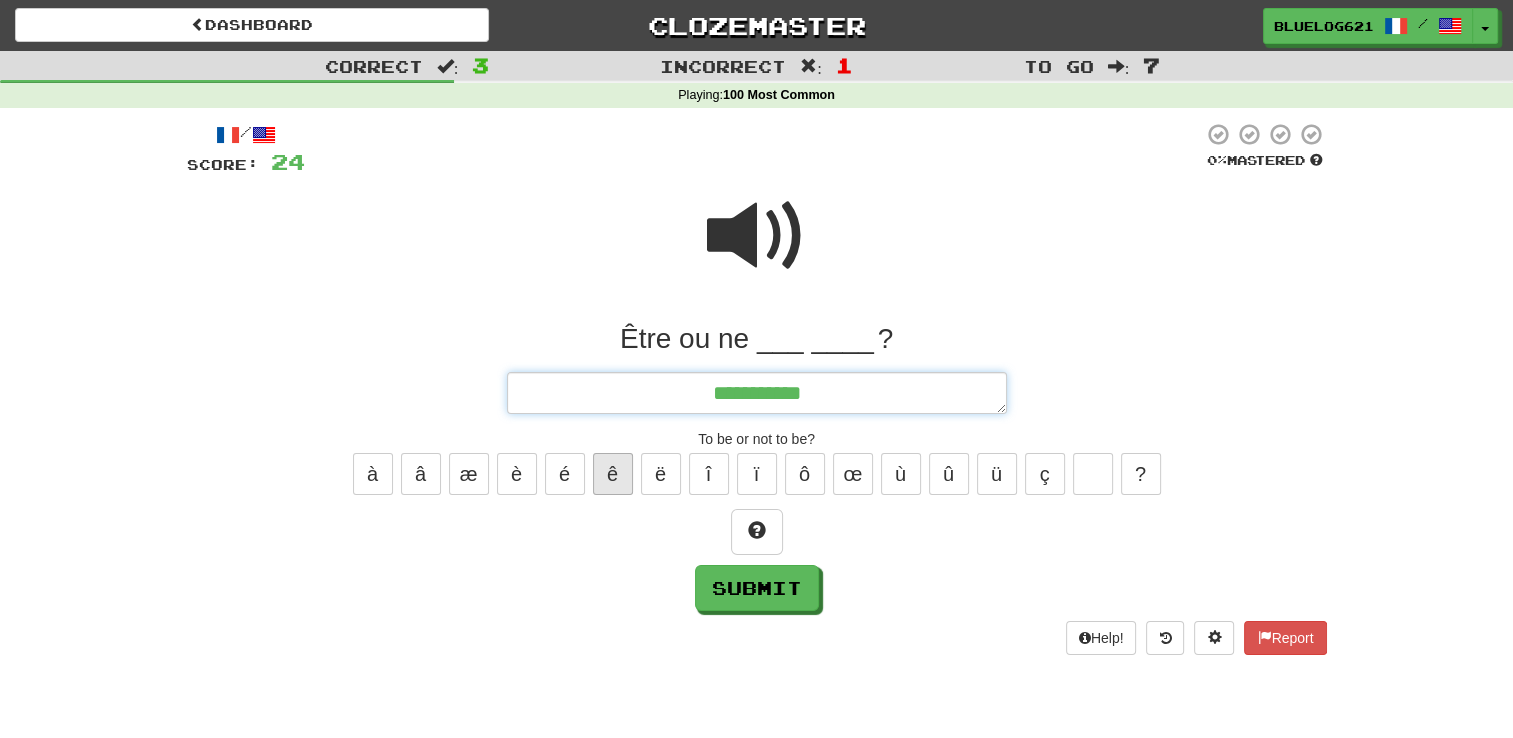 type on "*" 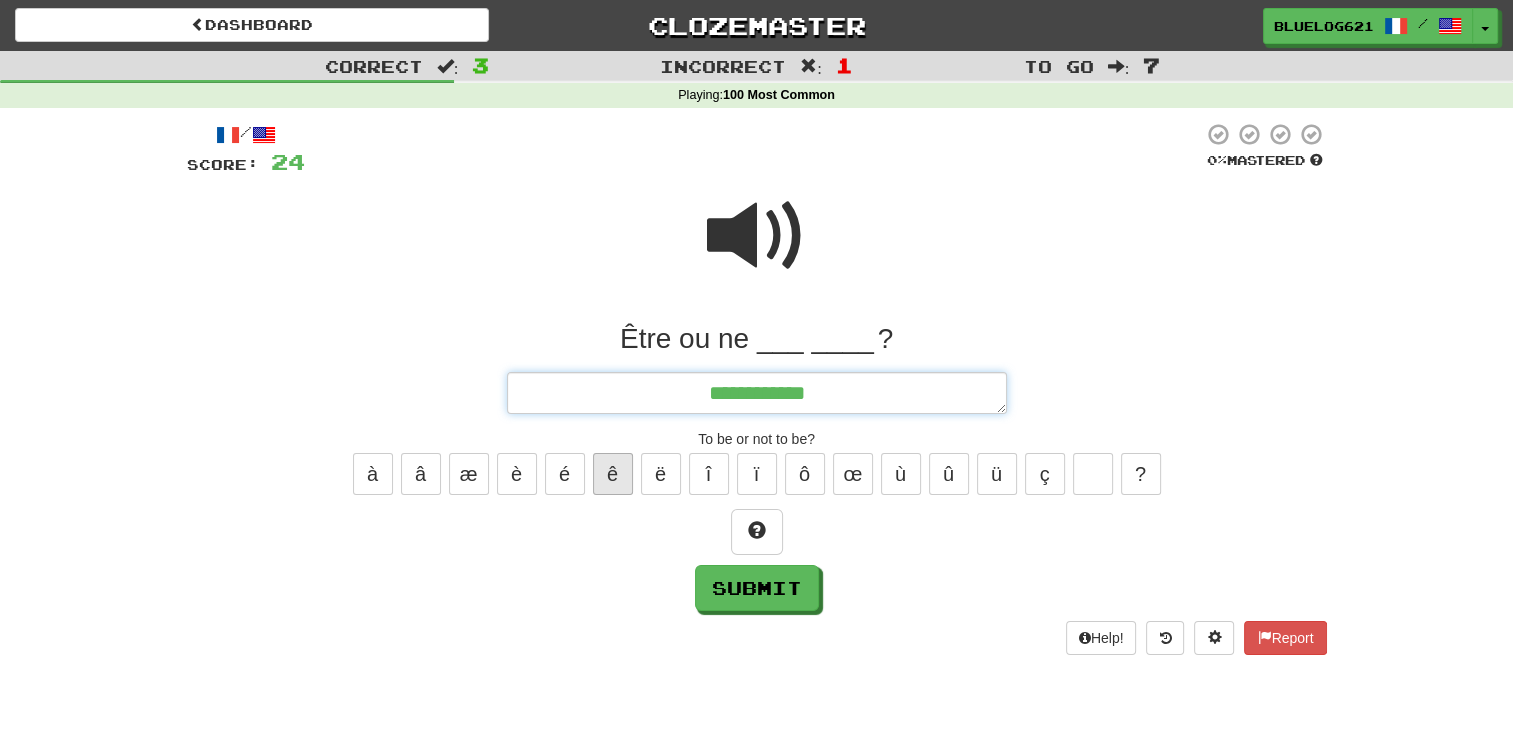 type on "*" 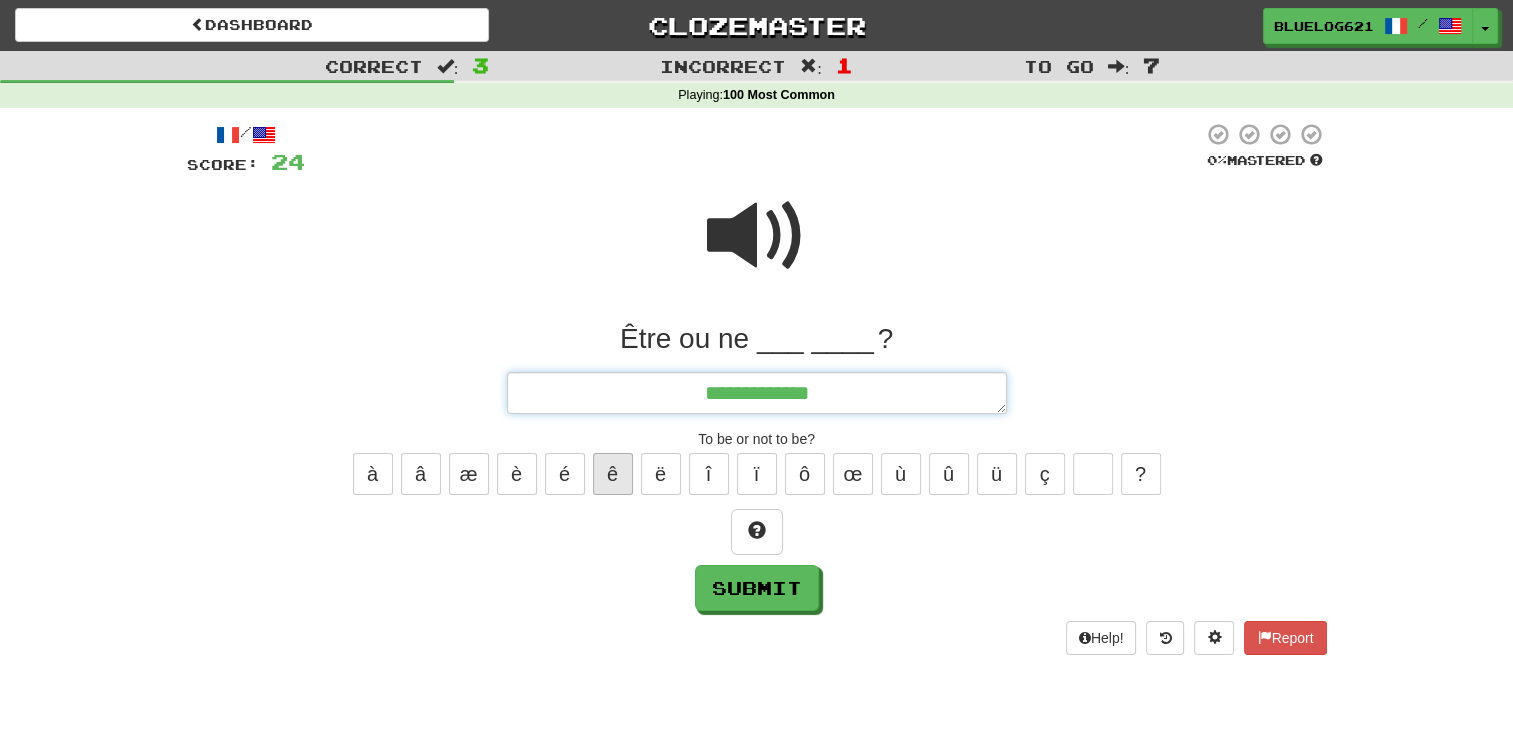 type on "*" 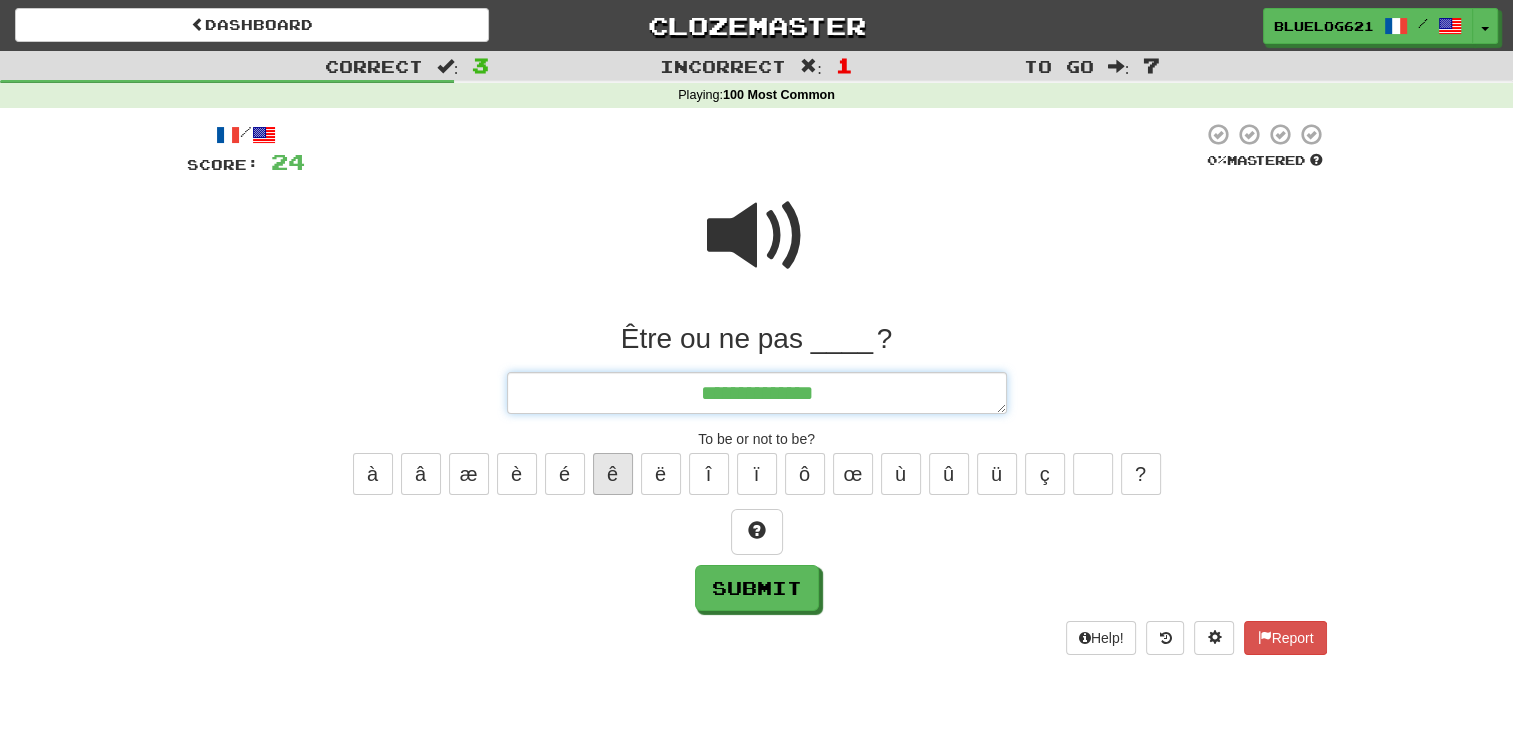 type on "*" 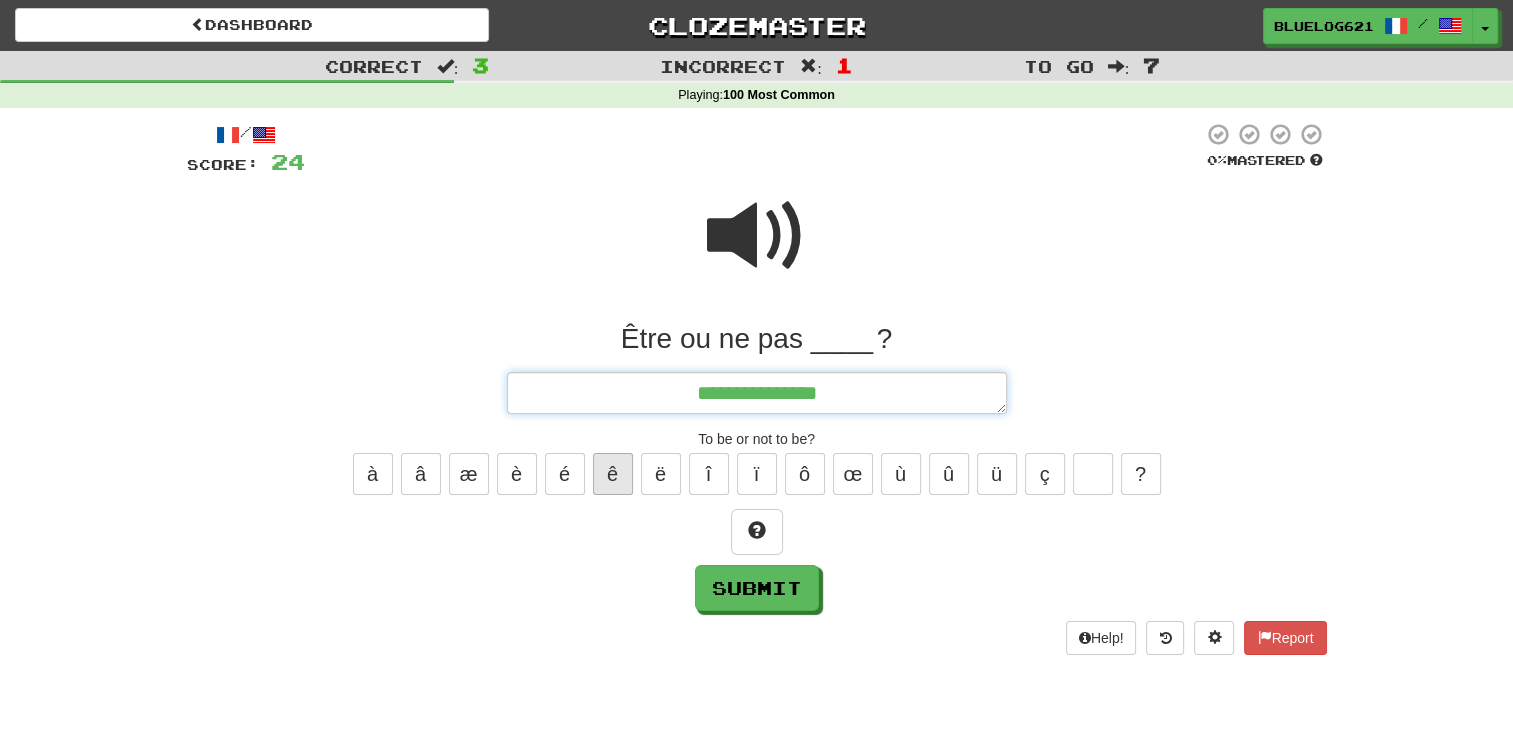 type on "*" 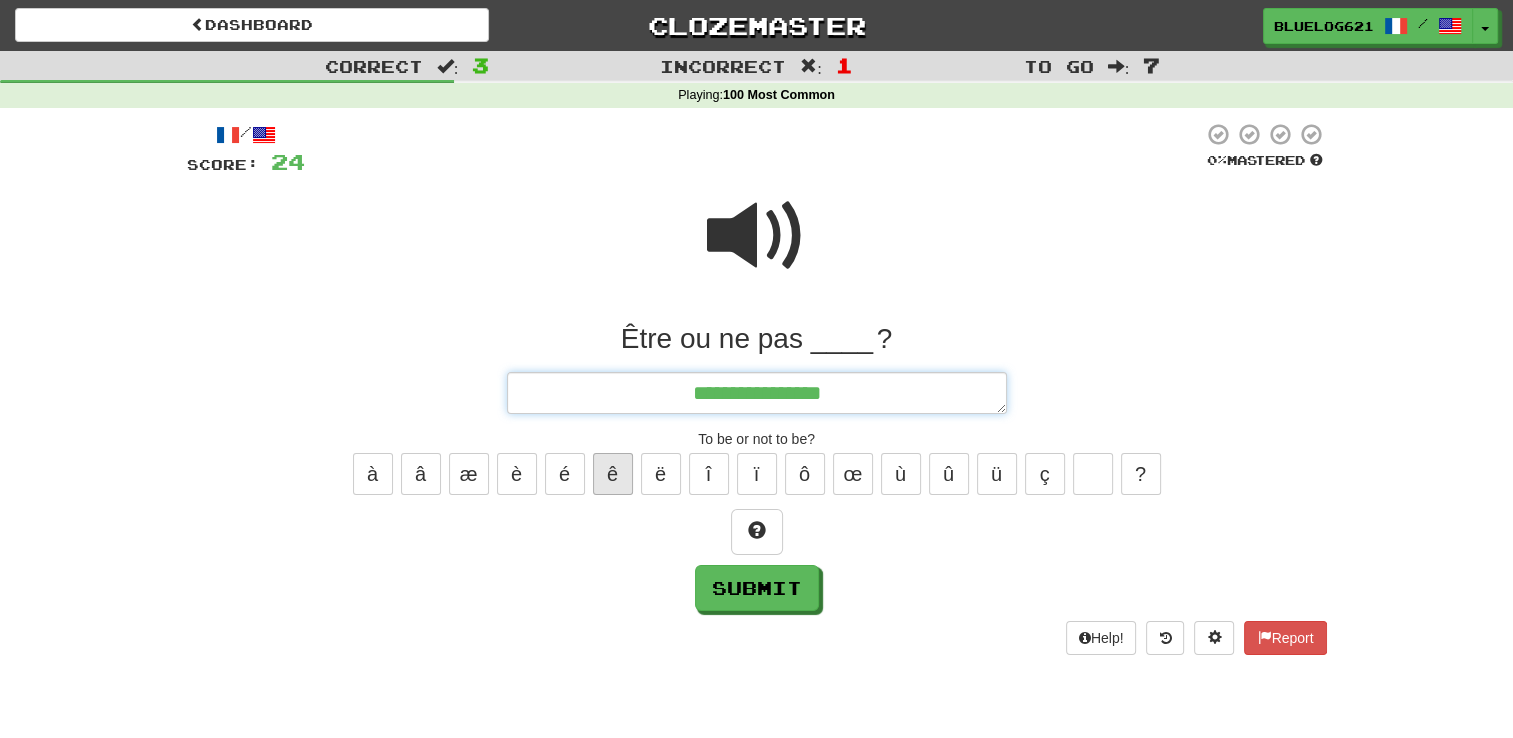type on "*" 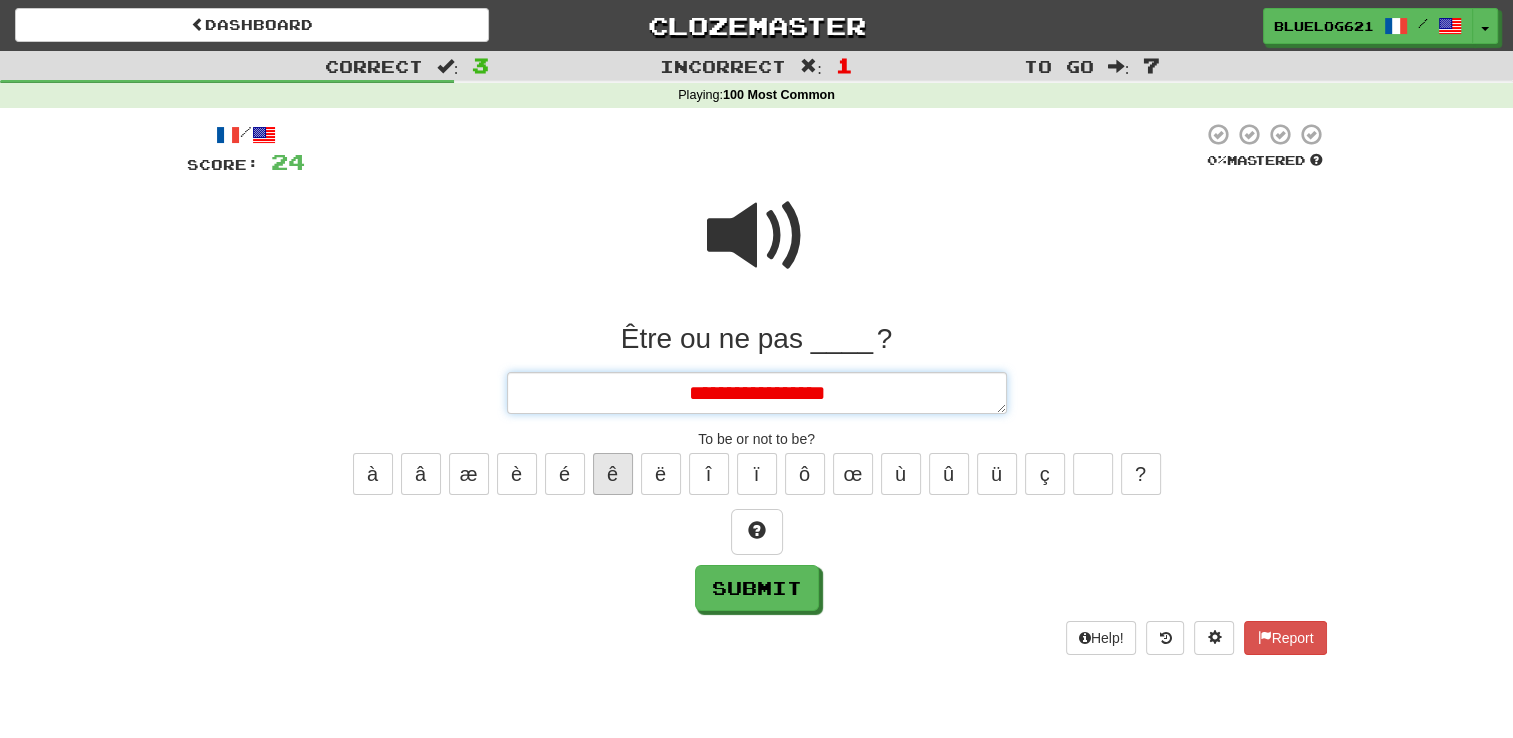 type on "**********" 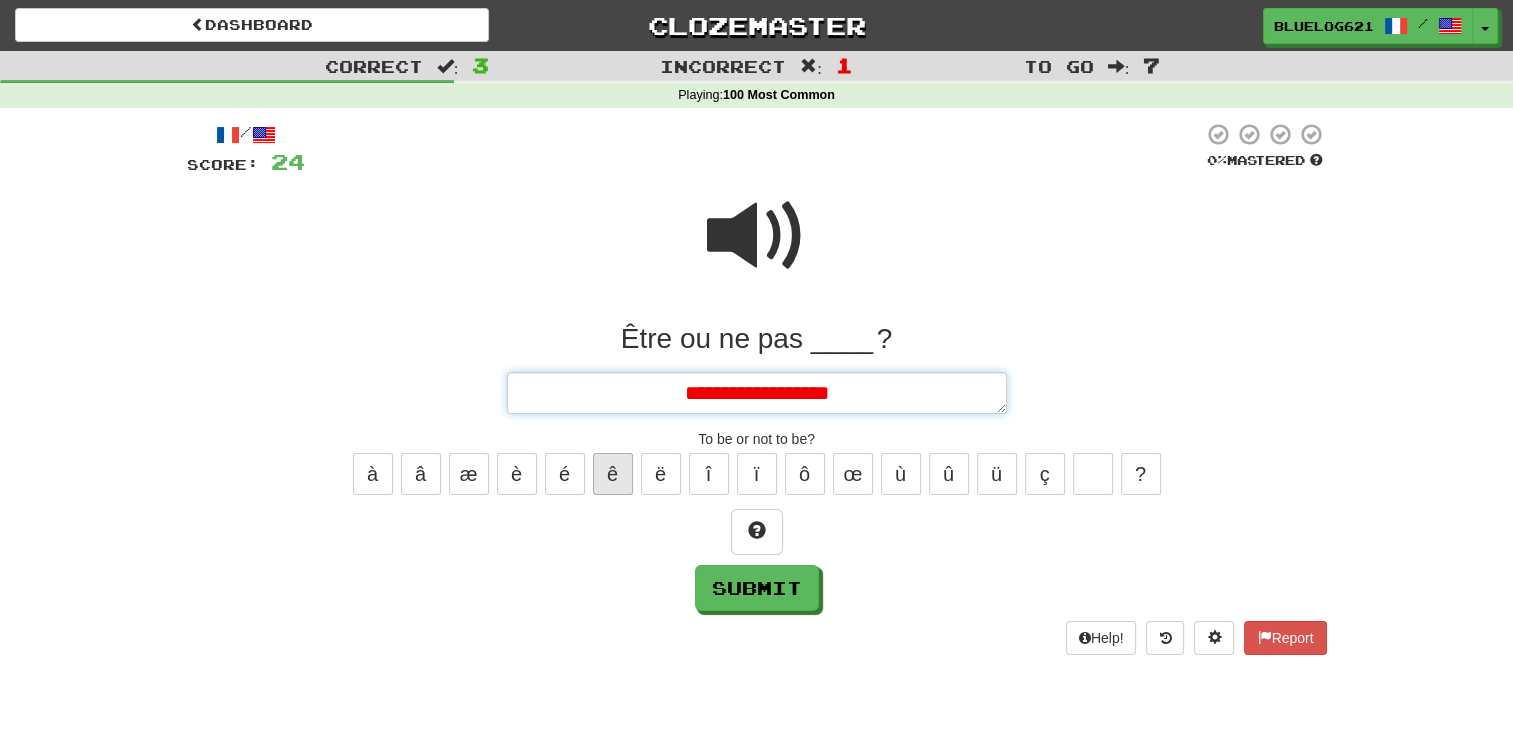 type on "*" 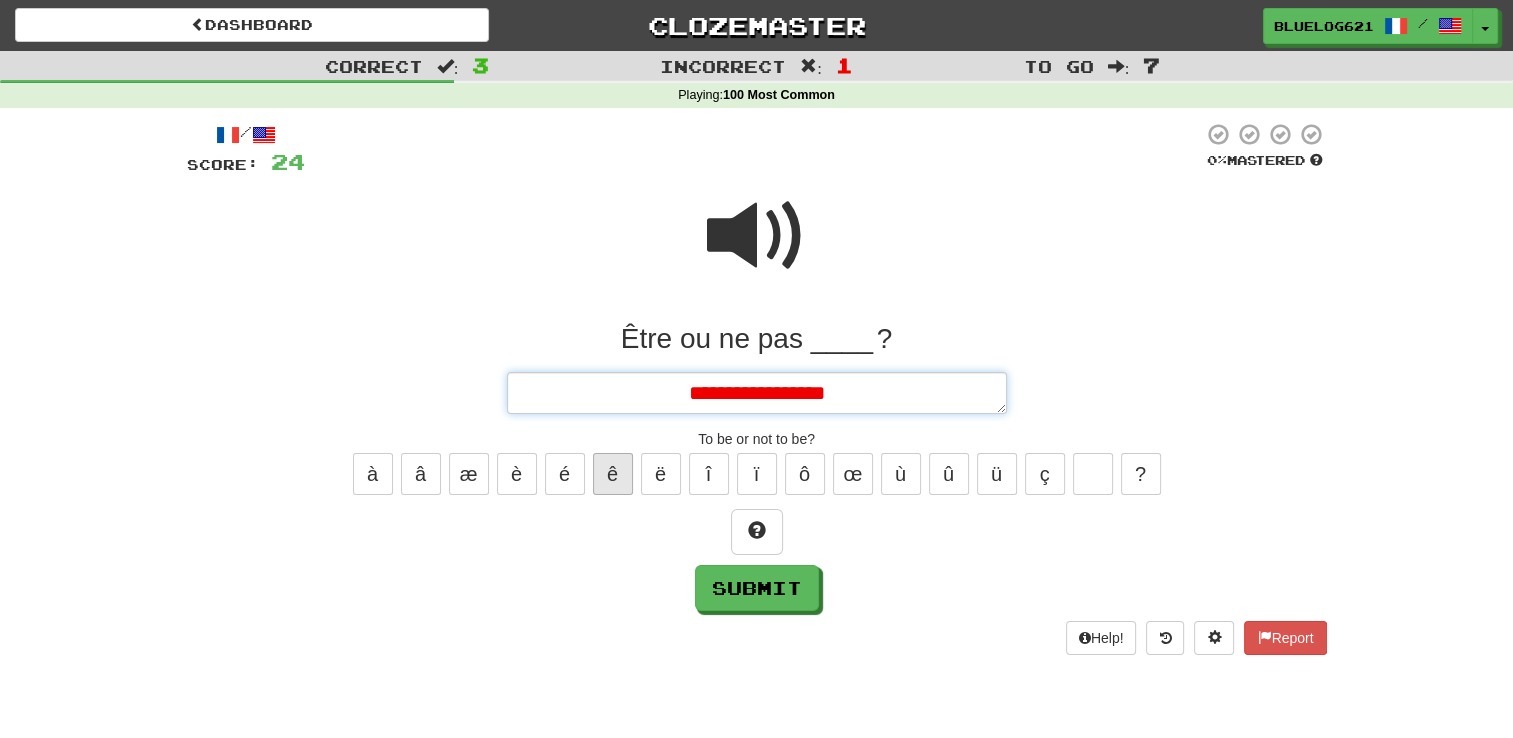type on "*" 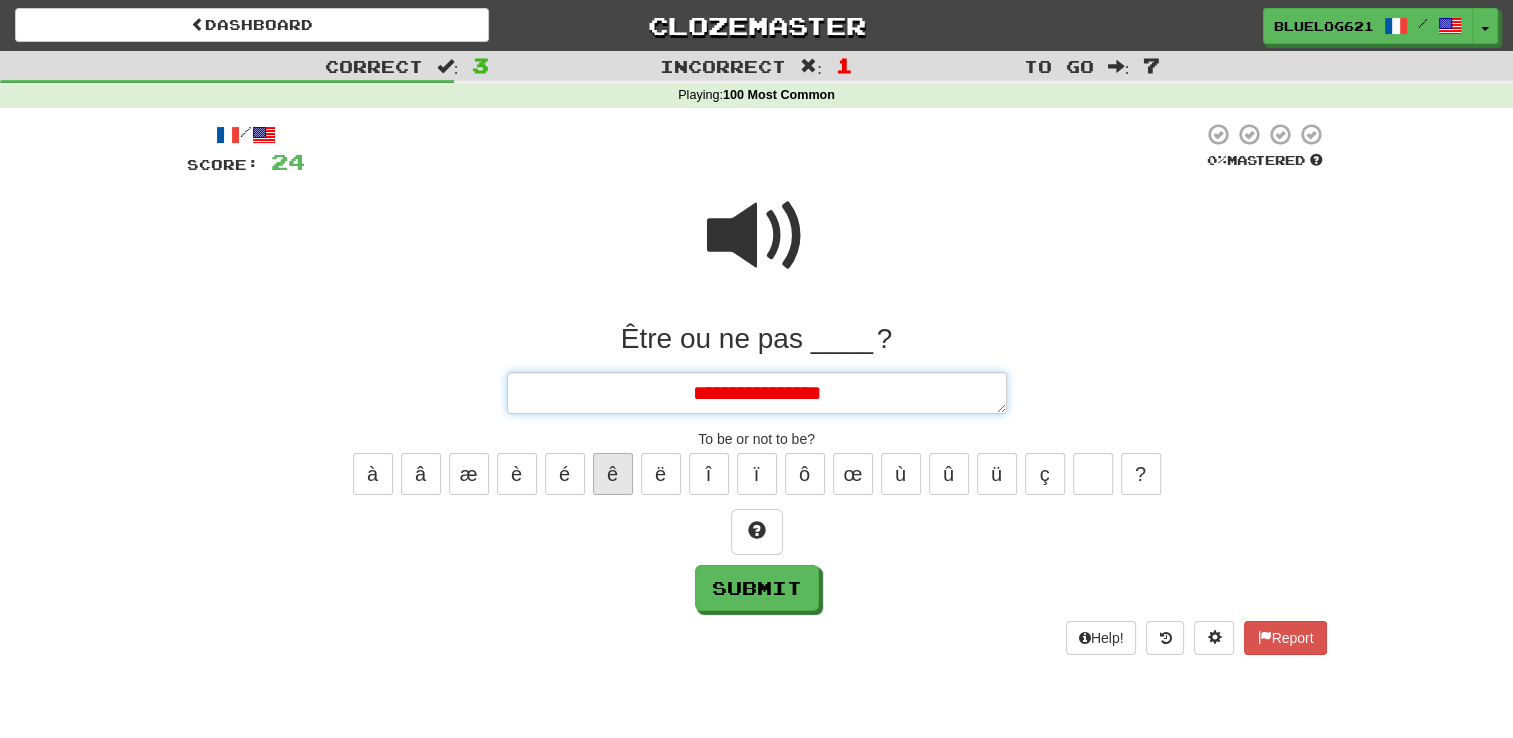 type on "*" 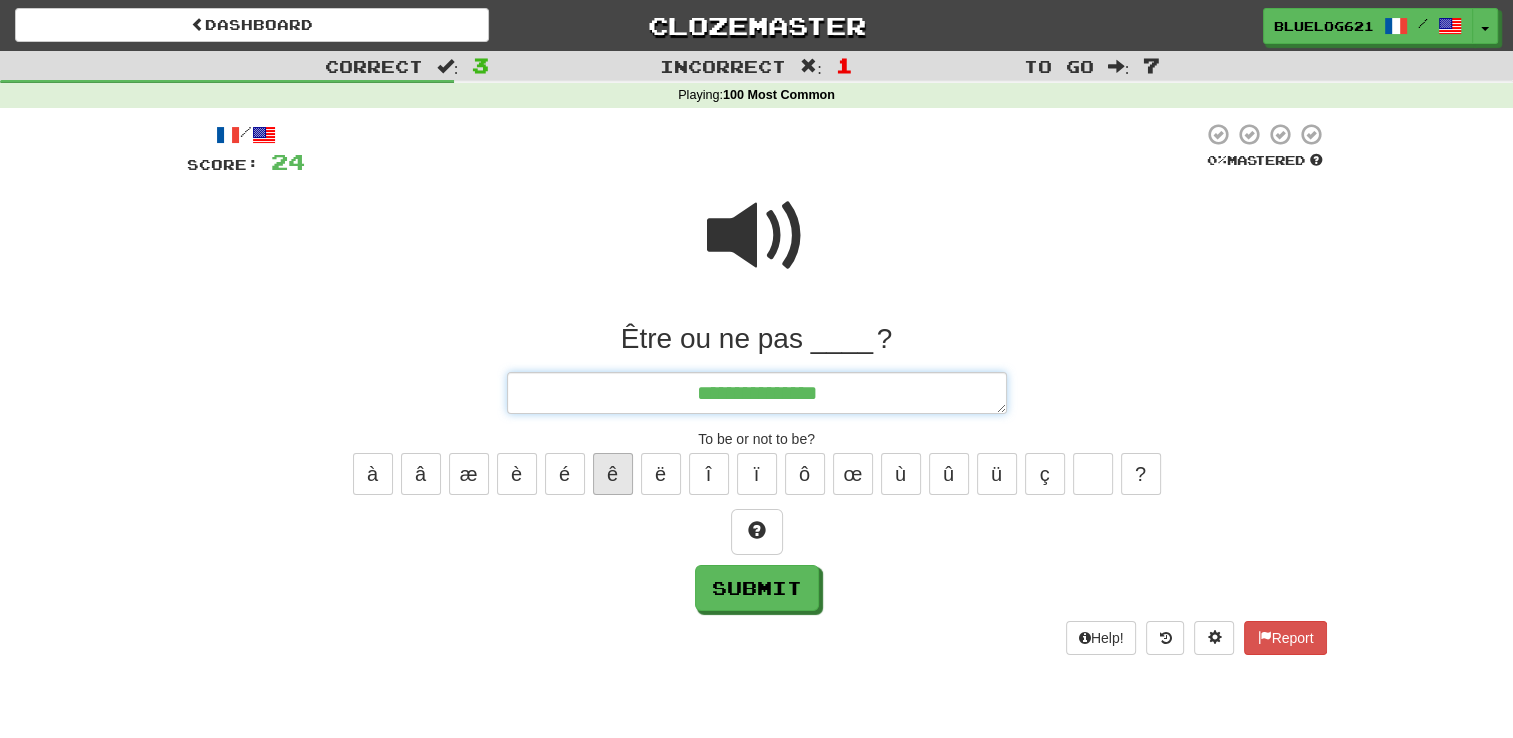 type on "**********" 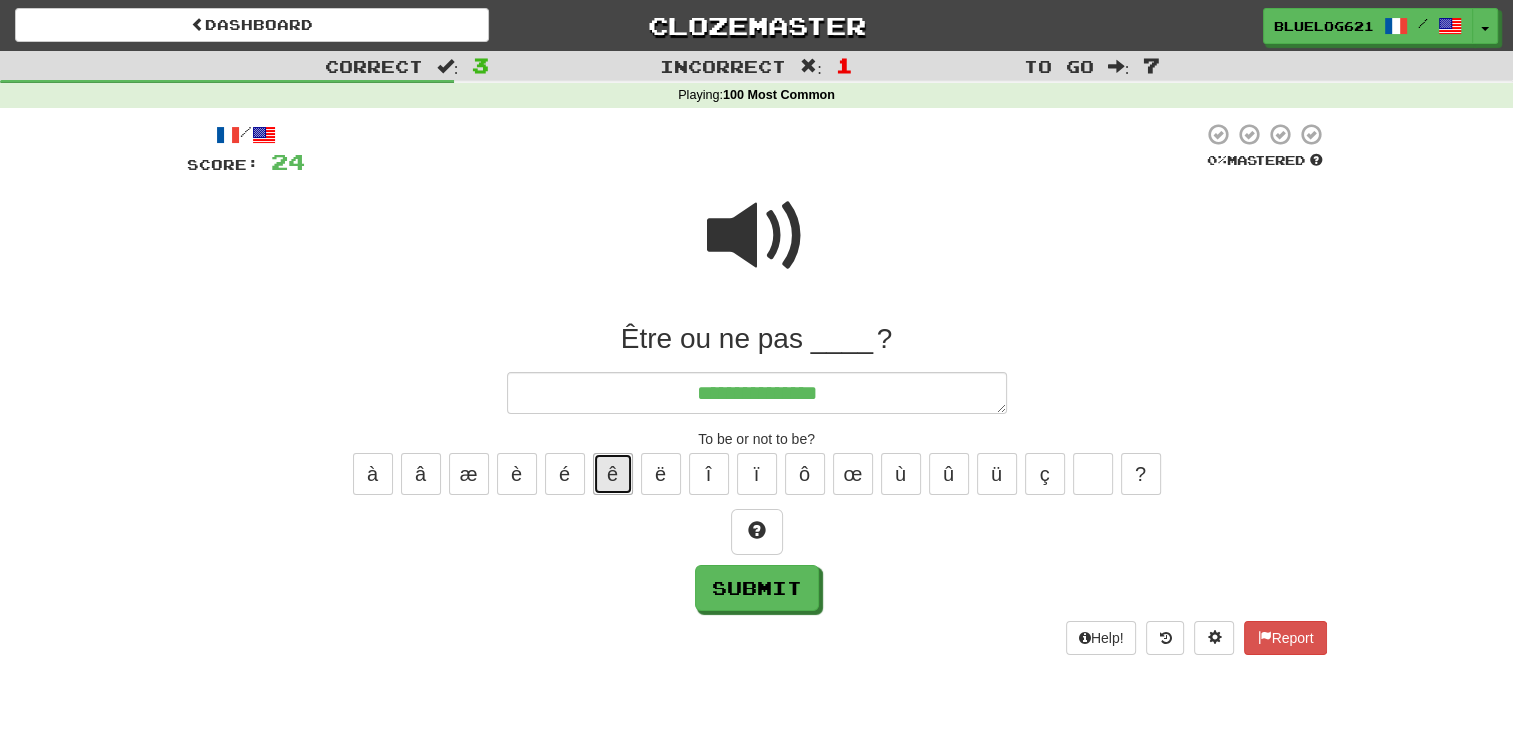 click on "ê" at bounding box center (613, 474) 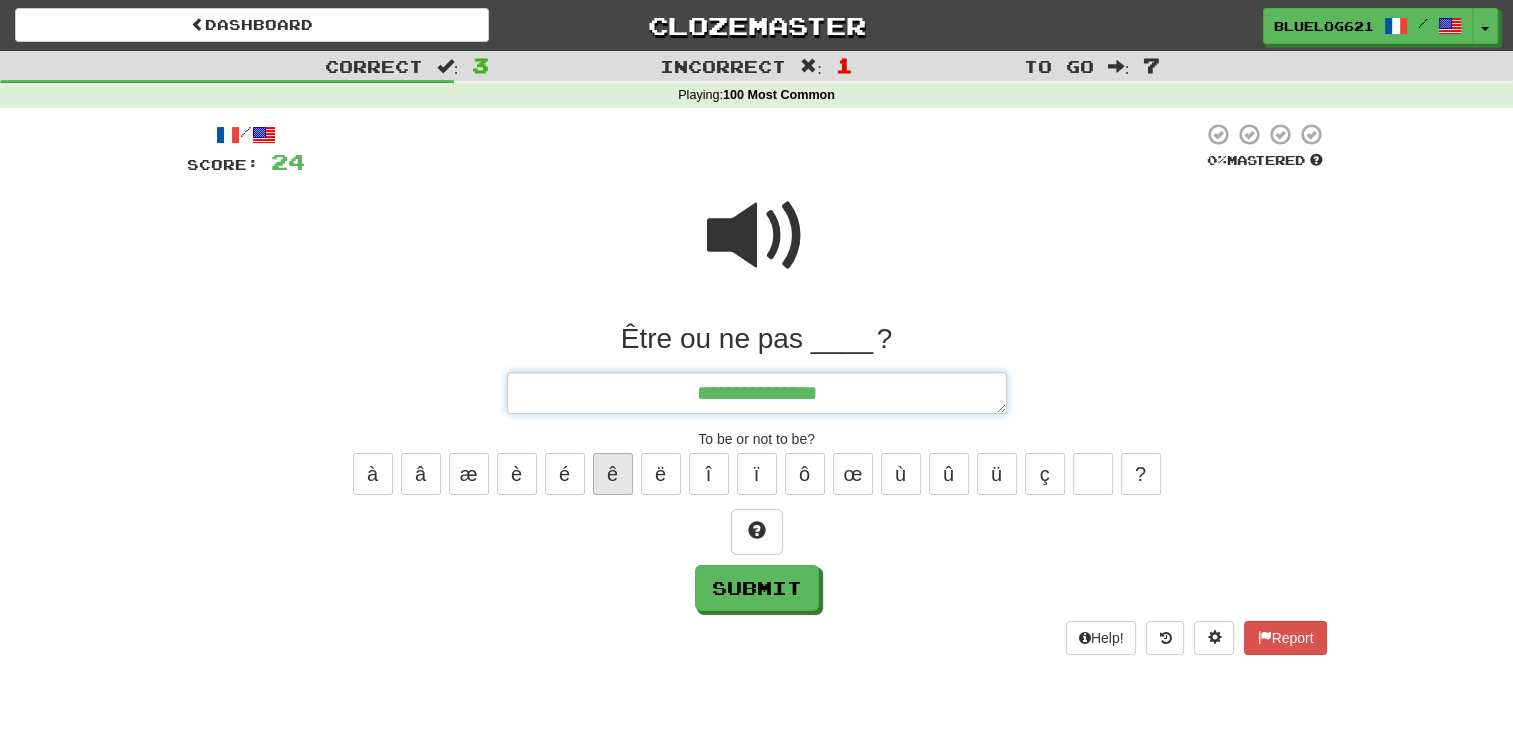 type on "*" 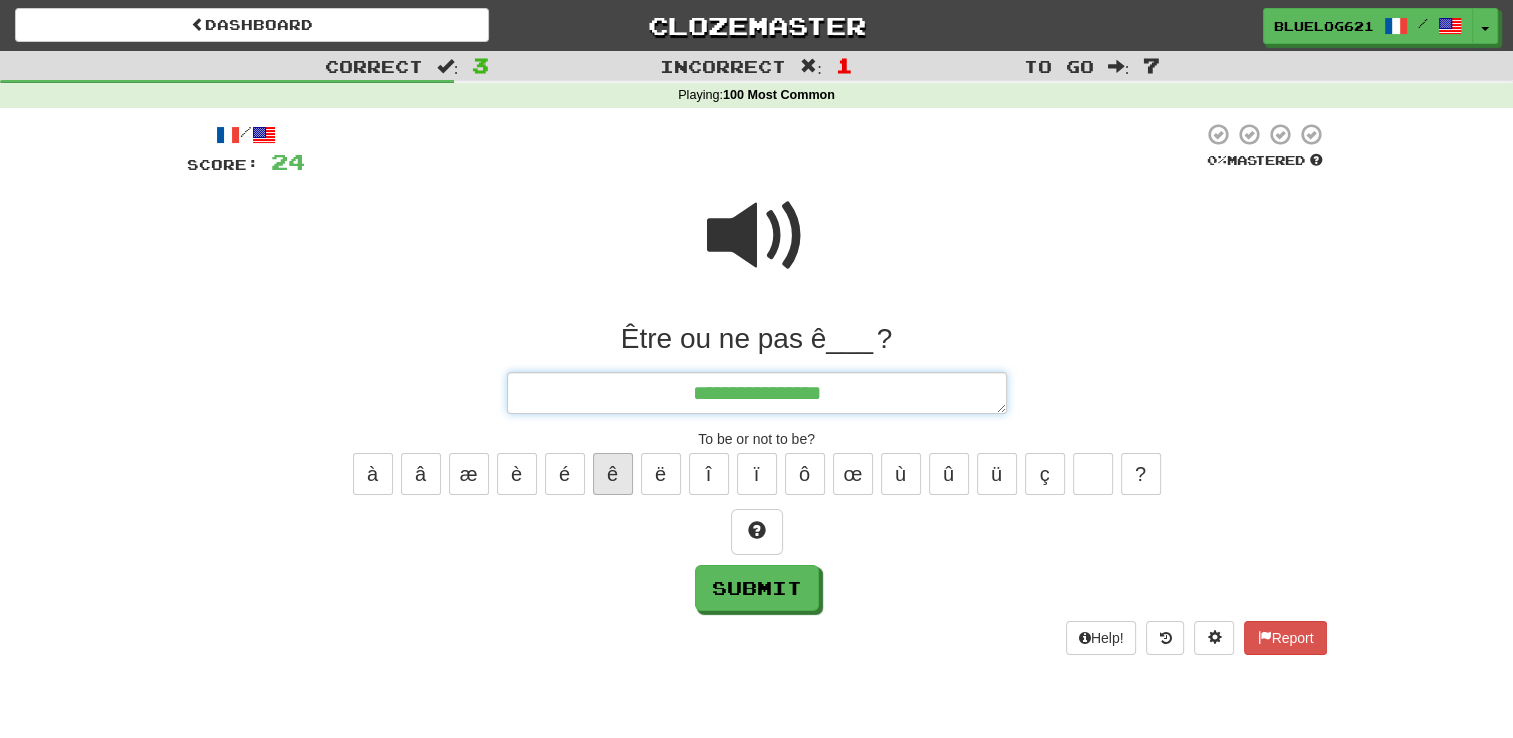 type on "*" 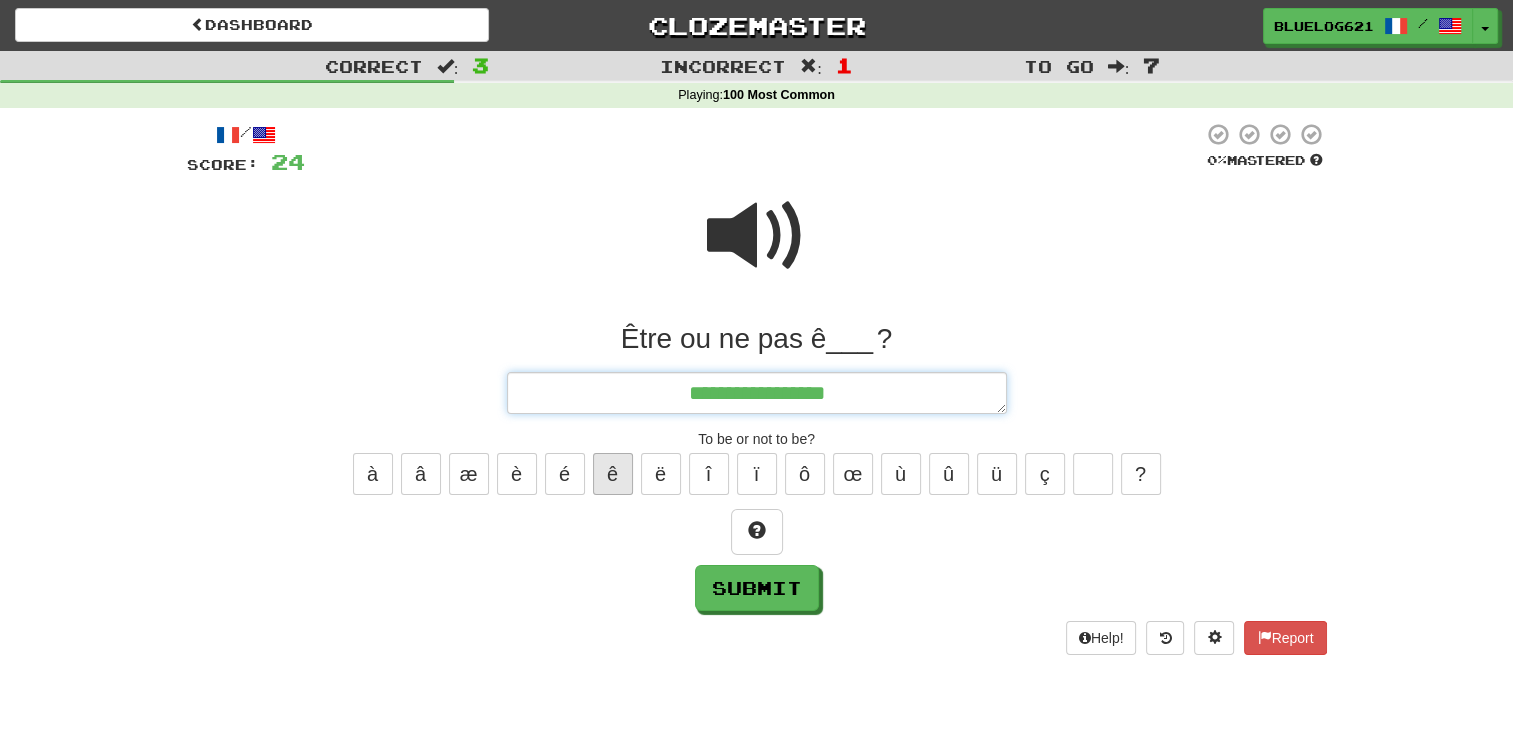 type on "*" 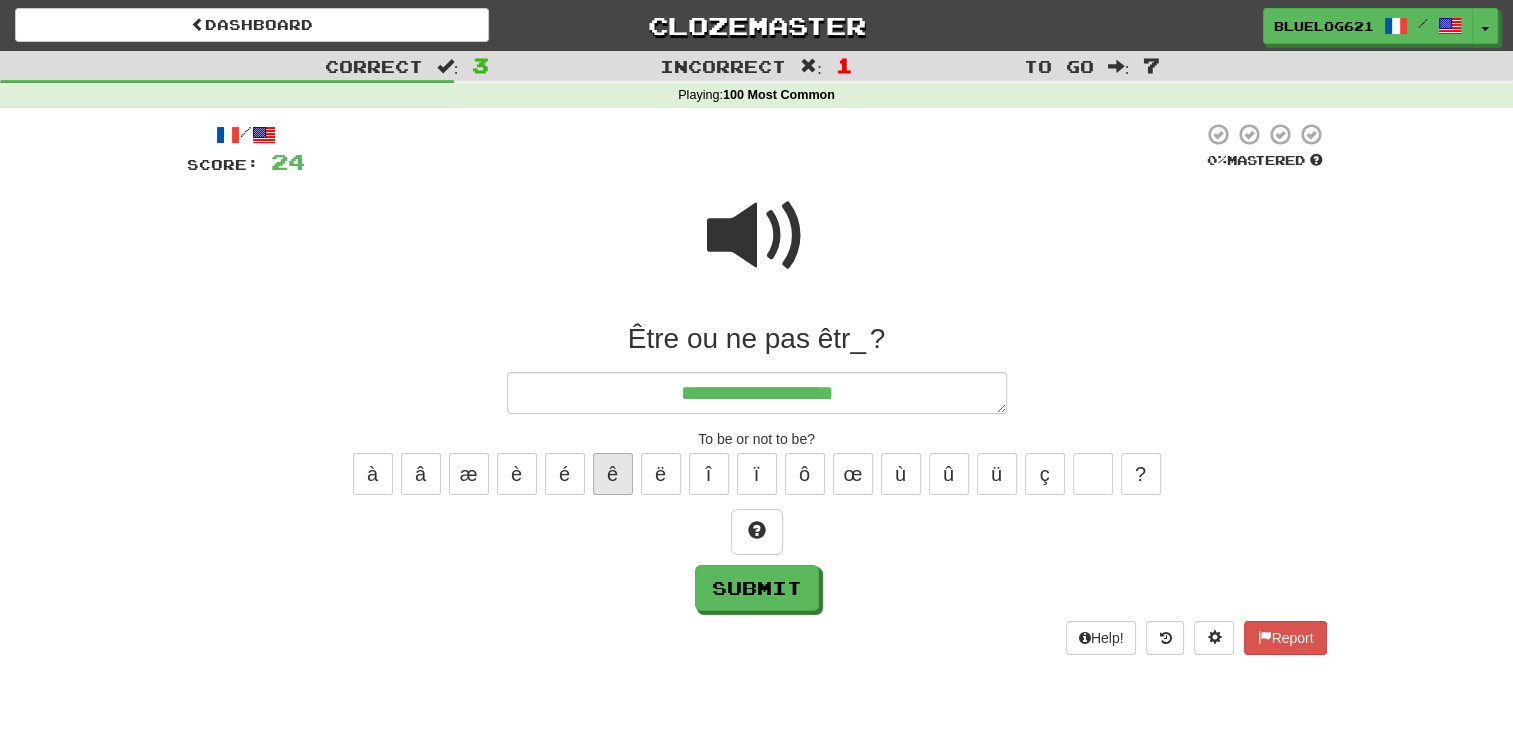 type on "*" 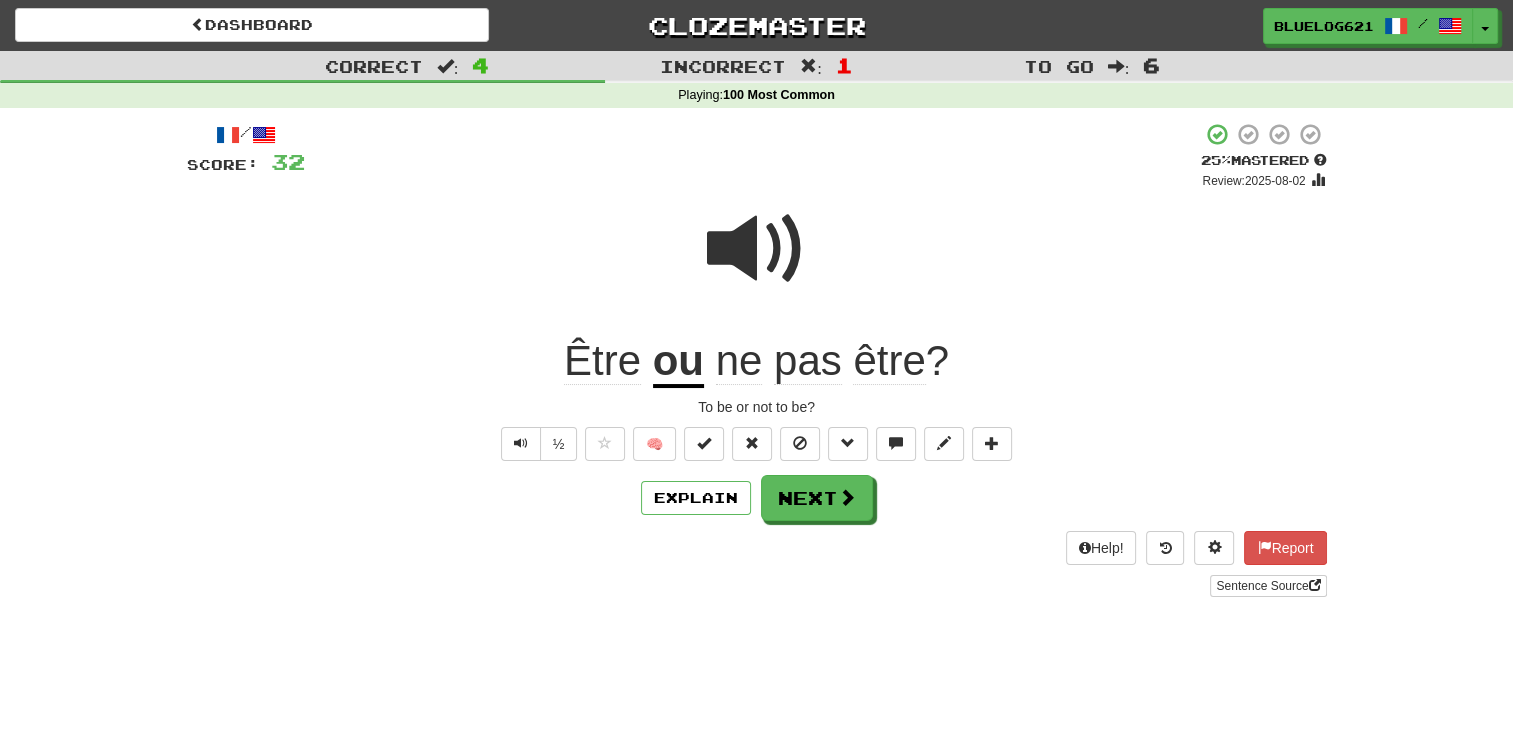 click at bounding box center [757, 249] 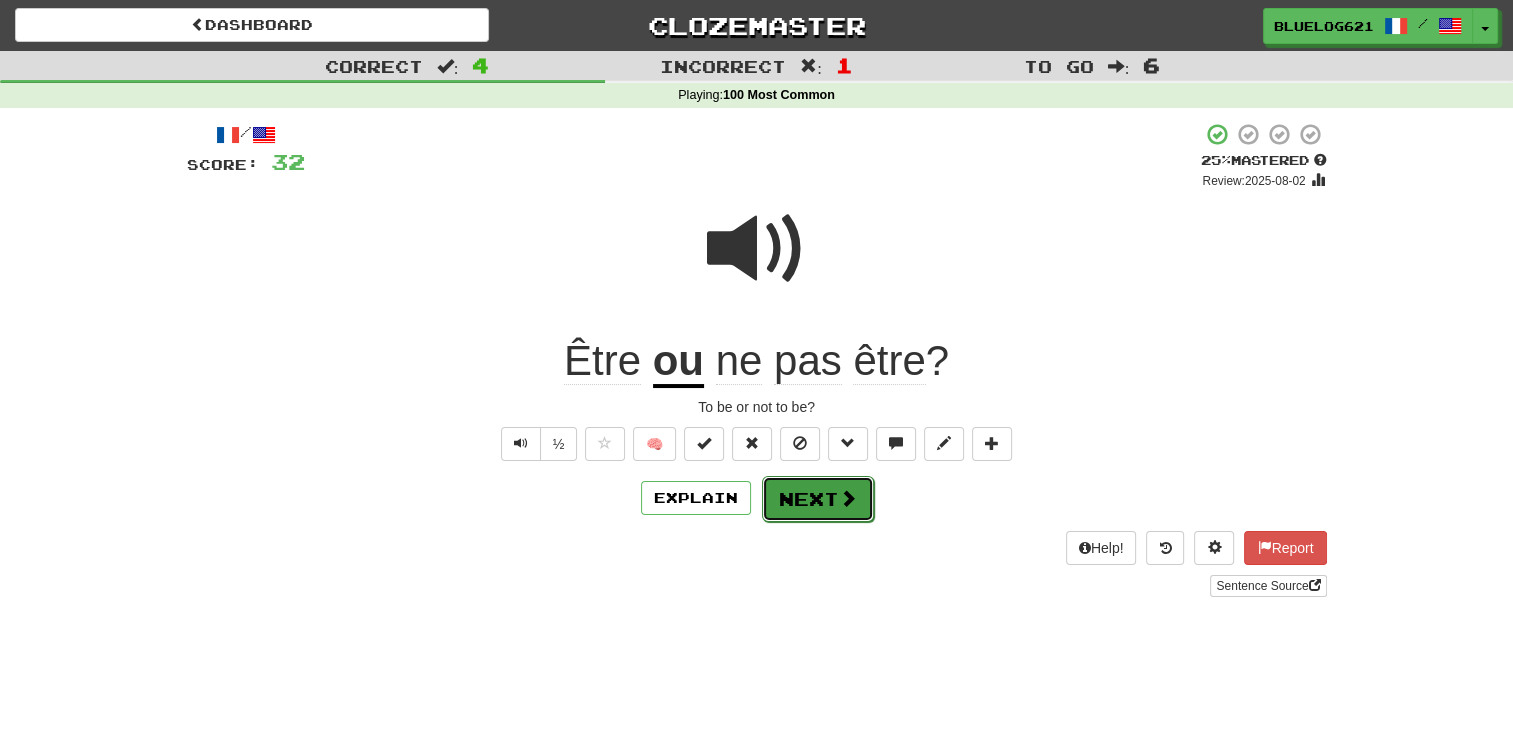 click on "Next" at bounding box center (818, 499) 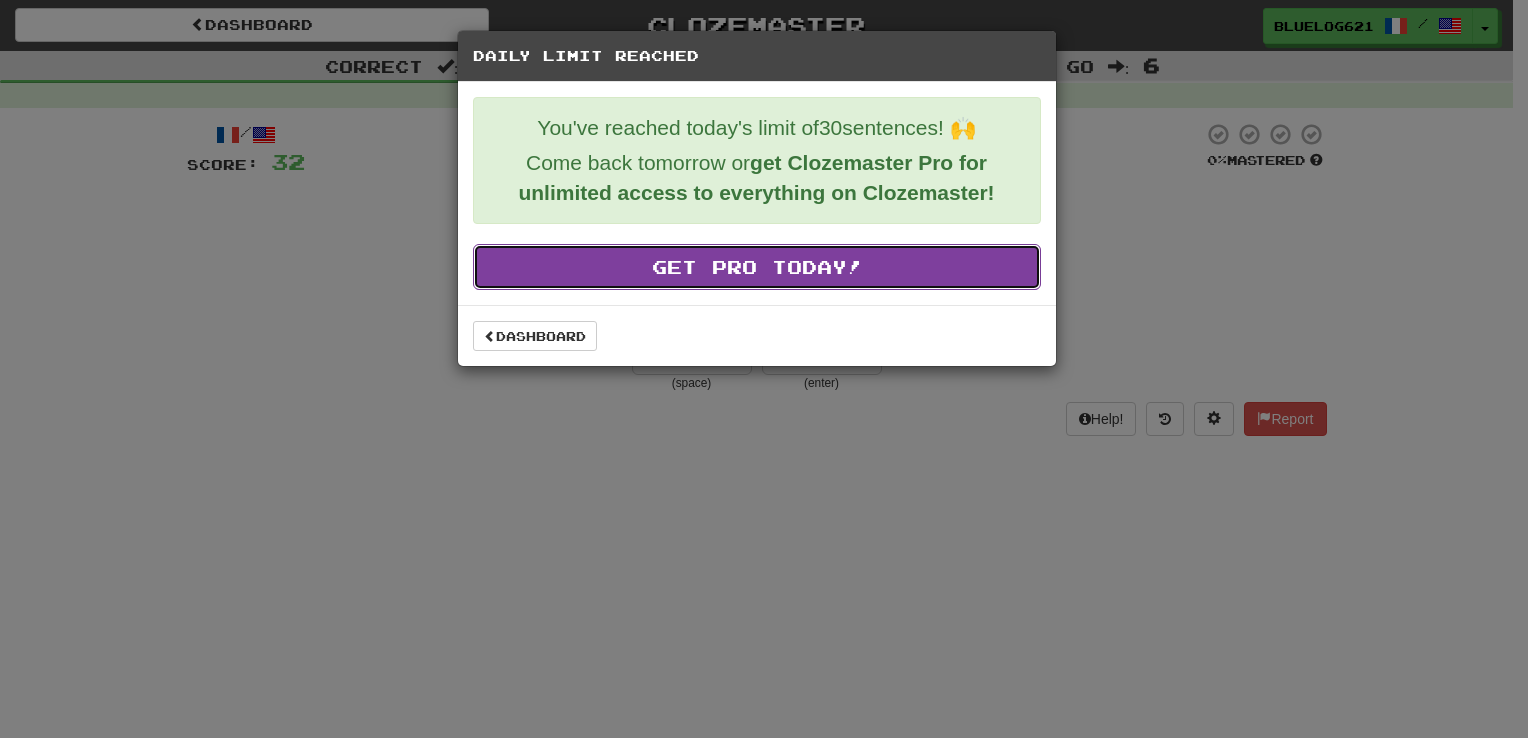 click on "Get Pro Today!" at bounding box center [757, 267] 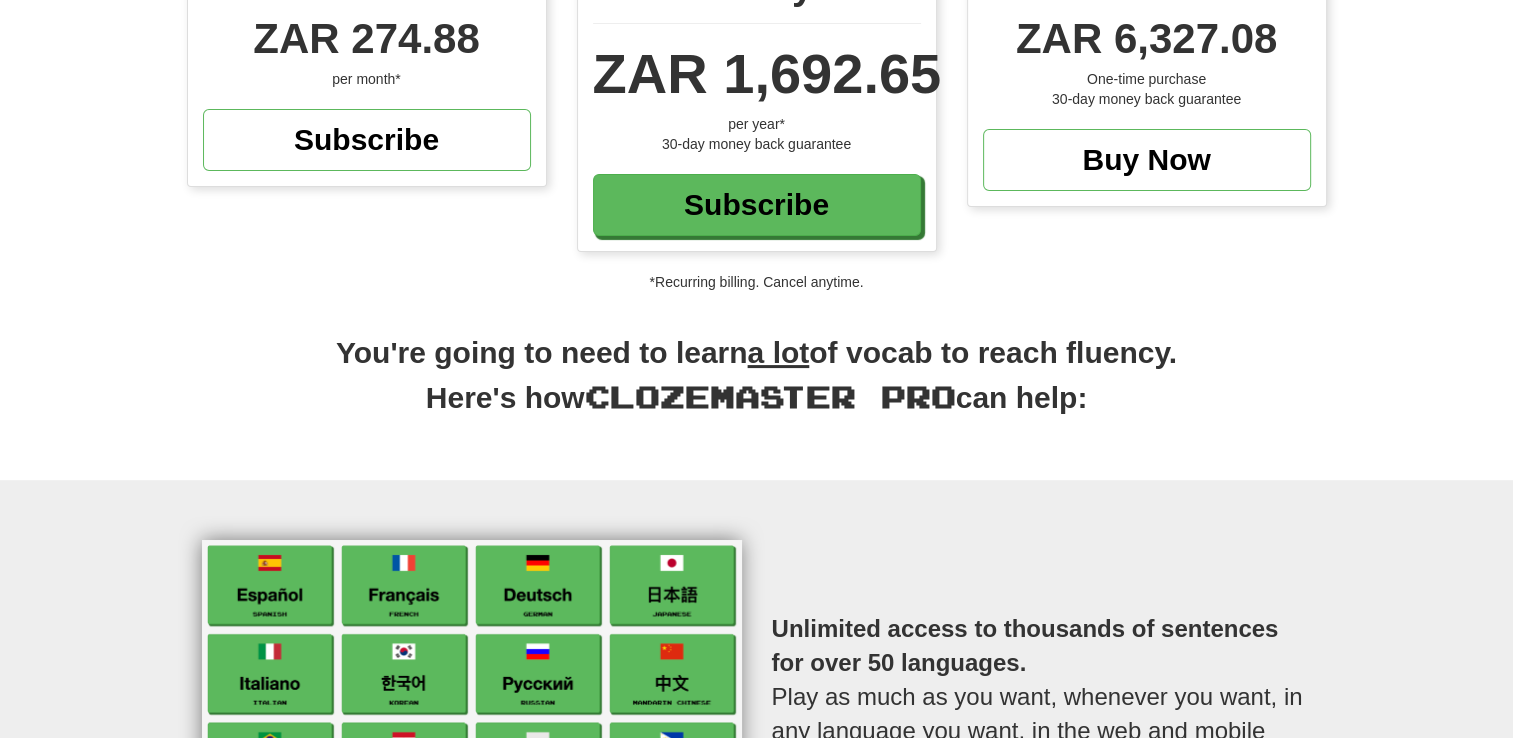 scroll, scrollTop: 0, scrollLeft: 0, axis: both 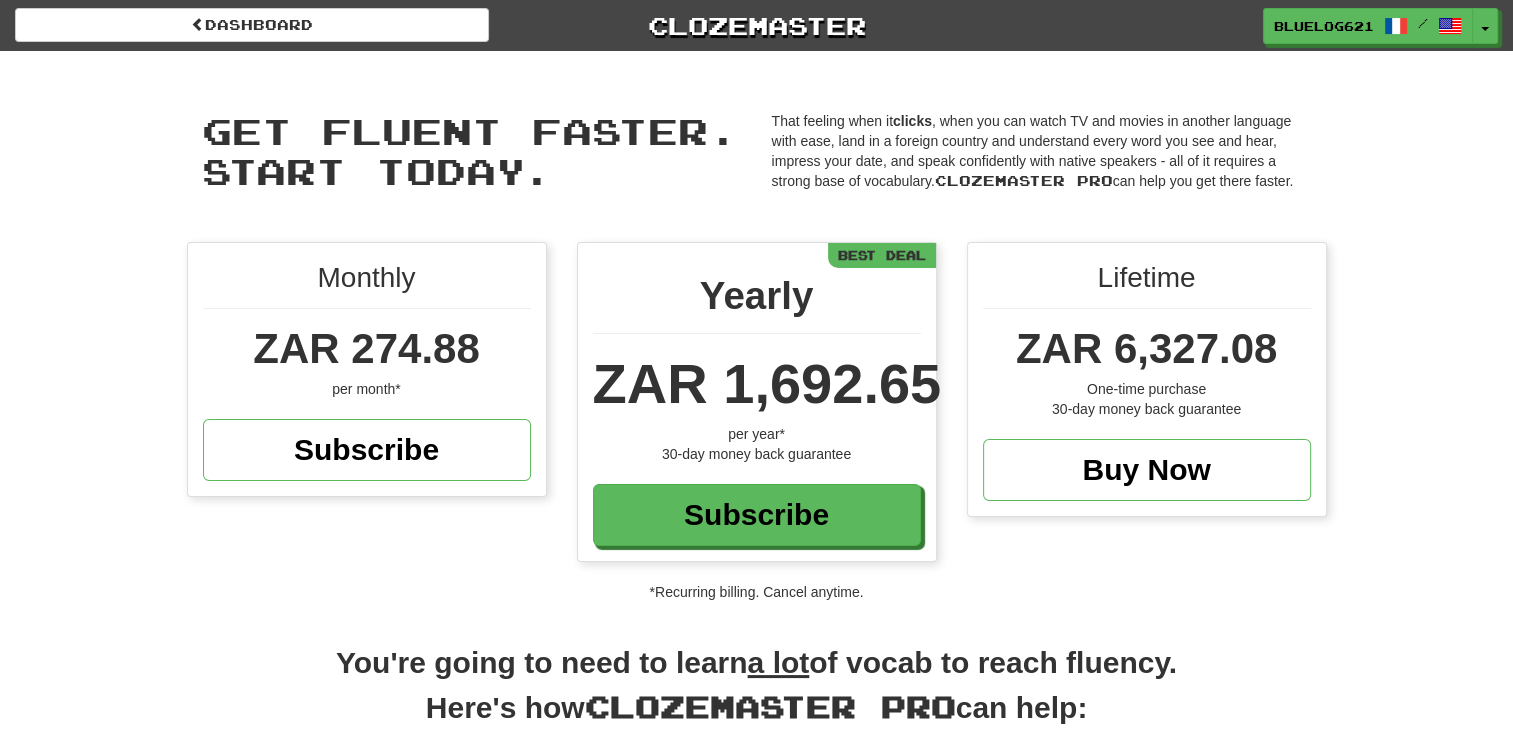 click on "ZAR 274.88" at bounding box center (366, 348) 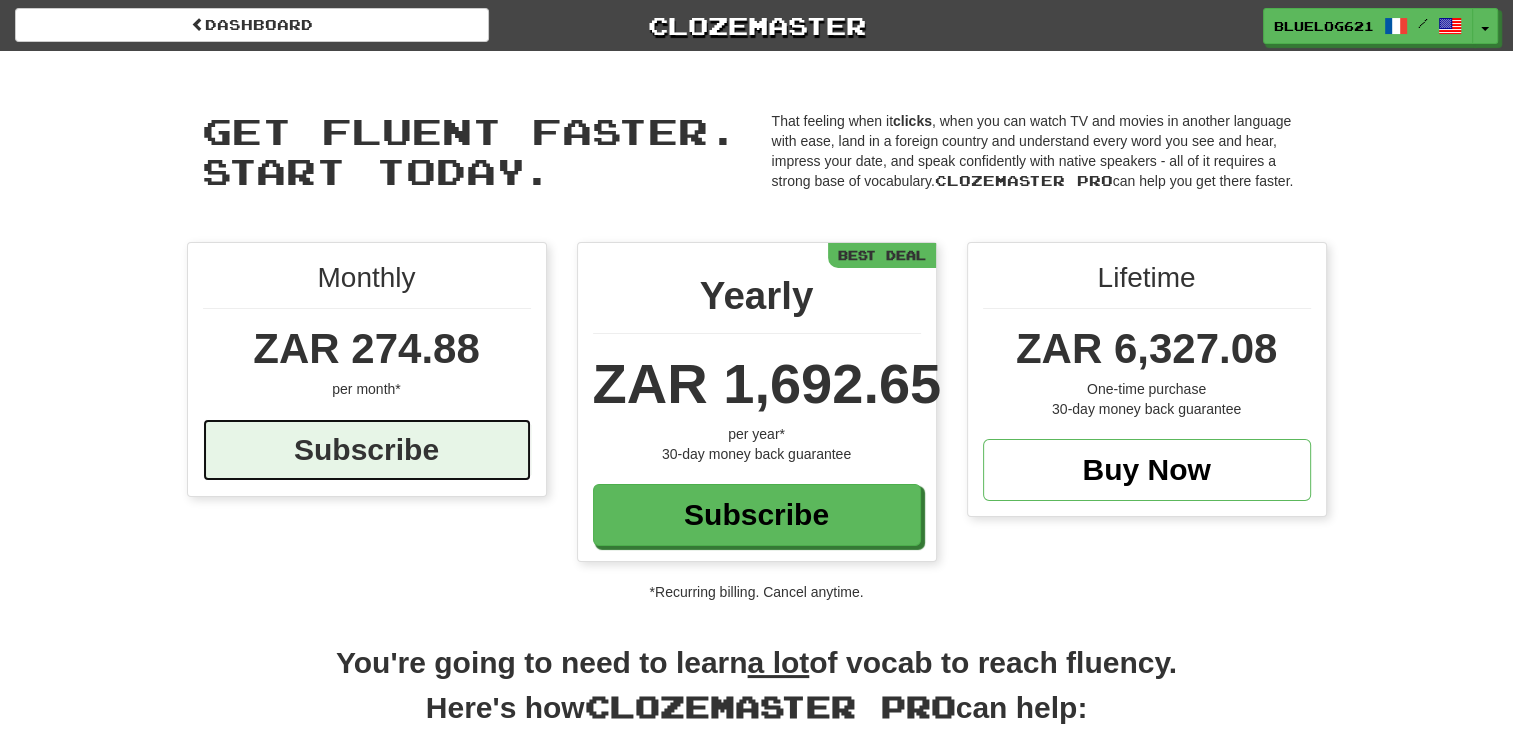 click on "Subscribe" at bounding box center (367, 450) 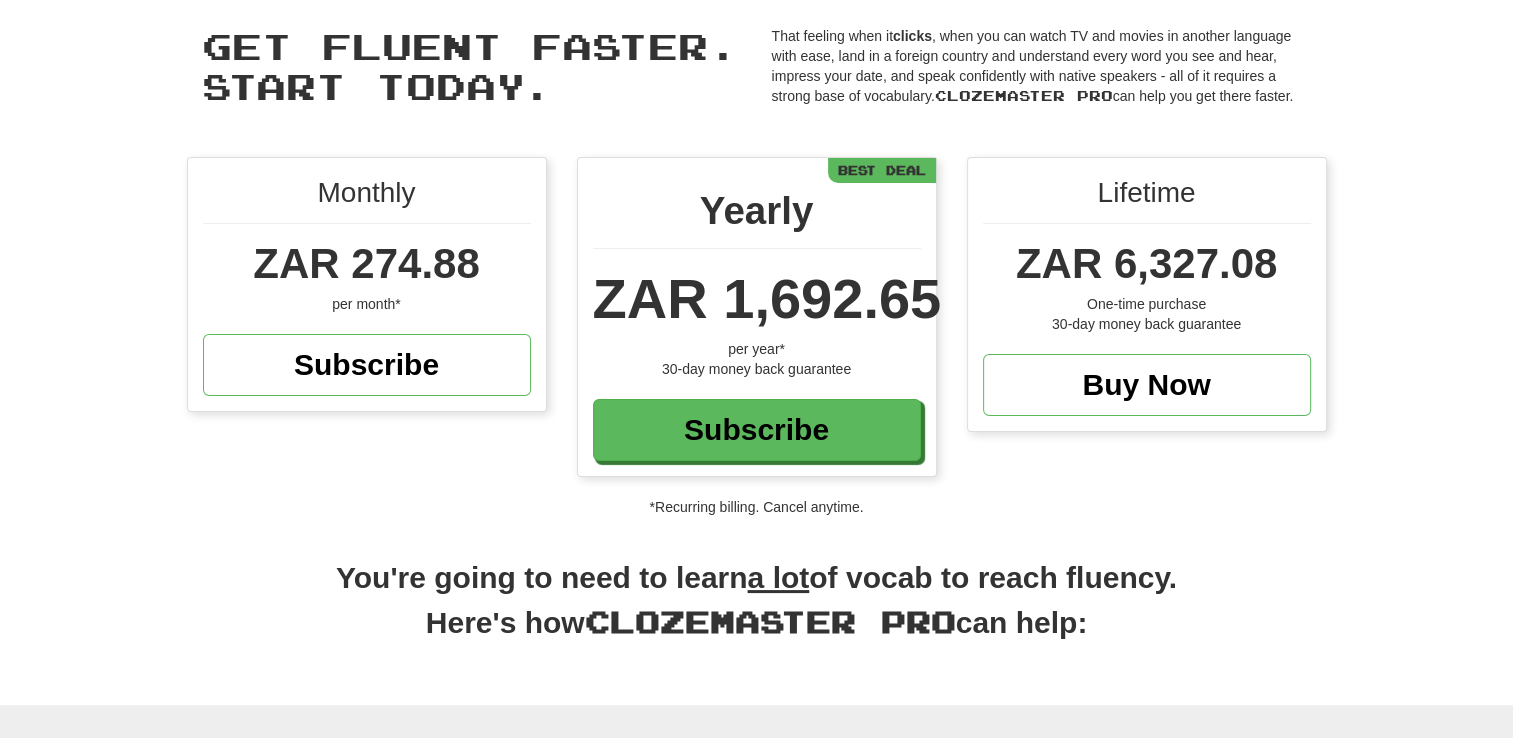 scroll, scrollTop: 0, scrollLeft: 0, axis: both 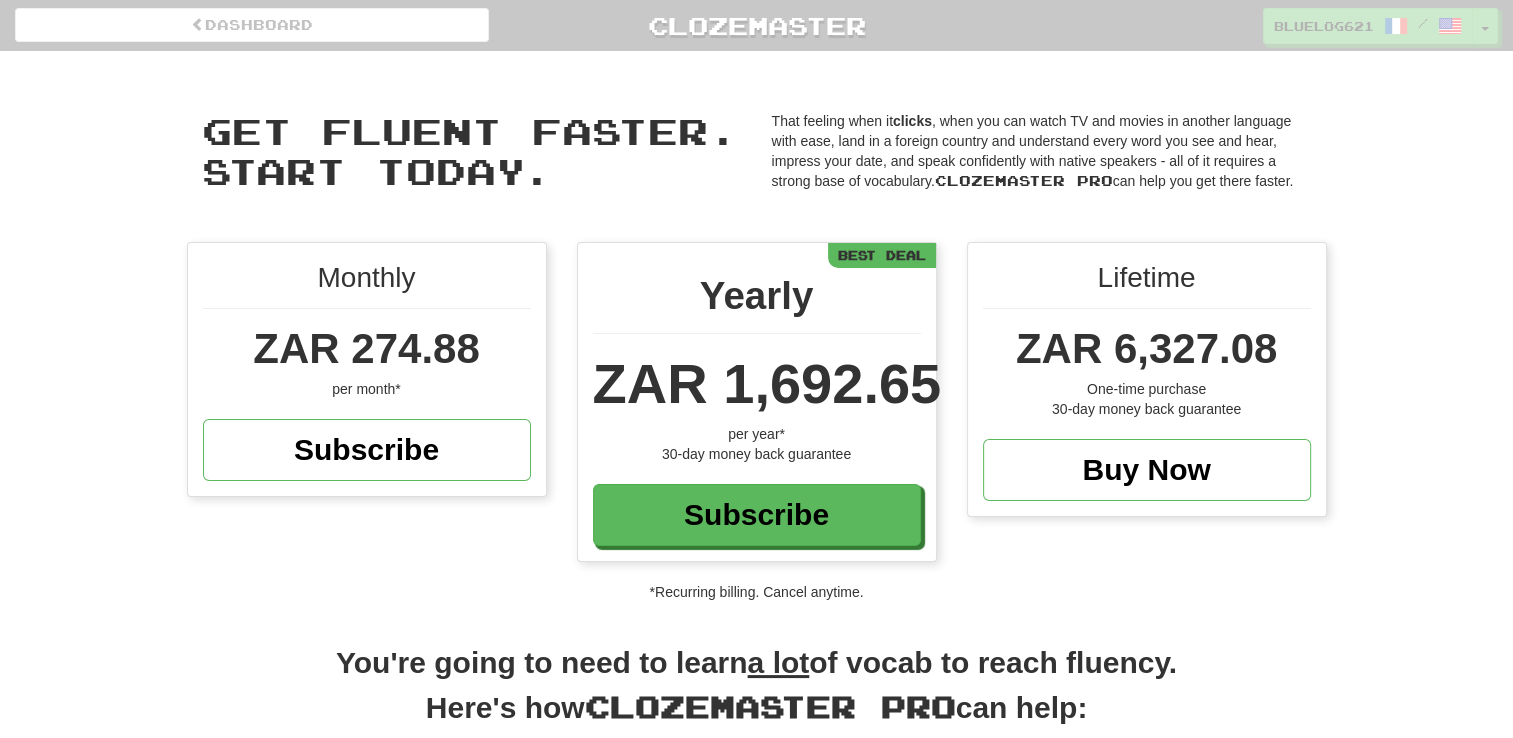 click on "Loading ..." at bounding box center (756, 369) 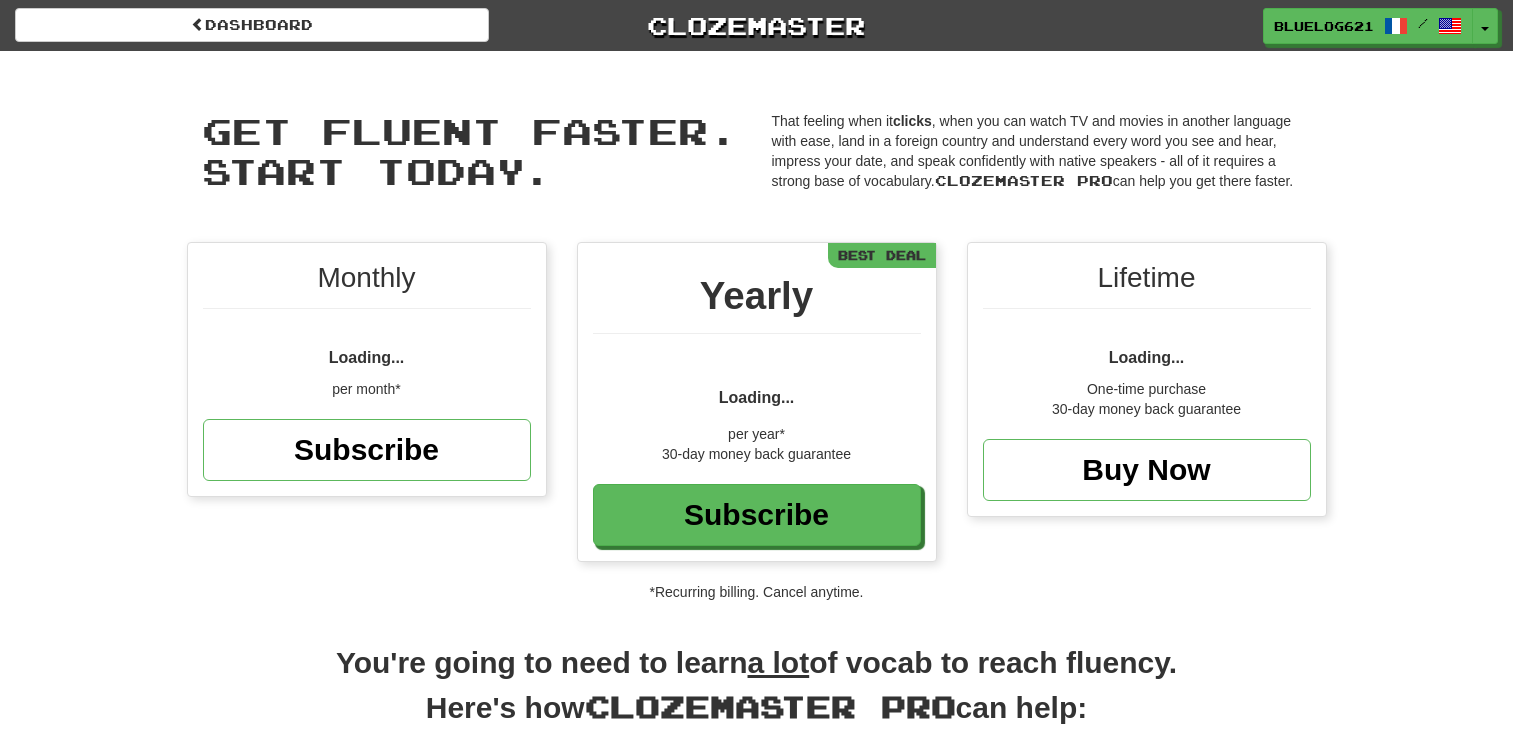 scroll, scrollTop: 0, scrollLeft: 0, axis: both 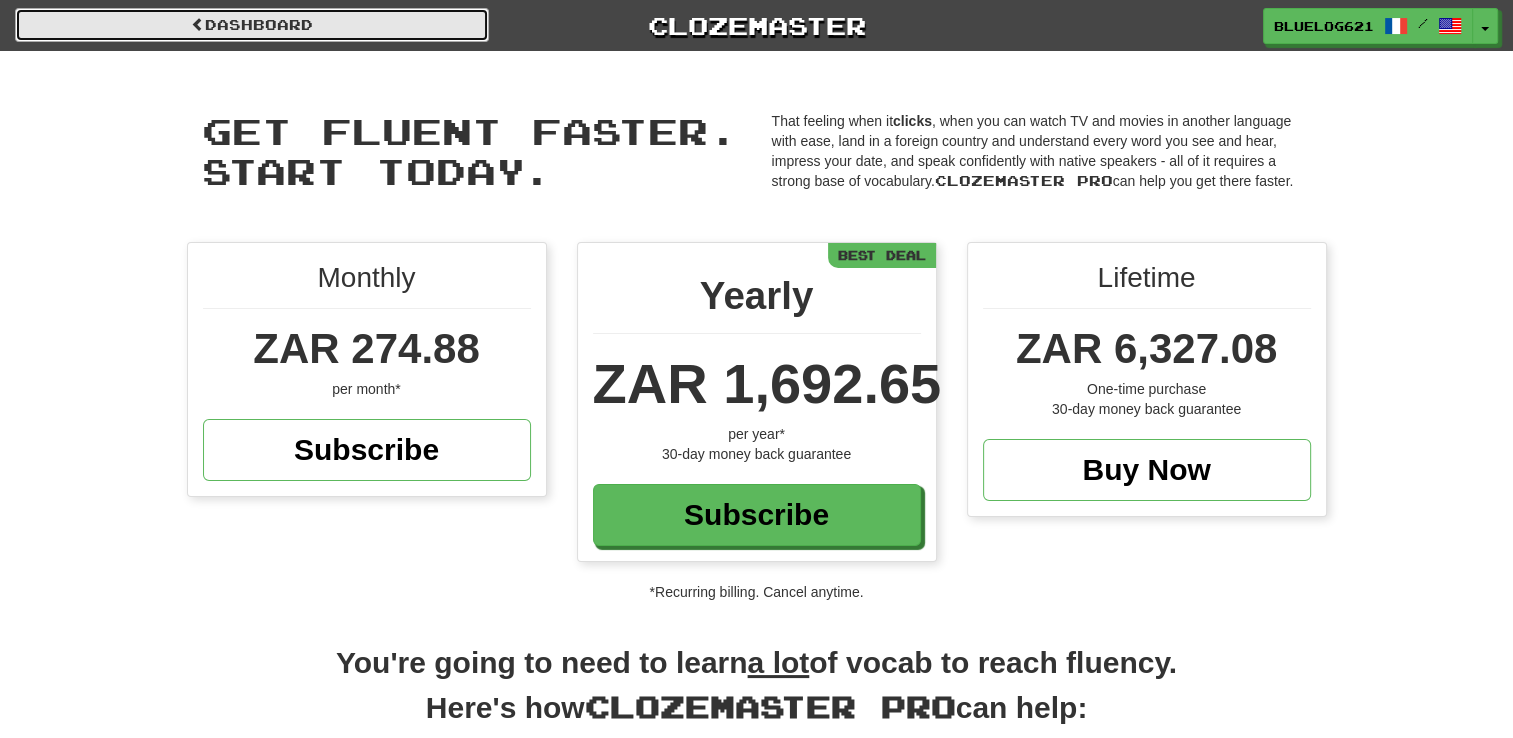 click on "Dashboard" at bounding box center (252, 25) 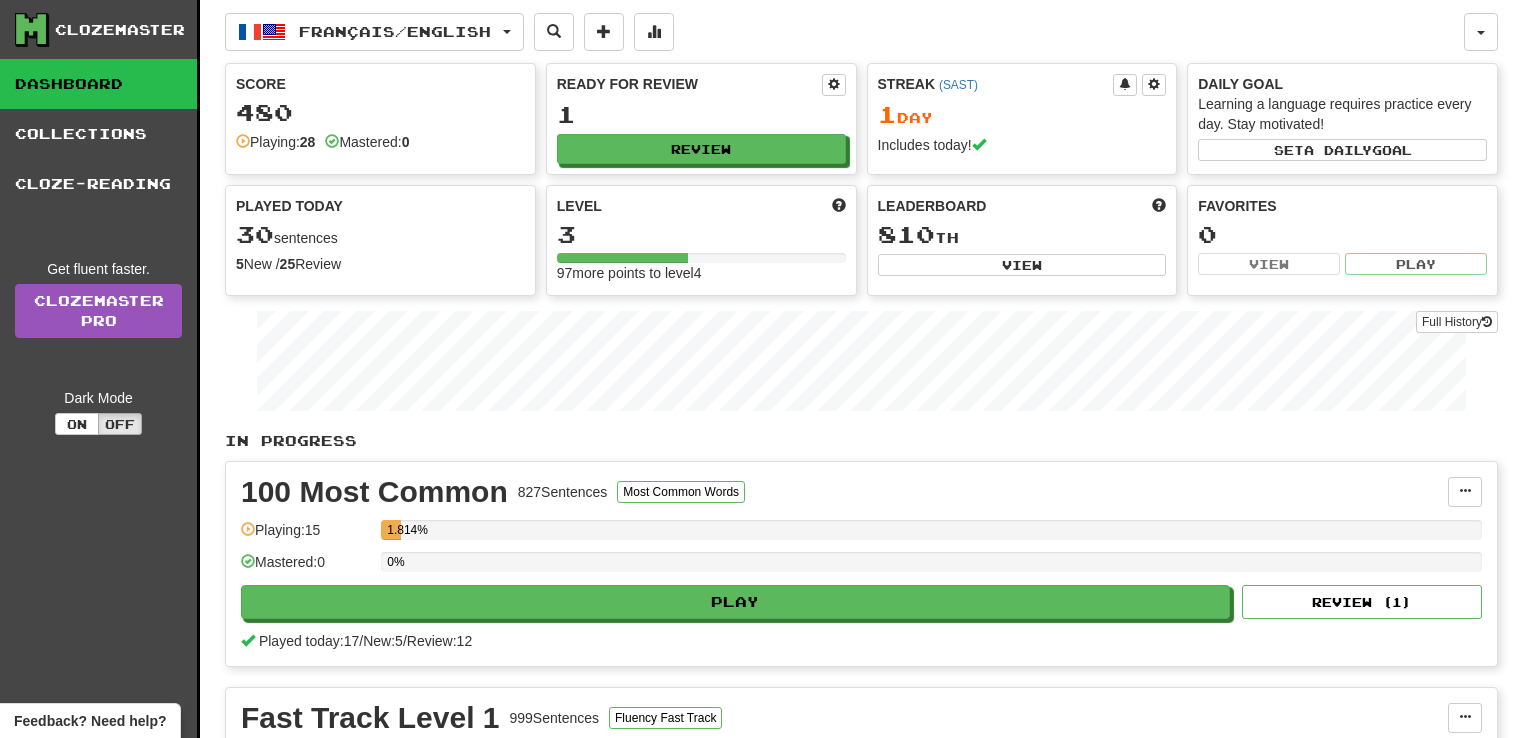 scroll, scrollTop: 0, scrollLeft: 0, axis: both 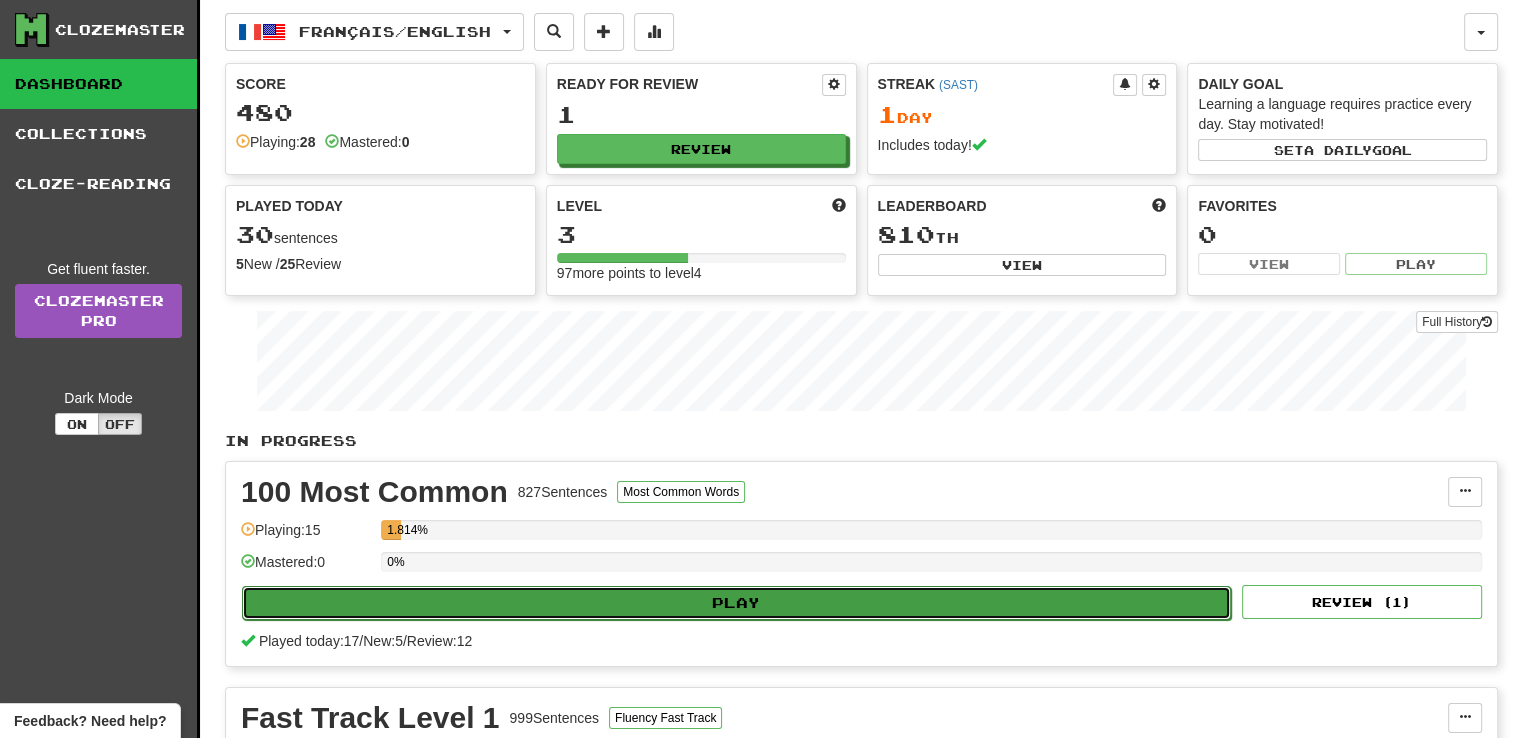 click on "Play" at bounding box center (736, 603) 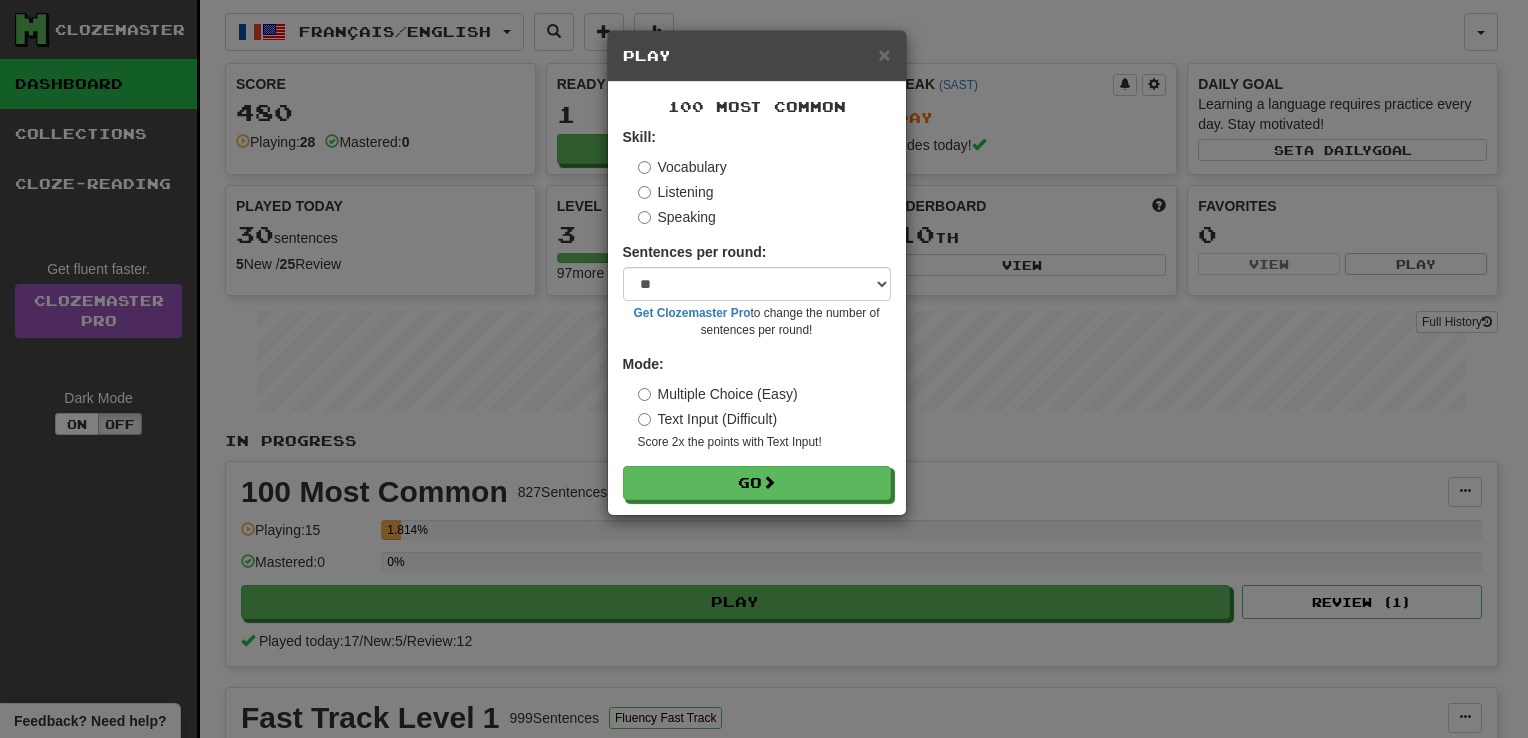 click on "× Play 100 Most Common Skill: Vocabulary Listening Speaking Sentences per round: * ** ** ** ** ** *** ******** Get Clozemaster Pro  to change the number of sentences per round! Mode: Multiple Choice (Easy) Text Input (Difficult) Score 2x the points with Text Input ! Go" at bounding box center [764, 369] 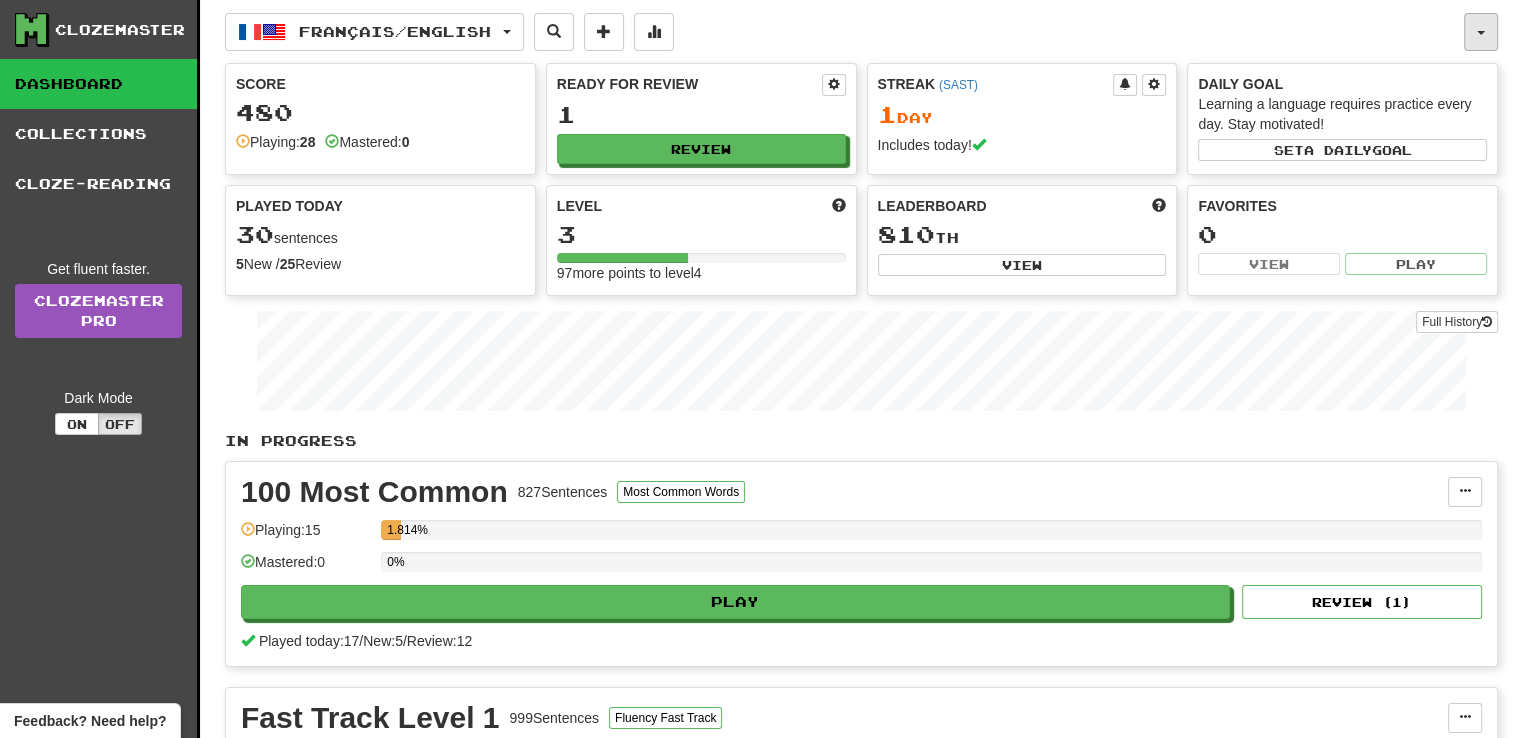 click at bounding box center (1481, 32) 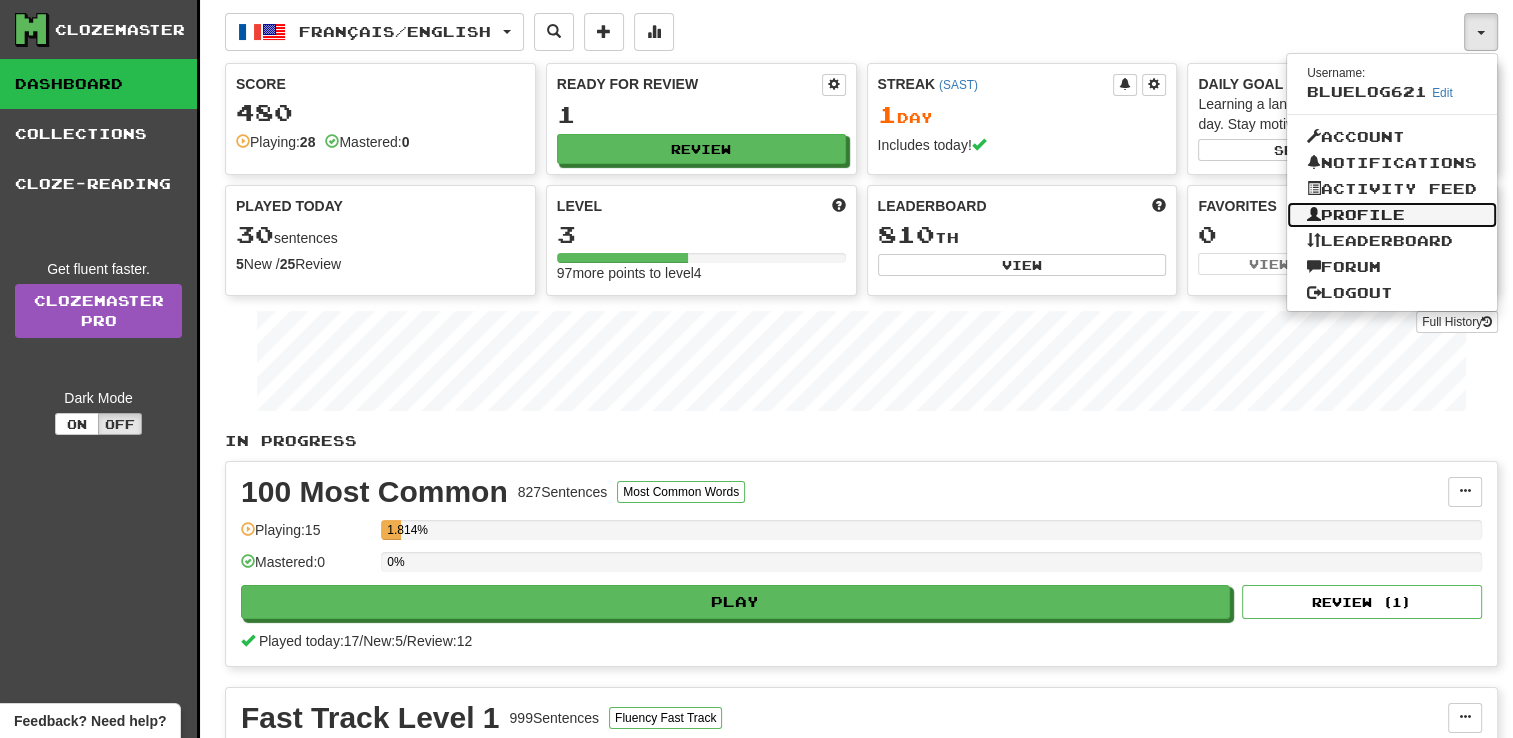 click on "Profile" at bounding box center (1392, 215) 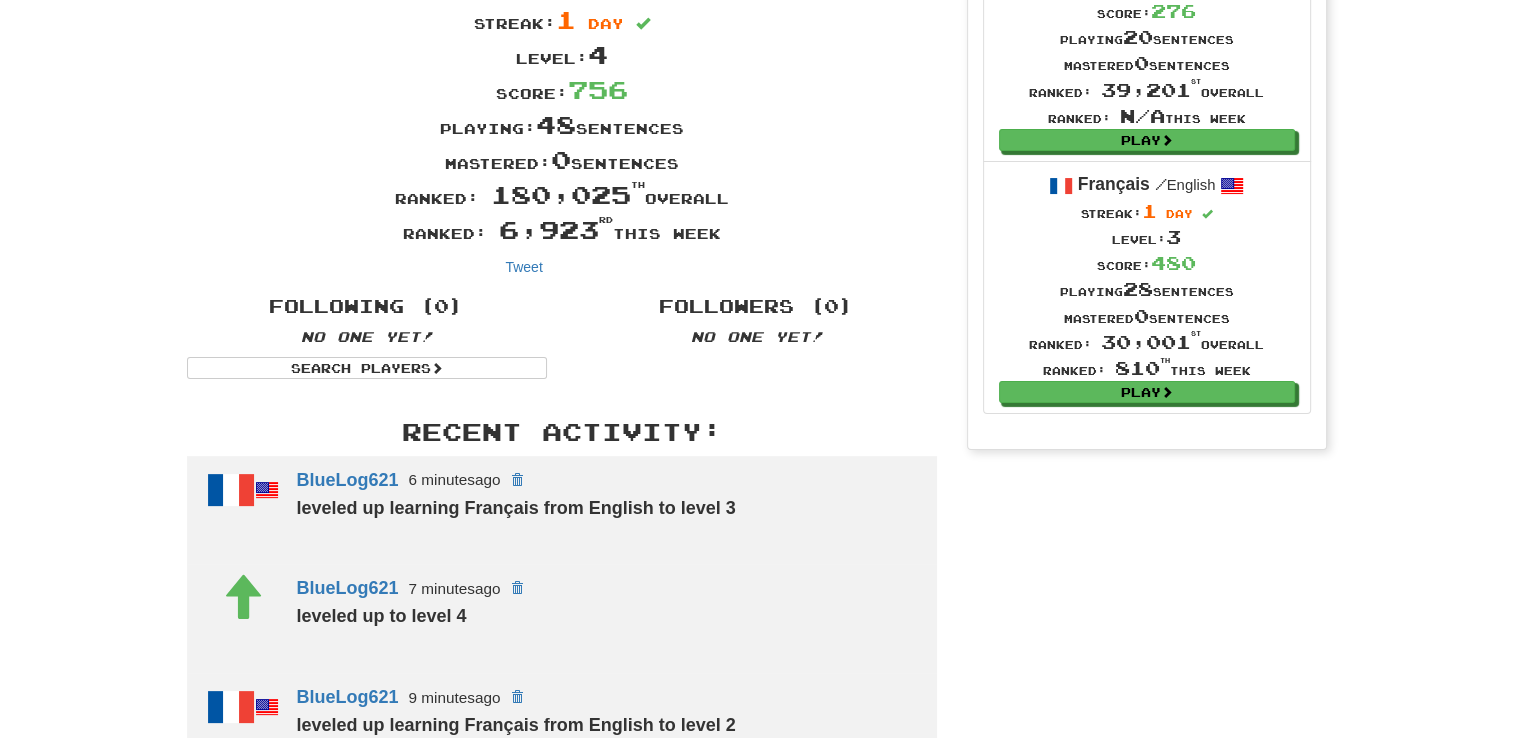 scroll, scrollTop: 0, scrollLeft: 0, axis: both 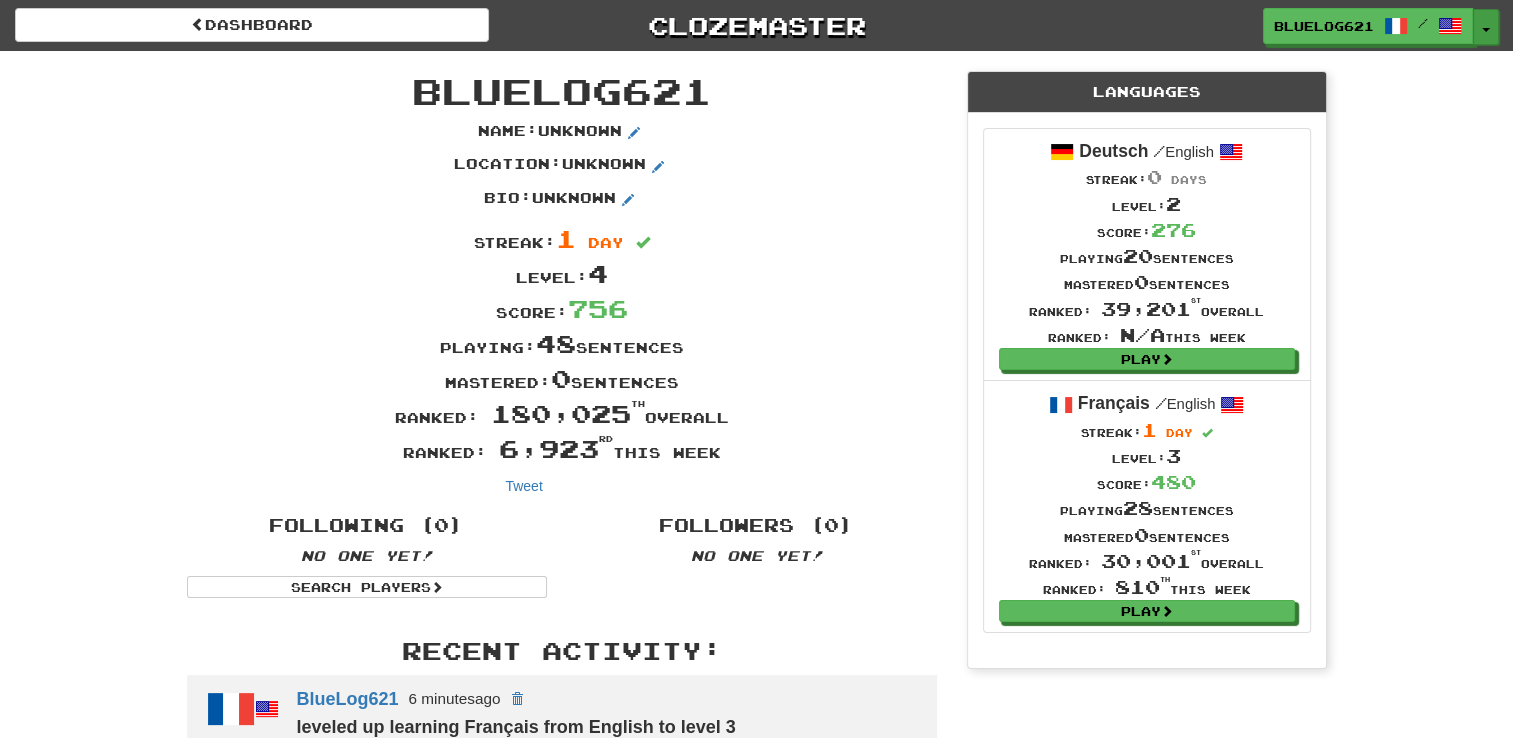 click on "Toggle Dropdown" at bounding box center [1486, 27] 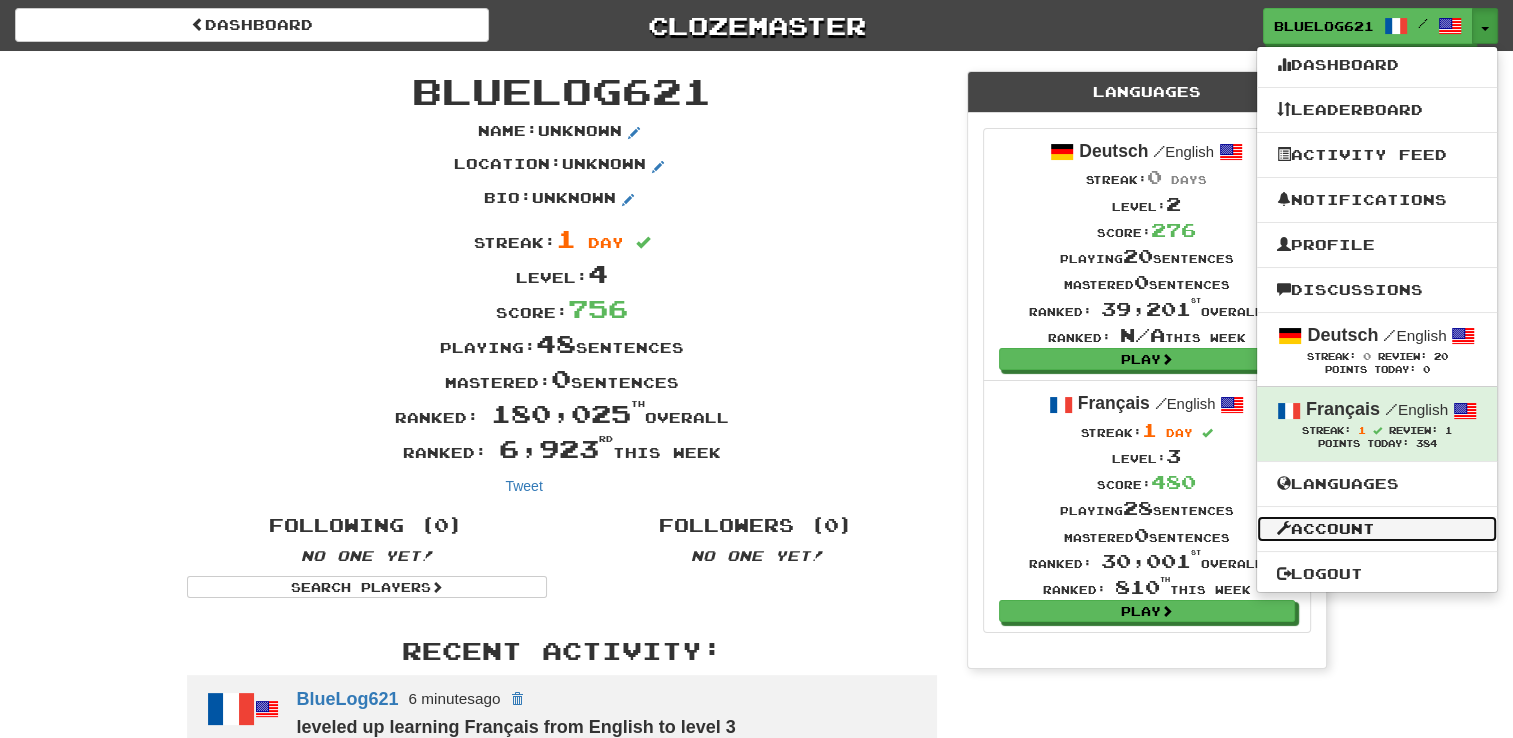 click on "Account" at bounding box center (1377, 529) 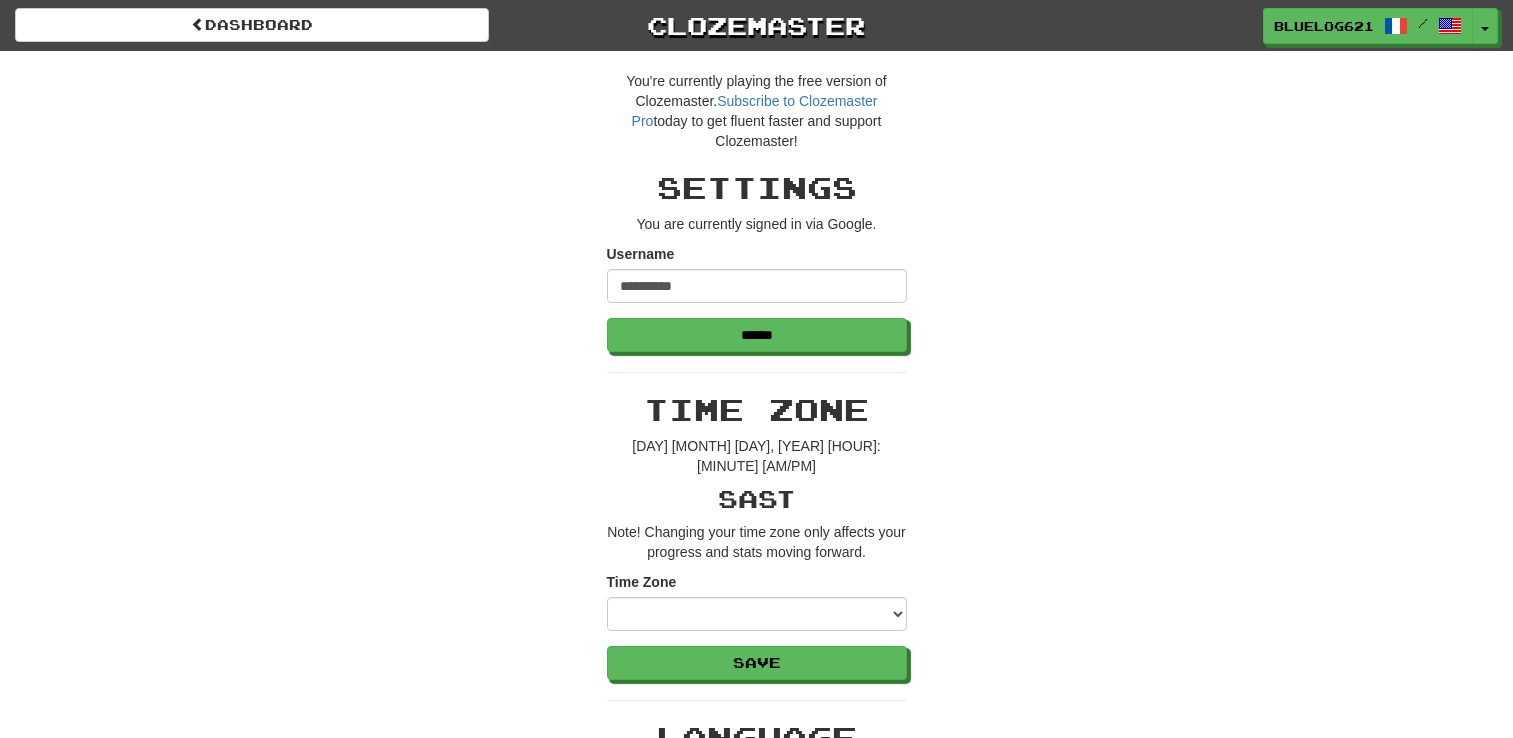 scroll, scrollTop: 0, scrollLeft: 0, axis: both 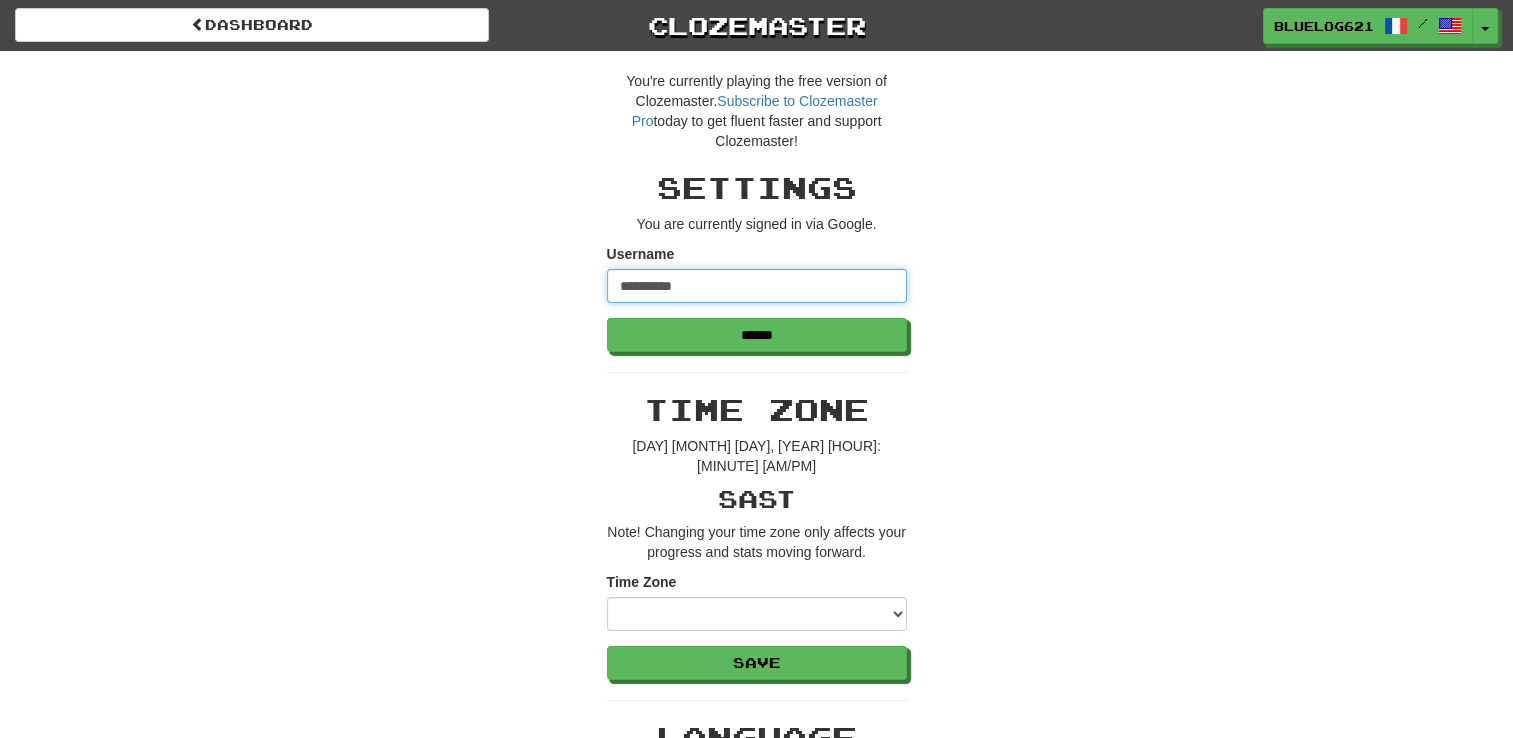 drag, startPoint x: 717, startPoint y: 283, endPoint x: 564, endPoint y: 279, distance: 153.05228 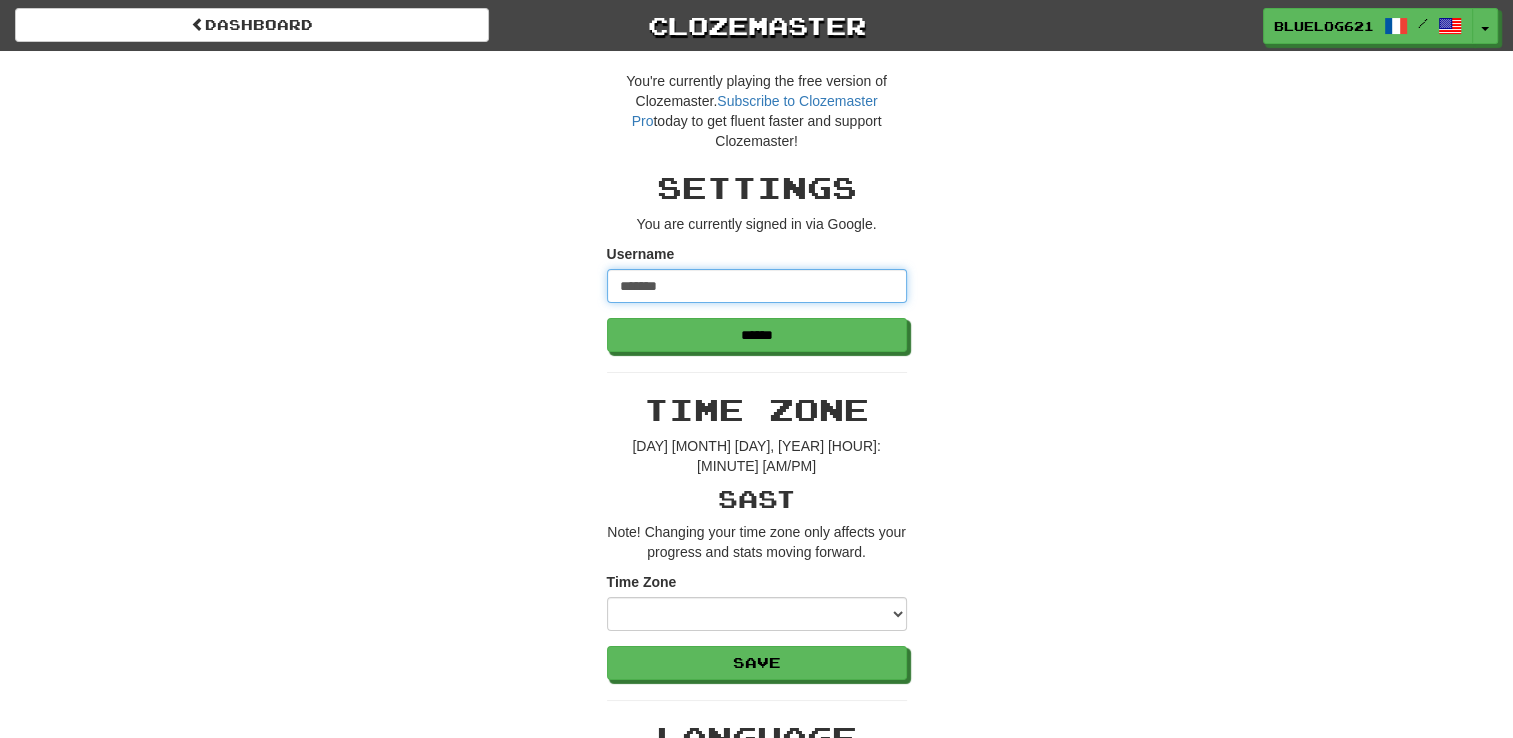 type on "*******" 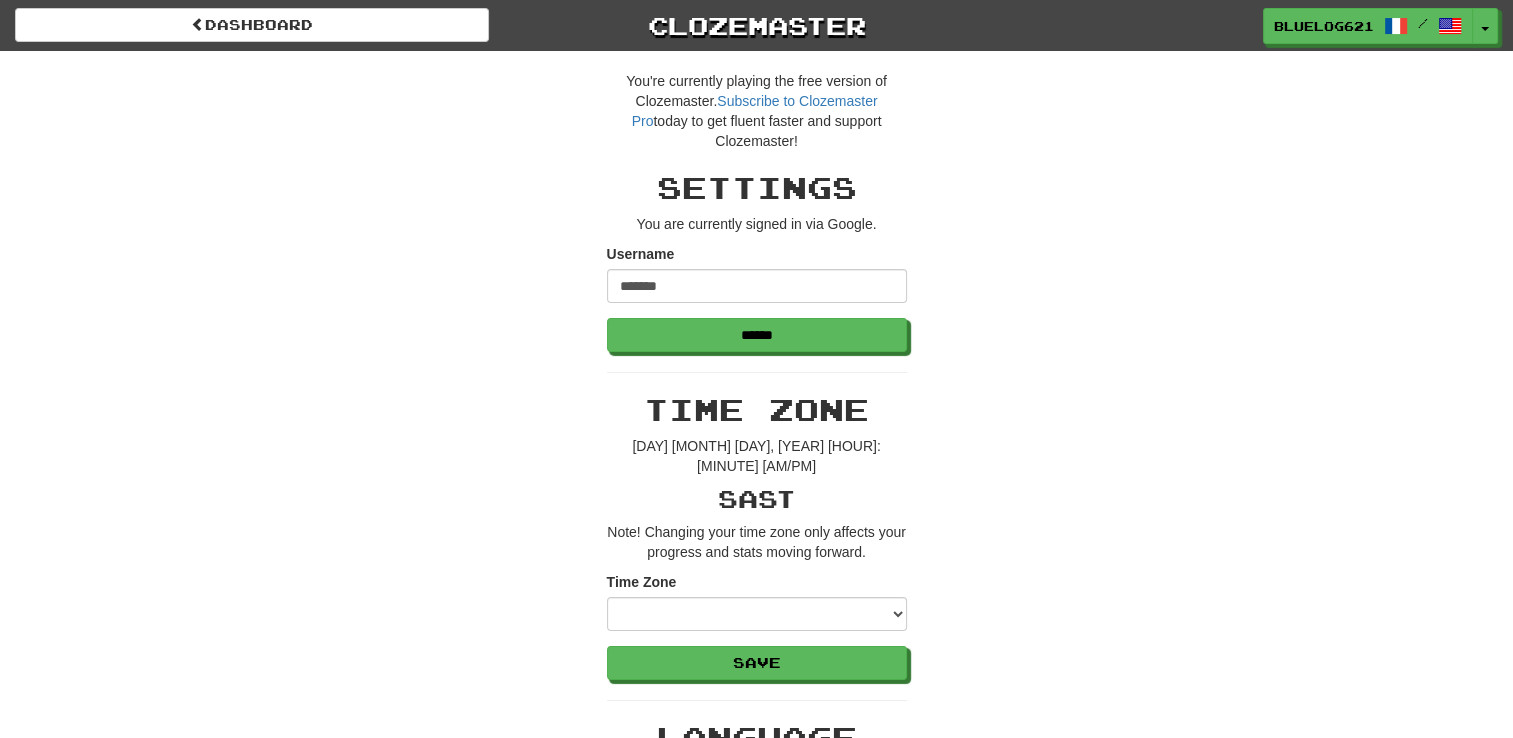 click on "Username
[USERNAME]
[PASSWORD]" at bounding box center [757, 298] 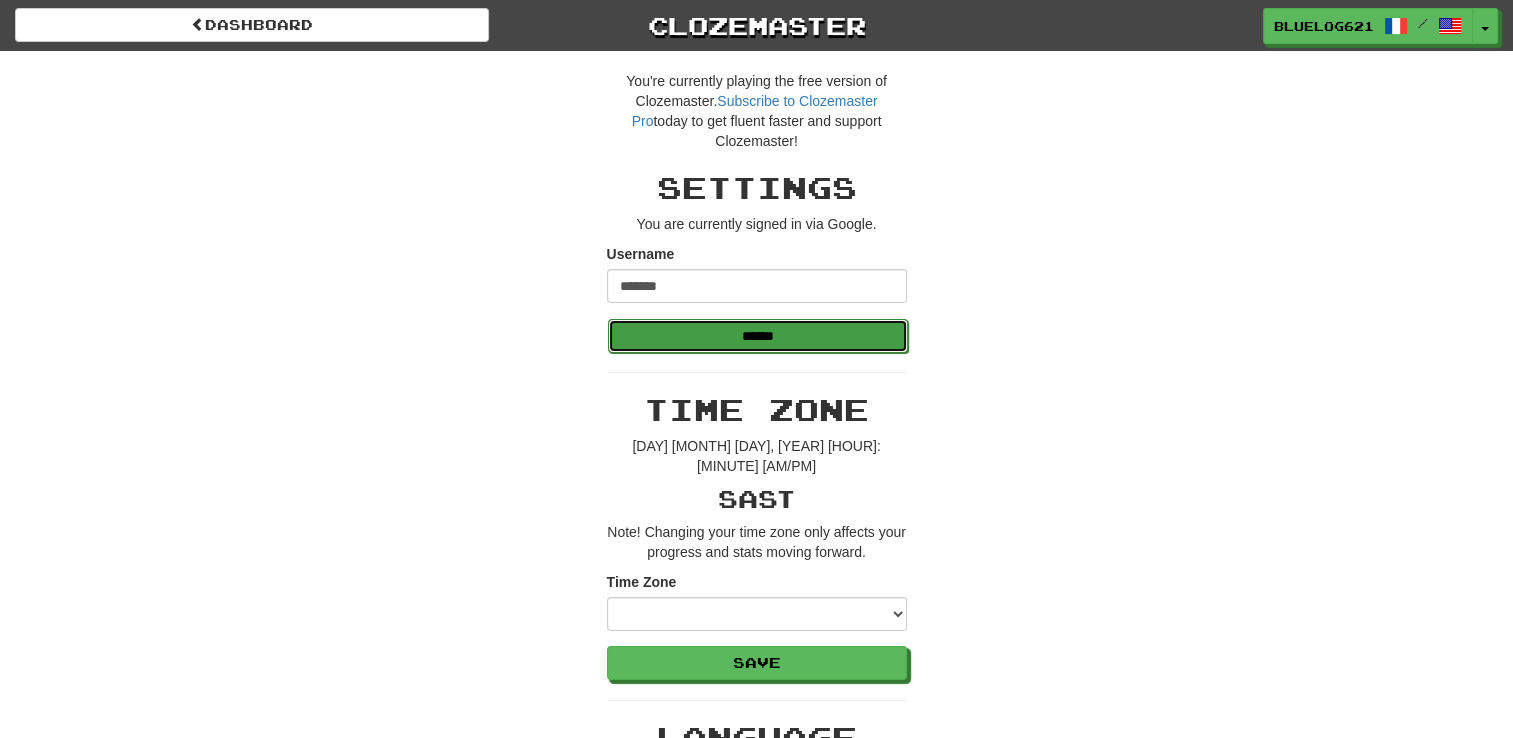 click on "******" at bounding box center (758, 336) 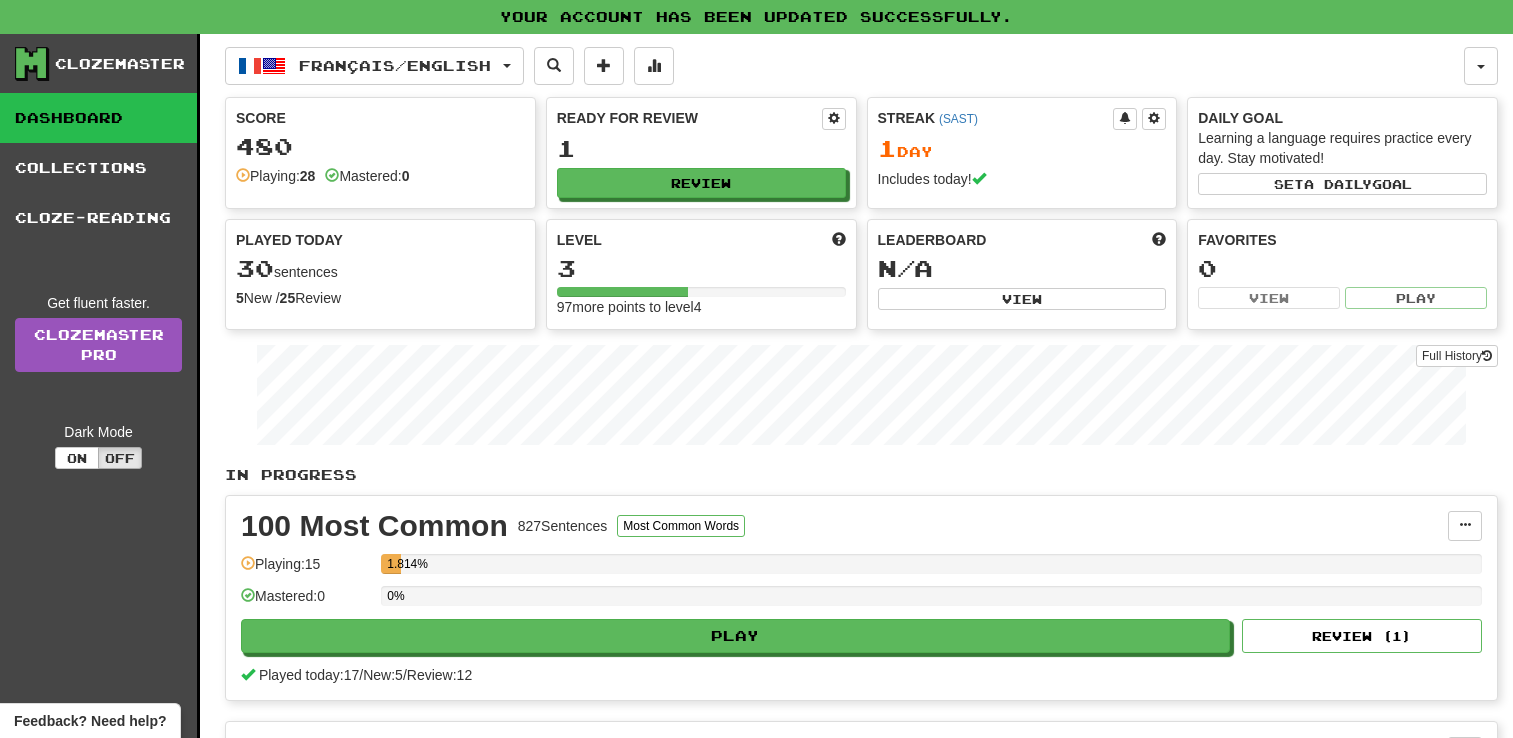 scroll, scrollTop: 0, scrollLeft: 0, axis: both 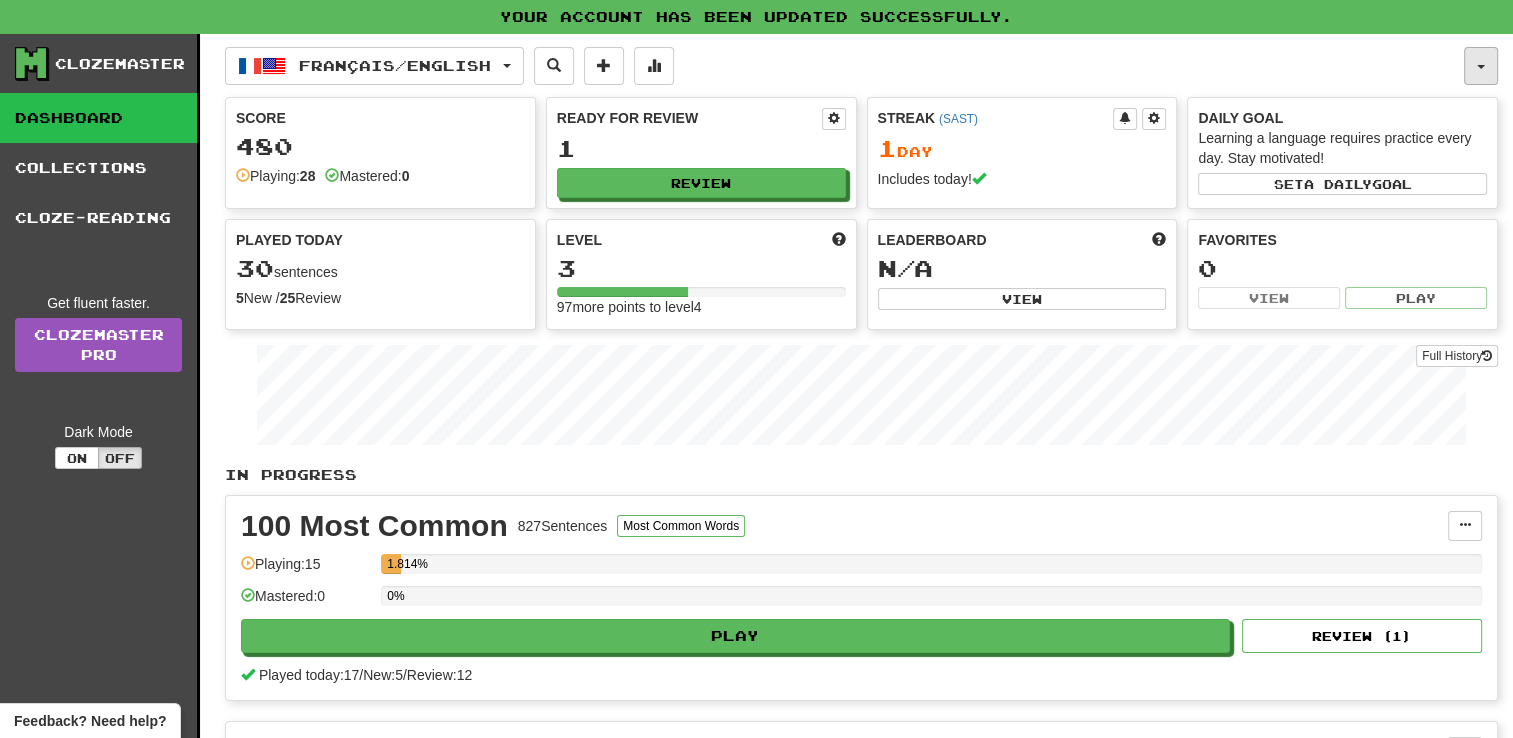 click at bounding box center (1481, 66) 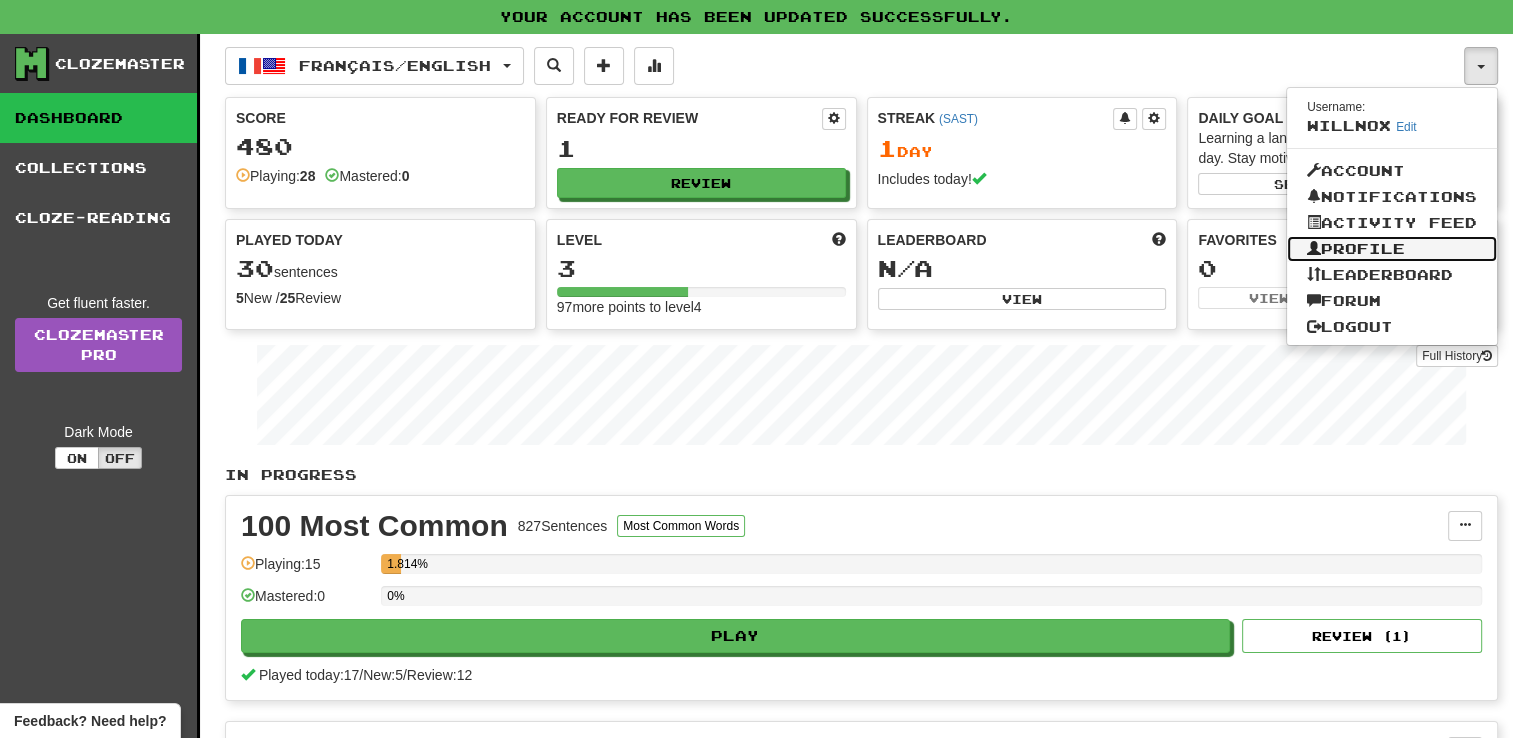 click on "Profile" at bounding box center (1392, 249) 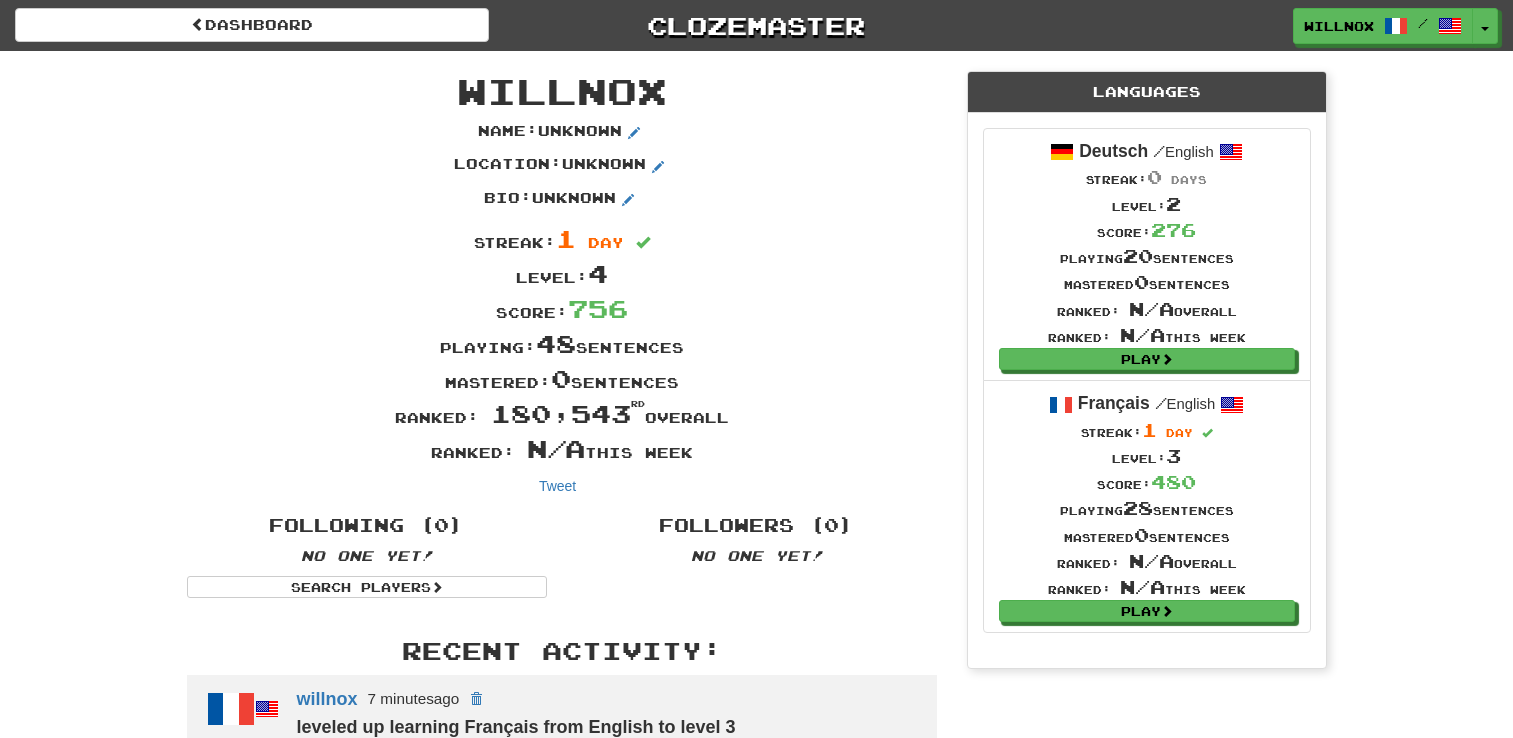 scroll, scrollTop: 0, scrollLeft: 0, axis: both 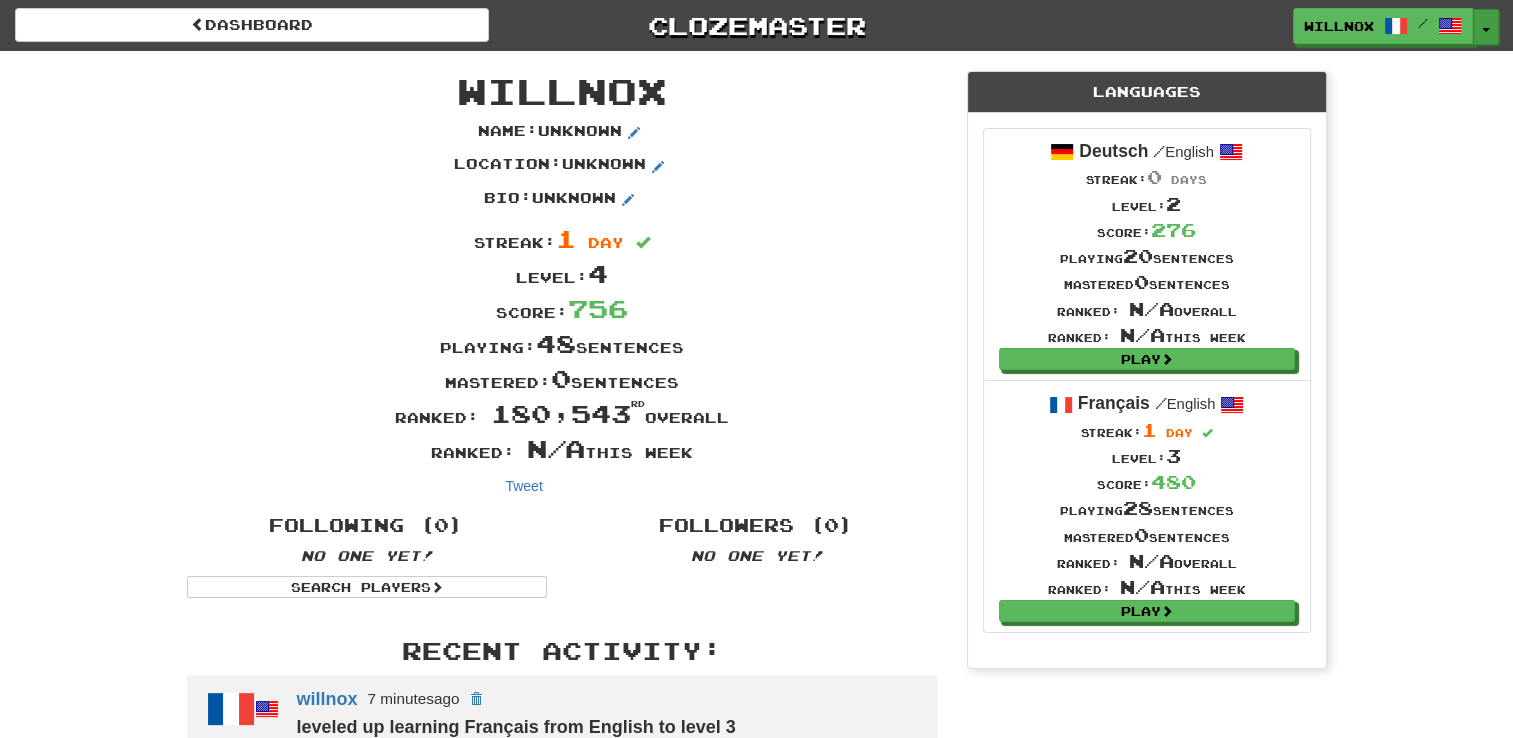 click on "Toggle Dropdown" at bounding box center [1486, 27] 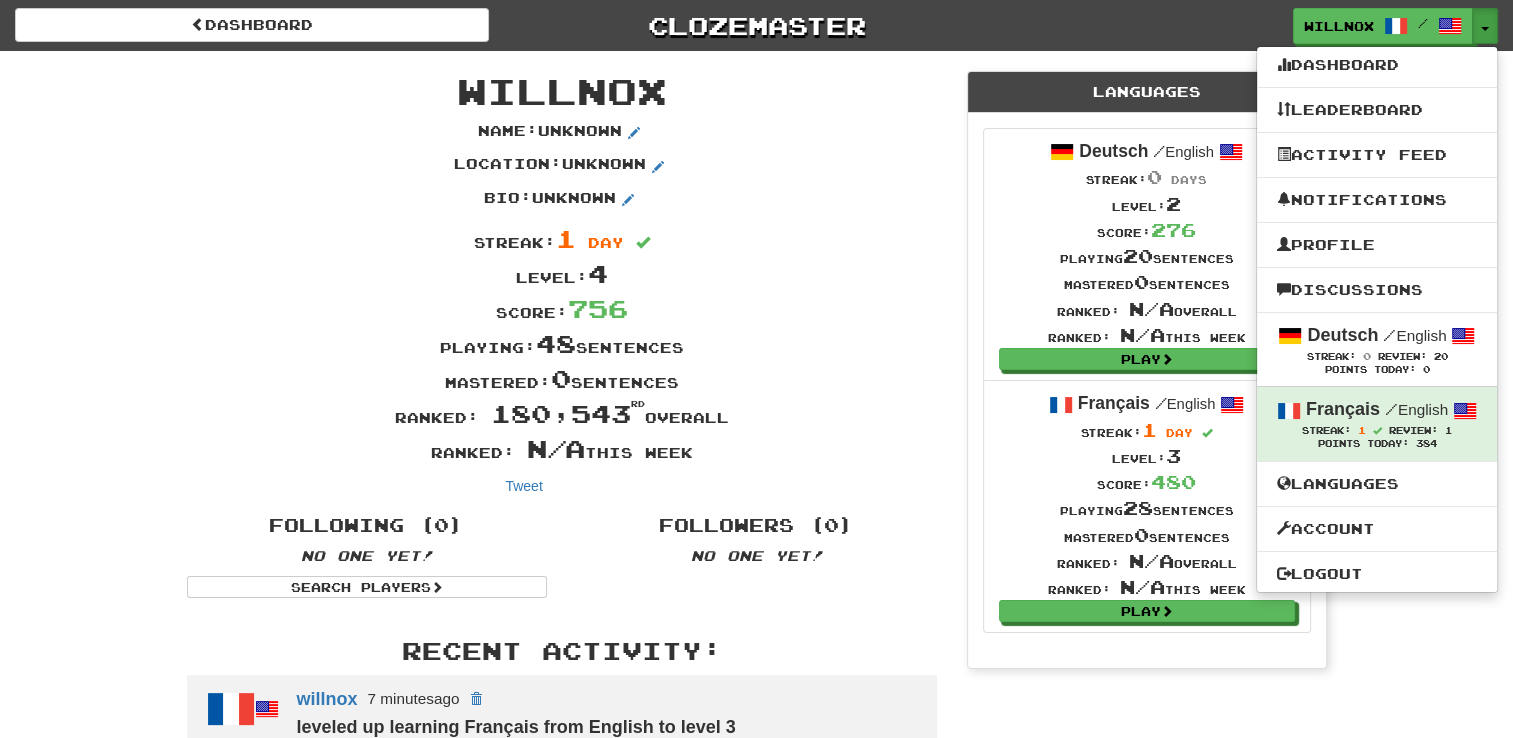 click on "Dashboard
Leaderboard
Activity Feed
Notifications
Profile
Discussions
Deutsch
/
English
Streak:
0
Review:
20
Points Today: 0
Français
/
English
Streak:
1
Review:
1
Points Today: 384
Languages
Account
Logout" at bounding box center (1377, 319) 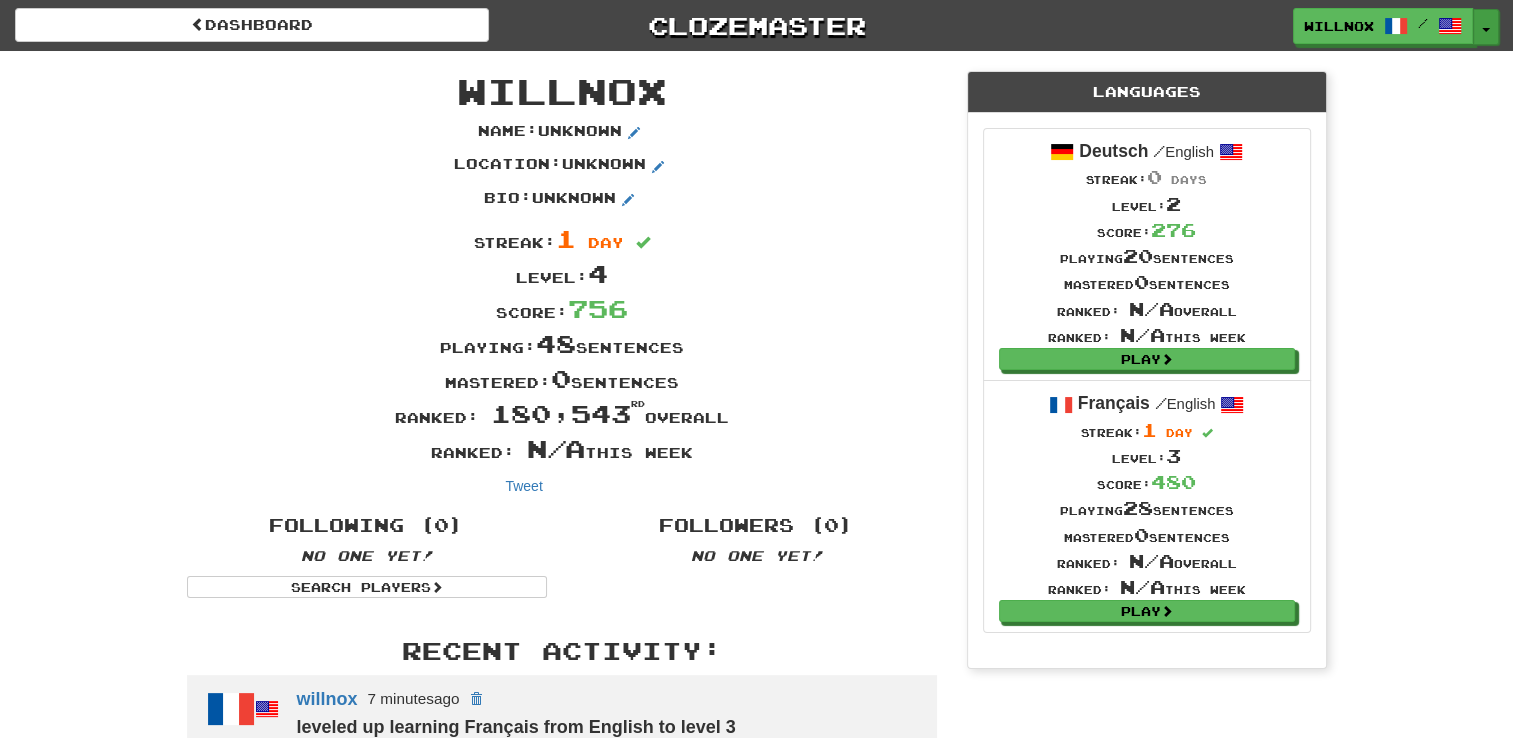click on "Toggle Dropdown" at bounding box center (1486, 27) 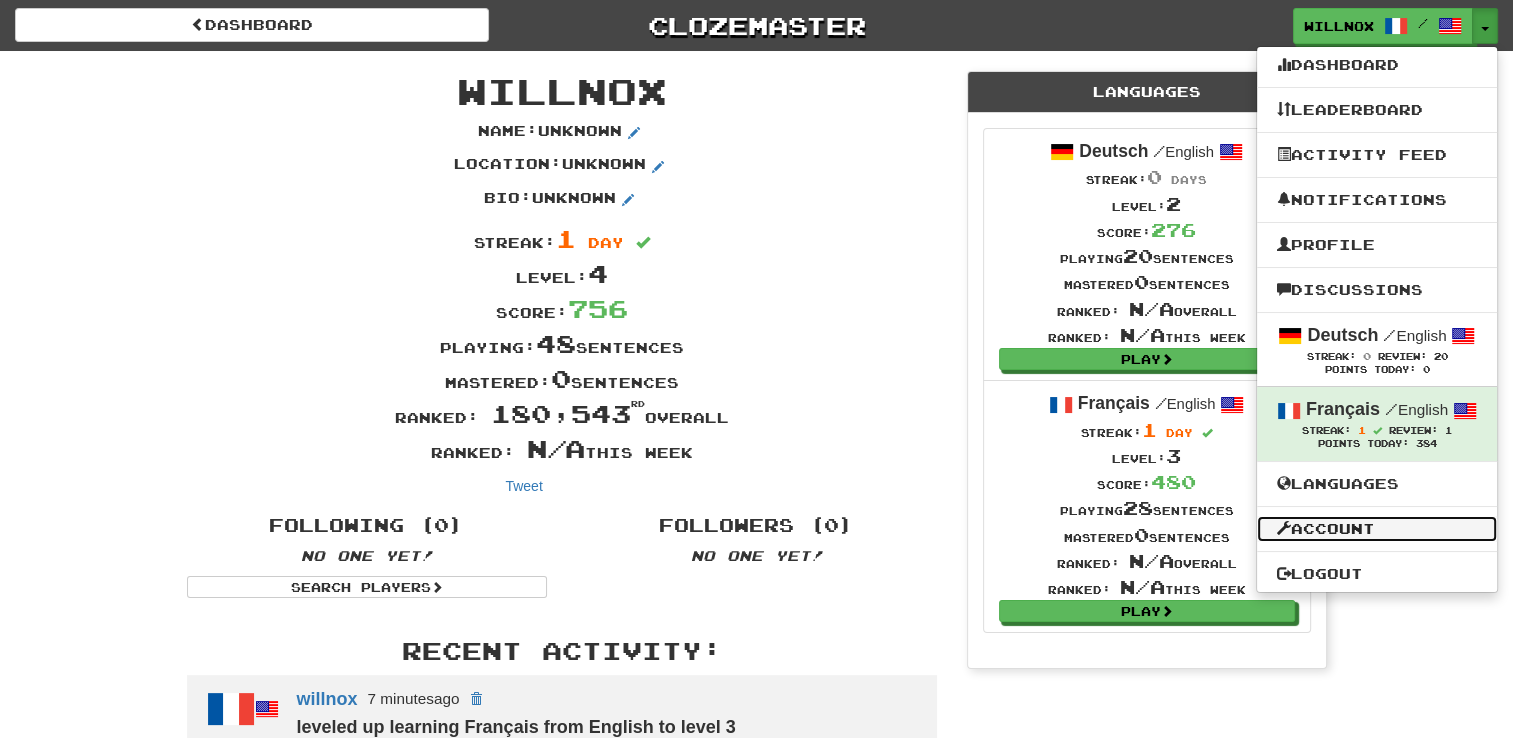 click on "Account" at bounding box center [1377, 529] 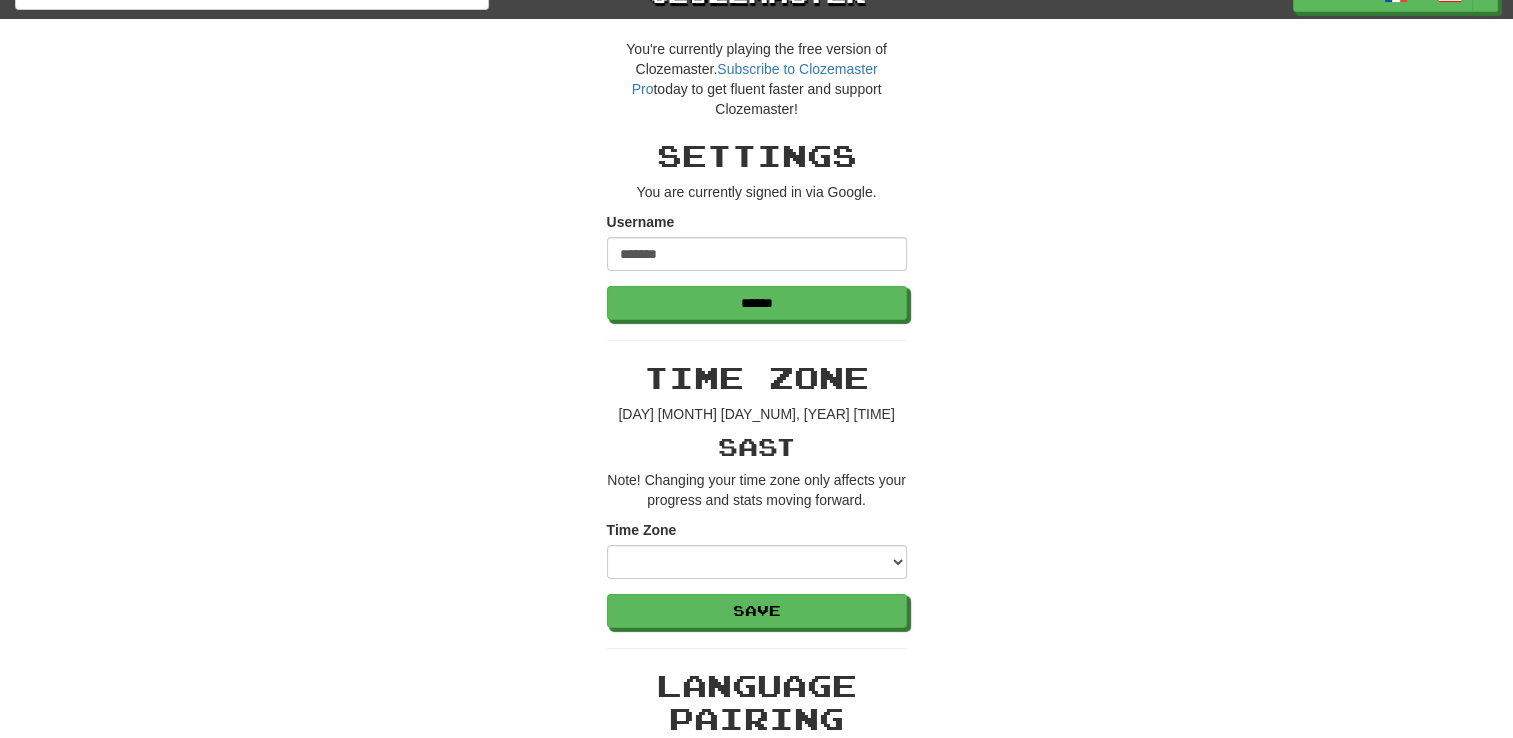 scroll, scrollTop: 0, scrollLeft: 0, axis: both 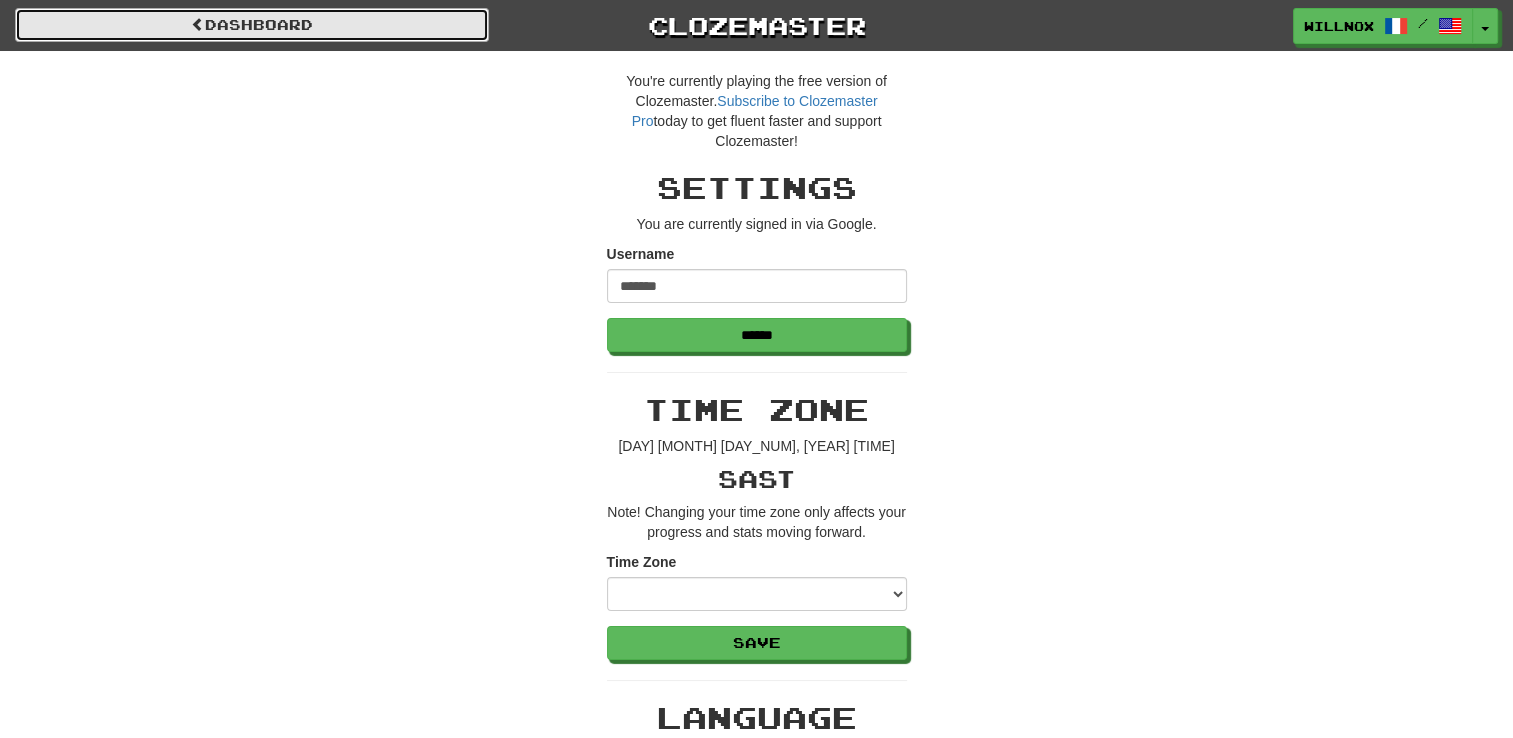 click on "Dashboard" at bounding box center (252, 25) 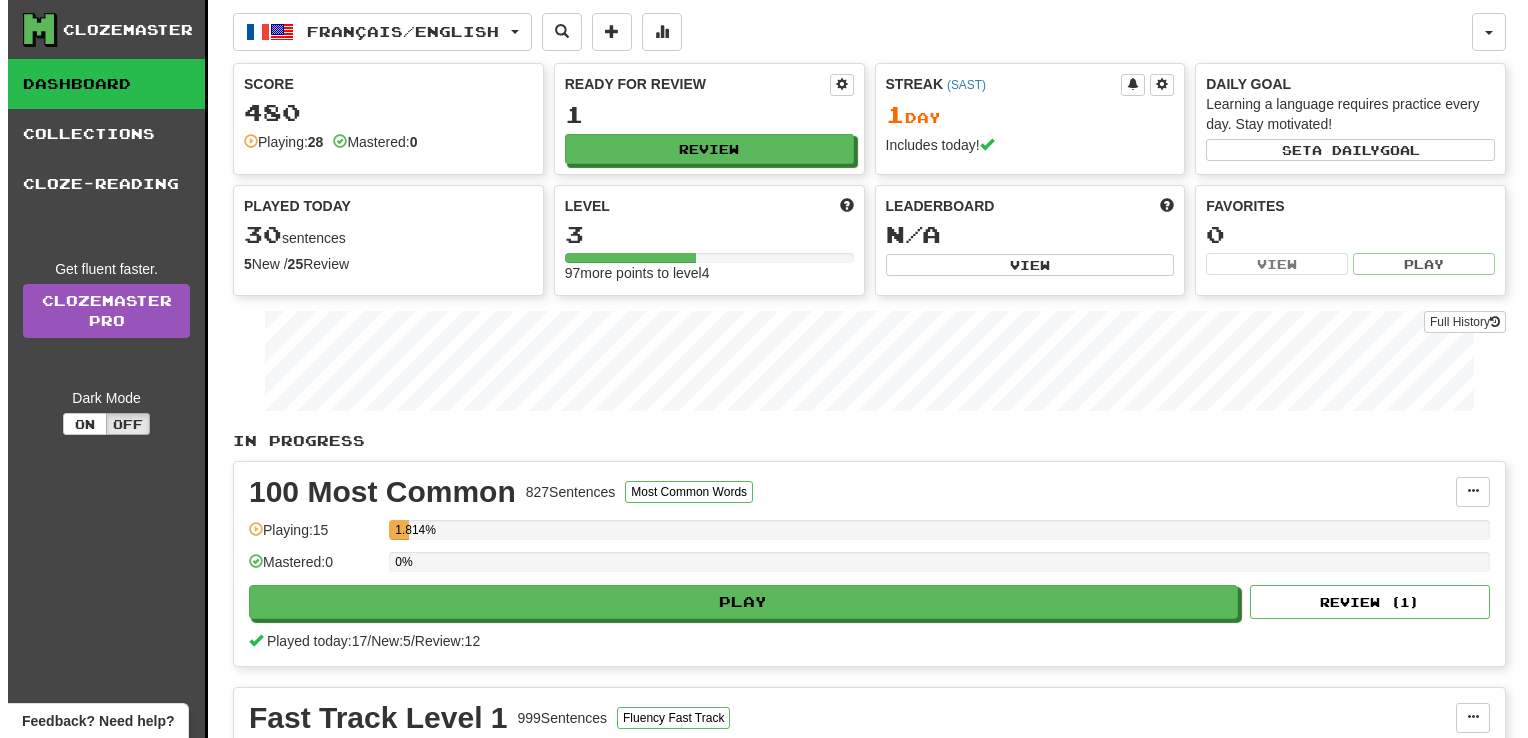 scroll, scrollTop: 0, scrollLeft: 0, axis: both 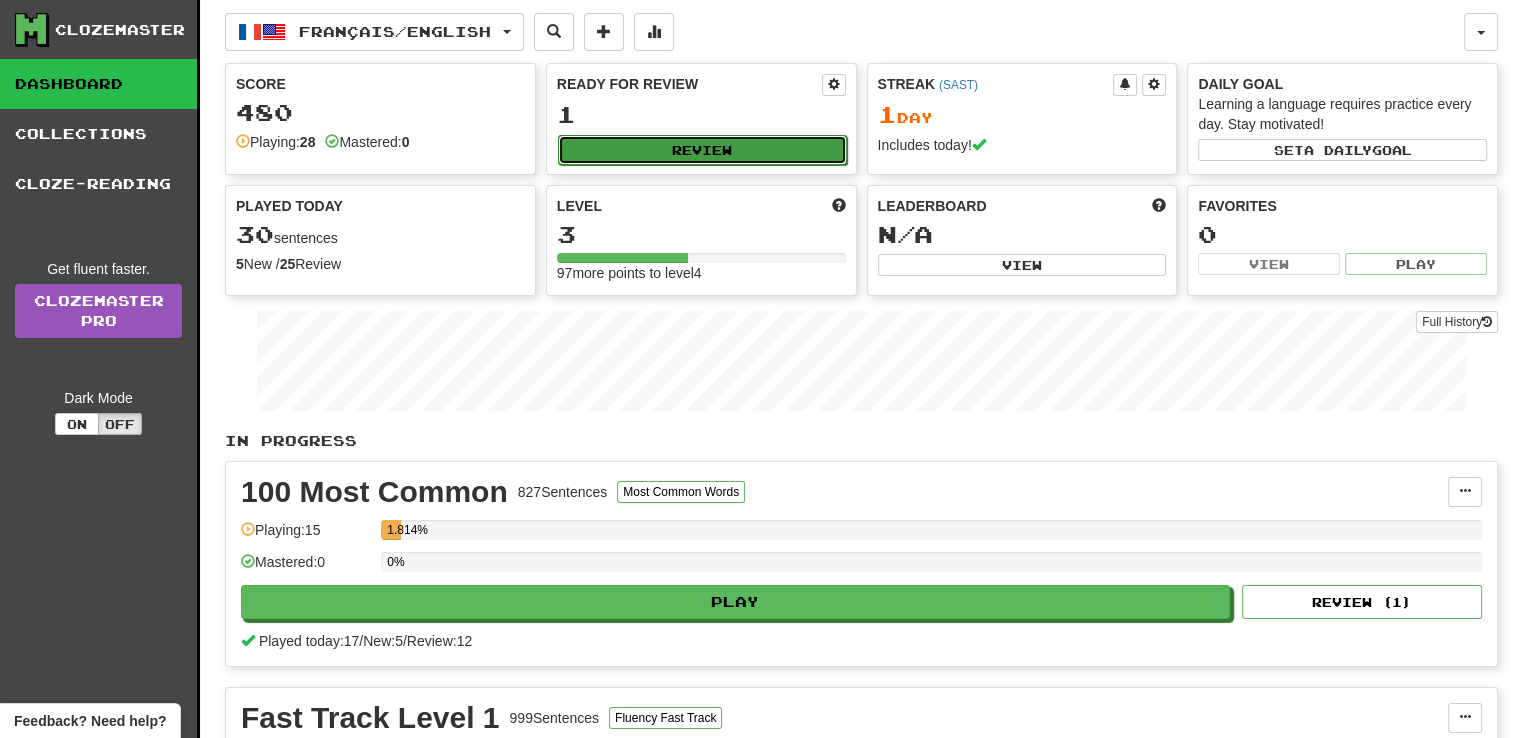 click on "Review" at bounding box center [702, 150] 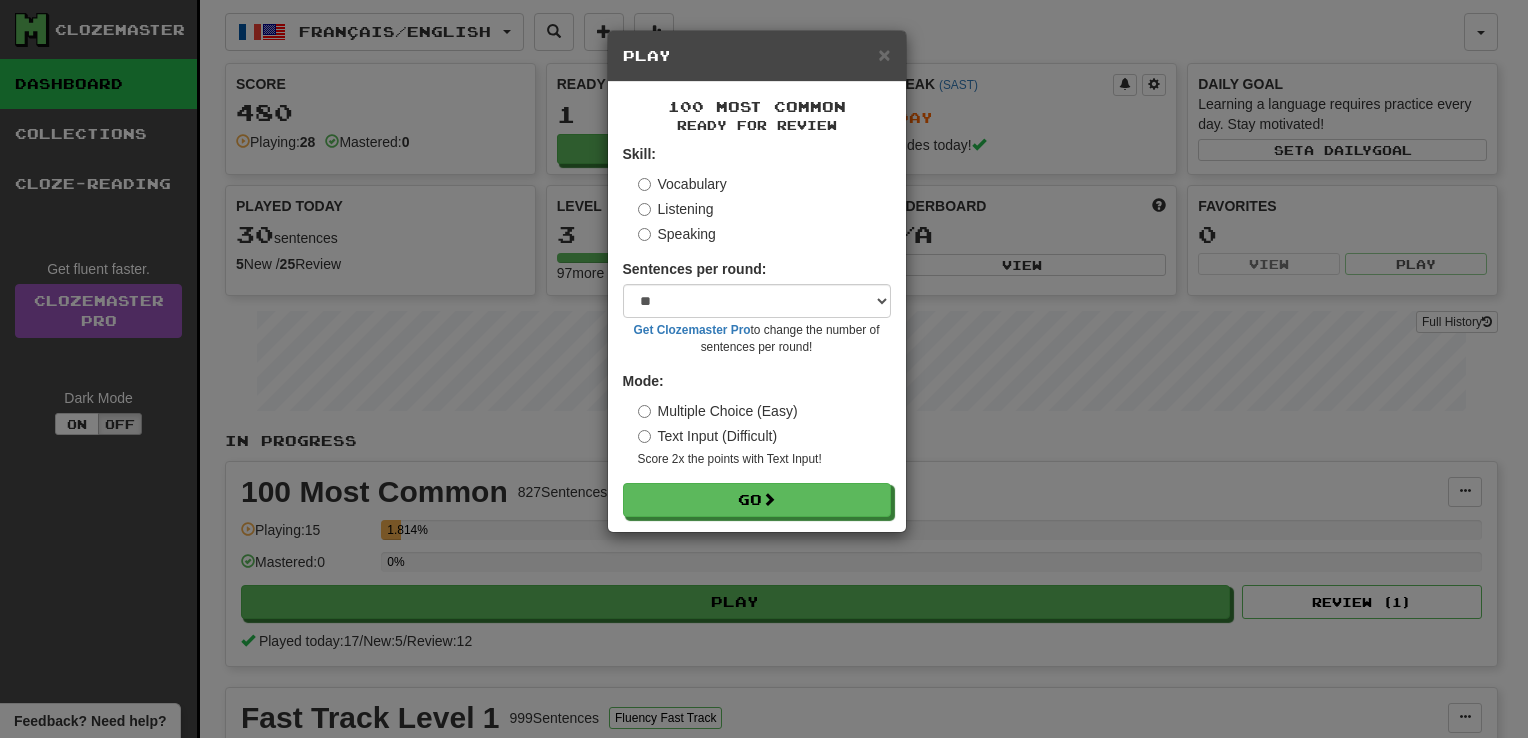 click on "Listening" at bounding box center [676, 209] 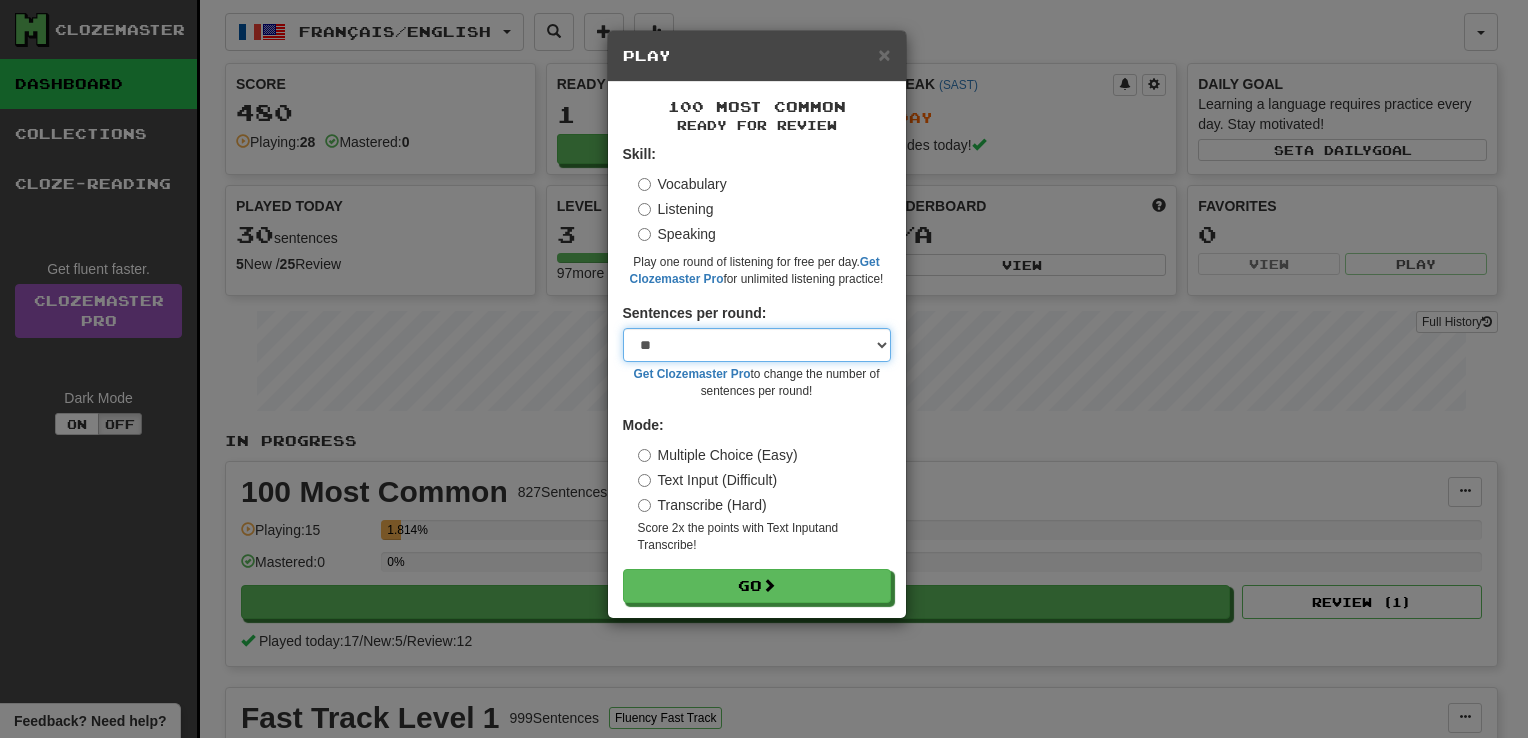 click on "* ** ** ** ** ** *** ********" at bounding box center [757, 345] 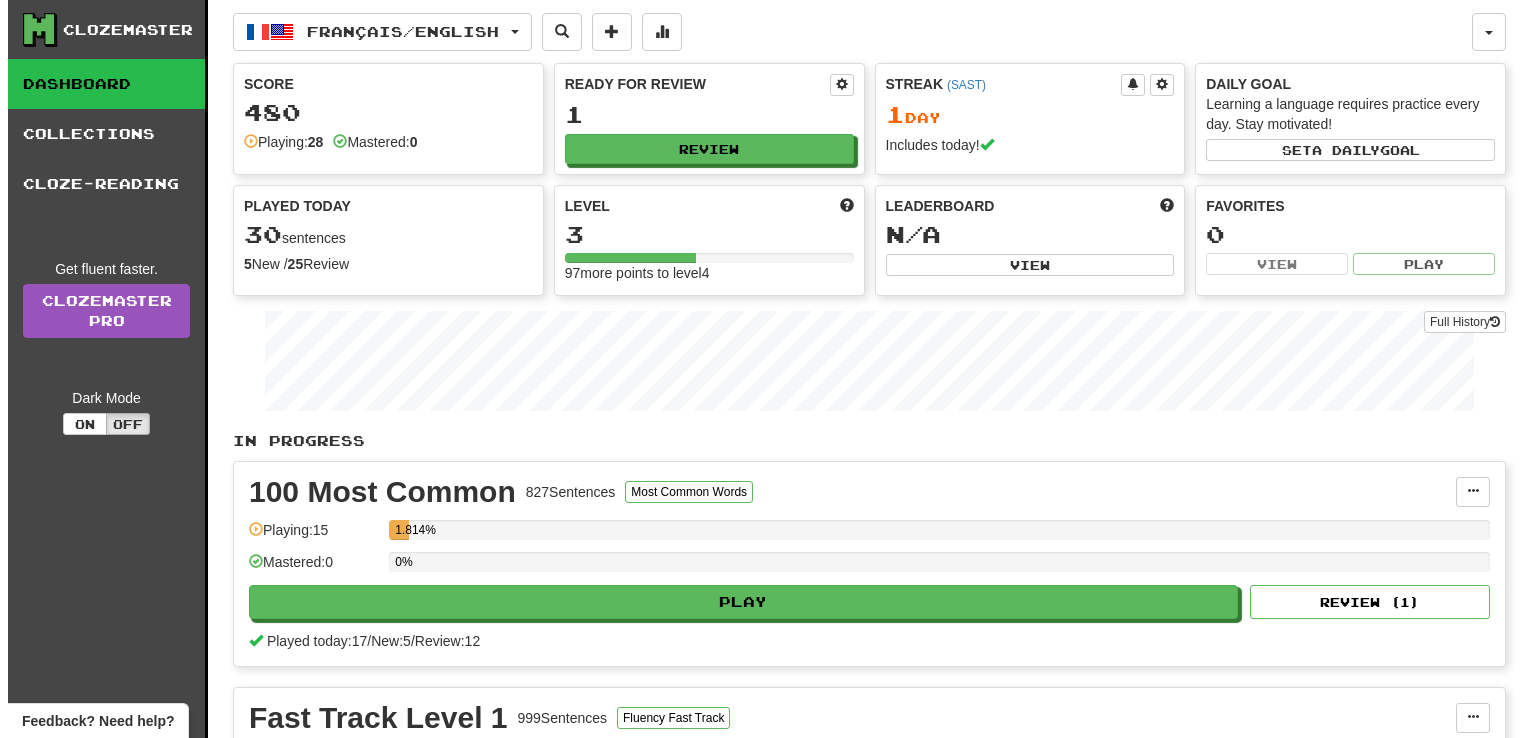 scroll, scrollTop: 0, scrollLeft: 0, axis: both 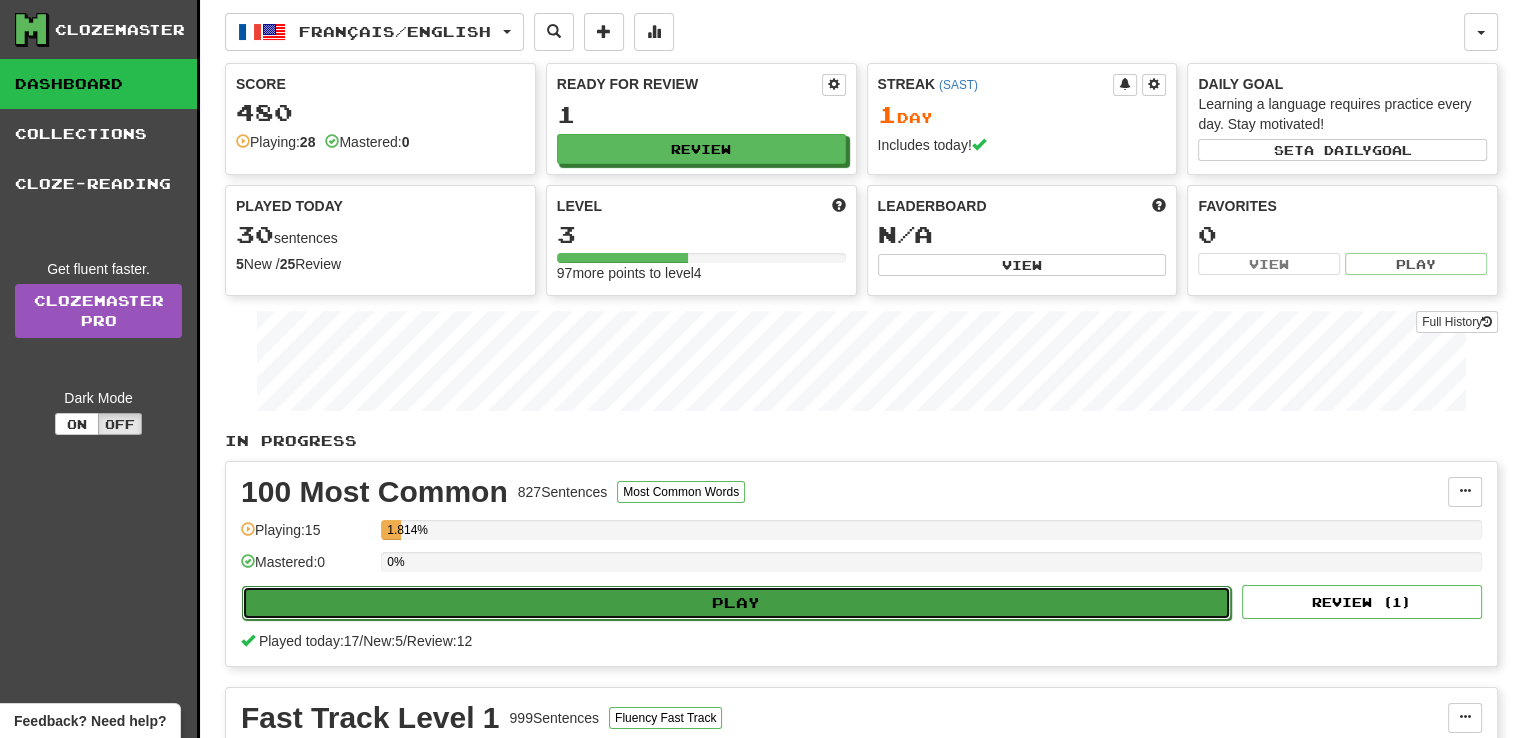 click on "Play" at bounding box center [736, 603] 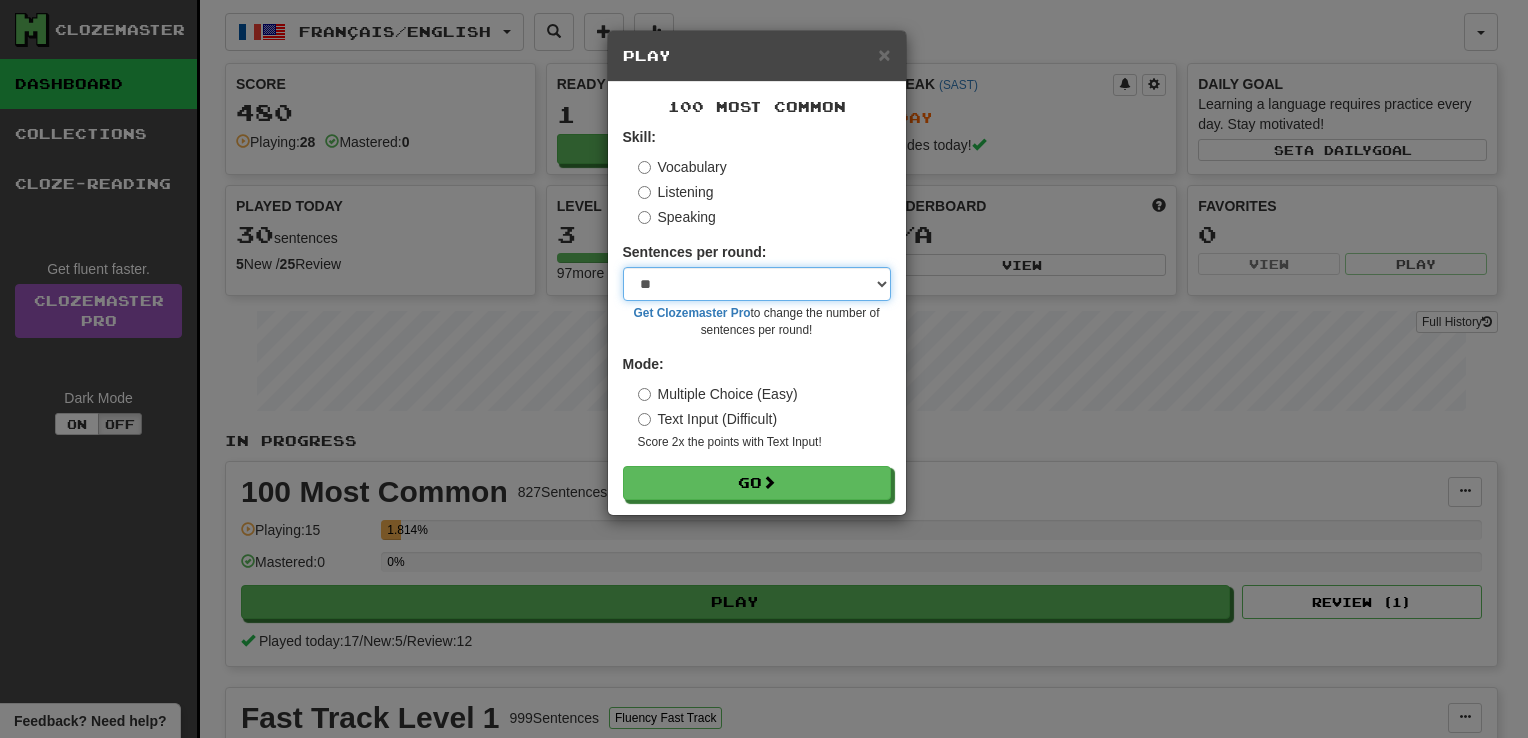 click on "* ** ** ** ** ** *** ********" at bounding box center (757, 284) 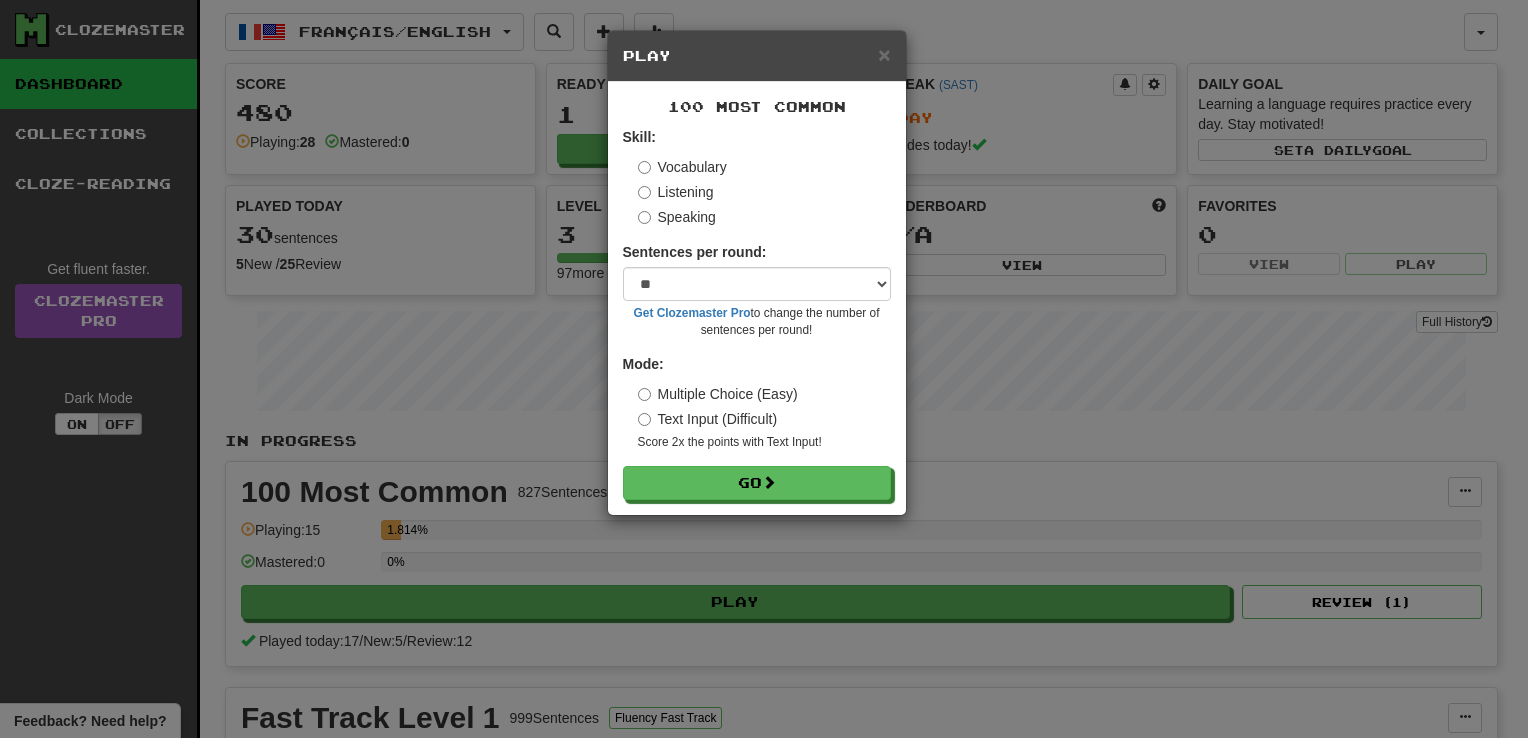 click on "Text Input (Difficult)" at bounding box center (708, 419) 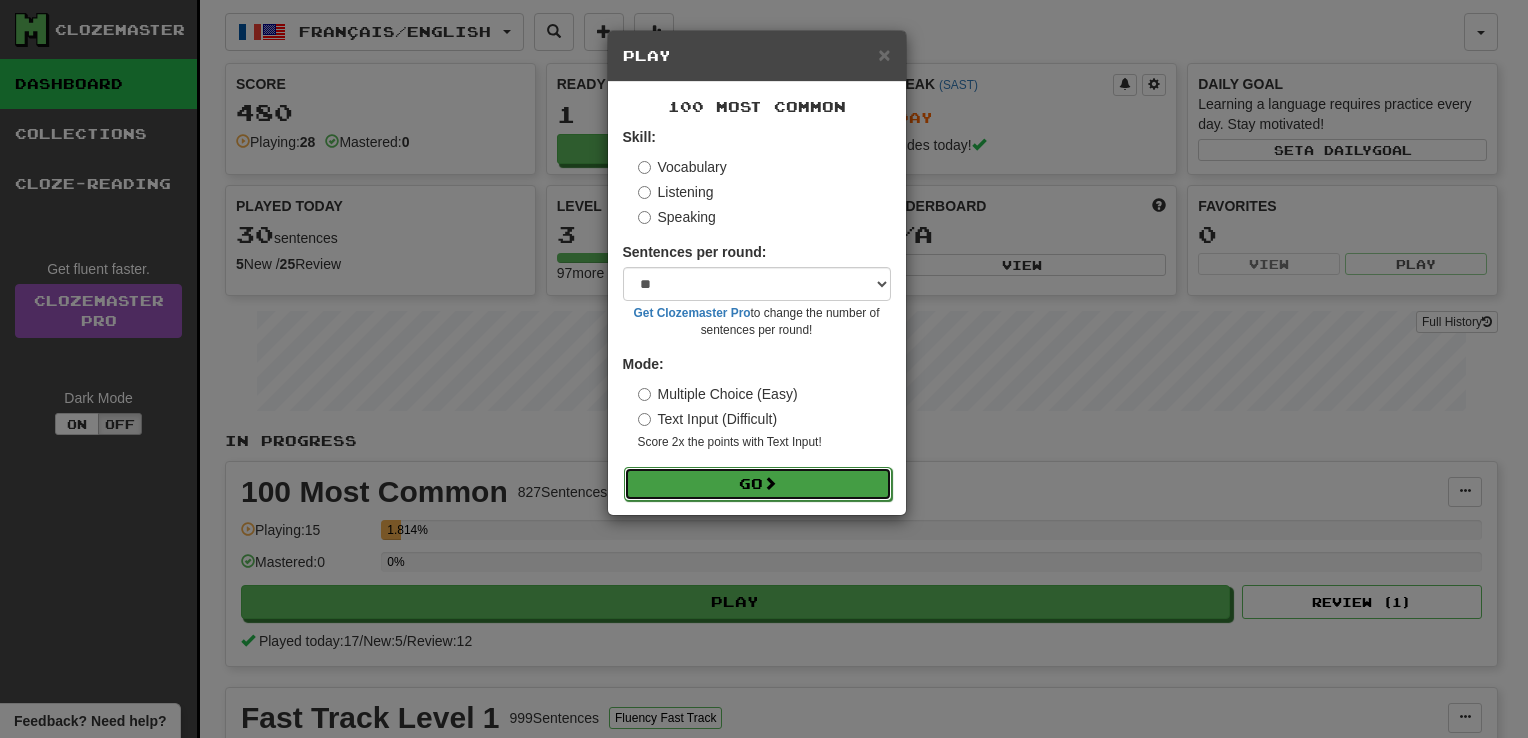 click on "Go" at bounding box center [758, 484] 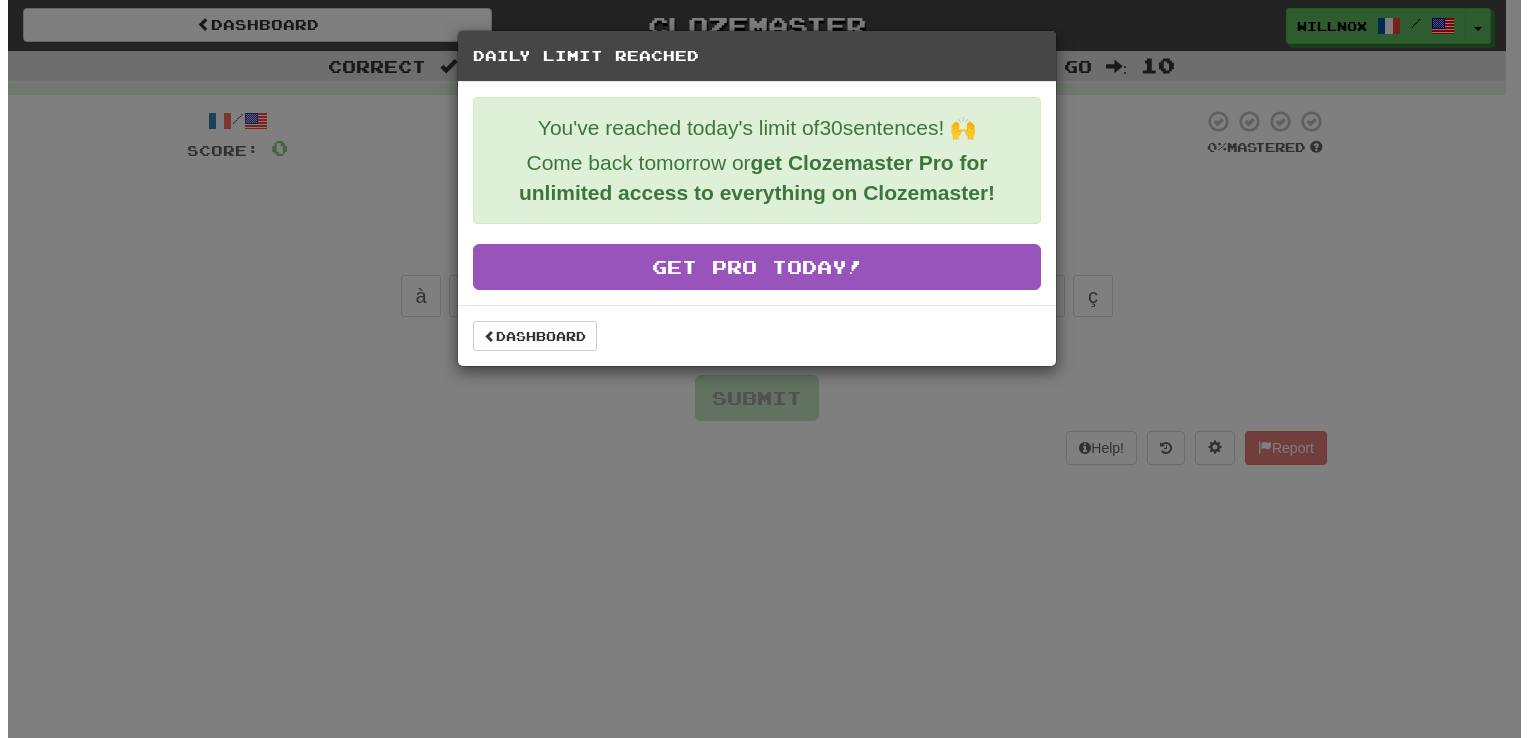 scroll, scrollTop: 0, scrollLeft: 0, axis: both 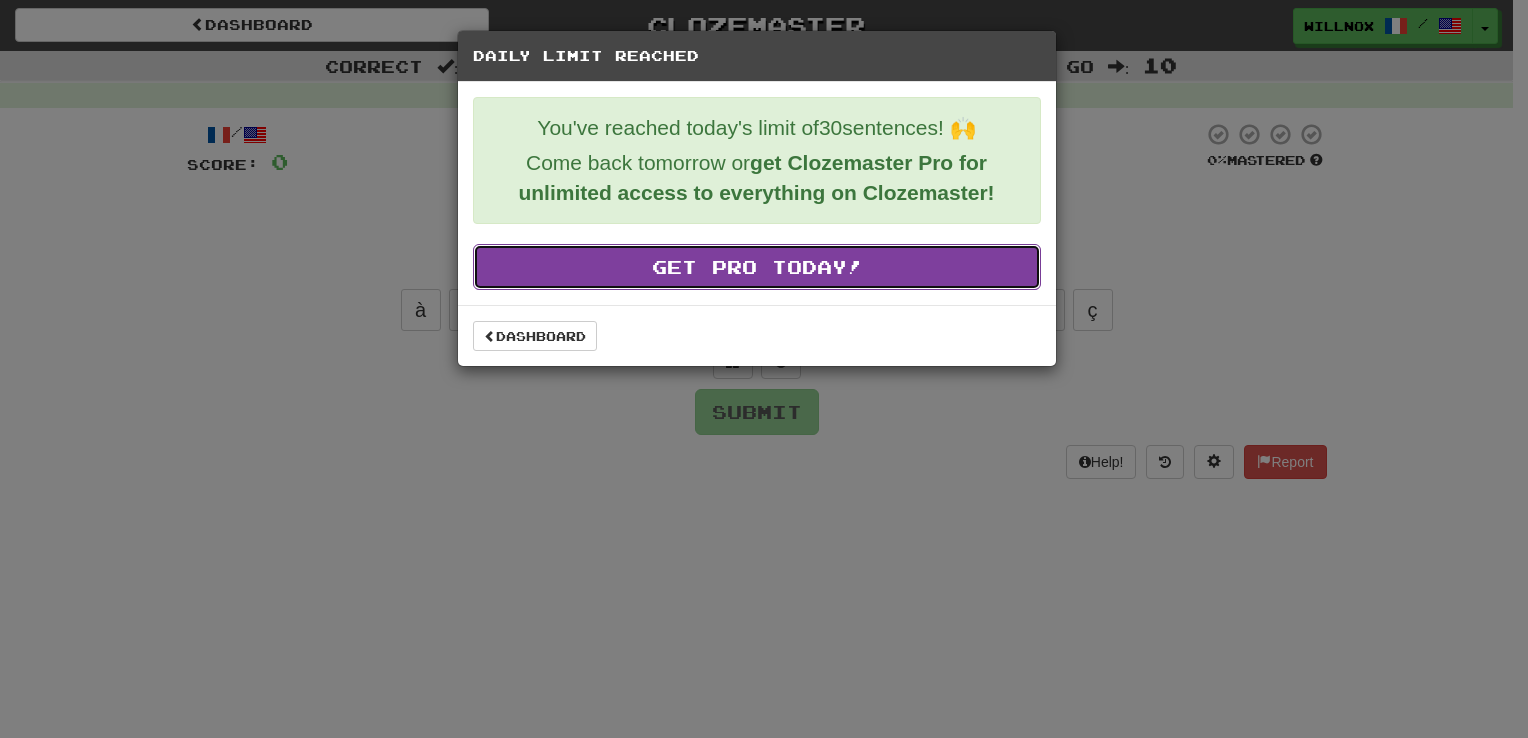 click on "Get Pro Today!" at bounding box center [757, 267] 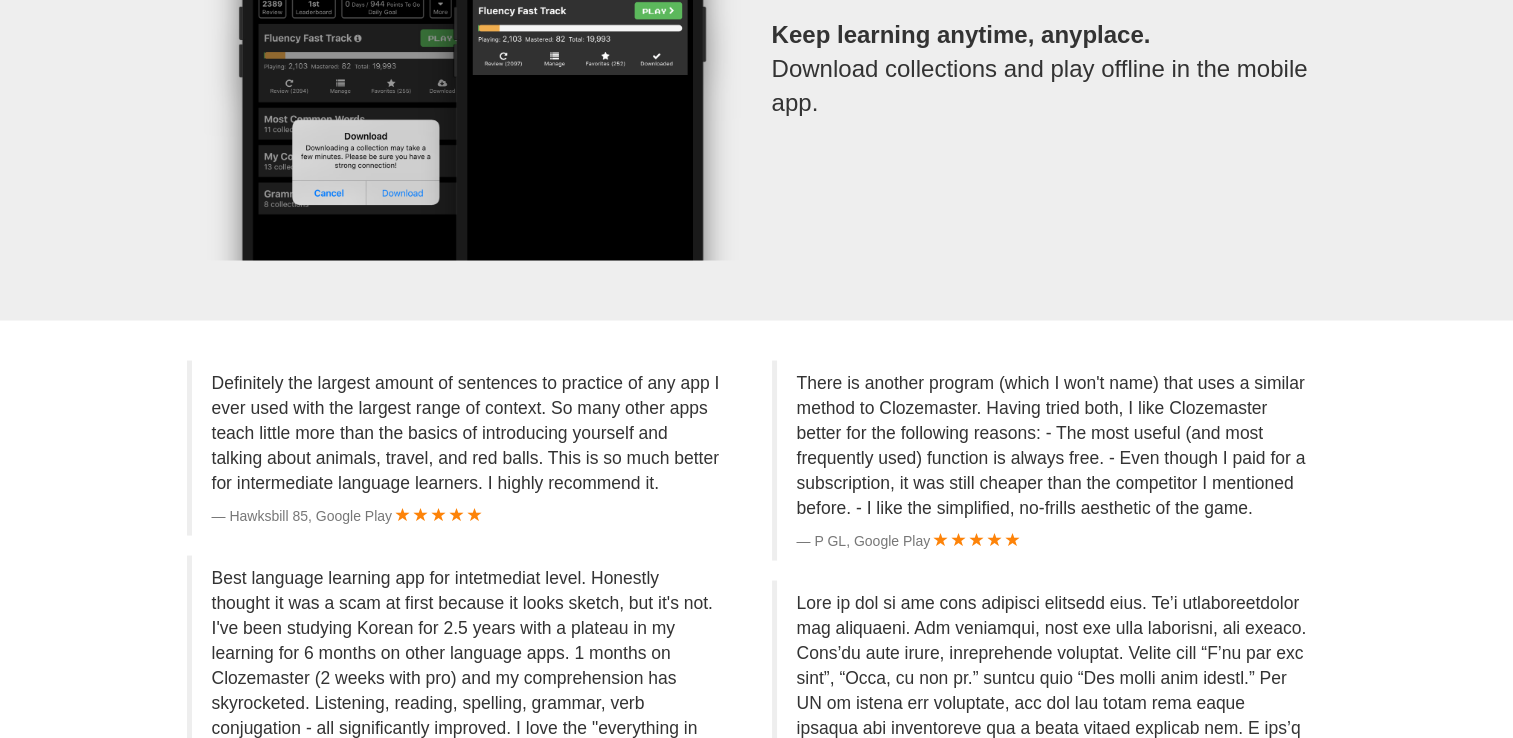 scroll, scrollTop: 3974, scrollLeft: 0, axis: vertical 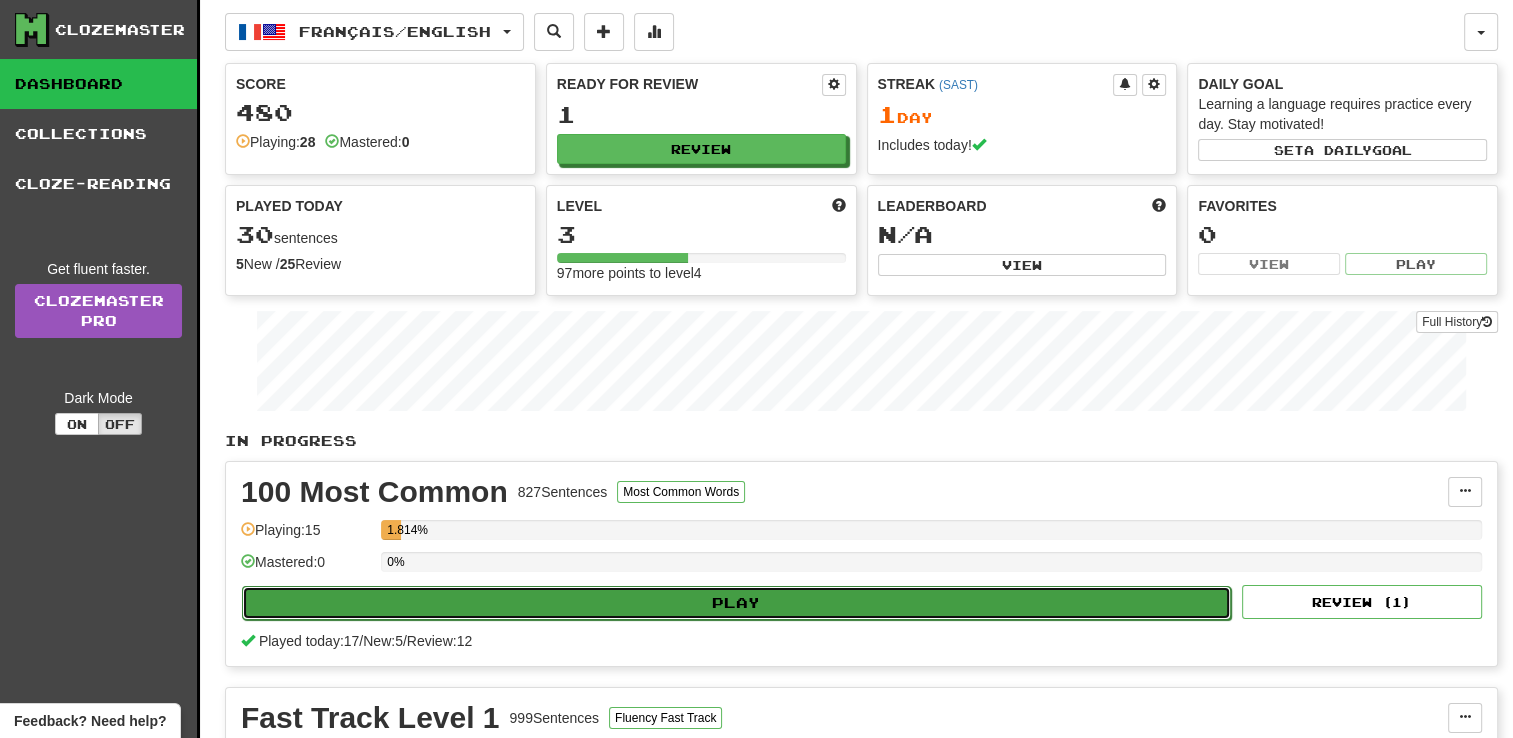 click on "Play" at bounding box center (736, 603) 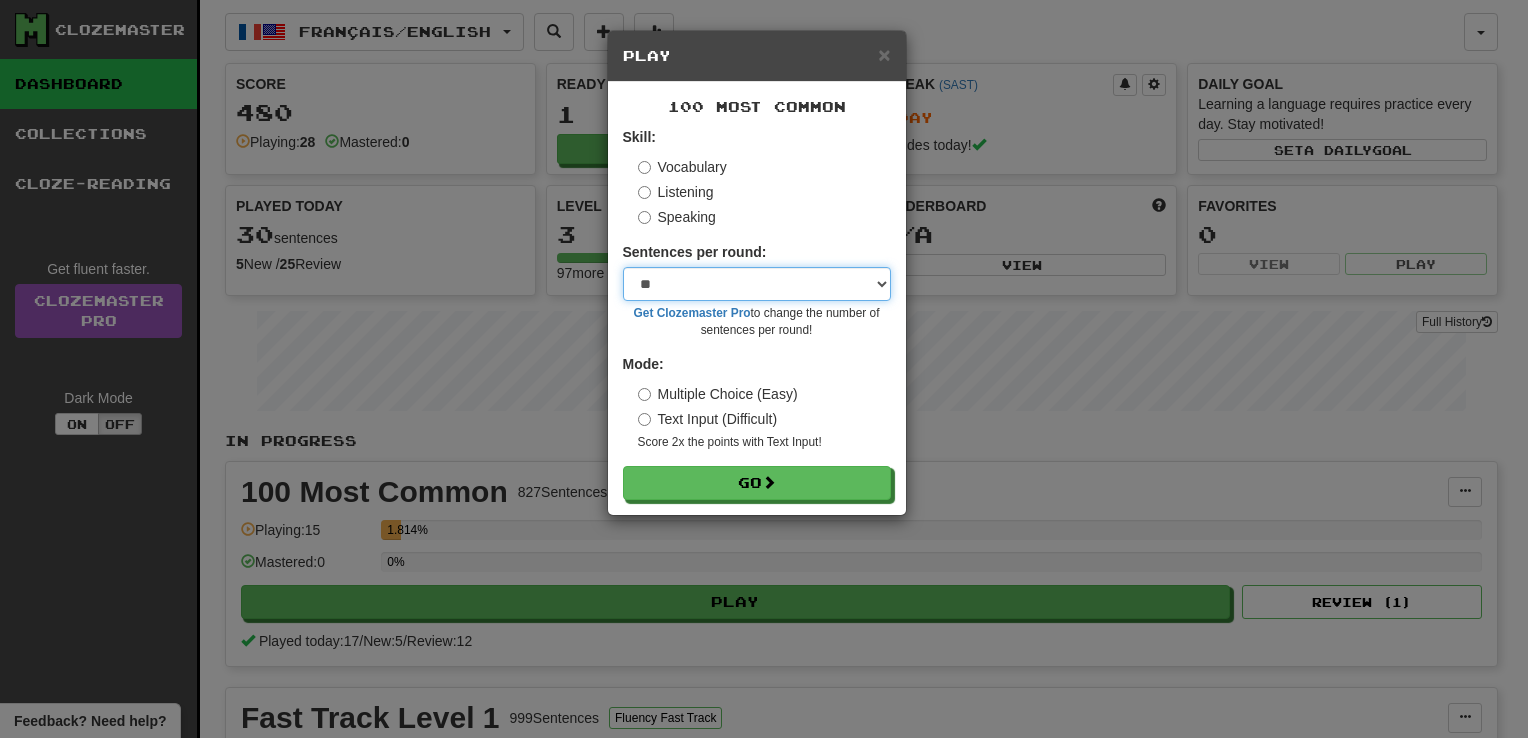 click on "* ** ** ** ** ** *** ********" at bounding box center [757, 284] 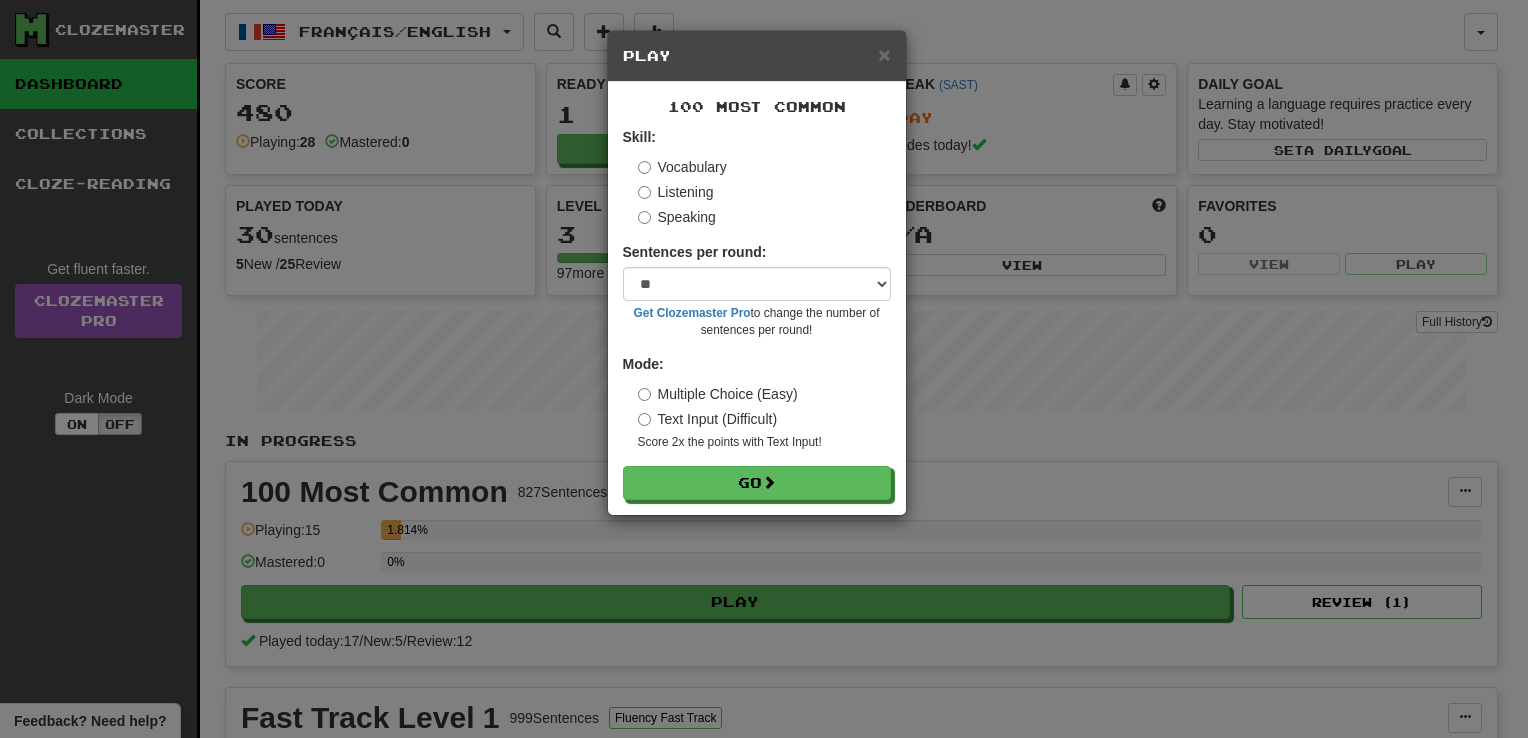 click on "× Play 100 Most Common Skill: Vocabulary Listening Speaking Sentences per round: * ** ** ** ** ** *** ******** Get Clozemaster Pro  to change the number of sentences per round! Mode: Multiple Choice (Easy) Text Input (Difficult) Score 2x the points with Text Input ! Go" at bounding box center [764, 369] 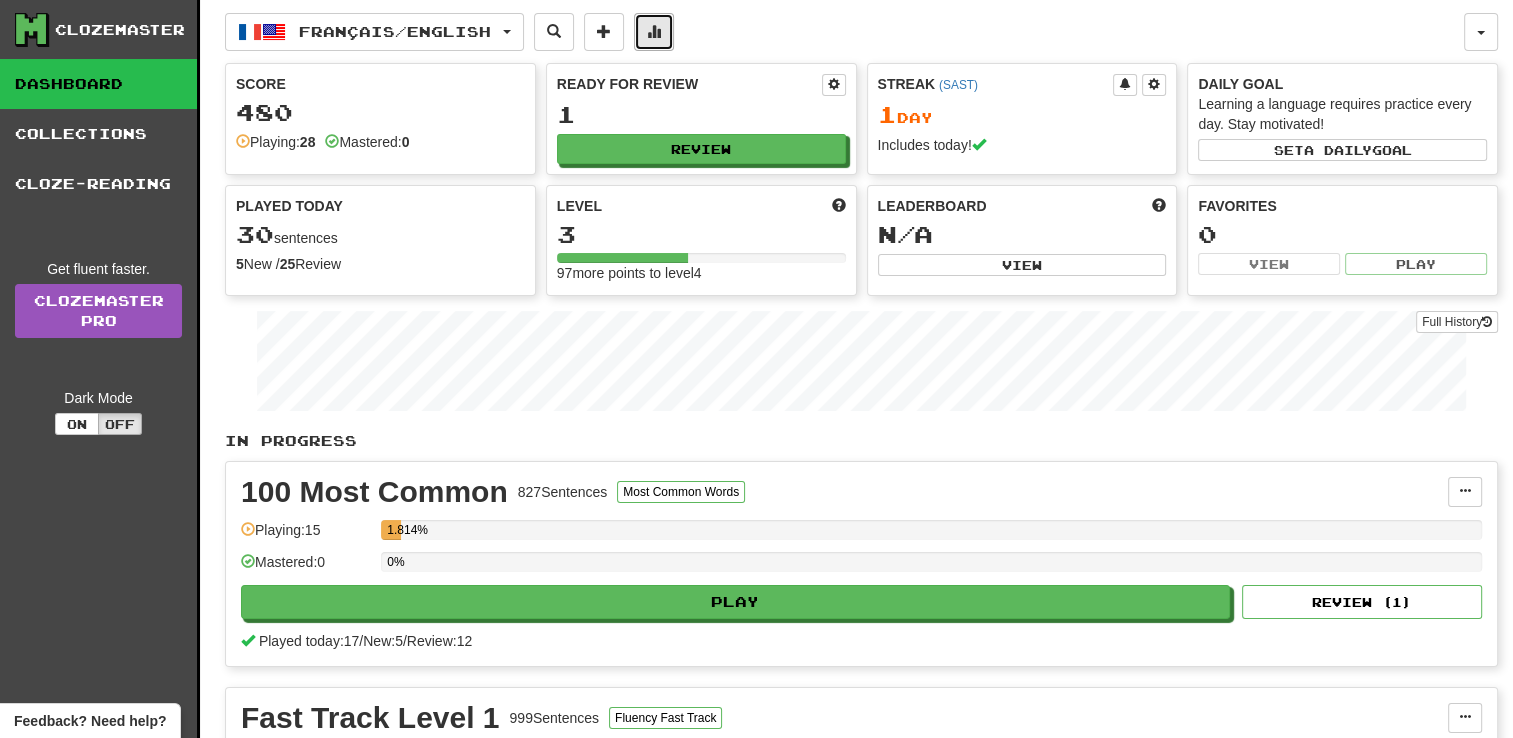 click at bounding box center (654, 32) 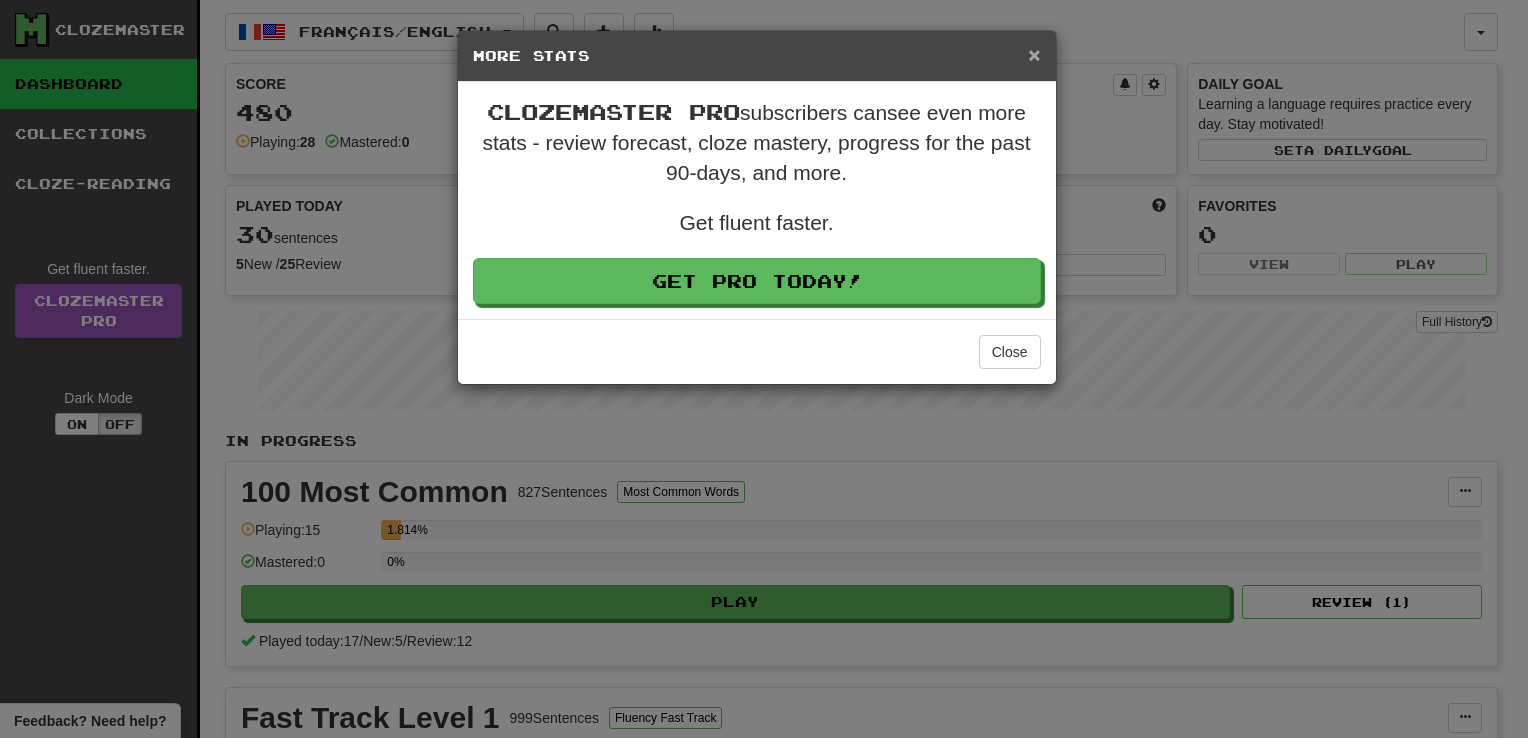 click on "×" at bounding box center (1034, 54) 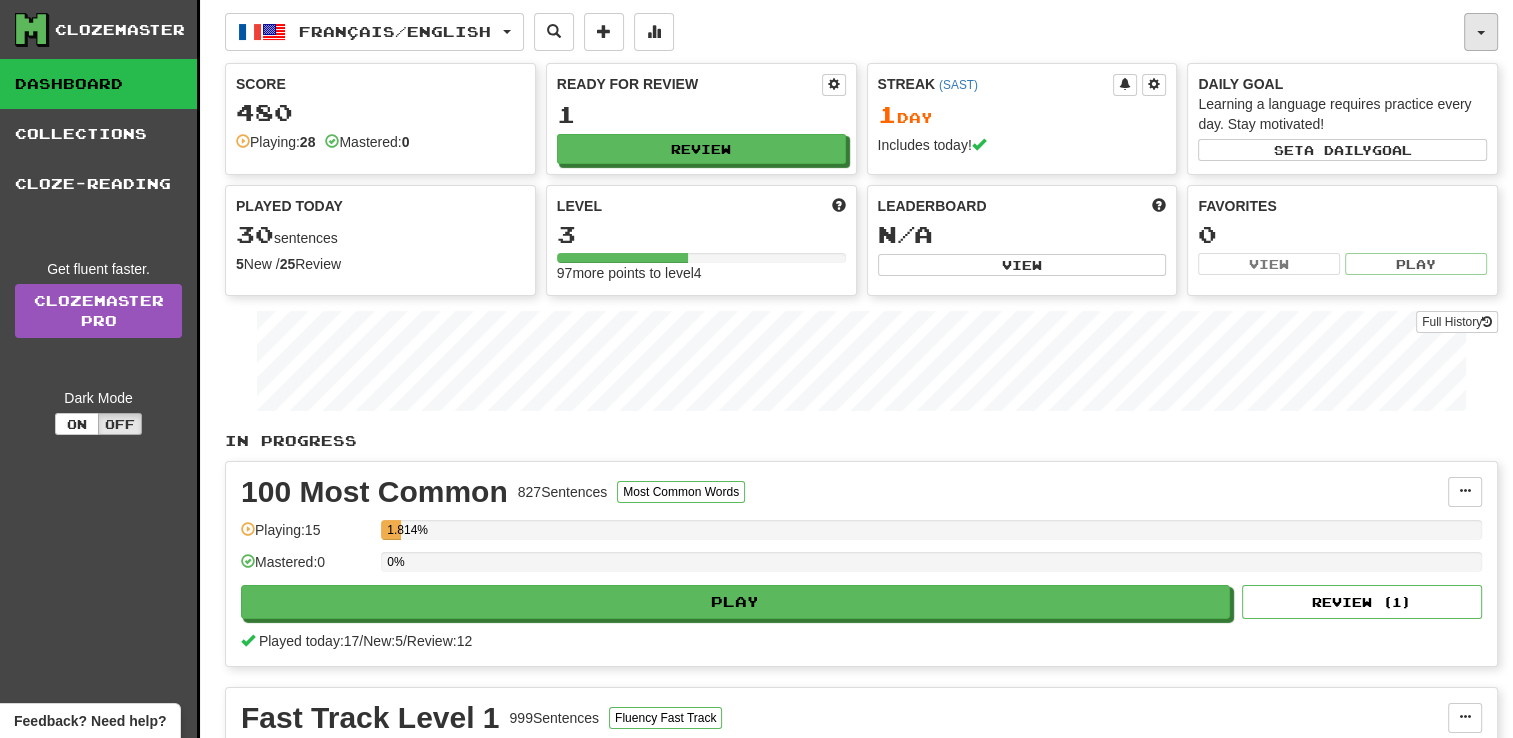 click at bounding box center [1481, 32] 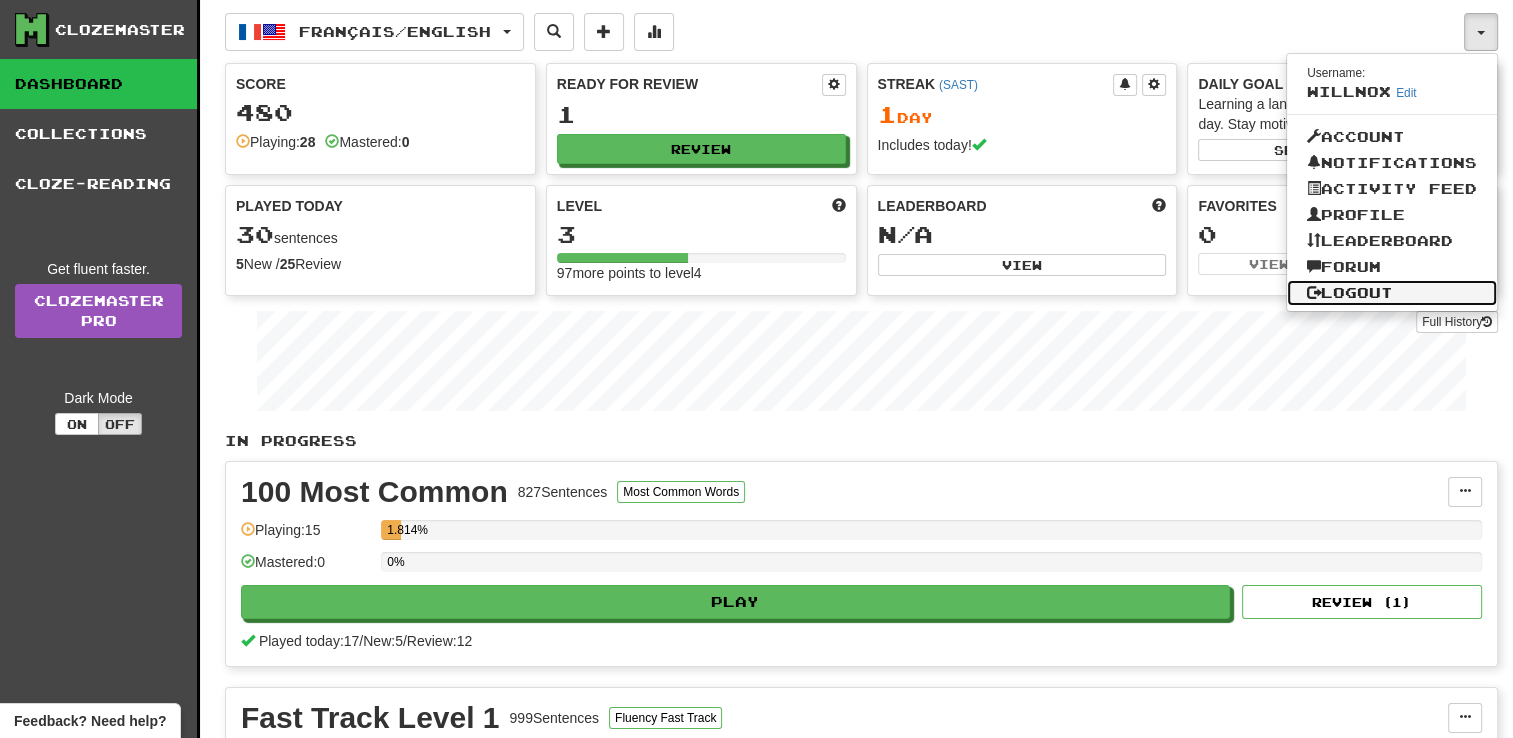 click on "Logout" at bounding box center (1392, 293) 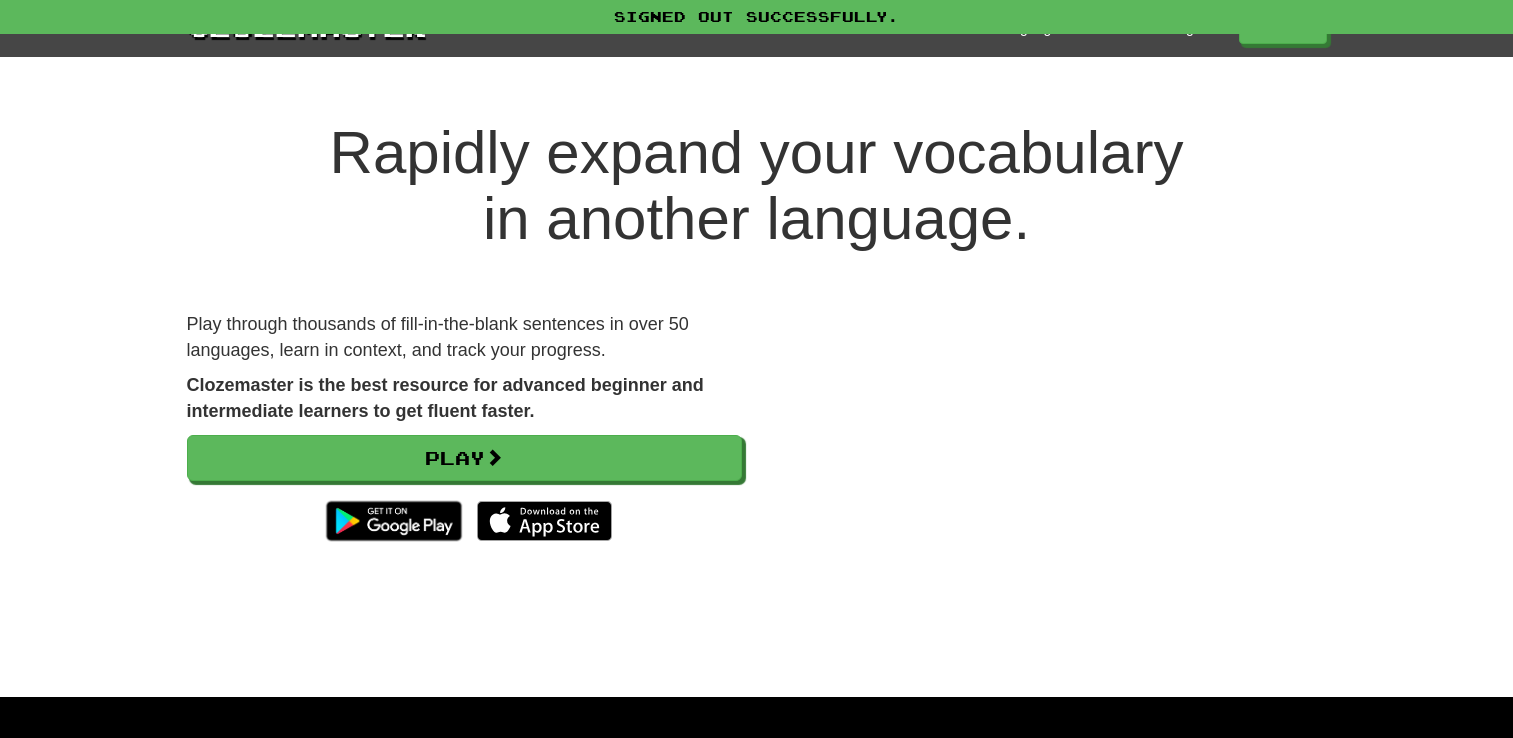 scroll, scrollTop: 0, scrollLeft: 0, axis: both 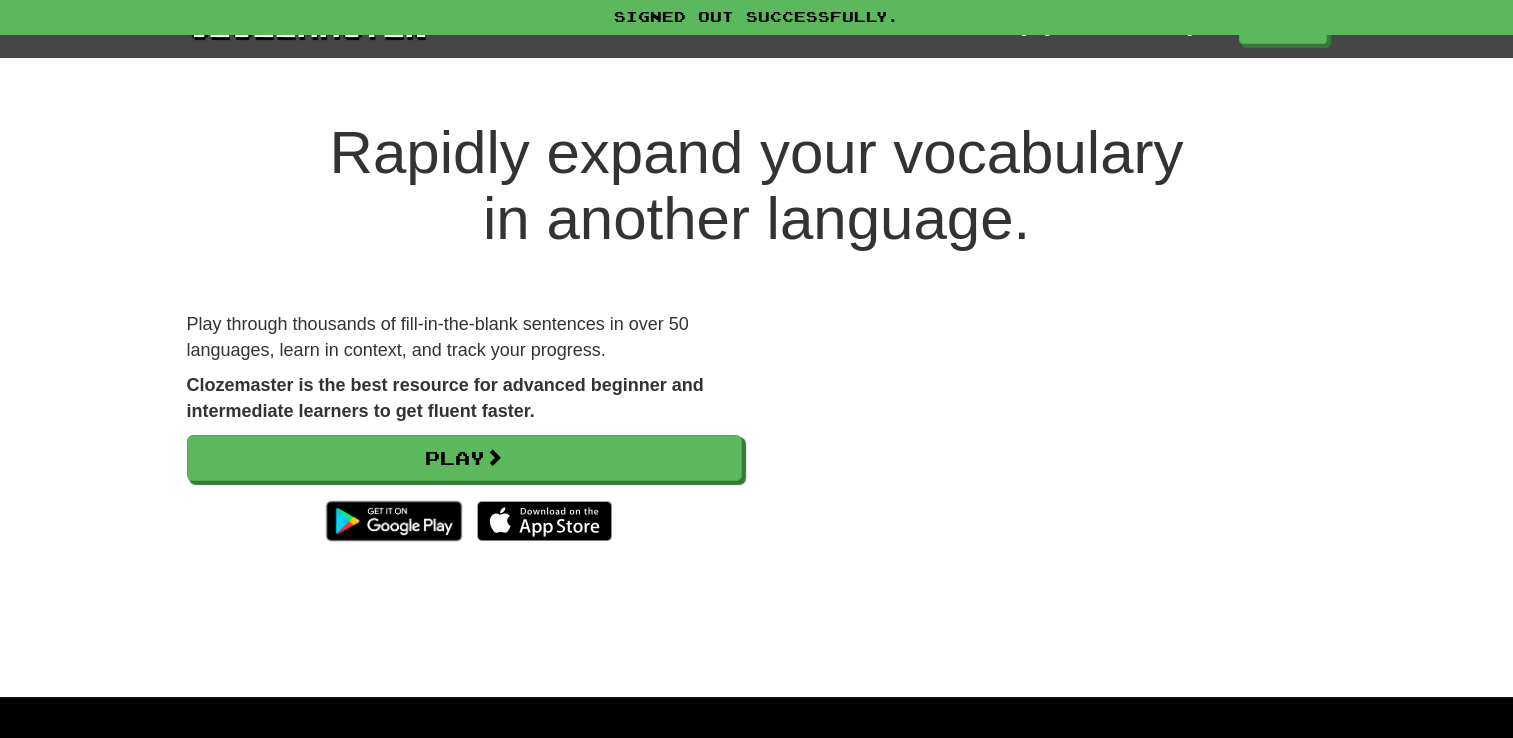 click on "Rapidly expand your vocabulary  in another language." at bounding box center [756, 186] 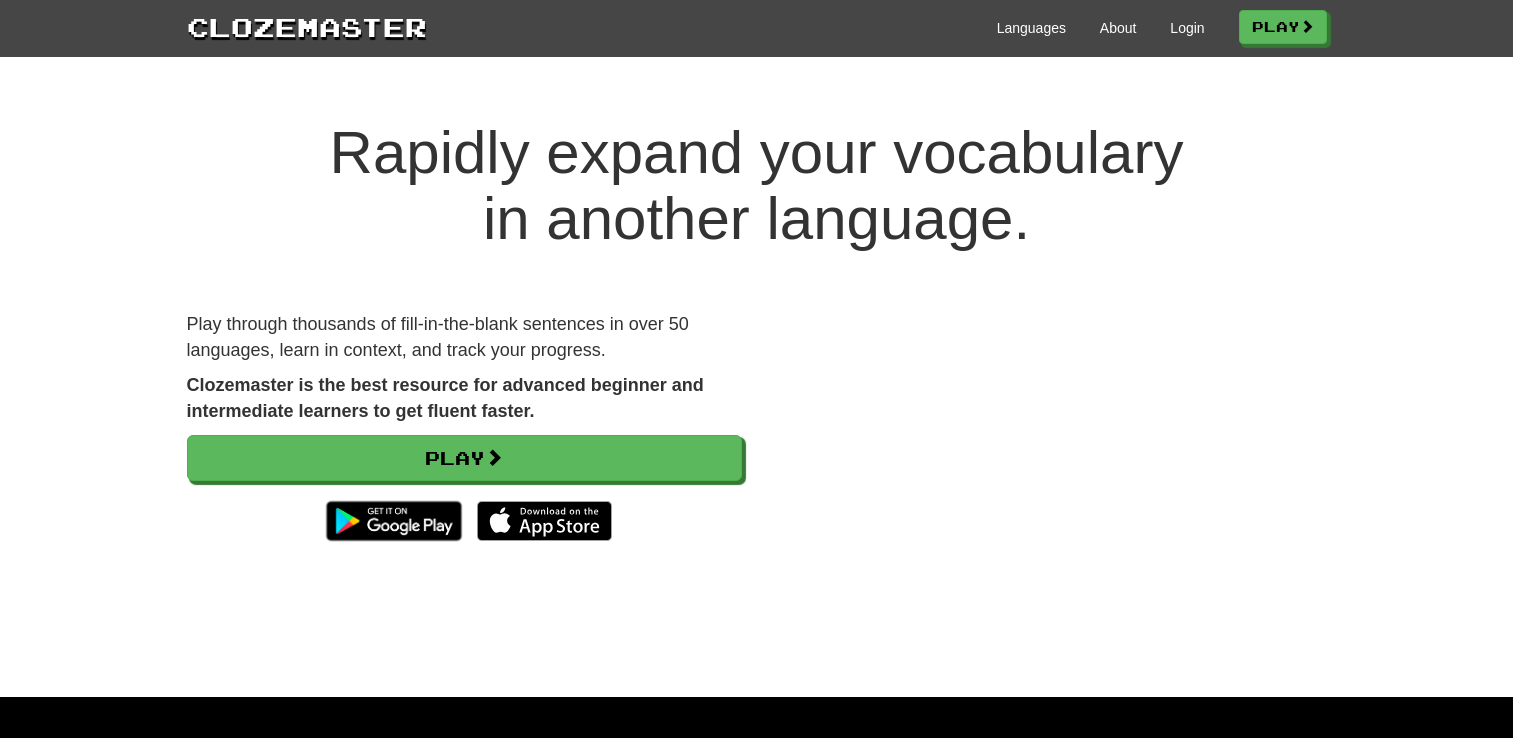 scroll, scrollTop: 0, scrollLeft: 0, axis: both 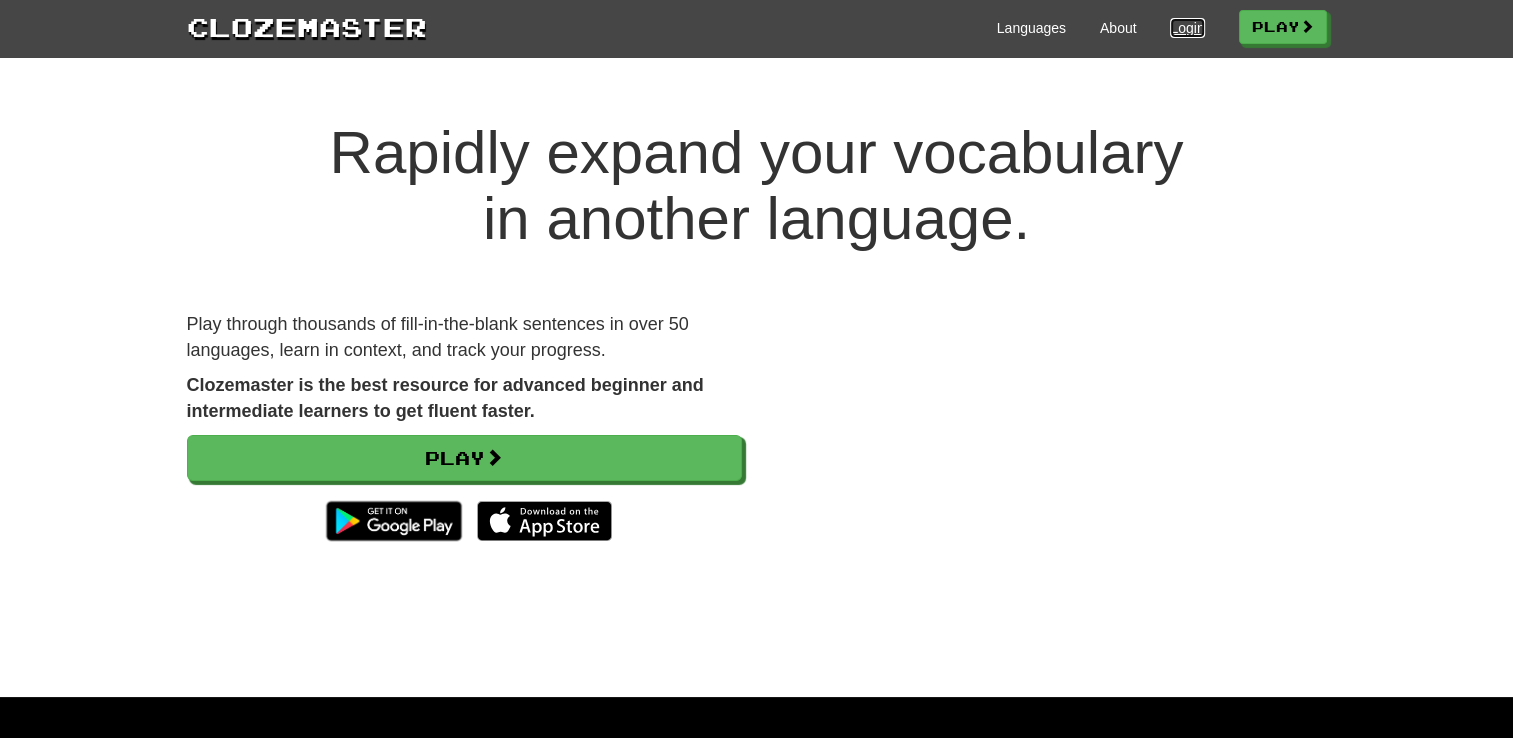 click on "Login" at bounding box center (1187, 28) 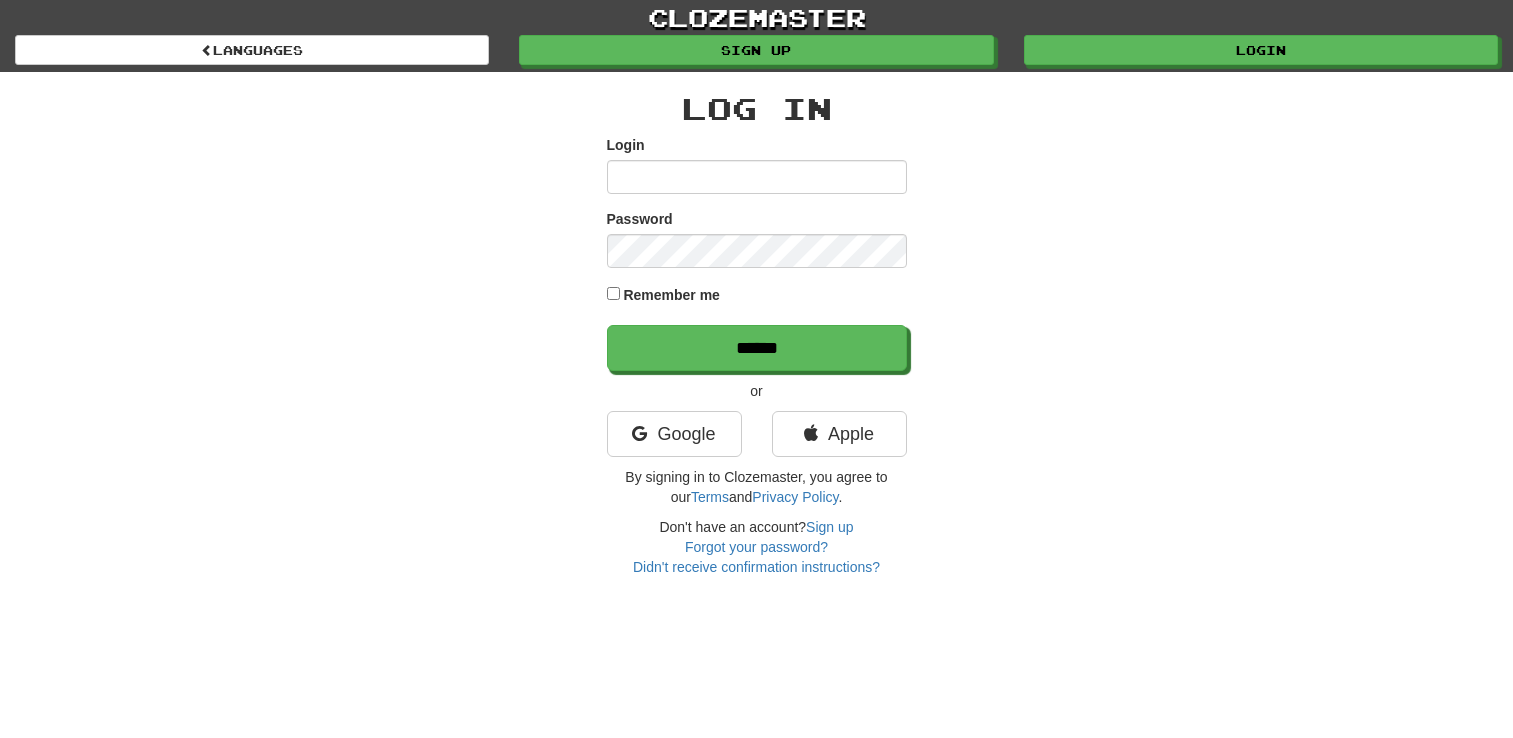 scroll, scrollTop: 0, scrollLeft: 0, axis: both 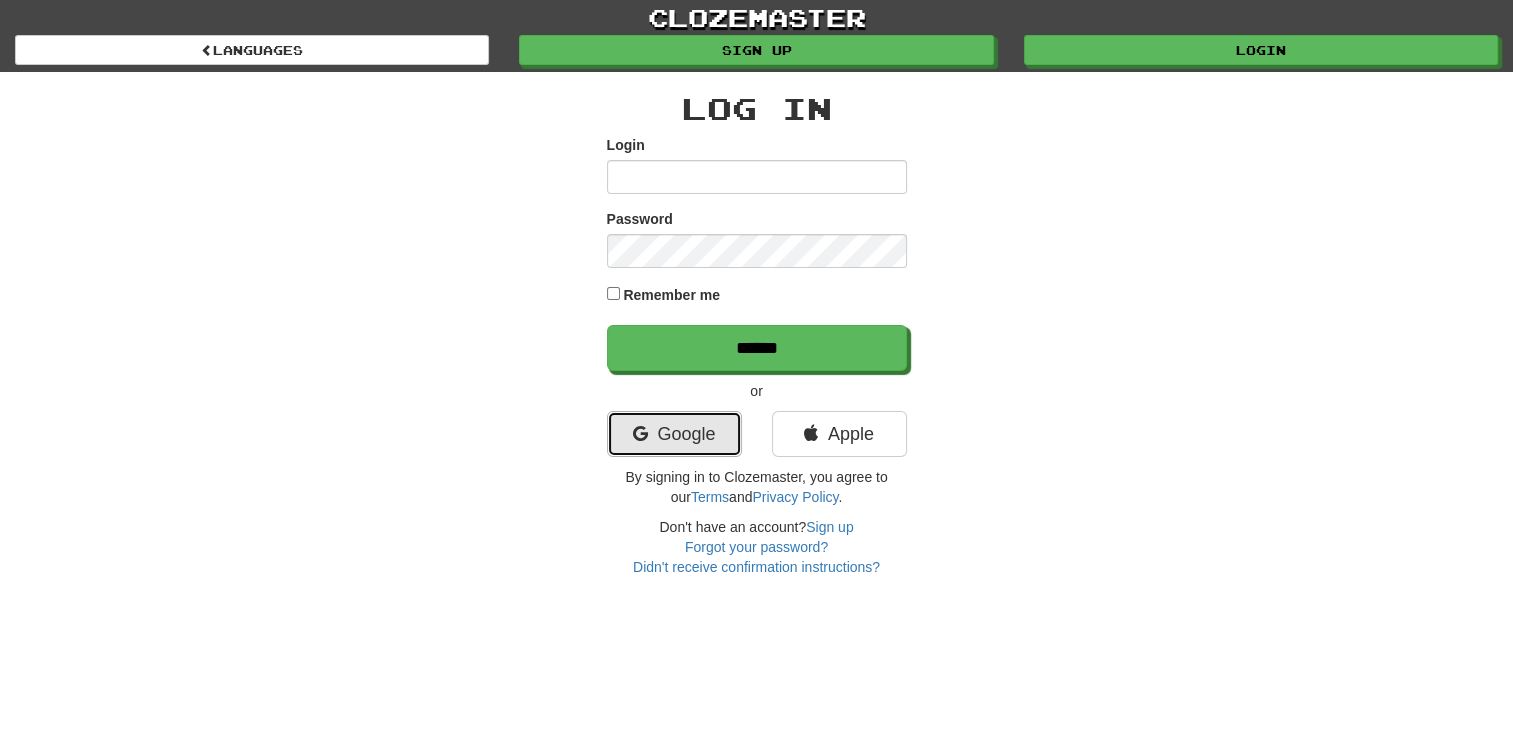 click on "Google" at bounding box center (674, 434) 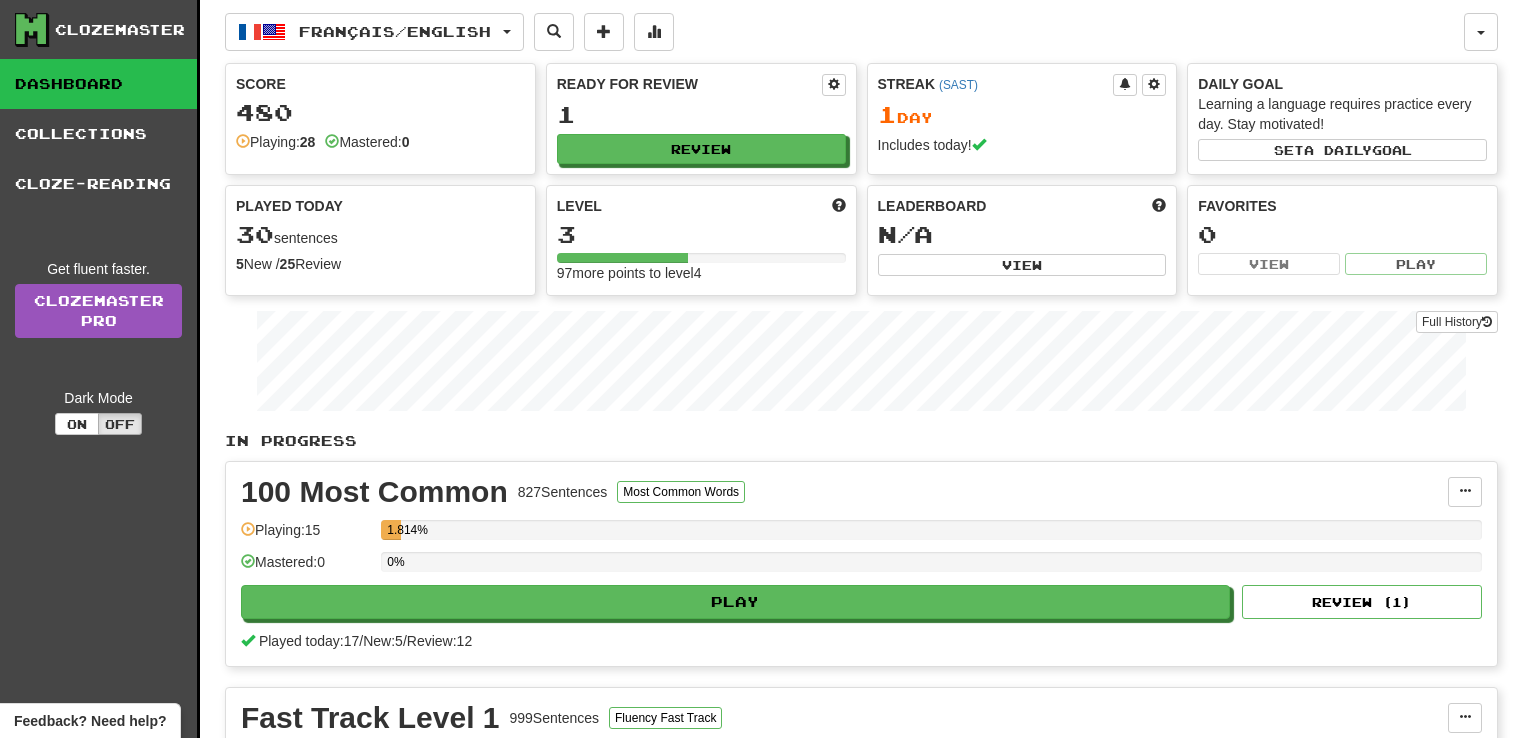 scroll, scrollTop: 0, scrollLeft: 0, axis: both 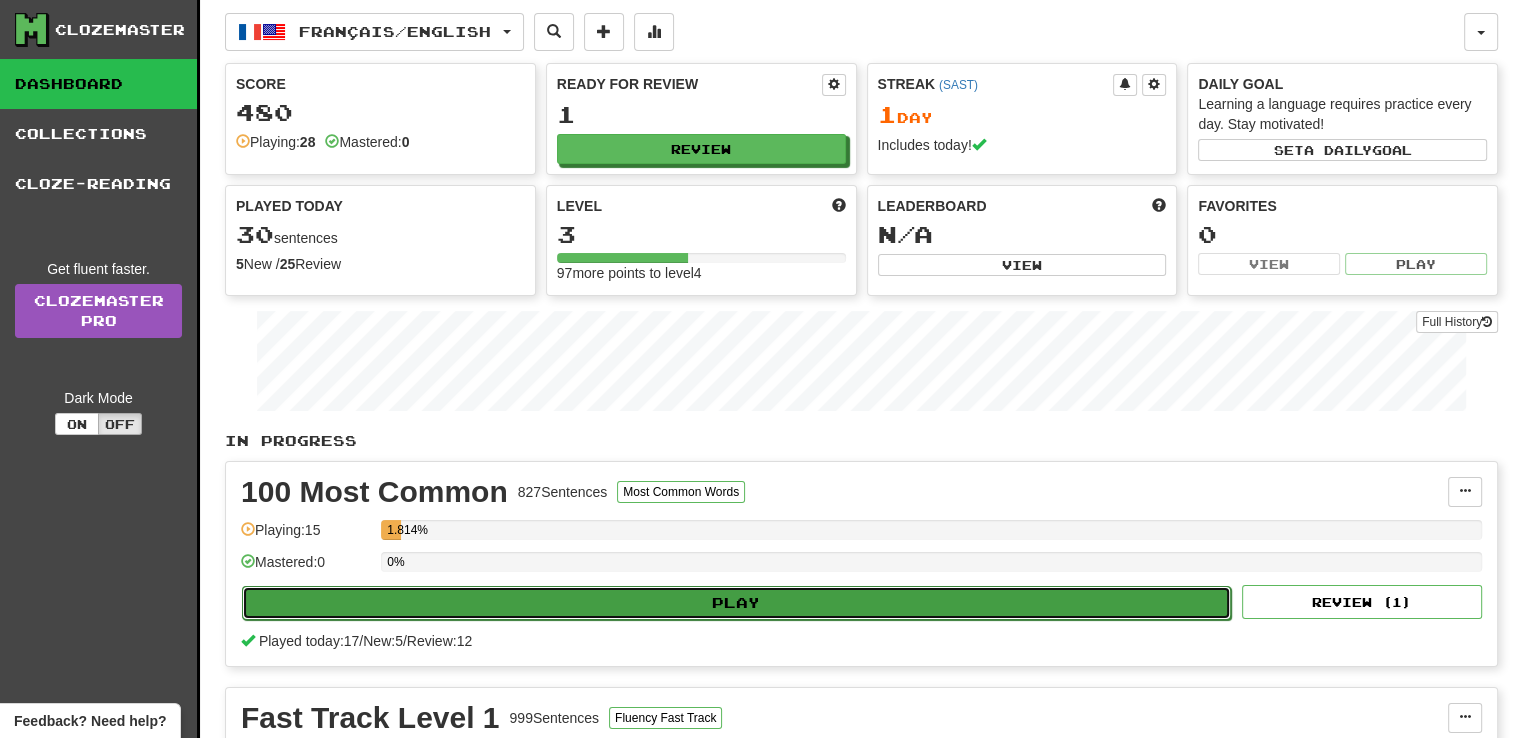 click on "Play" at bounding box center [736, 603] 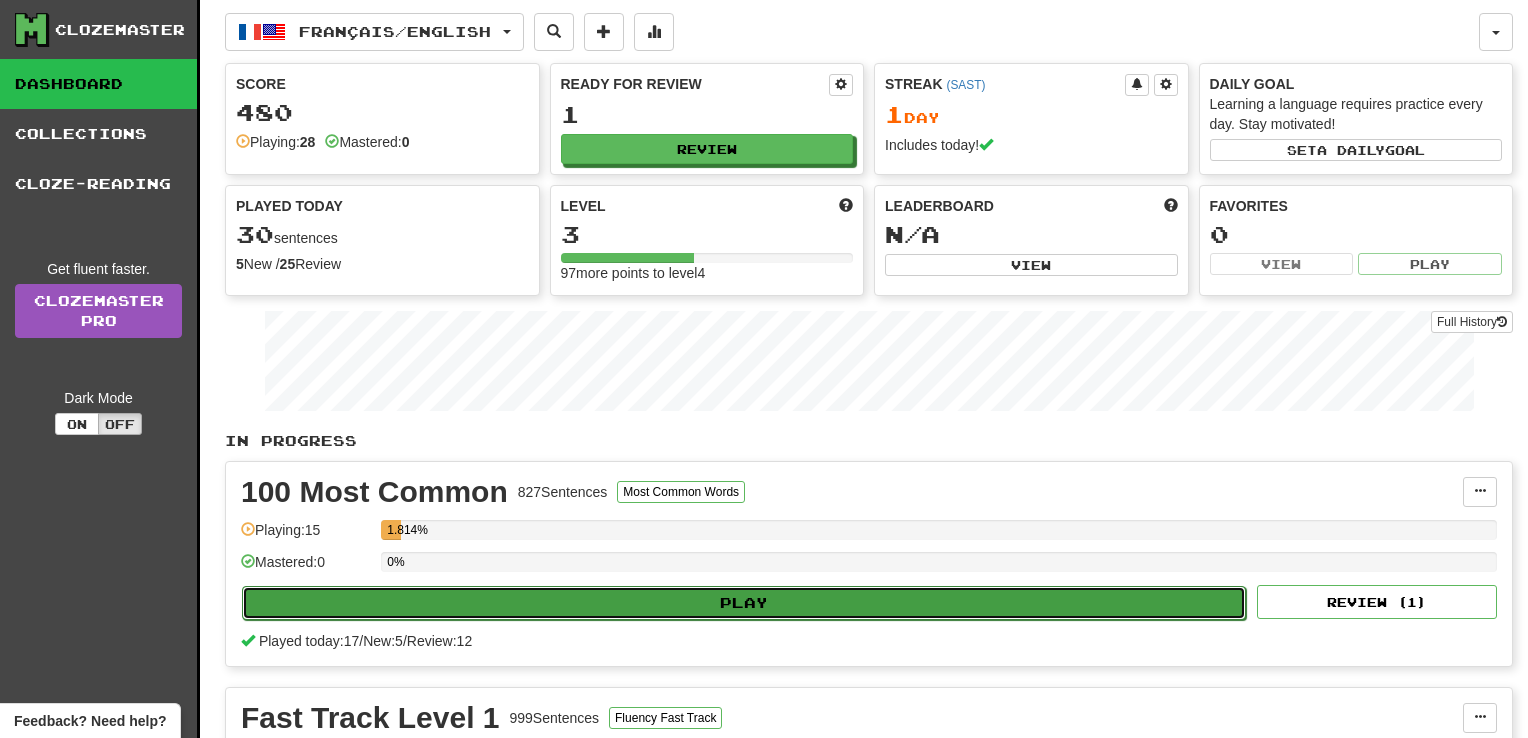 select on "**" 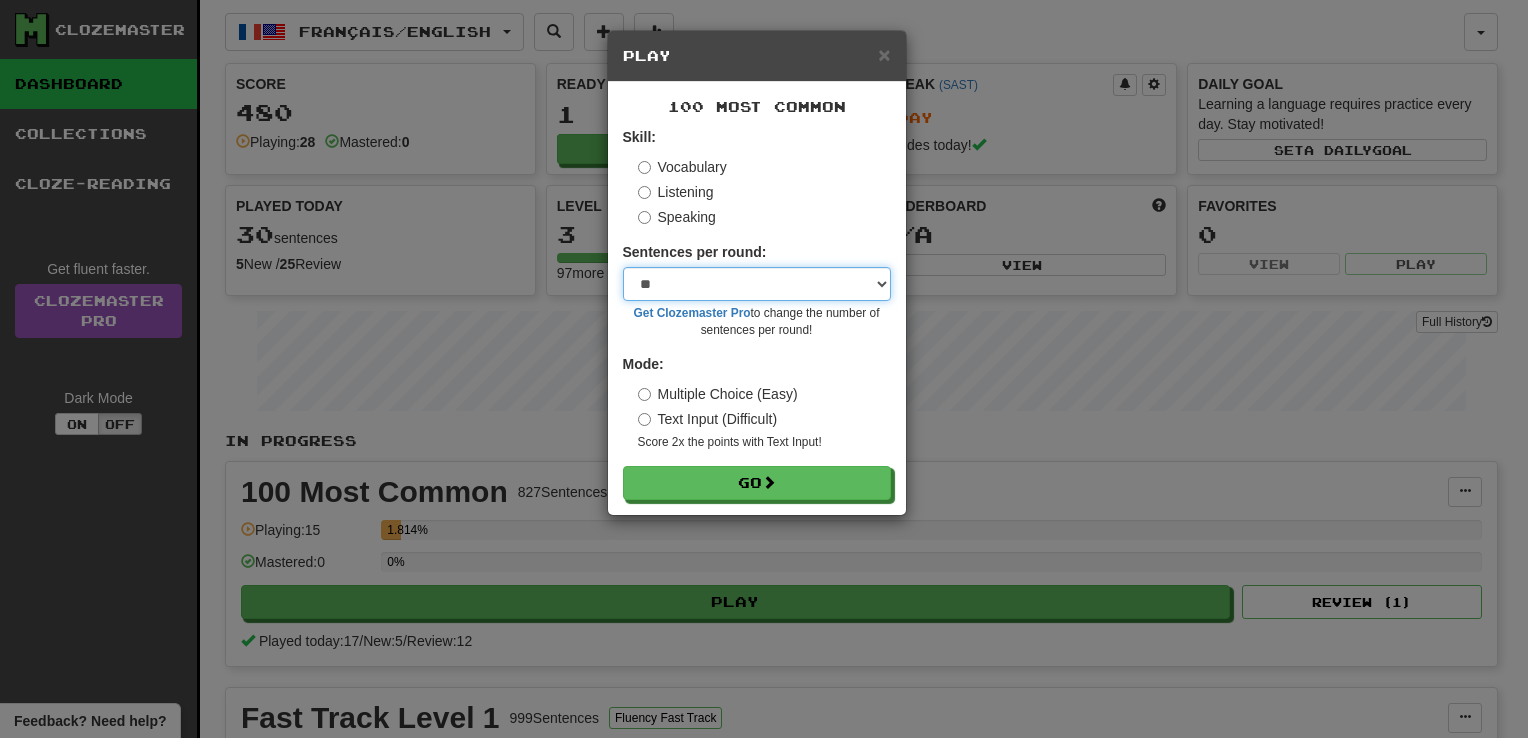 click on "* ** ** ** ** ** *** ********" at bounding box center (757, 284) 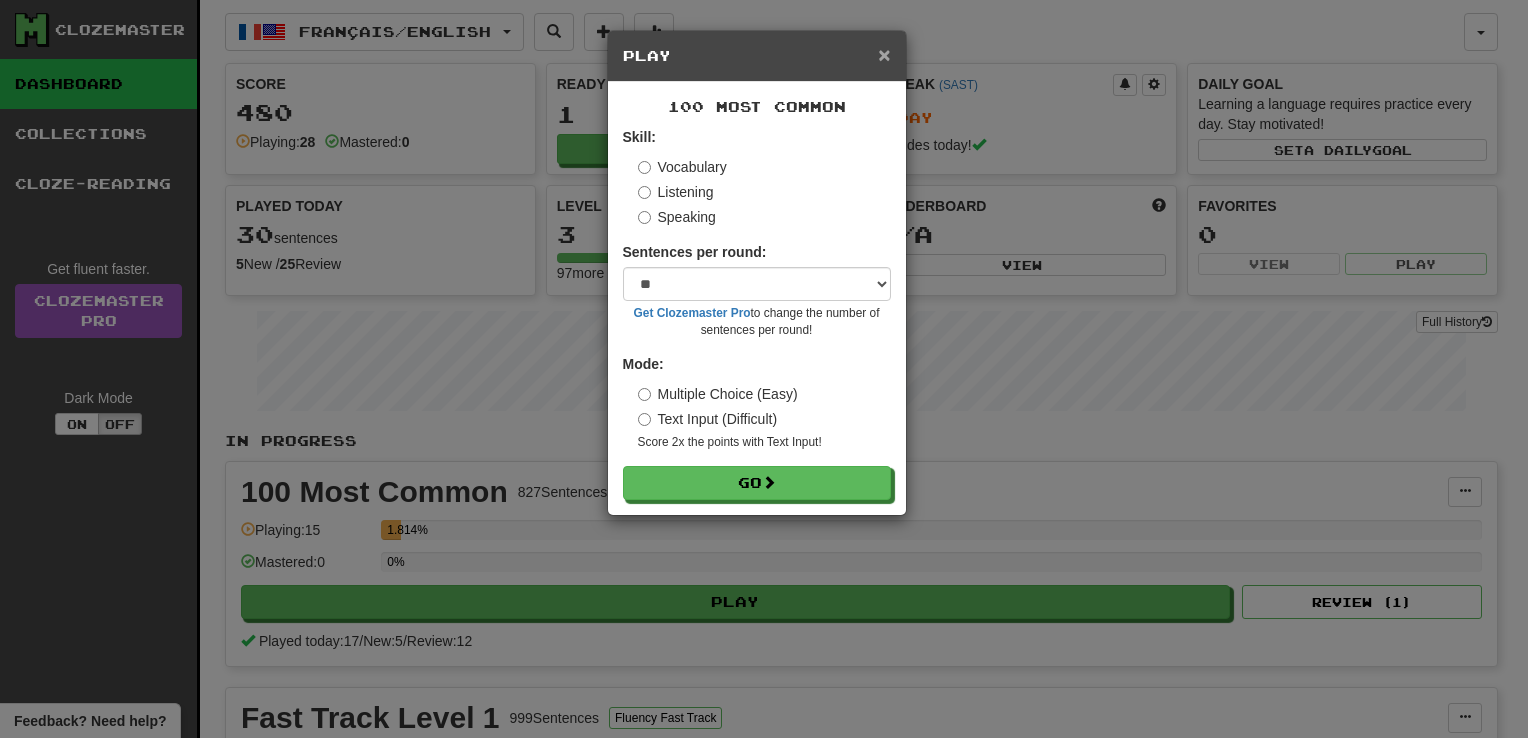 click on "×" at bounding box center (884, 54) 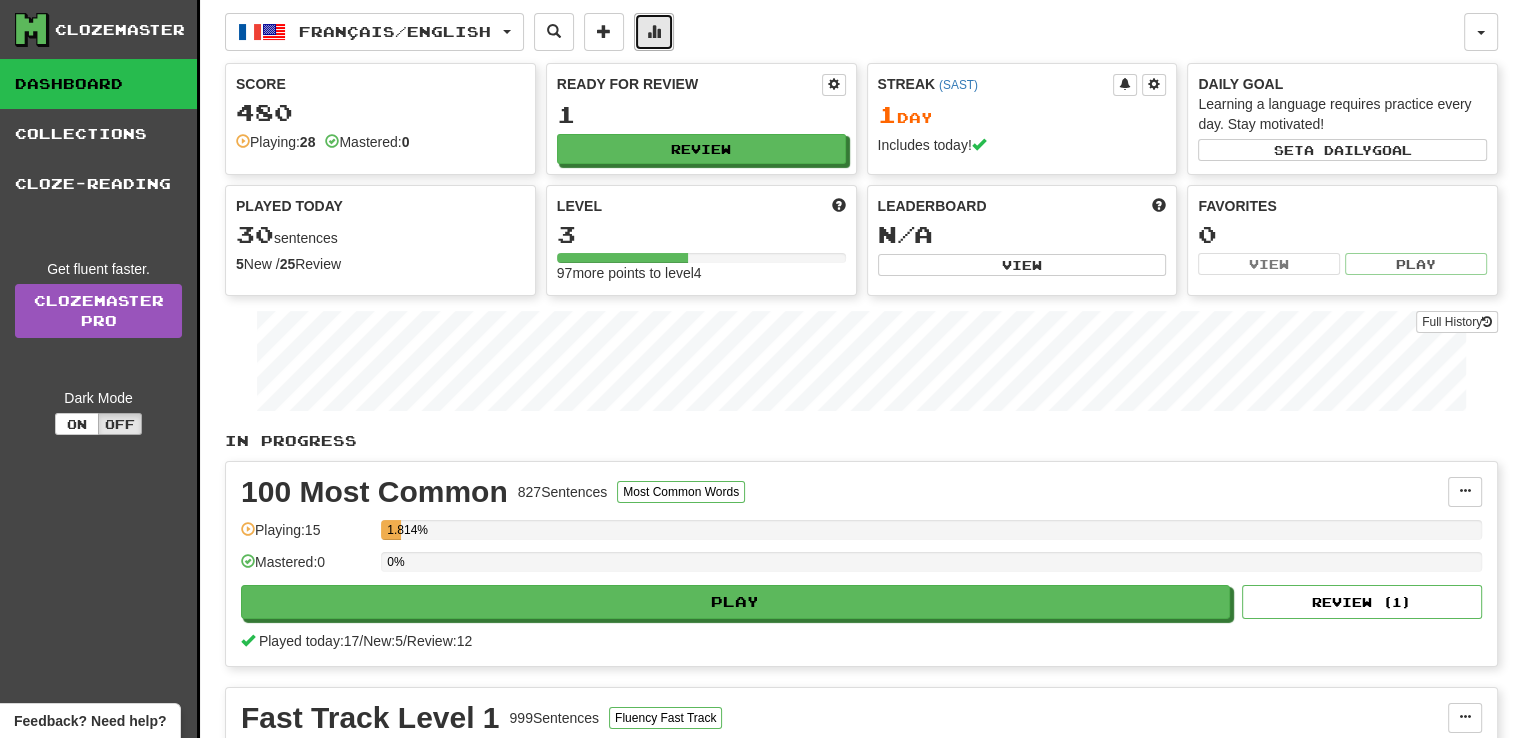click at bounding box center [654, 31] 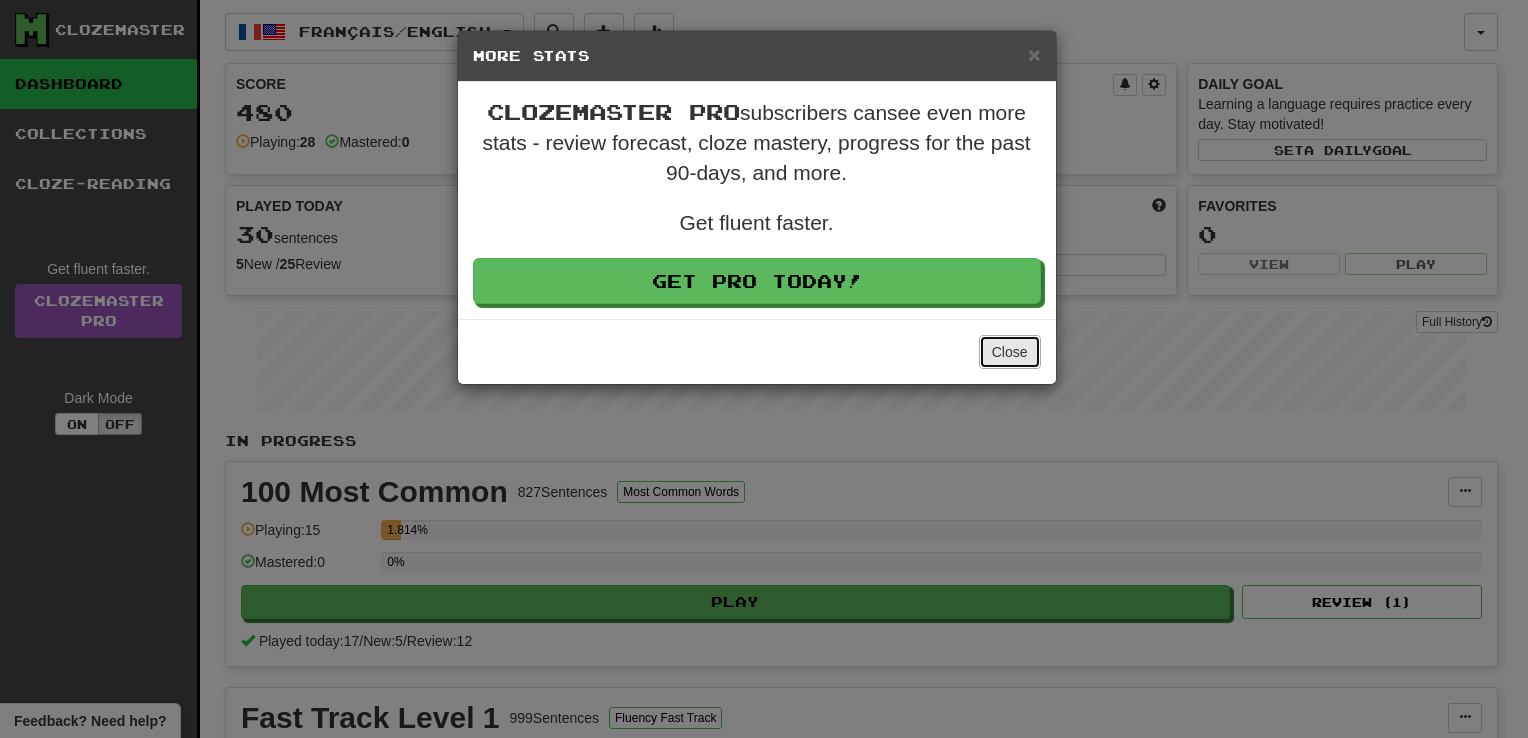 click on "Close" at bounding box center (1010, 352) 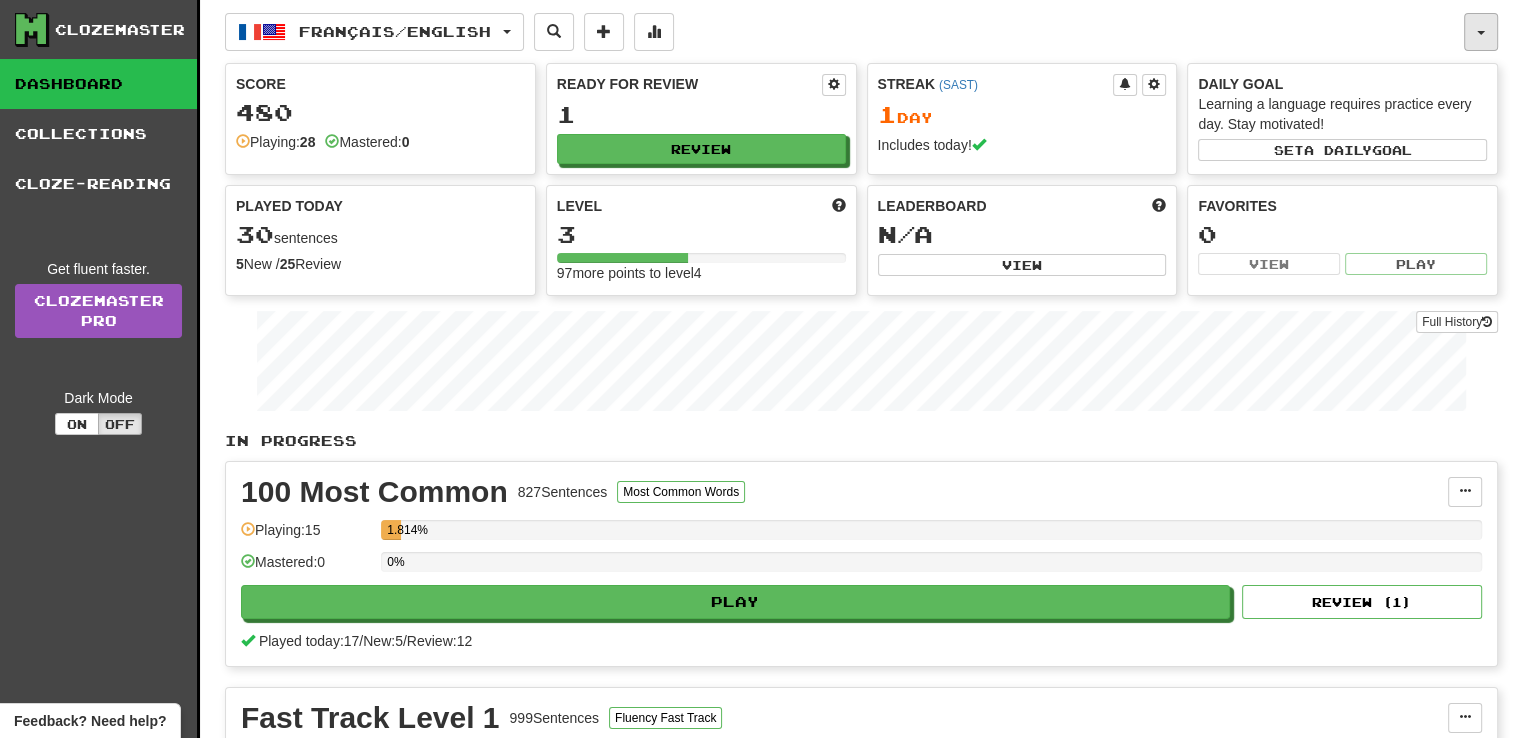 click at bounding box center (1481, 32) 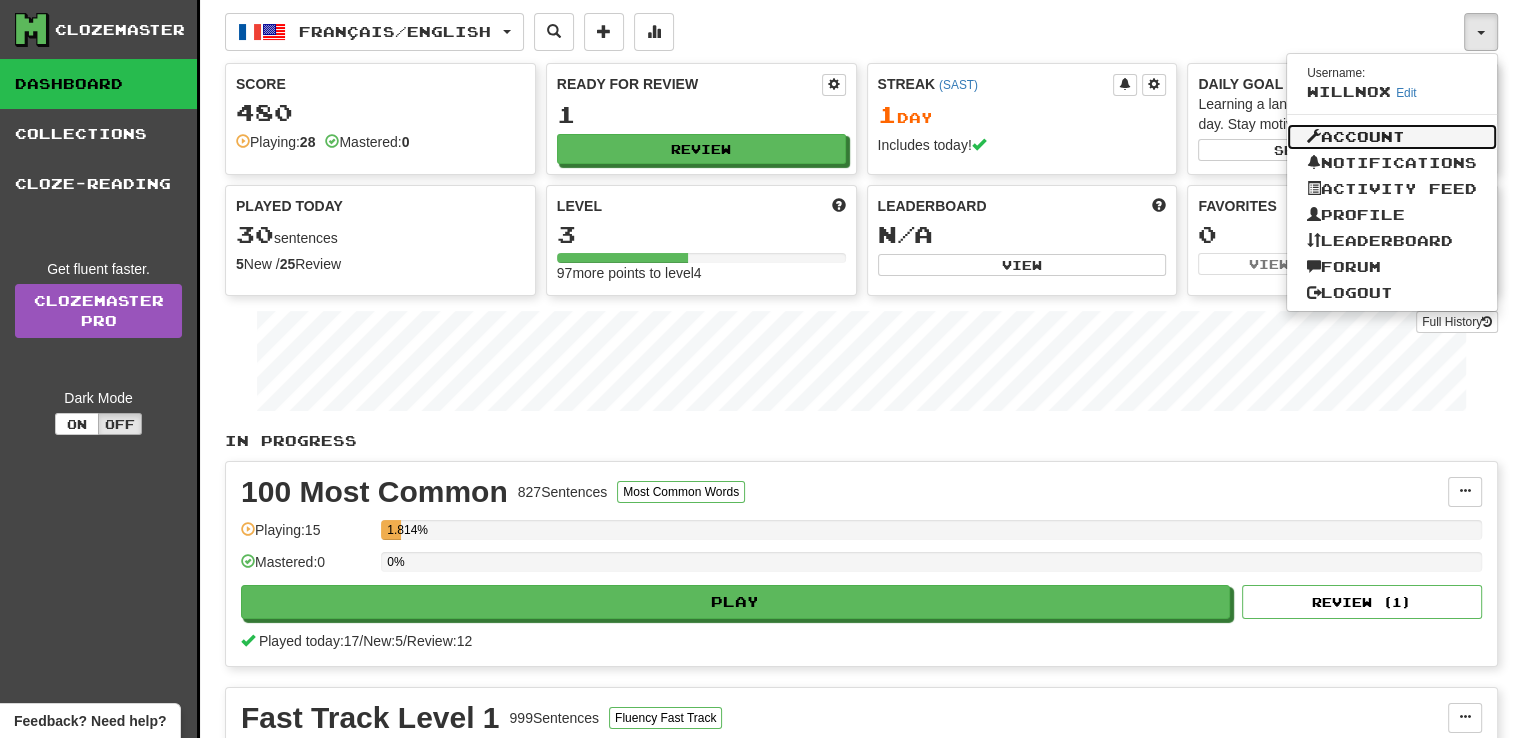 click on "Account" at bounding box center [1392, 137] 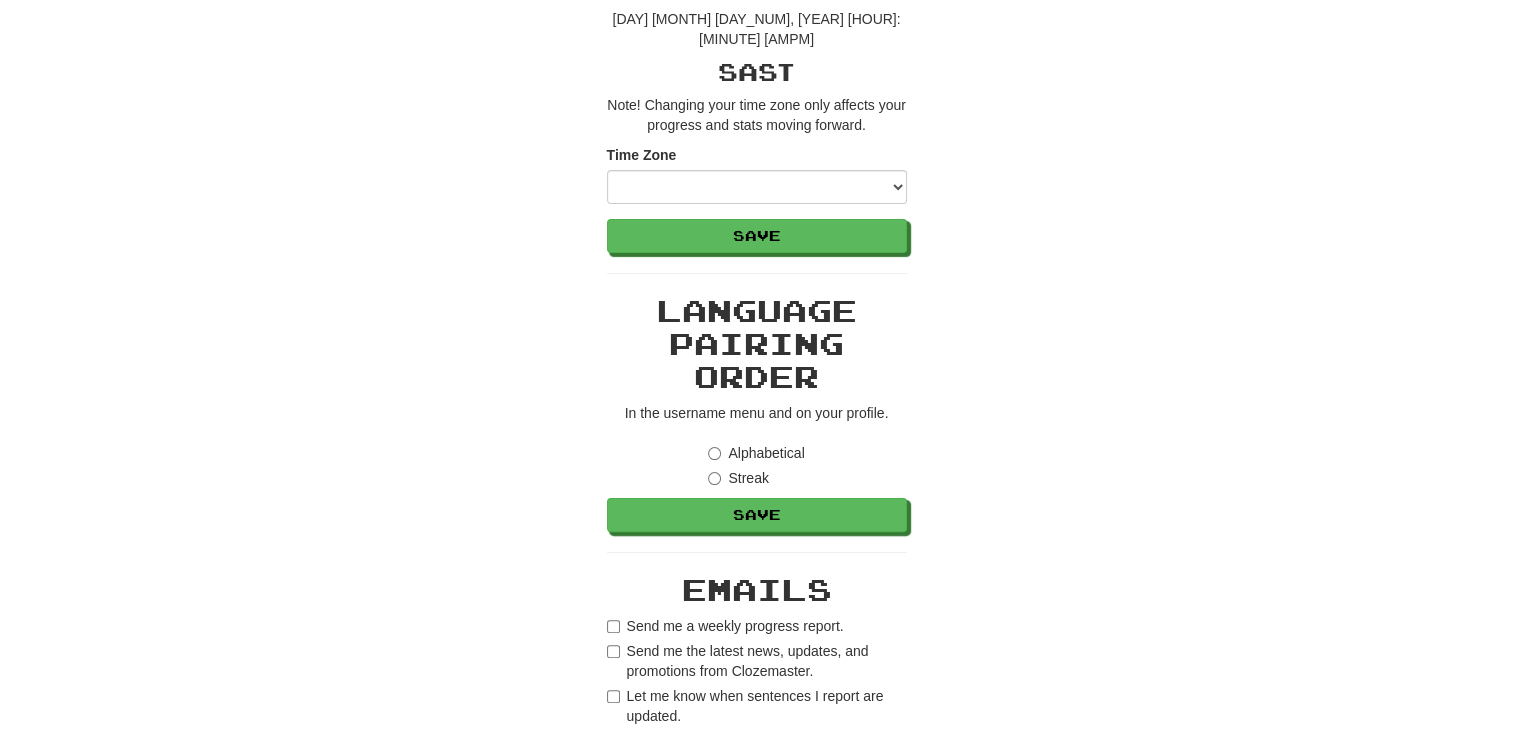 scroll, scrollTop: 0, scrollLeft: 0, axis: both 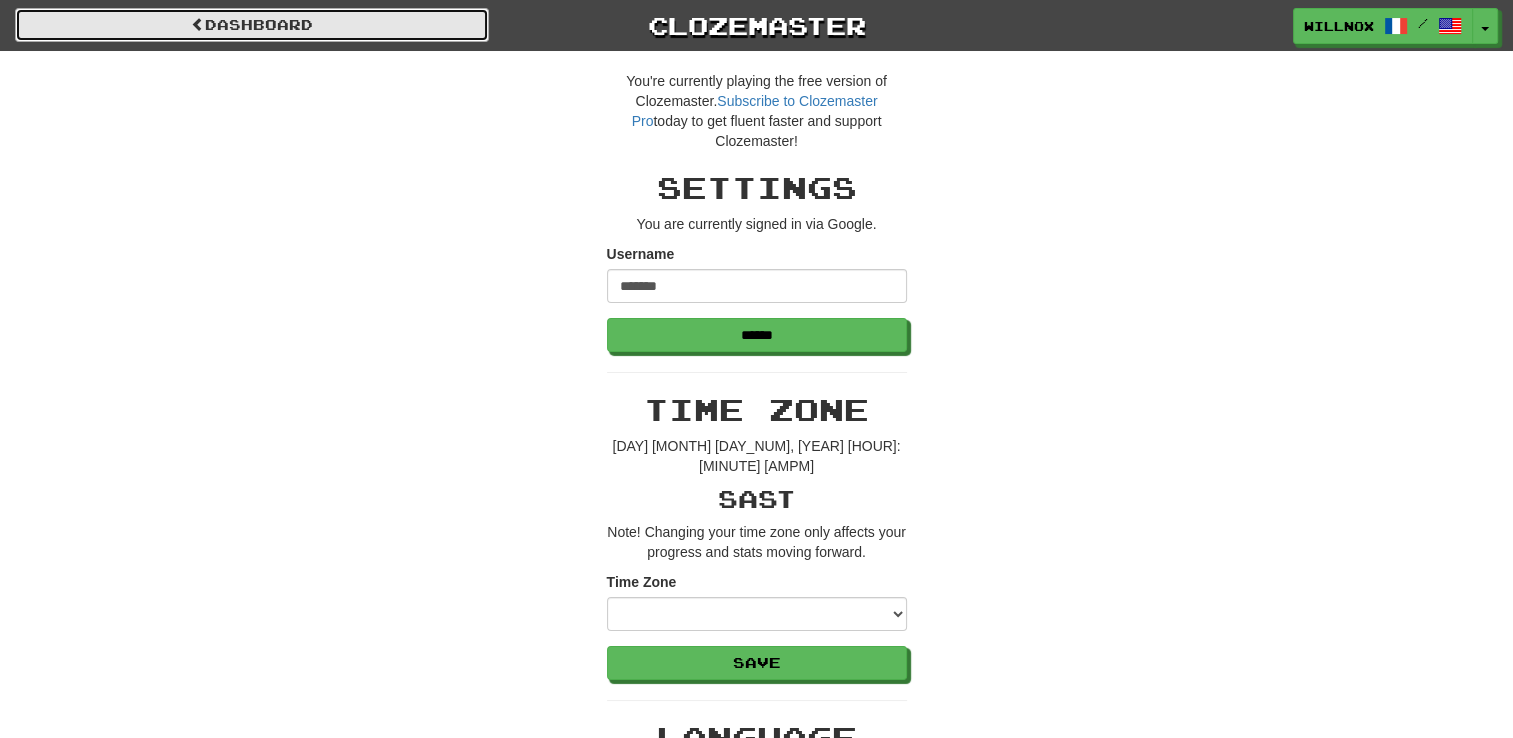 click on "Dashboard" at bounding box center (252, 25) 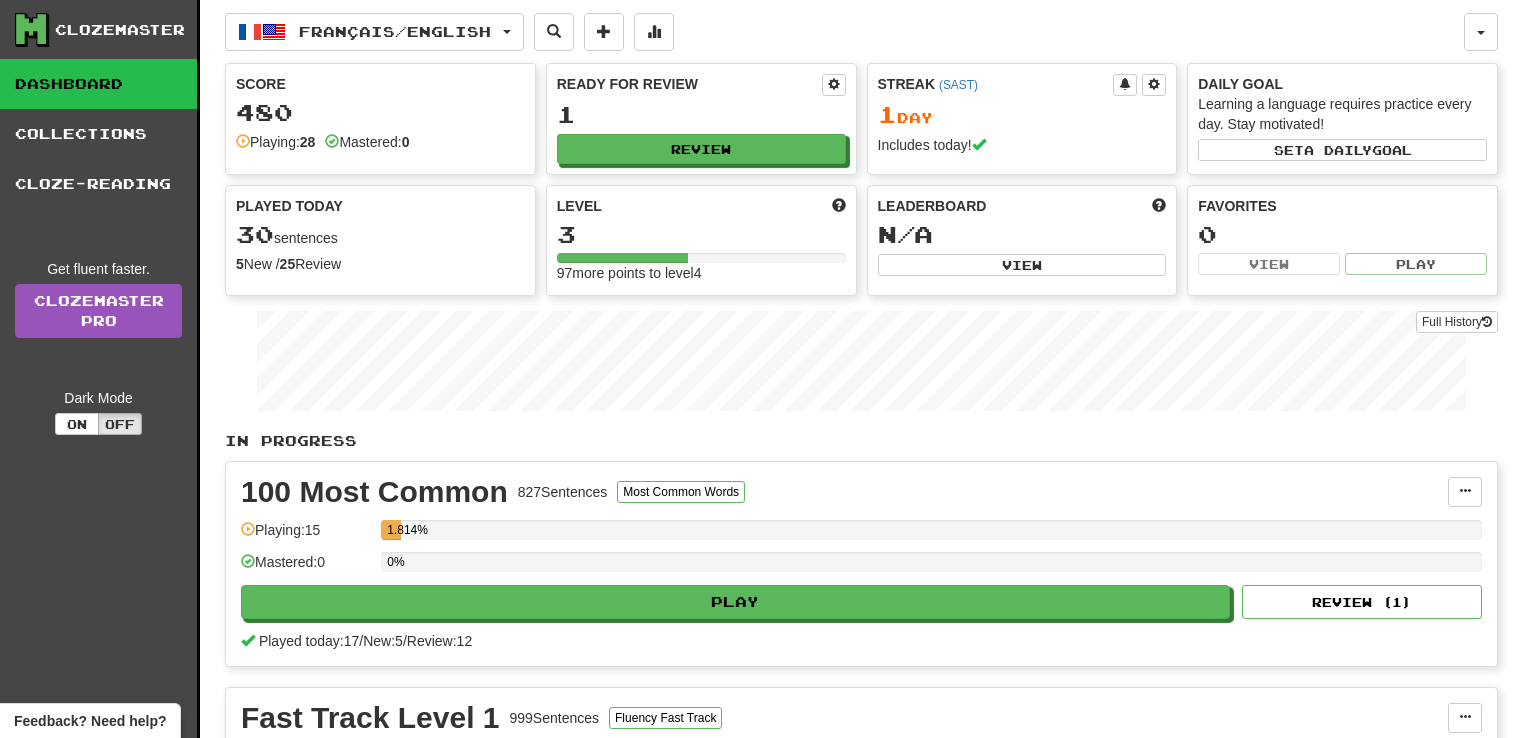 scroll, scrollTop: 0, scrollLeft: 0, axis: both 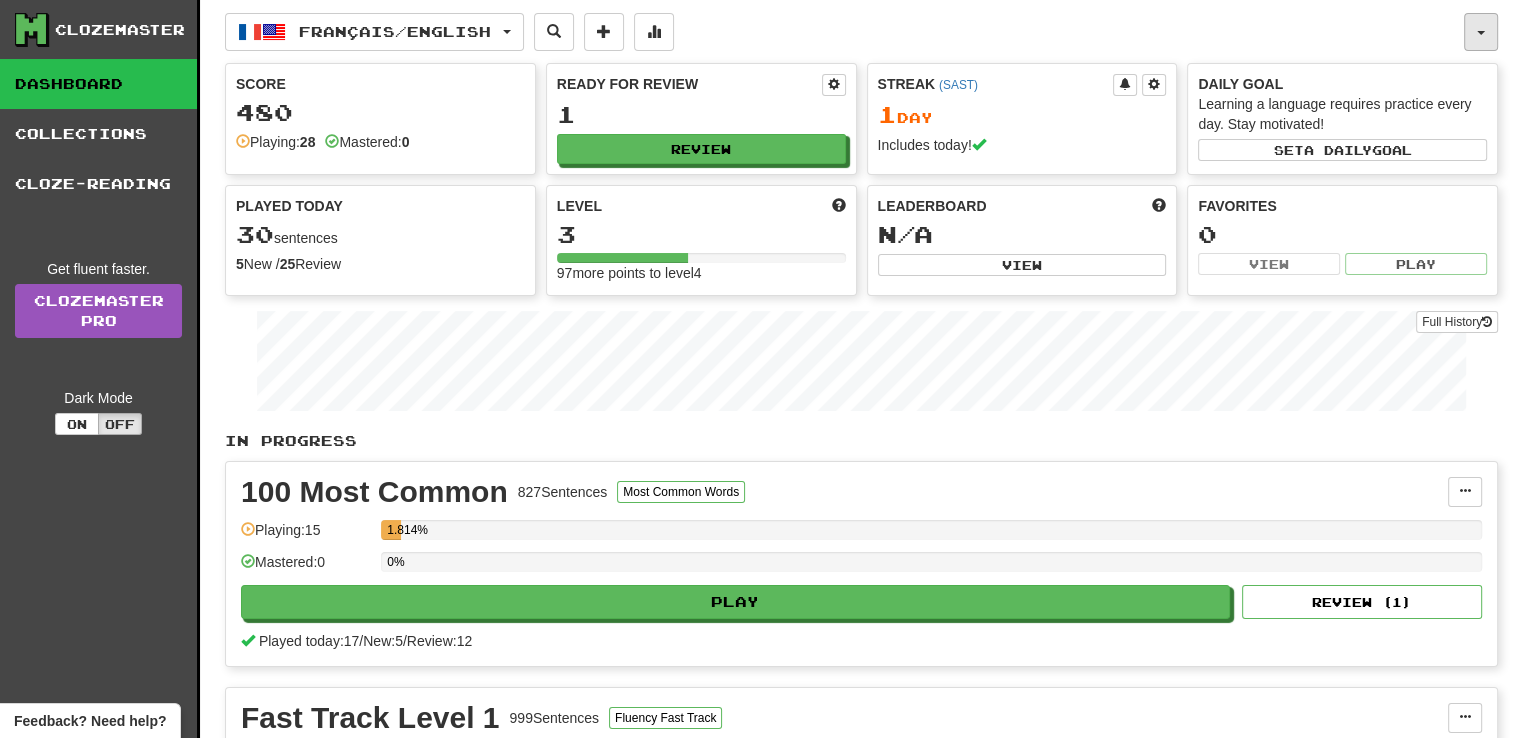 click at bounding box center (1481, 32) 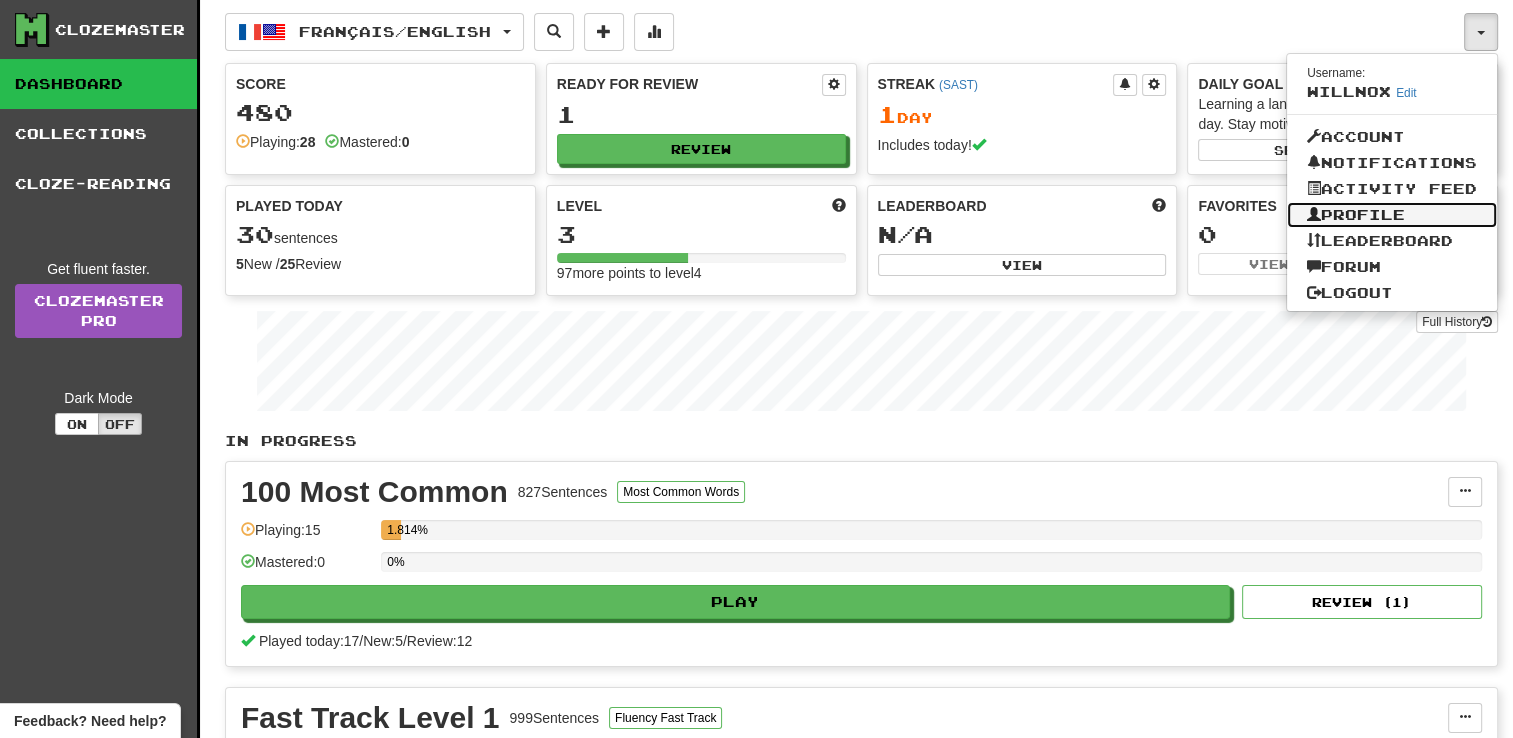 click on "Profile" at bounding box center (1392, 215) 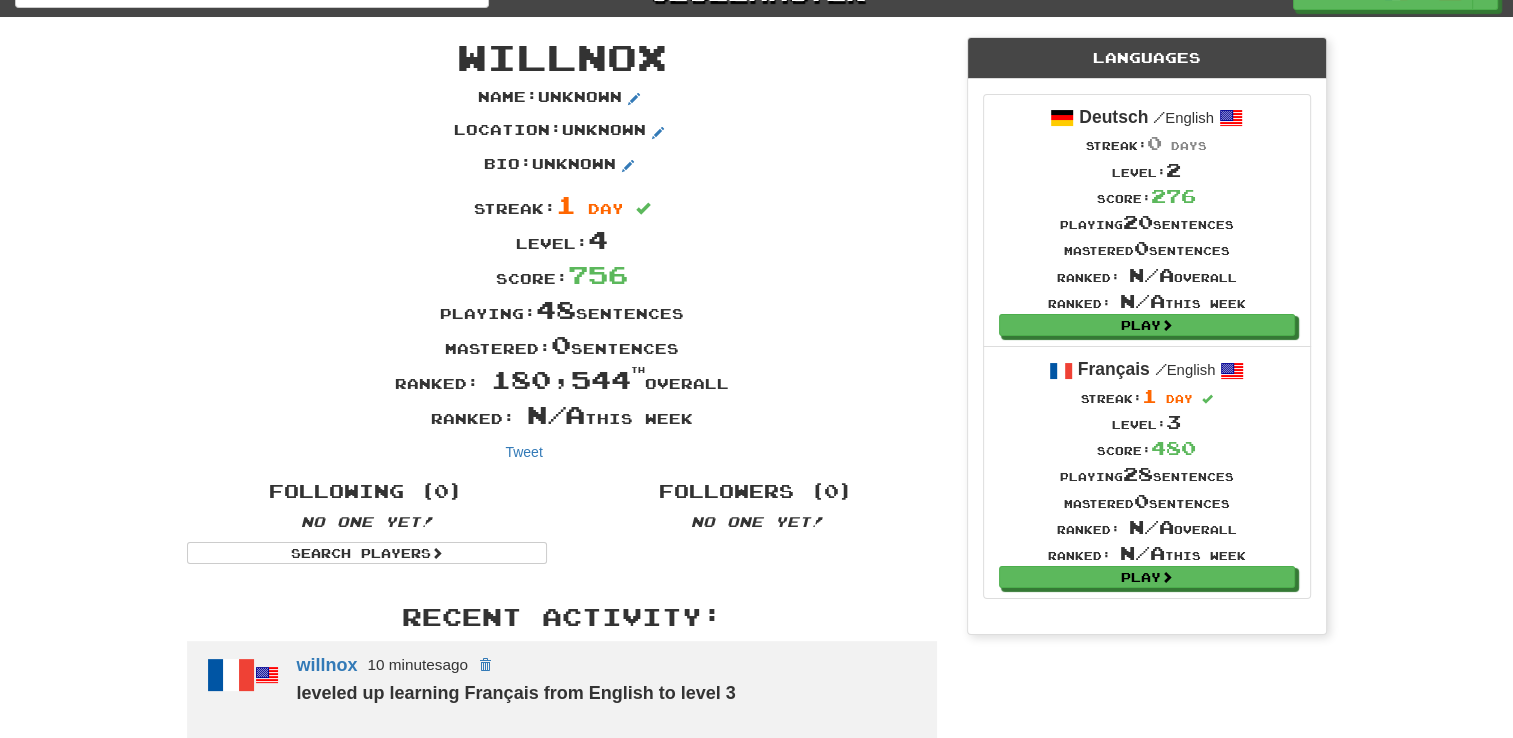 scroll, scrollTop: 0, scrollLeft: 0, axis: both 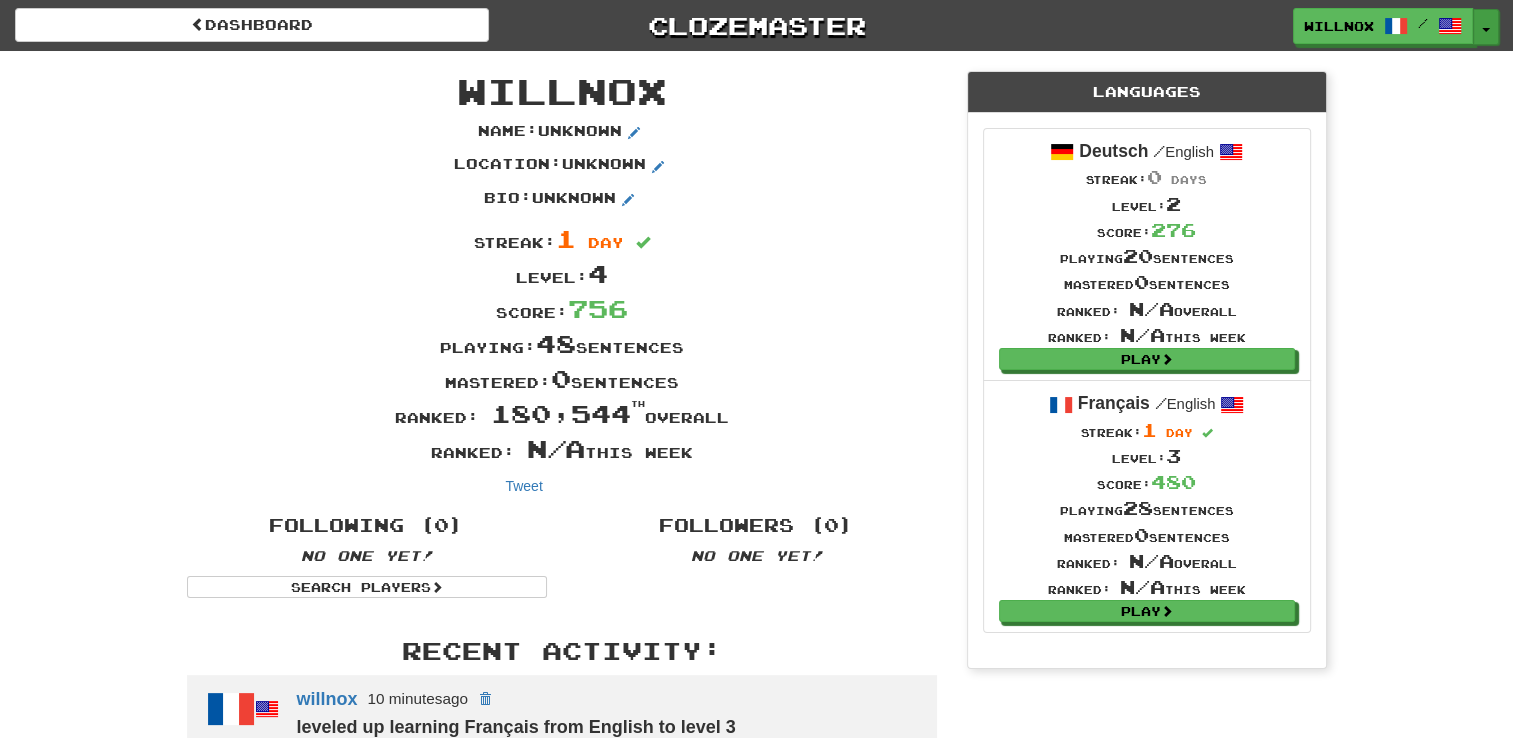 click at bounding box center (1486, 30) 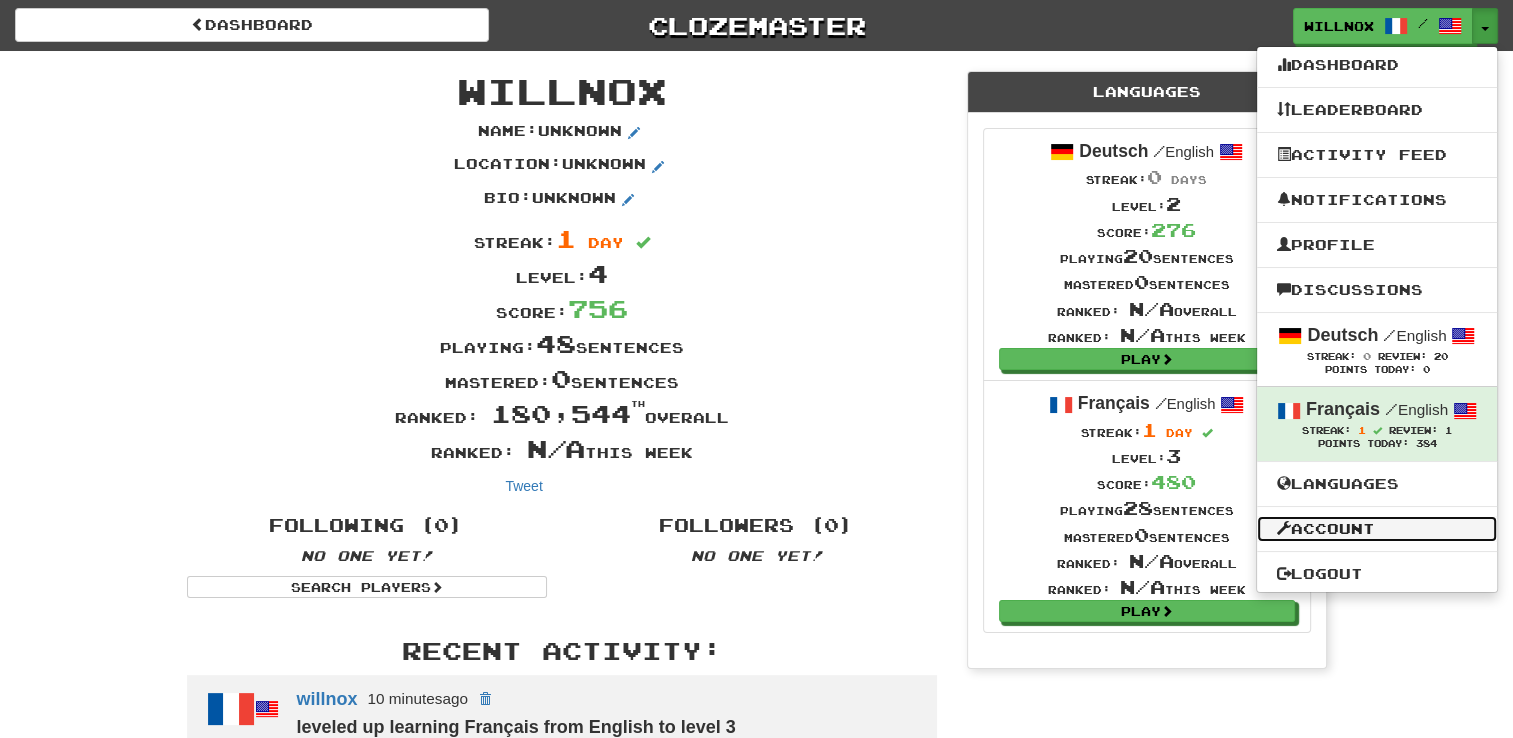 click on "Account" at bounding box center [1377, 529] 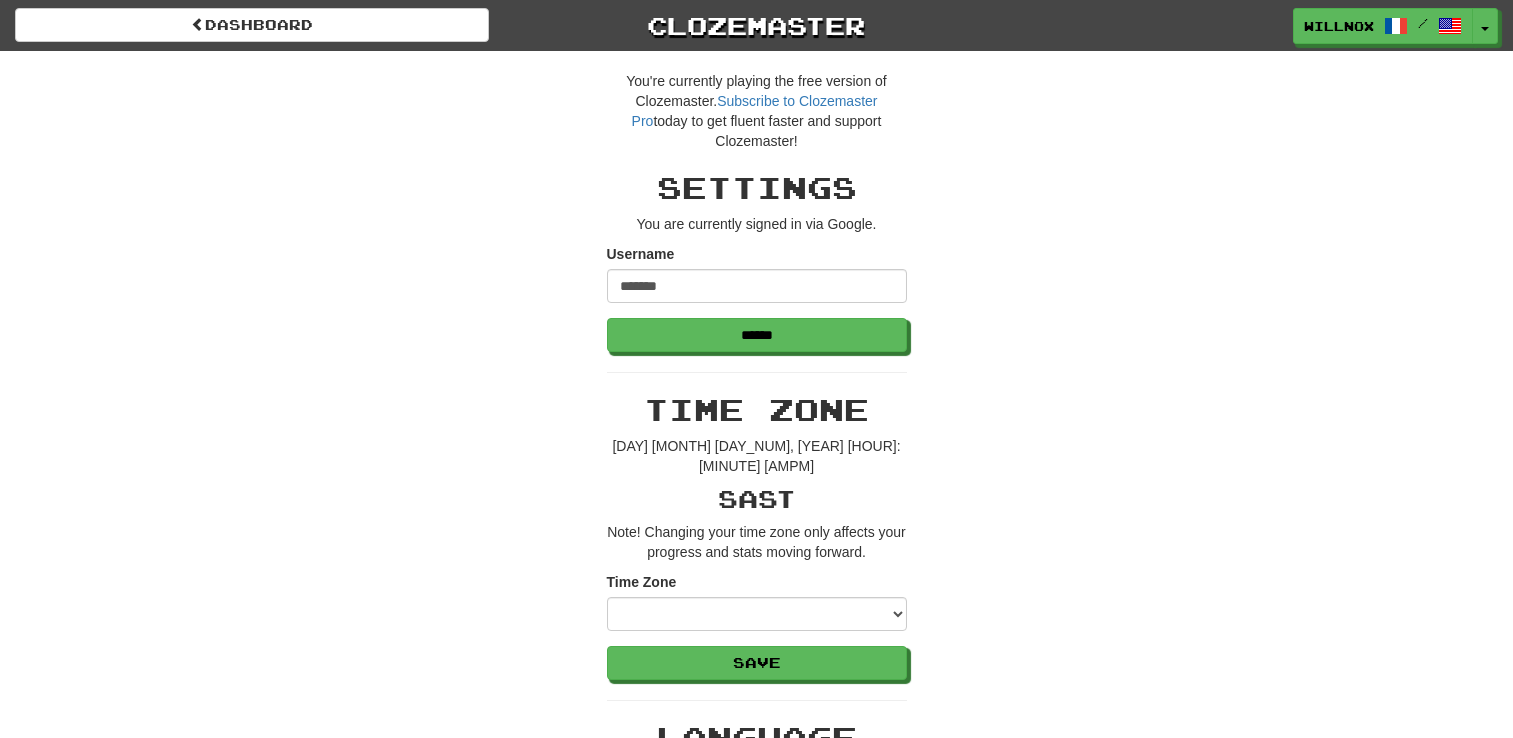 scroll, scrollTop: 0, scrollLeft: 0, axis: both 